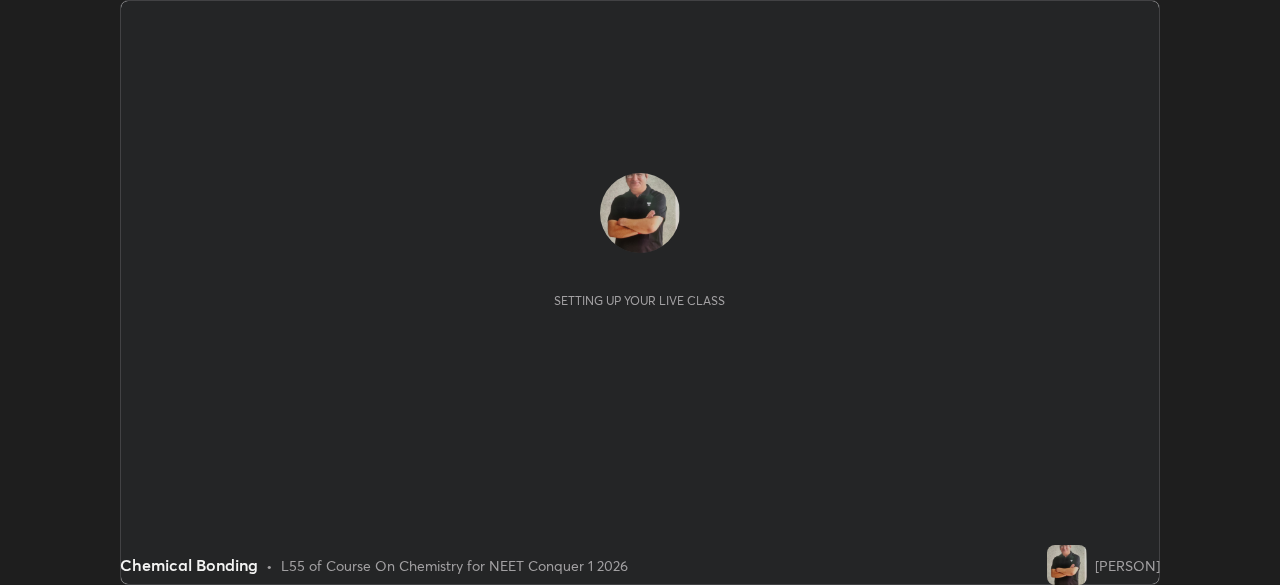 scroll, scrollTop: 0, scrollLeft: 0, axis: both 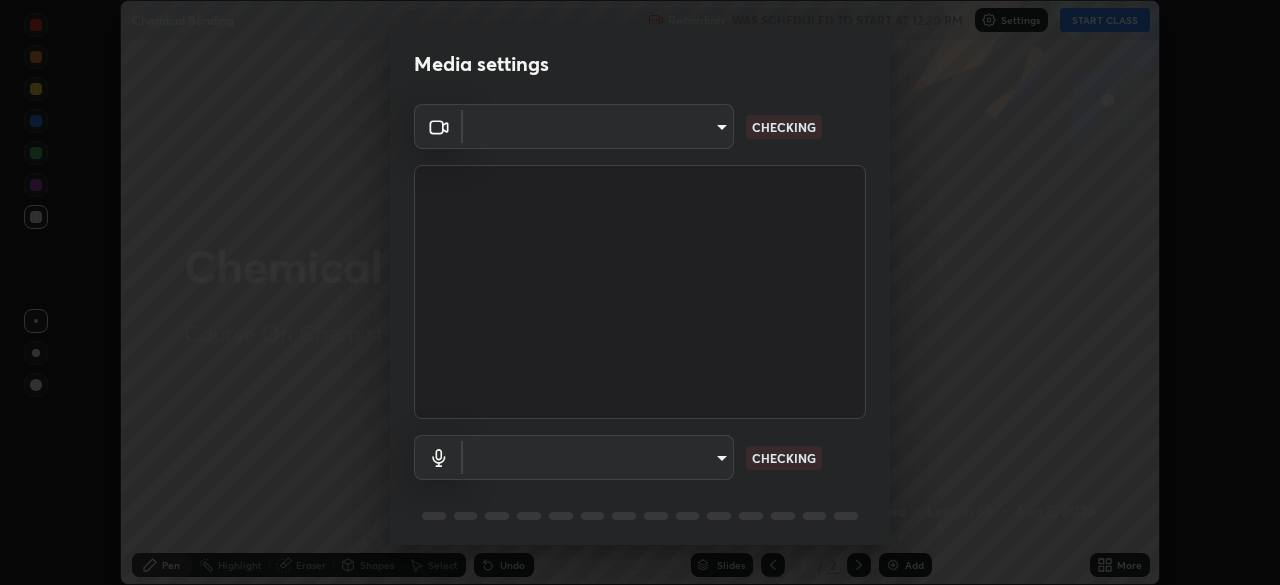 type on "1f3b1a4dbf7f6127e04a7c32b9c59d4571b9df5a52b12507af43ba0352f2305c" 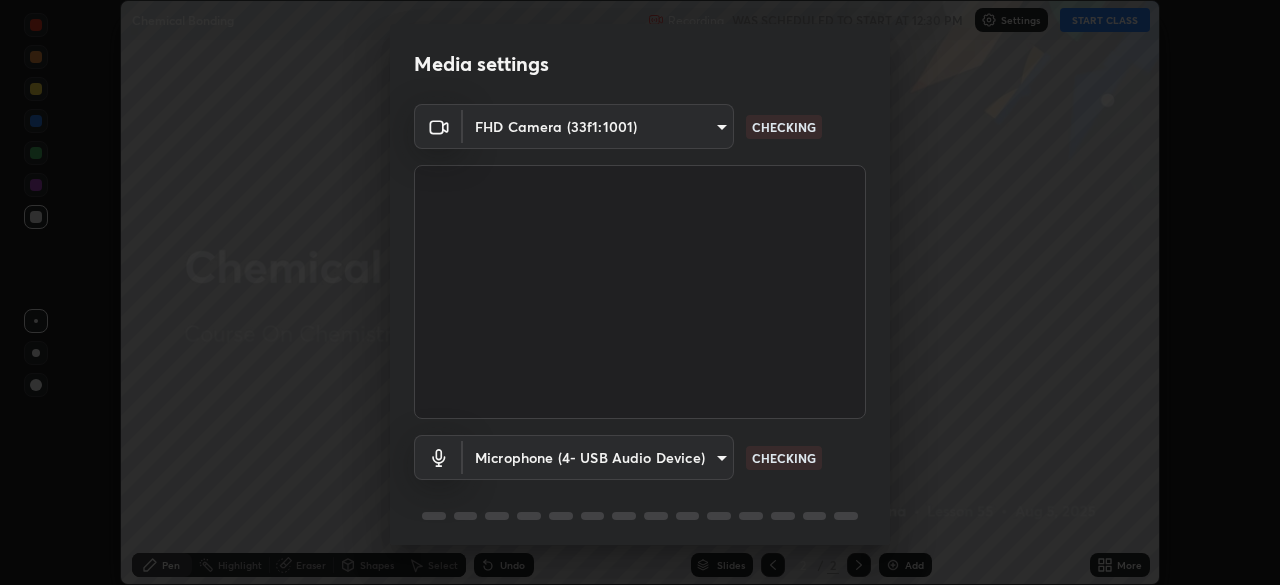 click on "Erase all Chemical Bonding Recording WAS SCHEDULED TO START AT  12:30 PM Settings START CLASS Setting up your live class Chemical Bonding • L55 of Course On Chemistry for NEET Conquer 1 2026 [PERSON] Pen Highlight Eraser Shapes Select Undo Slides 2 / 2 Add More No doubts shared Encourage your learners to ask a doubt for better clarity Report an issue Reason for reporting Buffering Chat not working Audio - Video sync issue Educator video quality low ​ Attach an image Report Media settings FHD Camera (33f1:1001) [HASH] CHECKING Microphone (4- USB Audio Device) [HASH] CHECKING 1 / 5 Next" at bounding box center [640, 292] 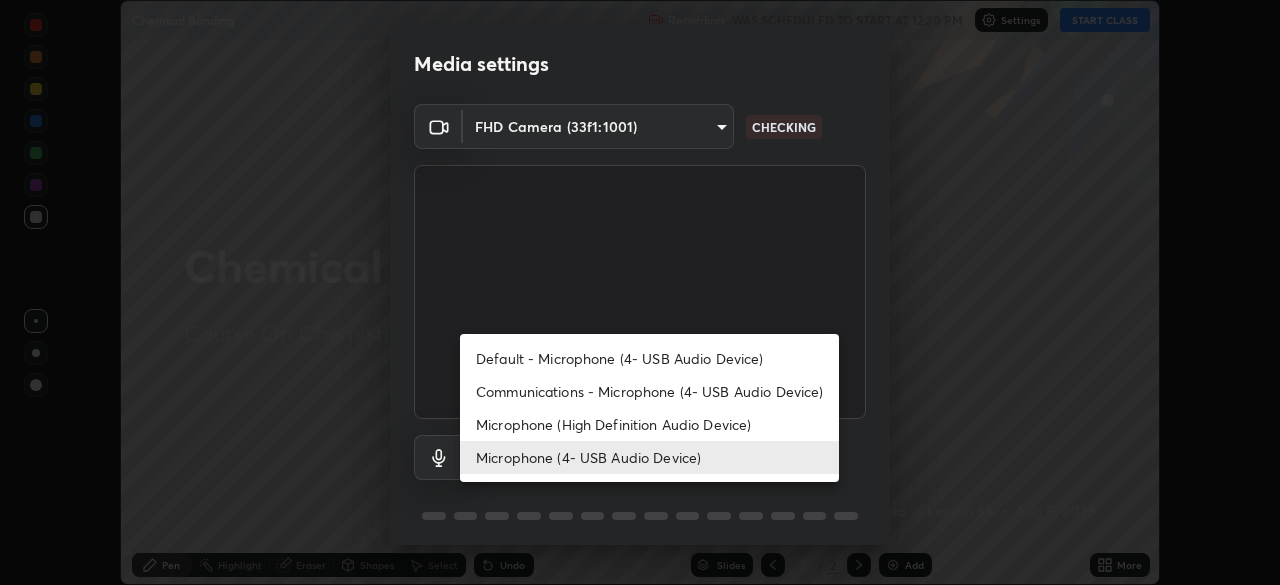 click on "Microphone (High Definition Audio Device)" at bounding box center (649, 424) 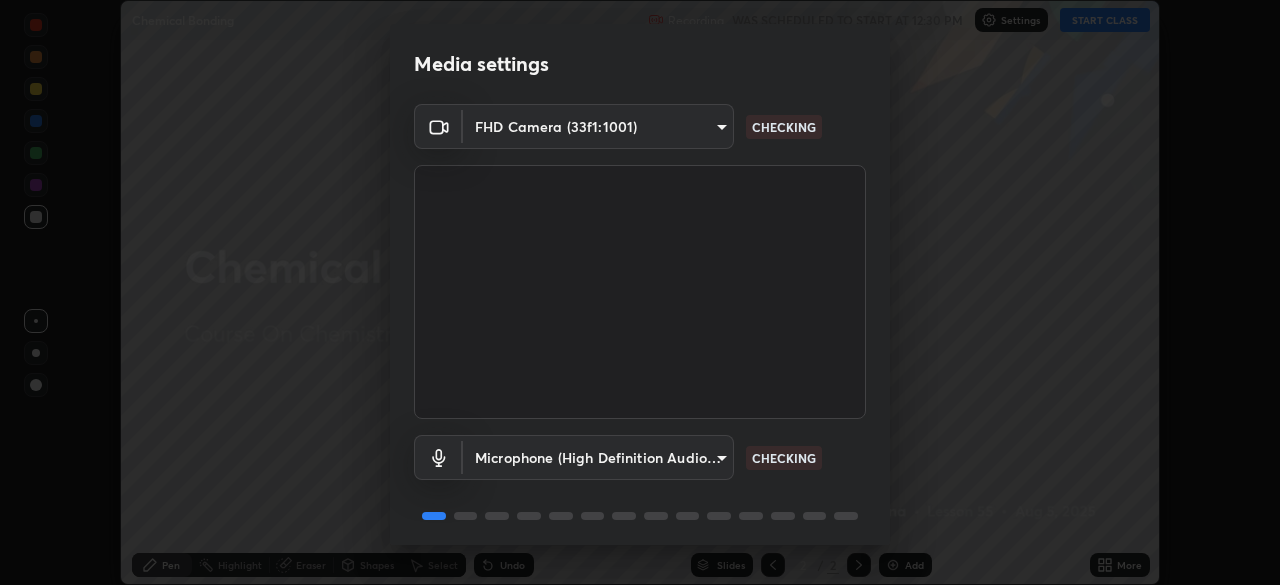 click on "Erase all Chemical Bonding Recording WAS SCHEDULED TO START AT  12:30 PM Settings START CLASS Setting up your live class Chemical Bonding • L55 of Course On Chemistry for NEET Conquer 1 2026 [PERSON] Pen Highlight Eraser Shapes Select Undo Slides 2 / 2 Add More No doubts shared Encourage your learners to ask a doubt for better clarity Report an issue Reason for reporting Buffering Chat not working Audio - Video sync issue Educator video quality low ​ Attach an image Report Media settings FHD Camera (33f1:1001) 1f3b1a4dbf7f6127e04a7c32b9c59d4571b9df5a52b12507af43ba0352f2305c CHECKING Microphone (High Definition Audio Device) eacf980fbb2c3183802ccffcfeca04e3347b597d6e56f9f2afe4c41623fc72aa CHECKING 1 / 5 Next" at bounding box center [640, 292] 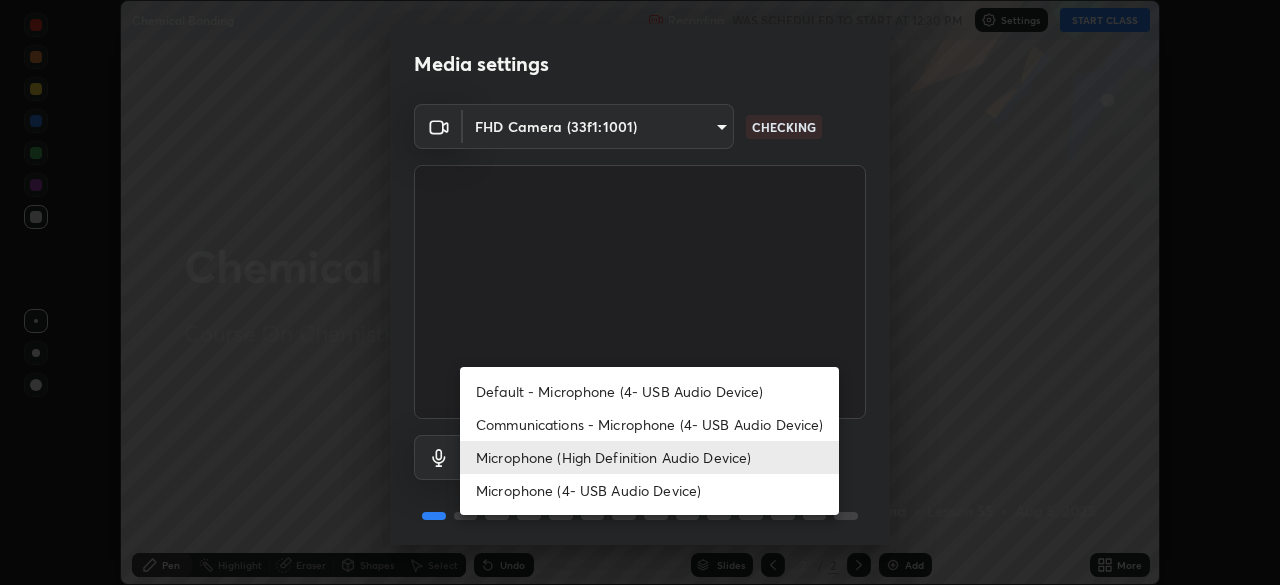 click on "Microphone (4- USB Audio Device)" at bounding box center [649, 490] 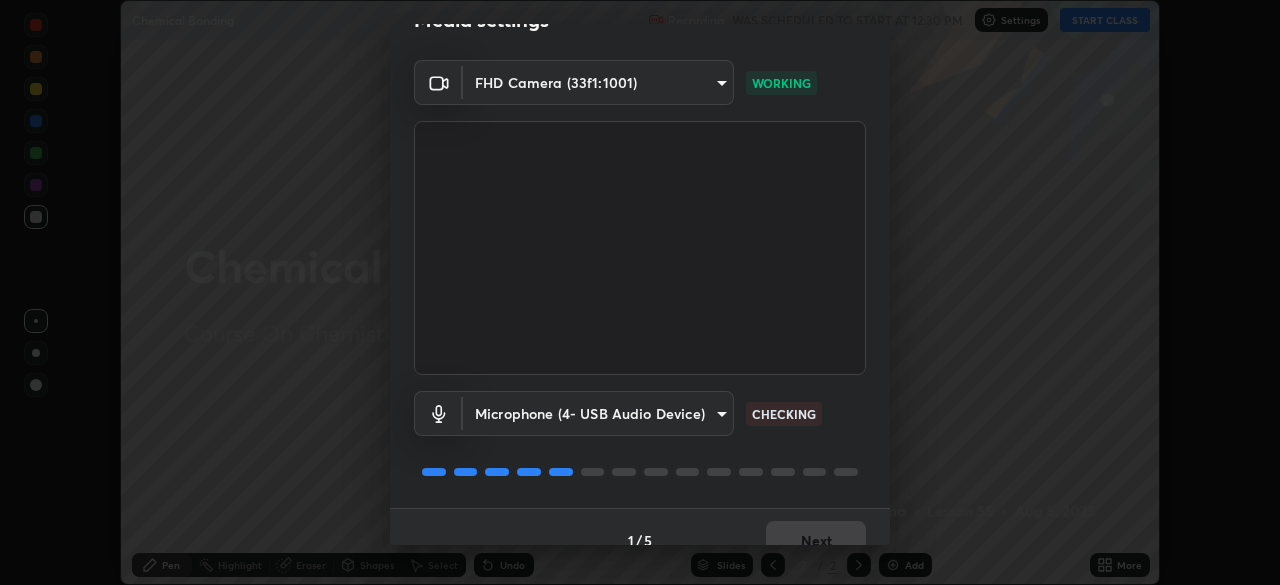 scroll, scrollTop: 70, scrollLeft: 0, axis: vertical 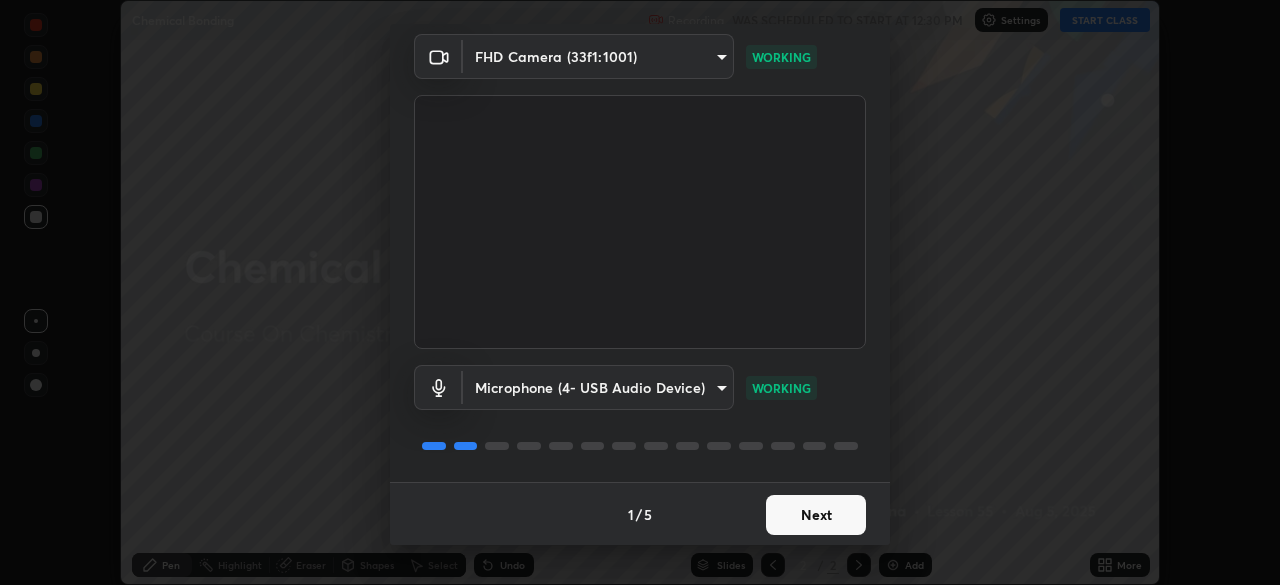 click on "Next" at bounding box center [816, 515] 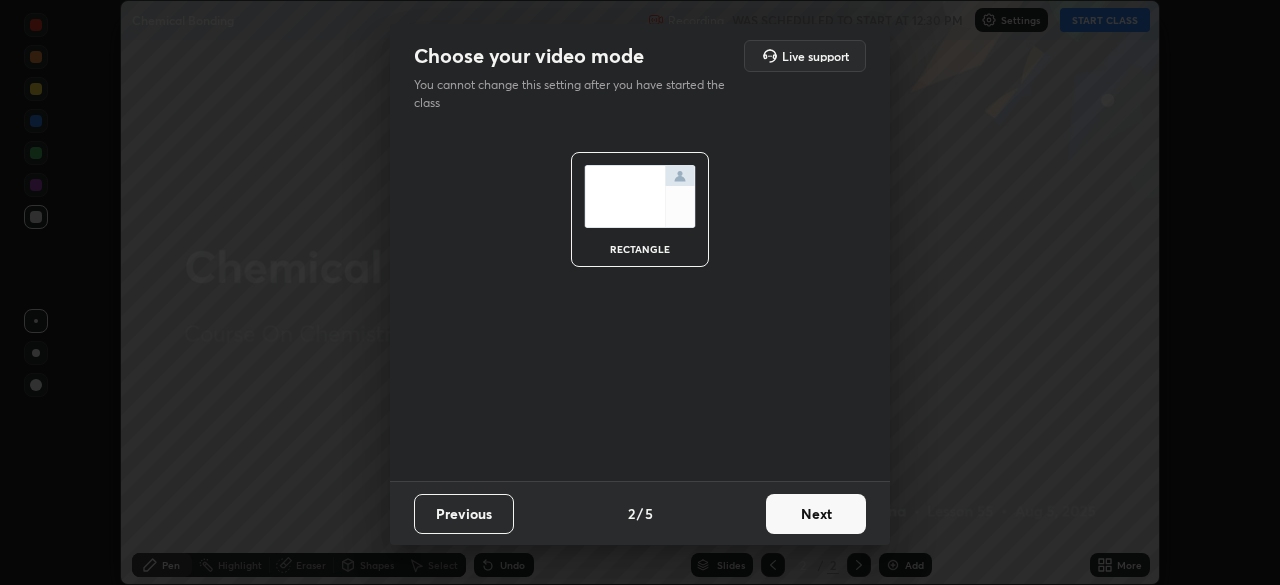 click on "Next" at bounding box center (816, 514) 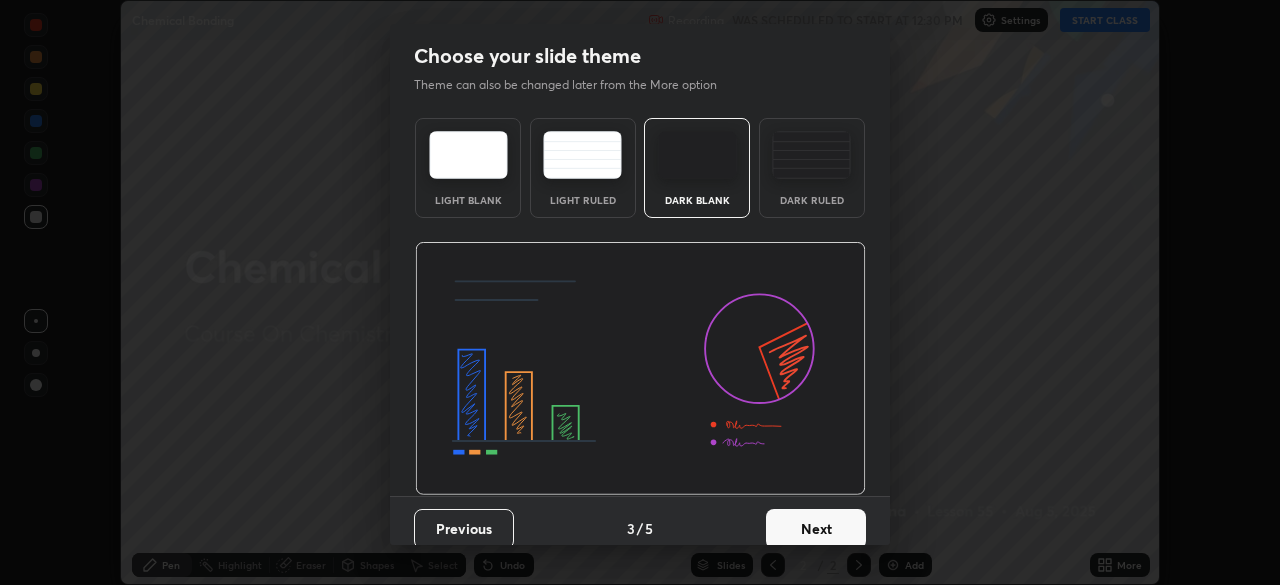 click on "Next" at bounding box center (816, 529) 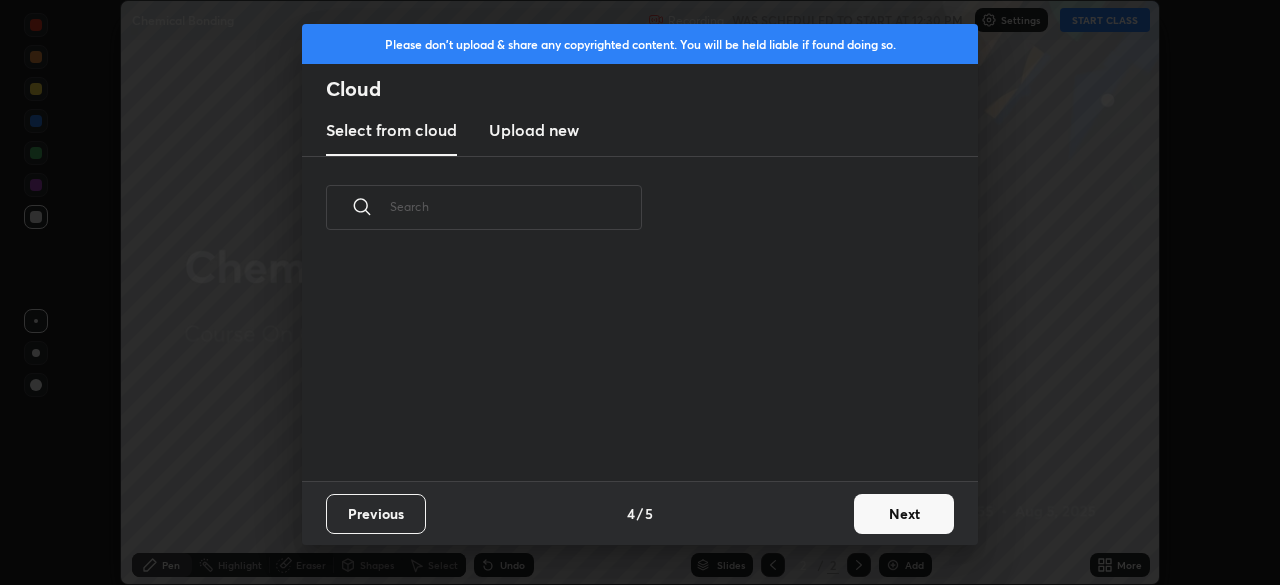 click on "Next" at bounding box center (904, 514) 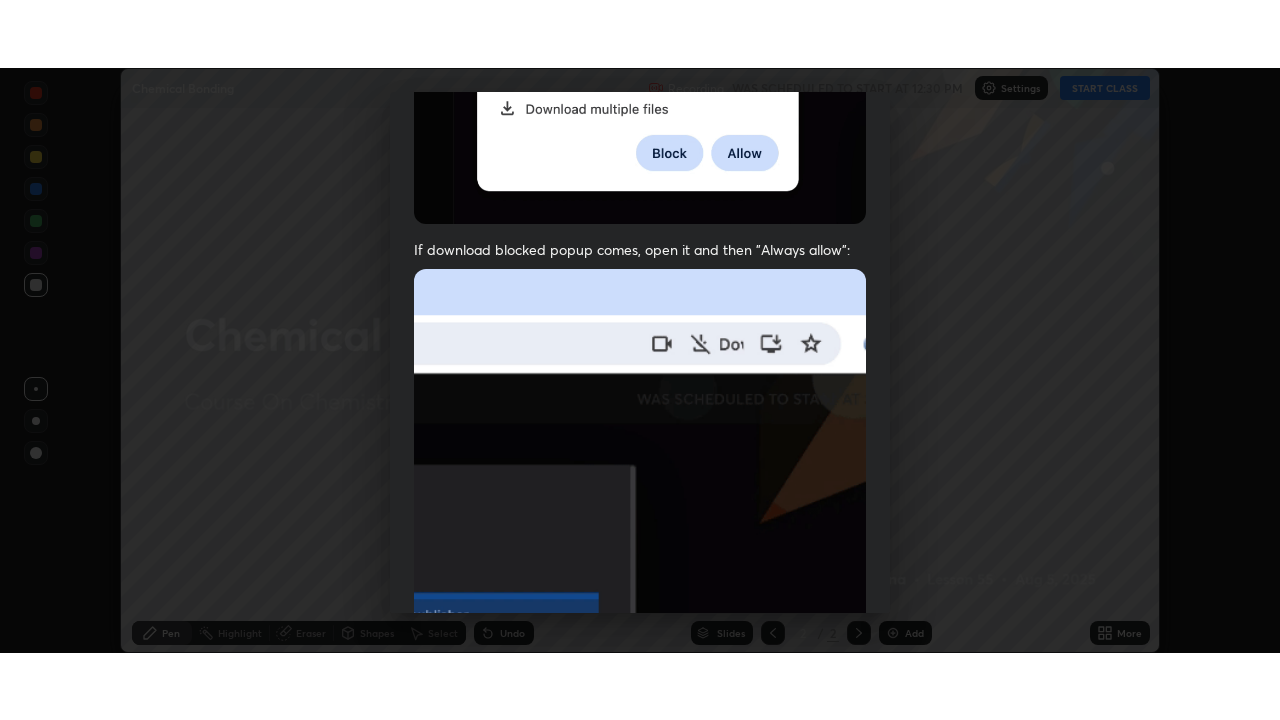 scroll, scrollTop: 478, scrollLeft: 0, axis: vertical 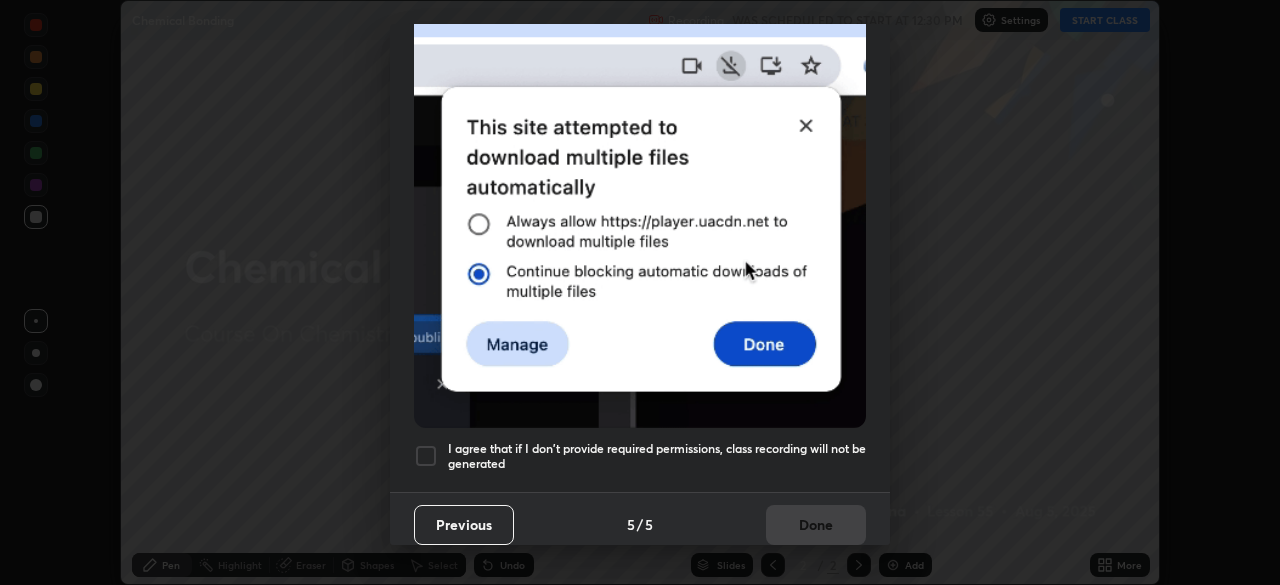 click at bounding box center [426, 456] 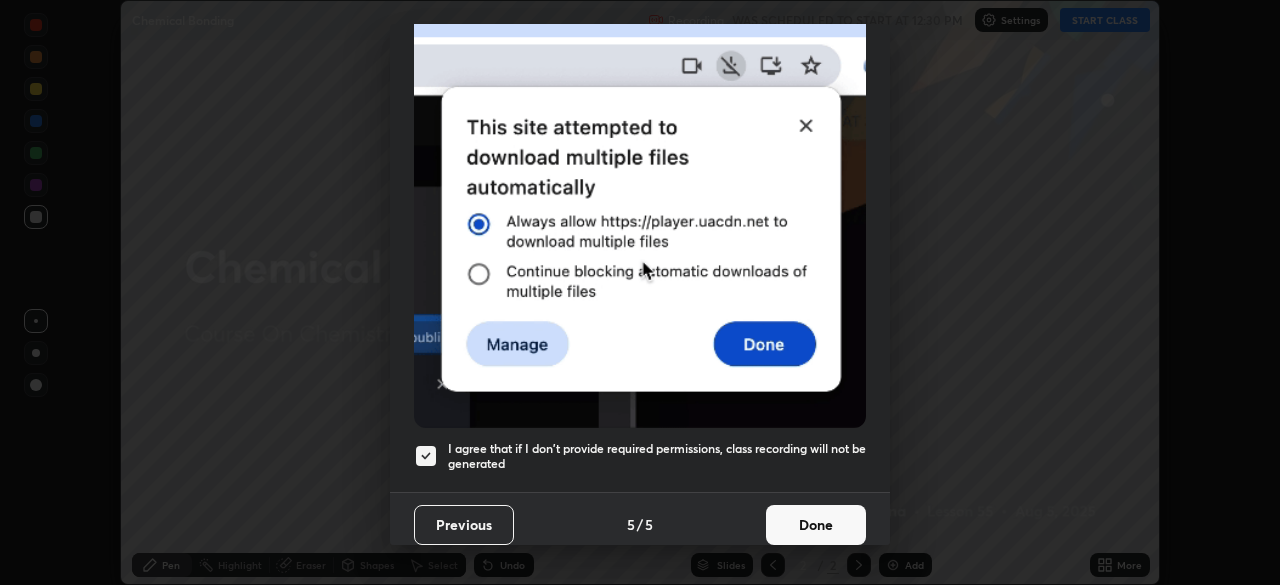 click on "Done" at bounding box center (816, 525) 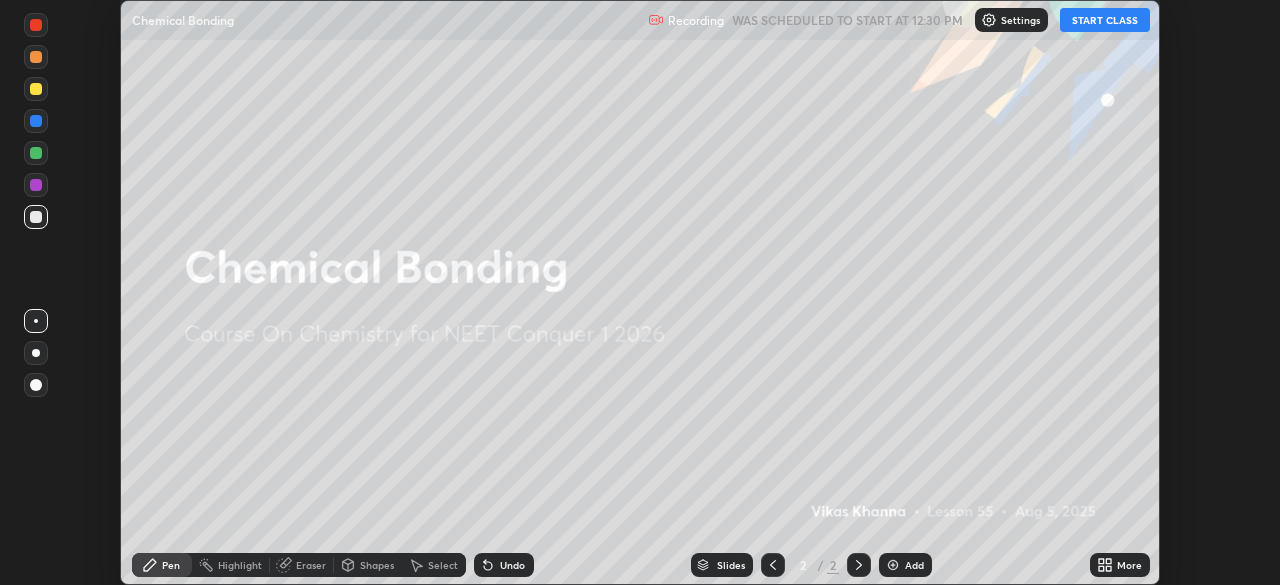 click on "START CLASS" at bounding box center [1105, 20] 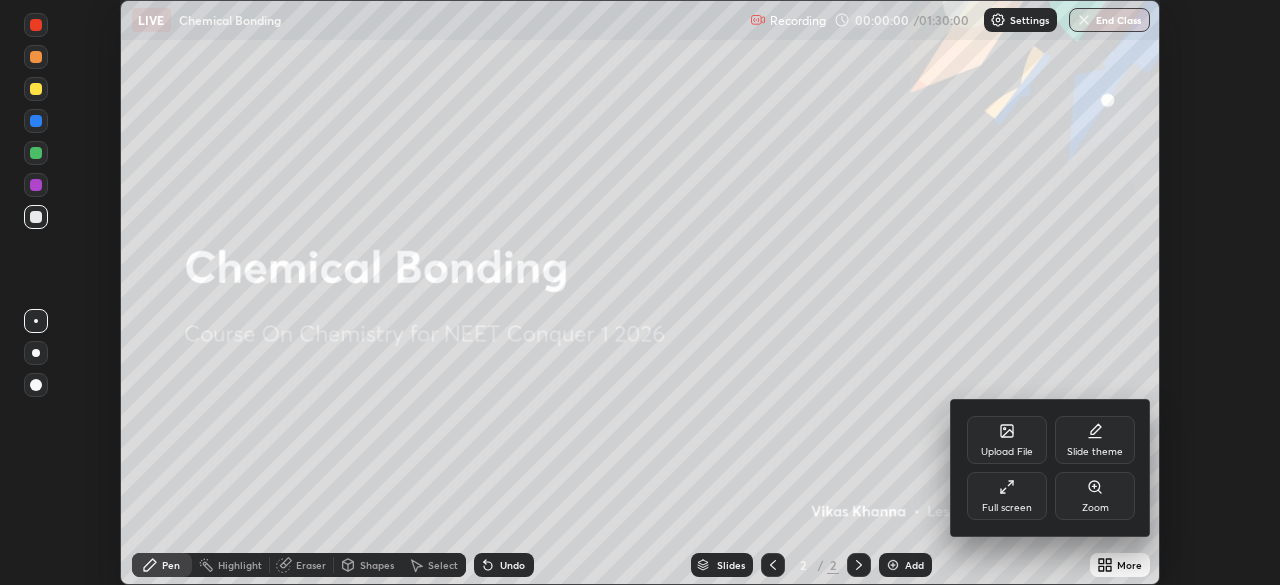 click 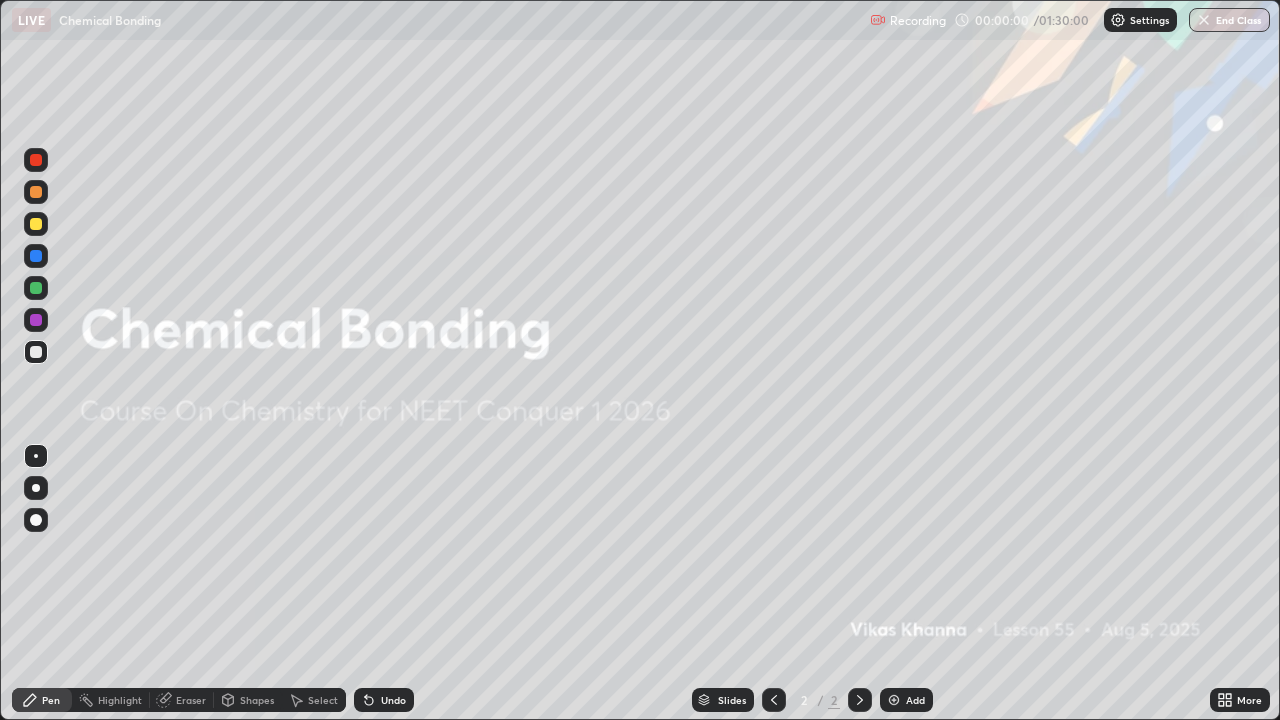 scroll, scrollTop: 99280, scrollLeft: 98720, axis: both 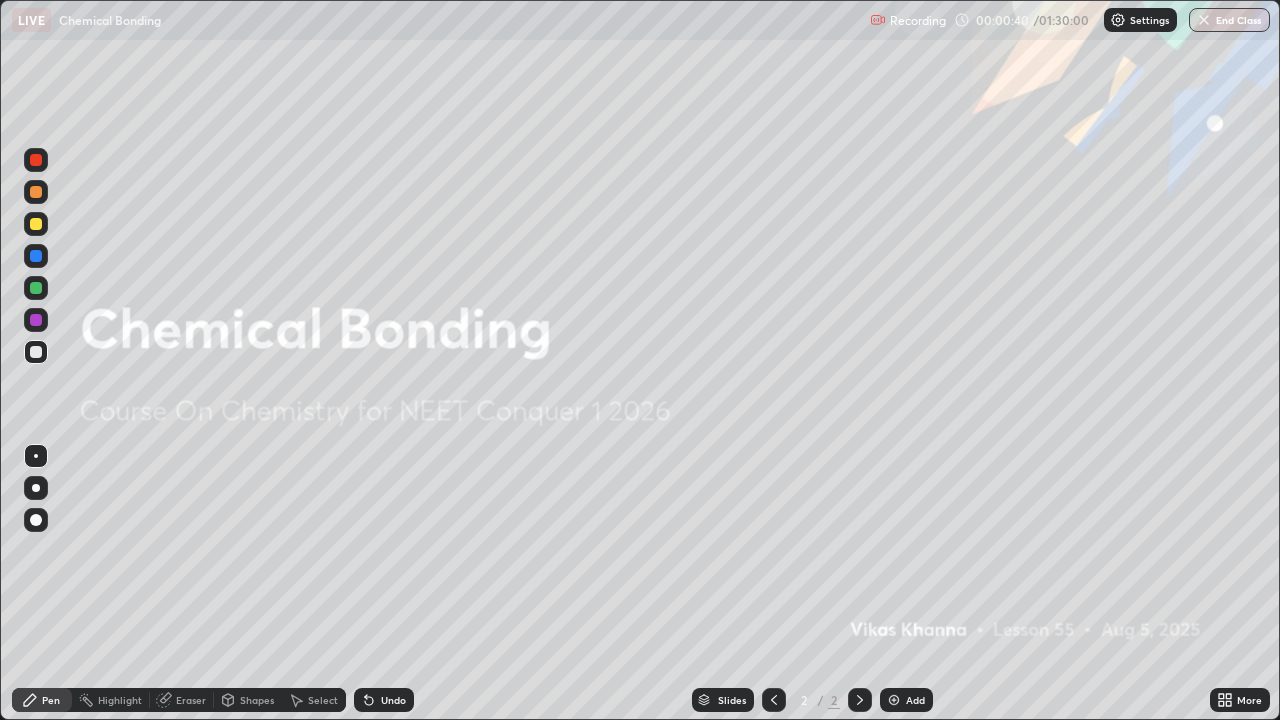 click at bounding box center [36, 520] 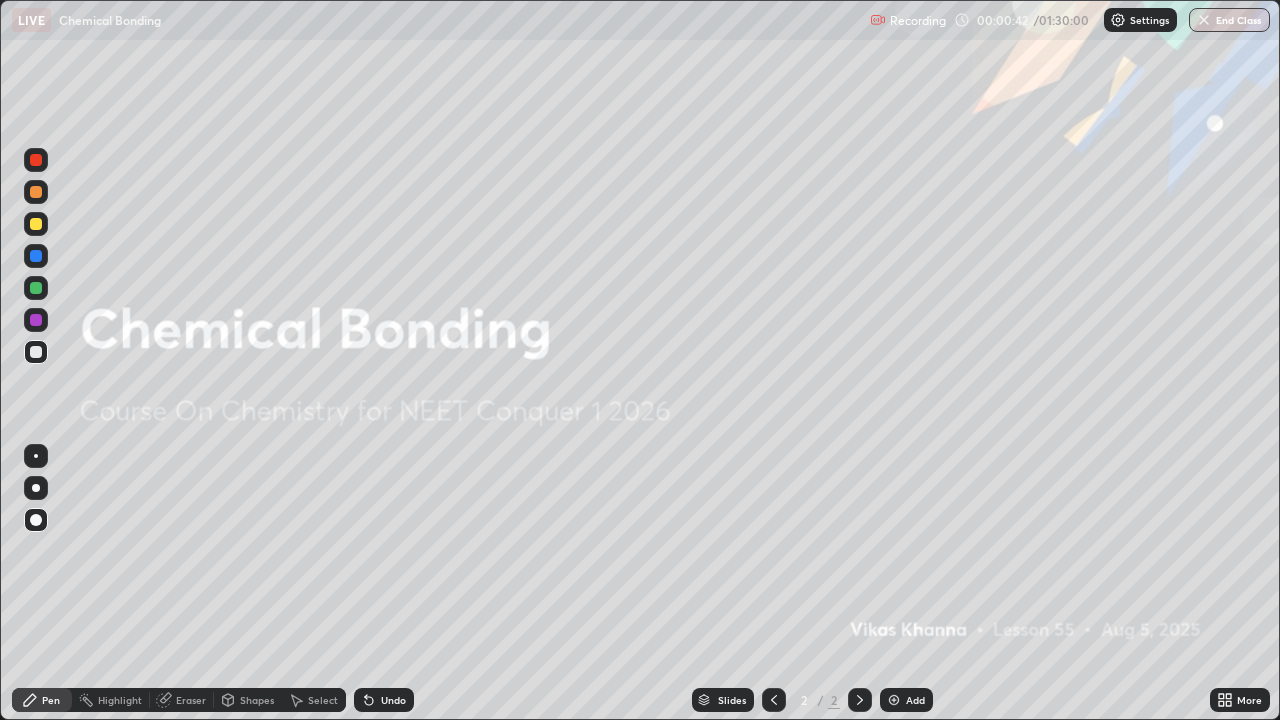 click on "Add" at bounding box center [906, 700] 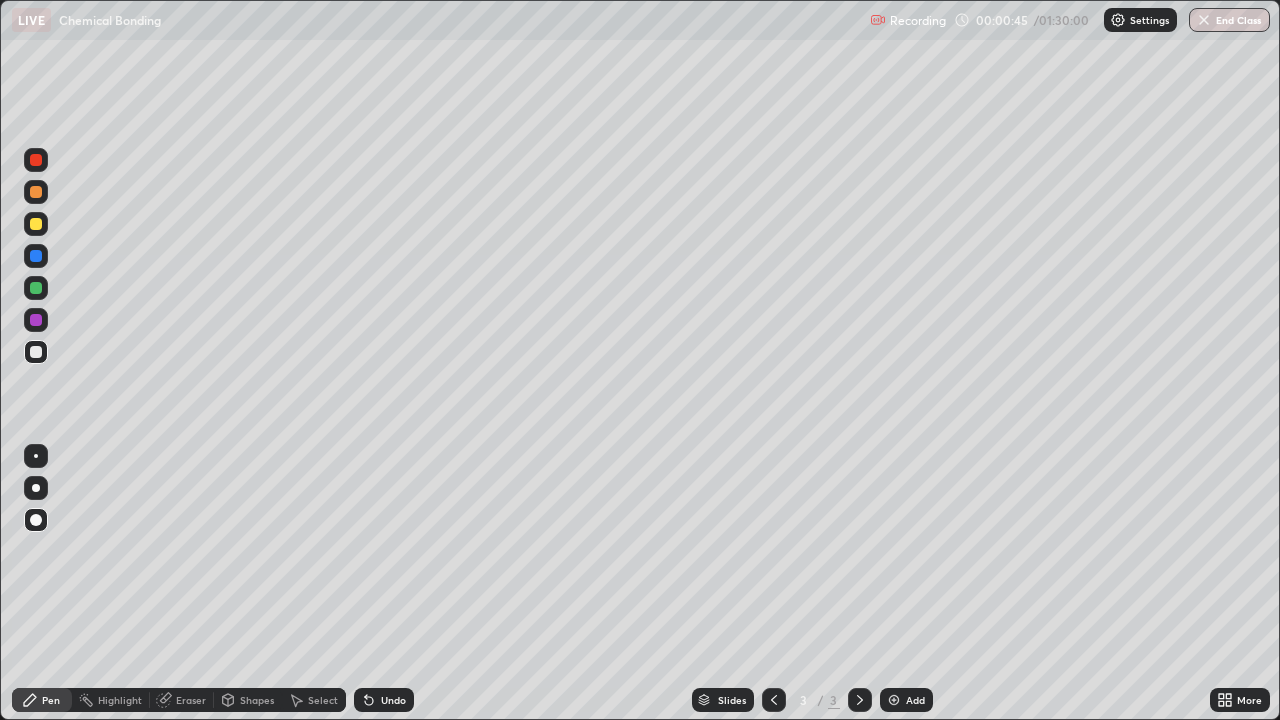 click on "Shapes" at bounding box center [257, 700] 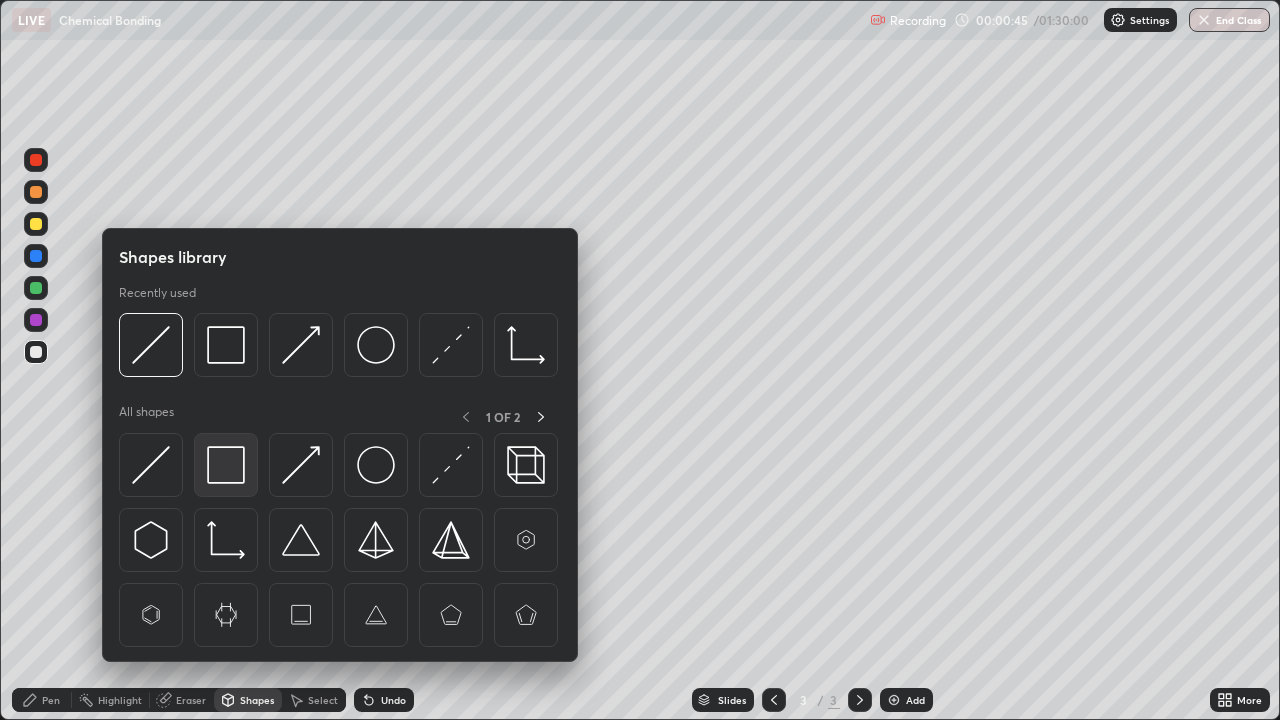 click at bounding box center (226, 465) 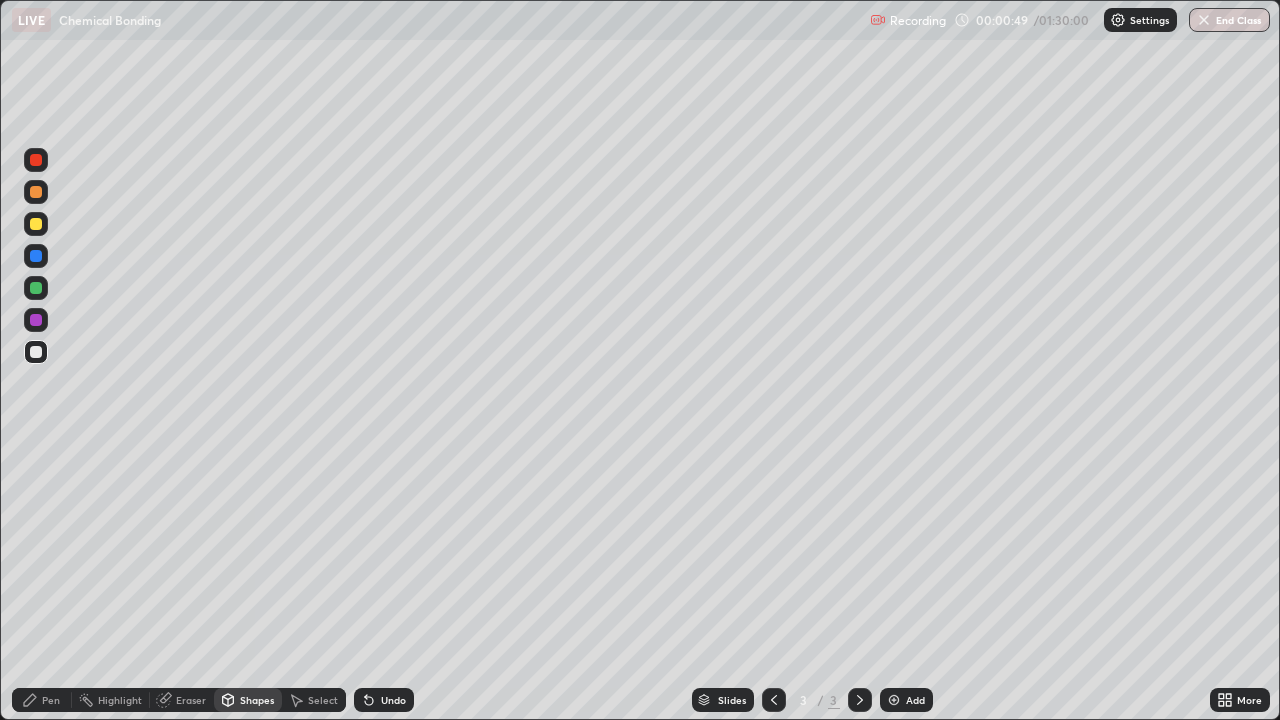 click on "Pen" at bounding box center (51, 700) 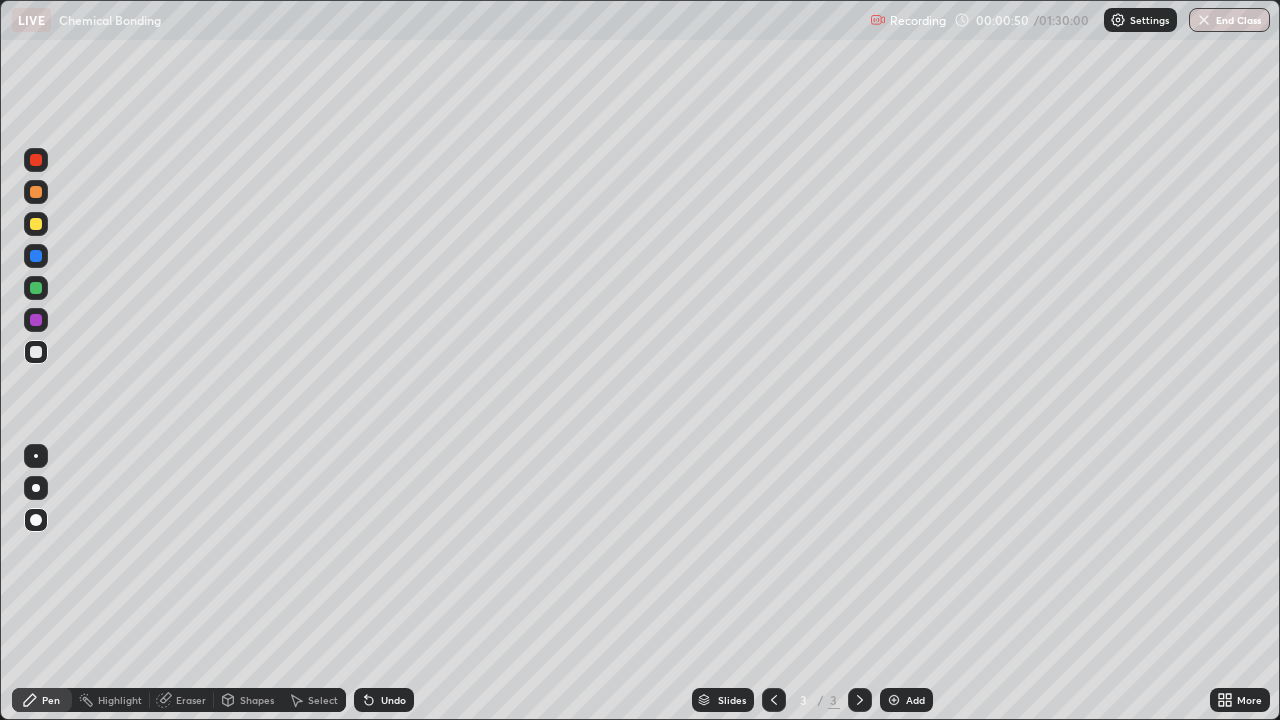 click at bounding box center [36, 224] 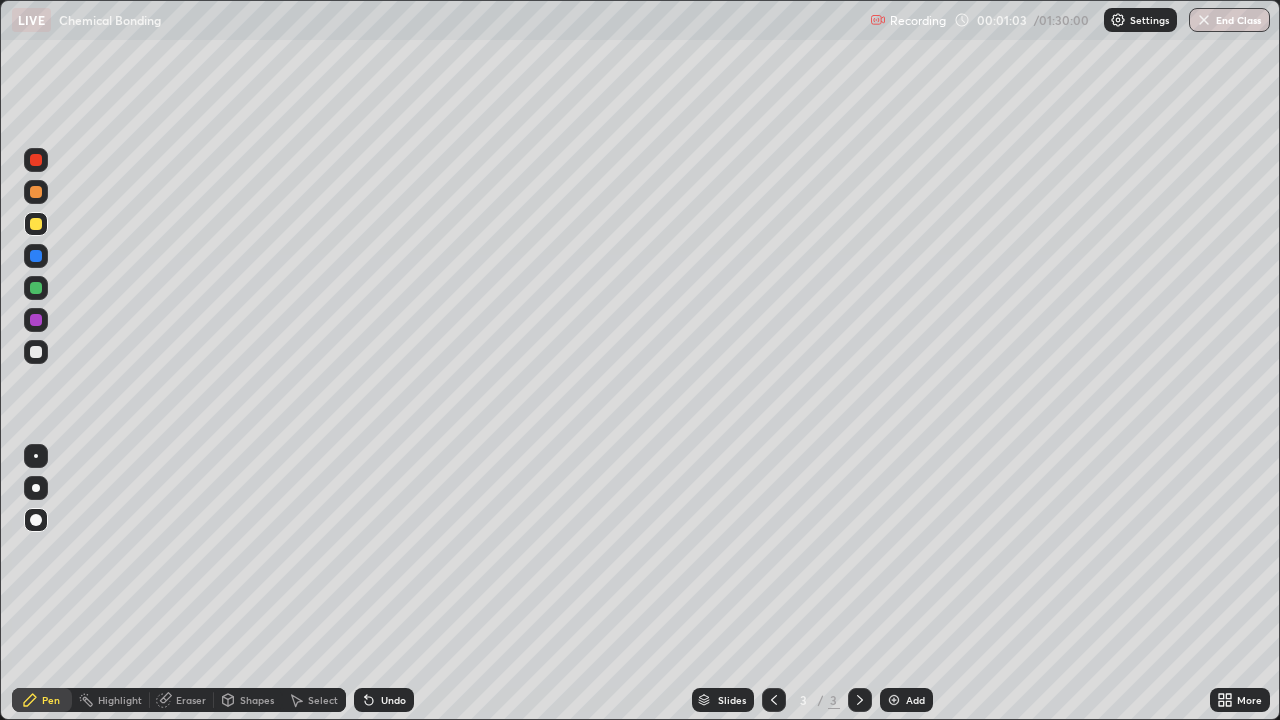 click on "Shapes" at bounding box center (257, 700) 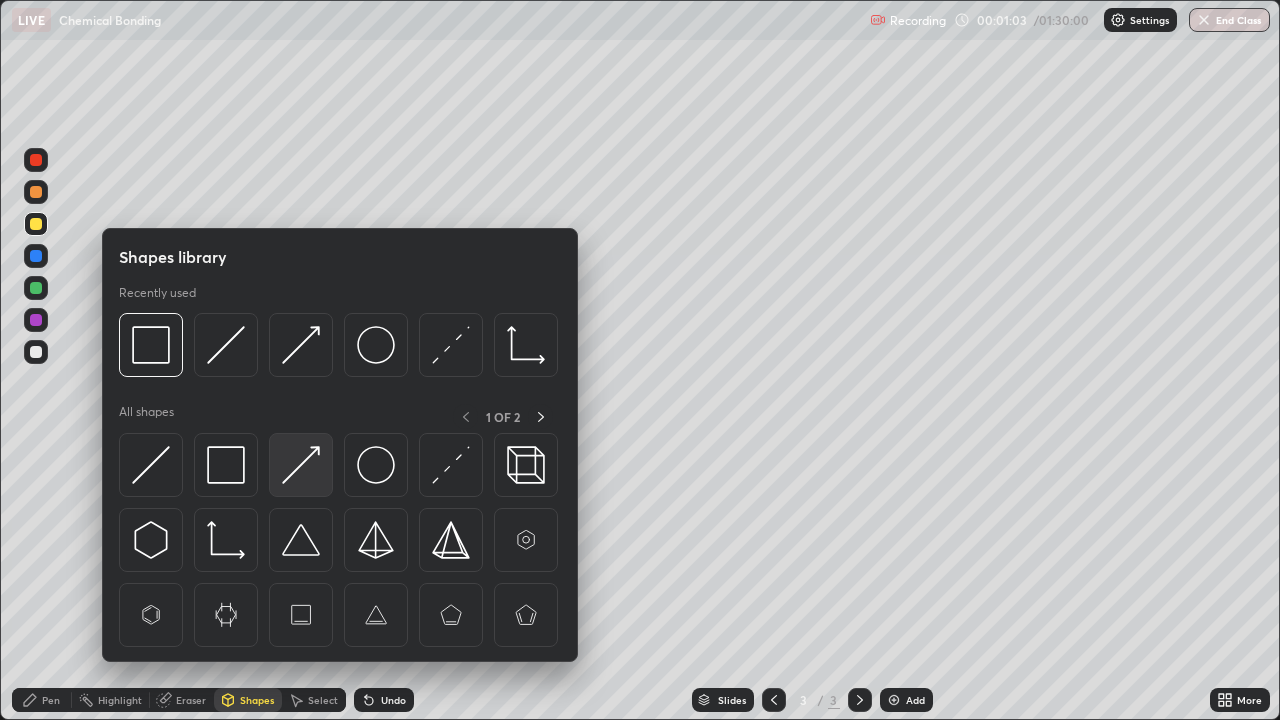 click at bounding box center [301, 465] 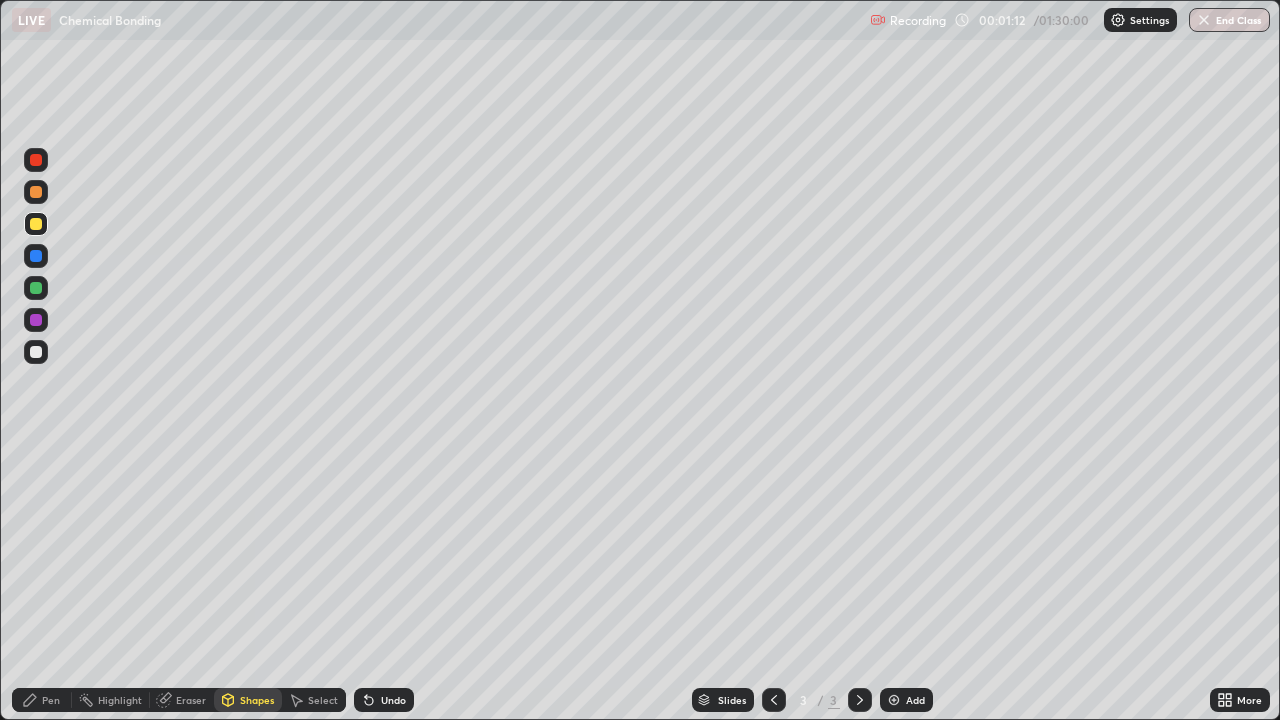 click on "Shapes" at bounding box center (257, 700) 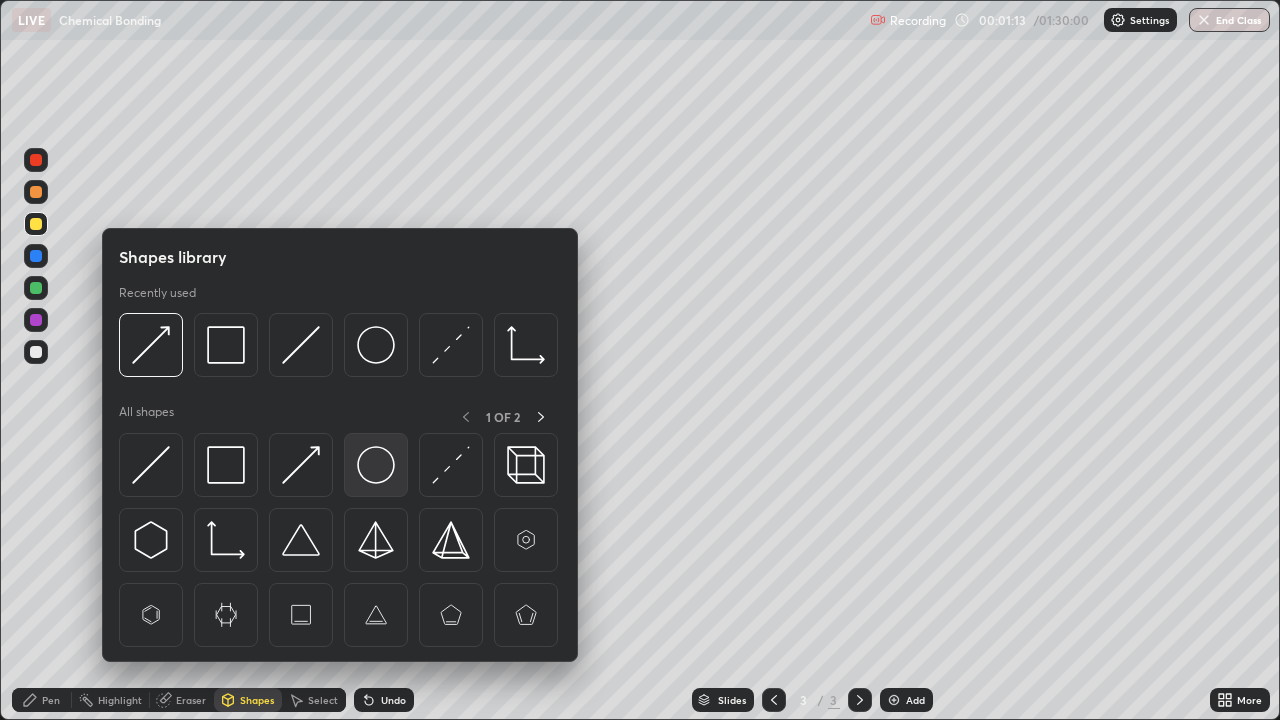 click at bounding box center (376, 465) 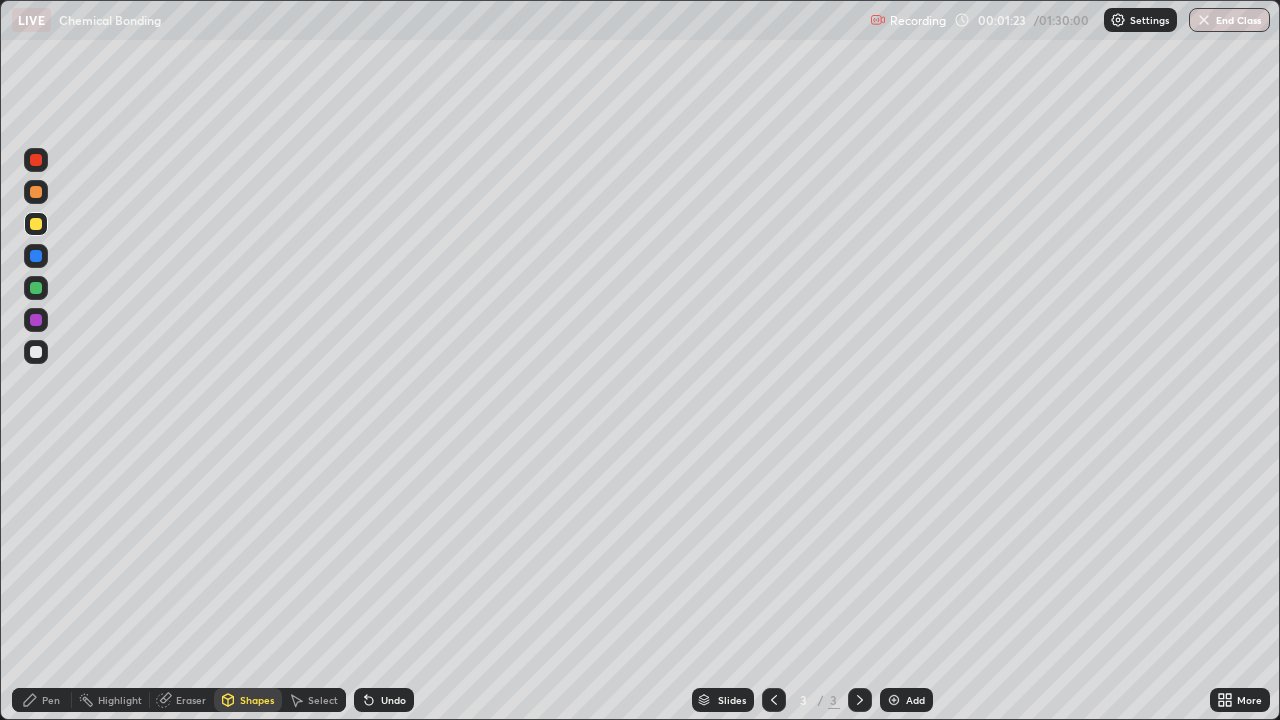 click on "Pen" at bounding box center [51, 700] 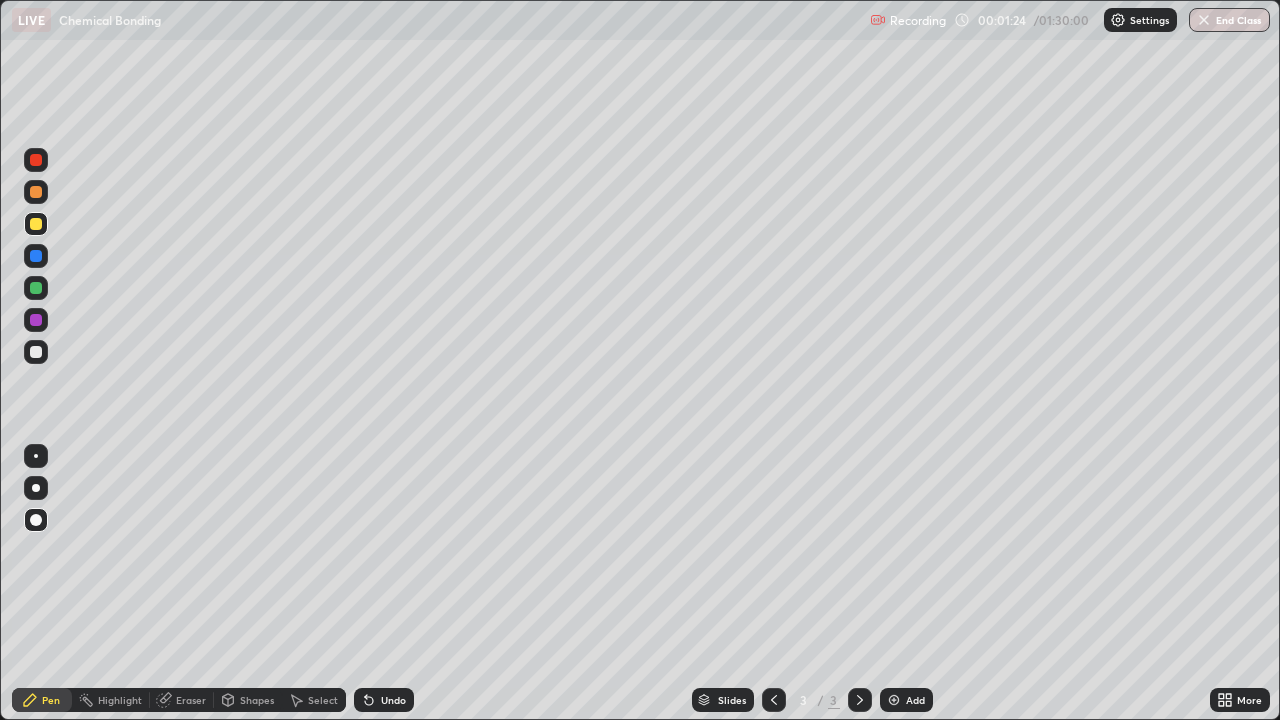click at bounding box center (36, 288) 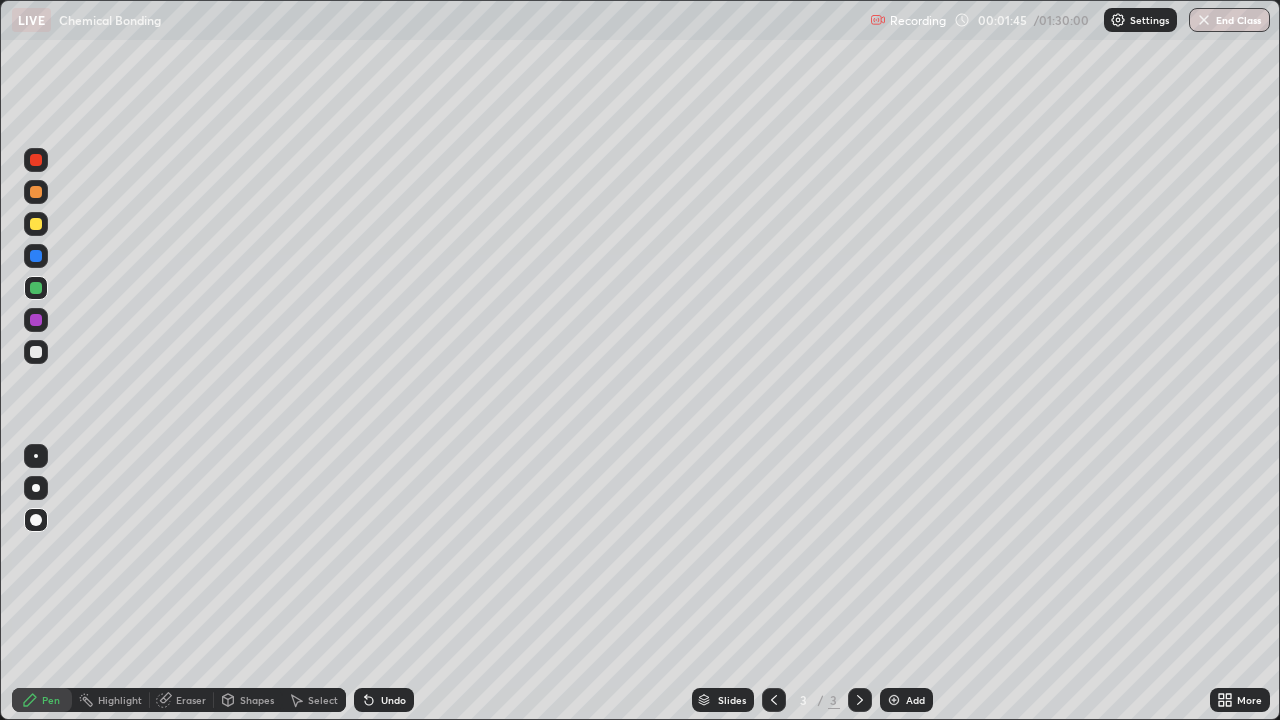click on "Undo" at bounding box center [384, 700] 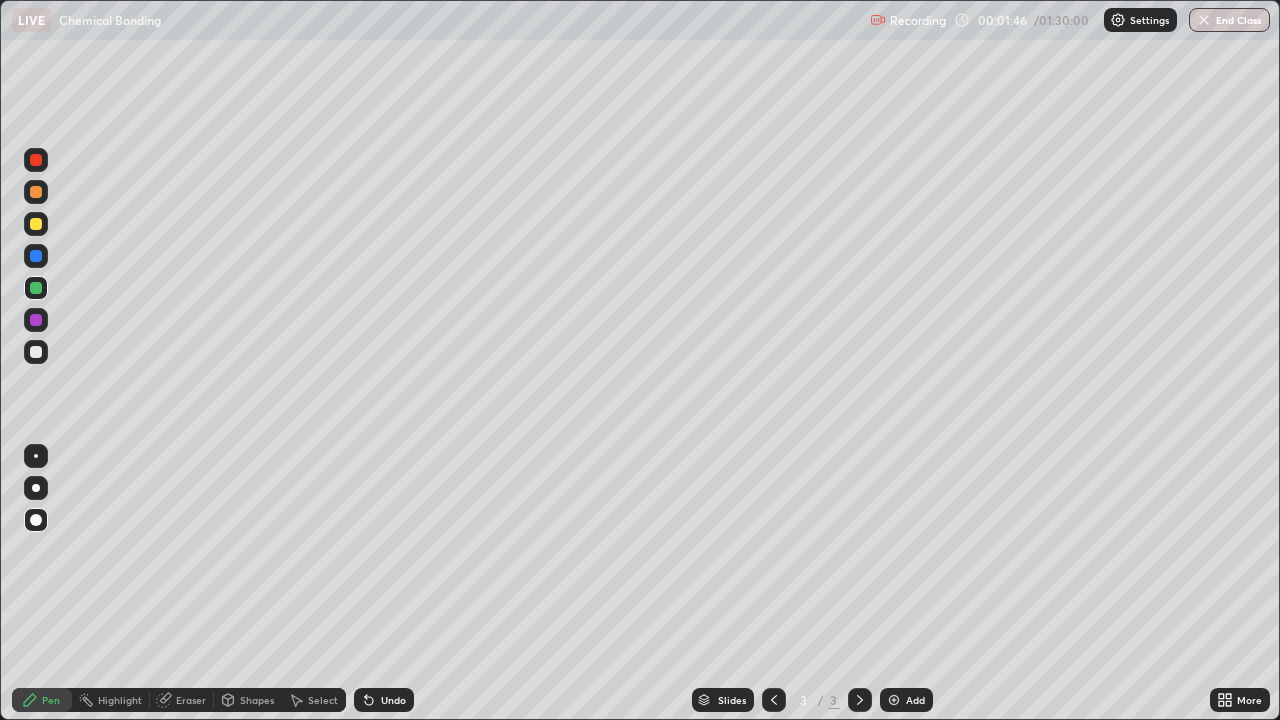 click on "Undo" at bounding box center [384, 700] 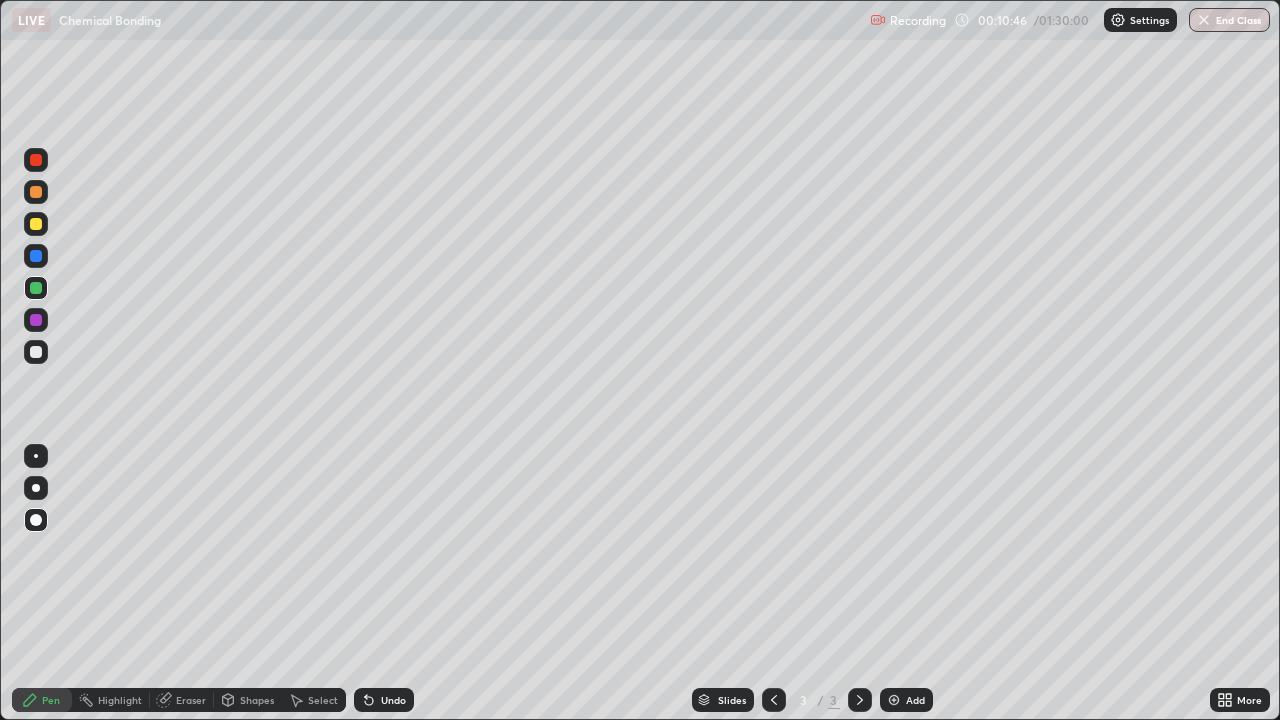 click on "Add" at bounding box center [915, 700] 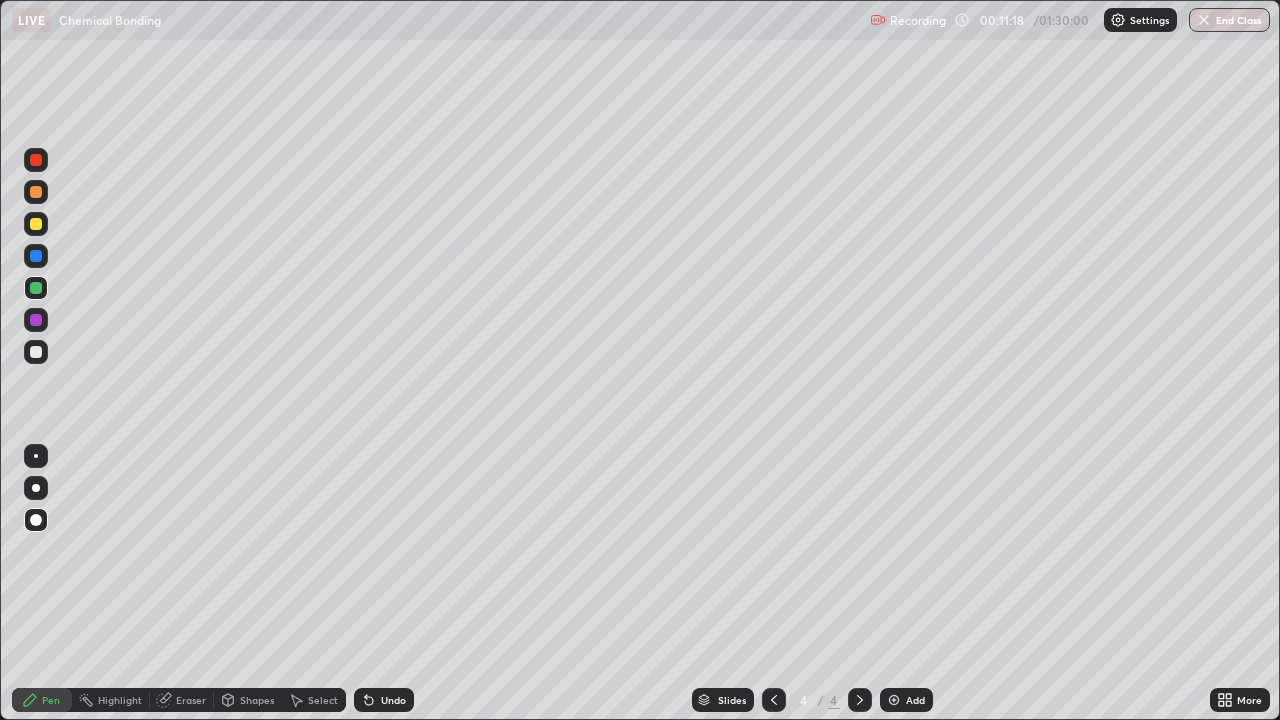 click on "Shapes" at bounding box center [248, 700] 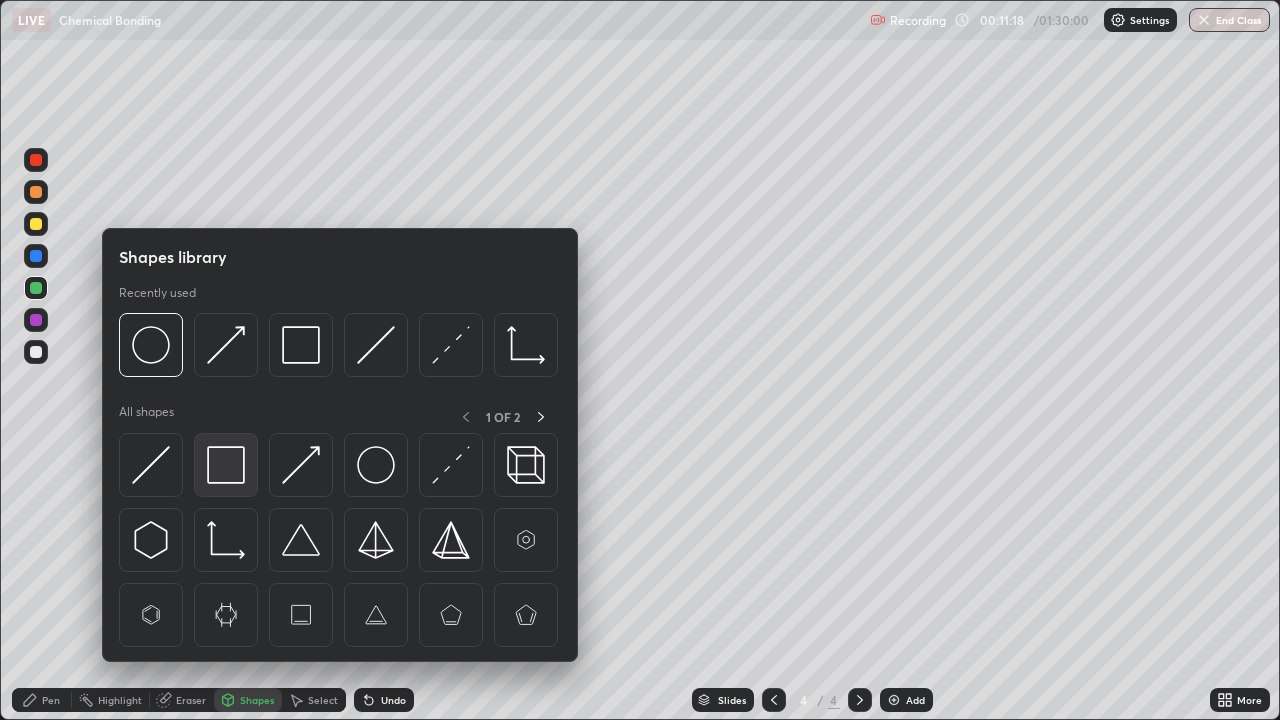 click at bounding box center (226, 465) 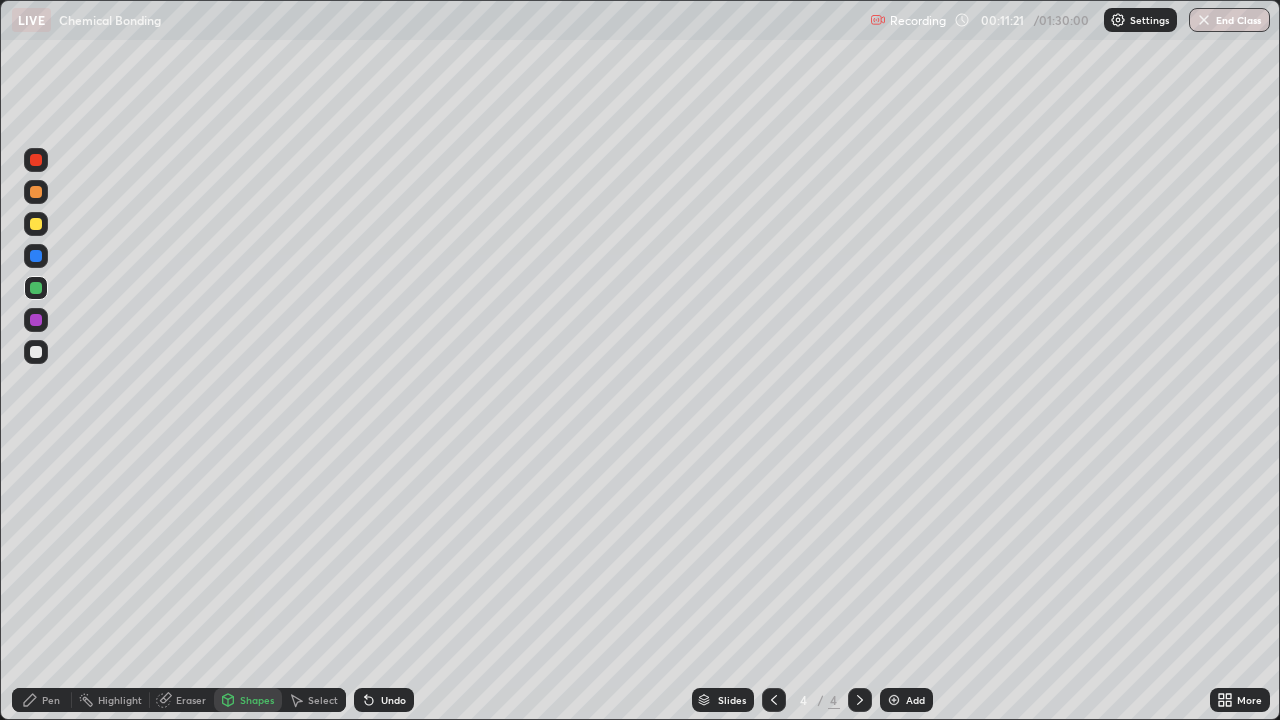 click on "Pen" at bounding box center [42, 700] 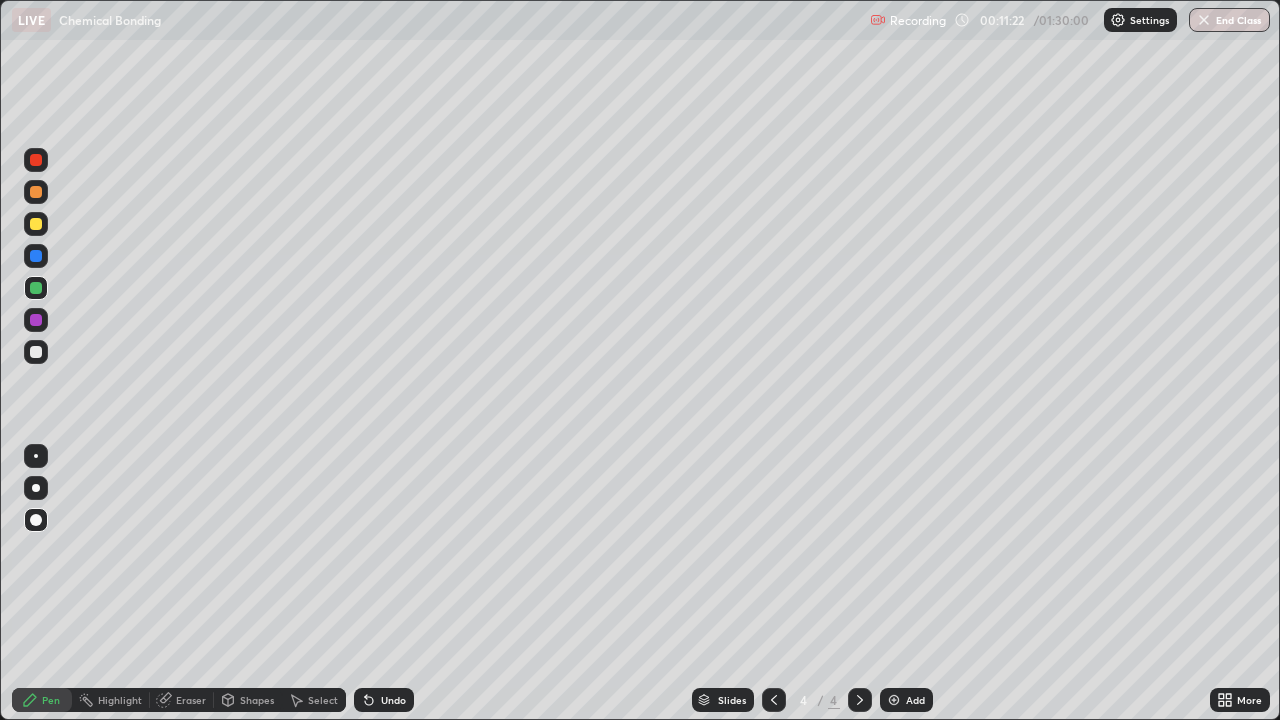 click at bounding box center [36, 224] 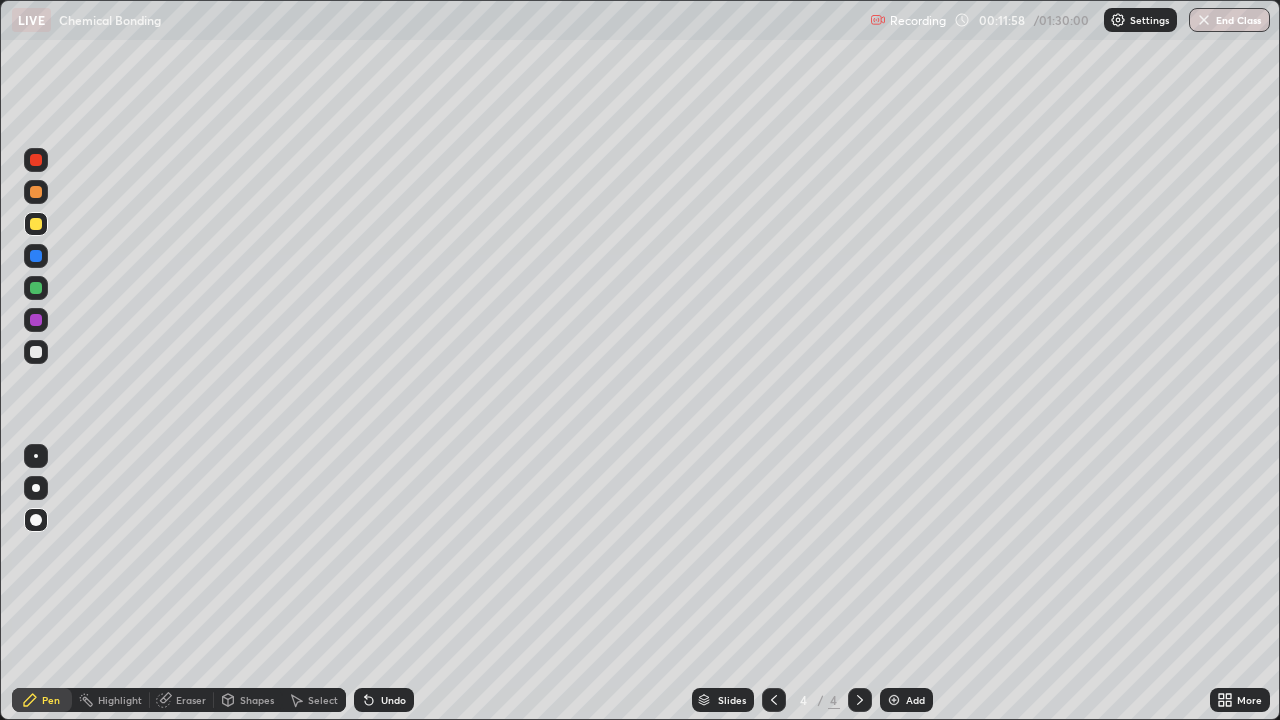 click on "Shapes" at bounding box center (248, 700) 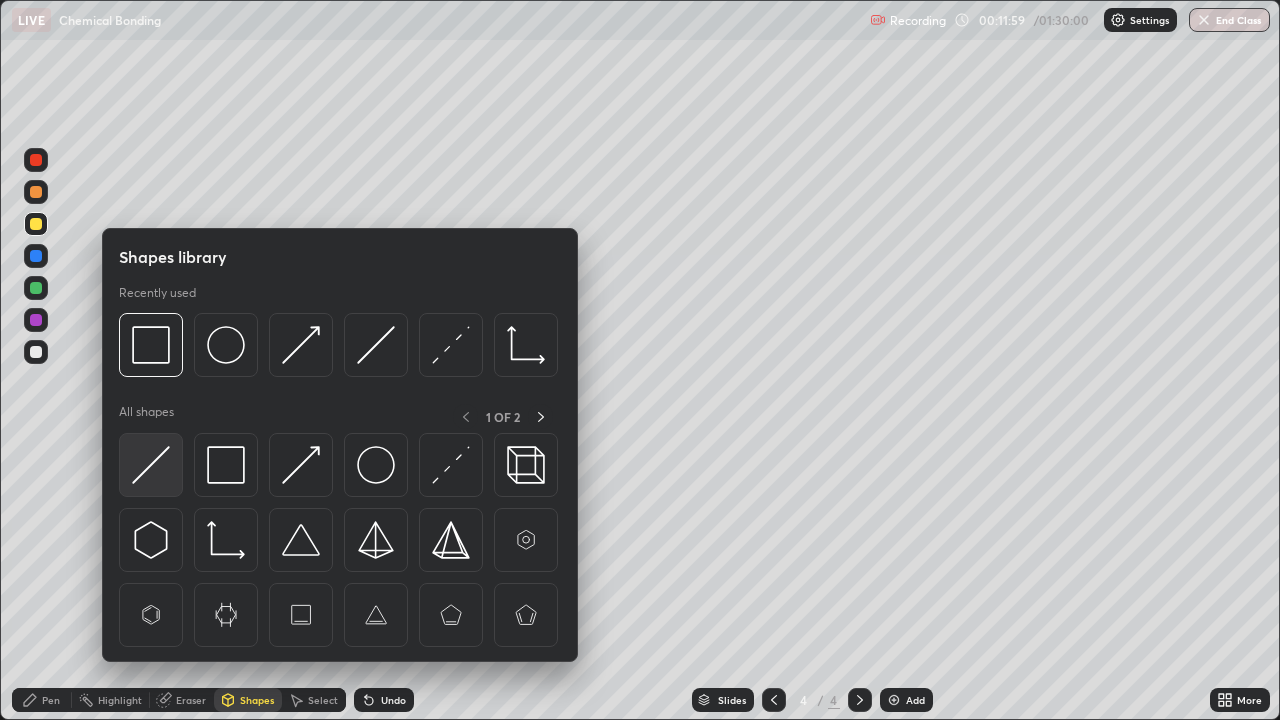 click at bounding box center [151, 465] 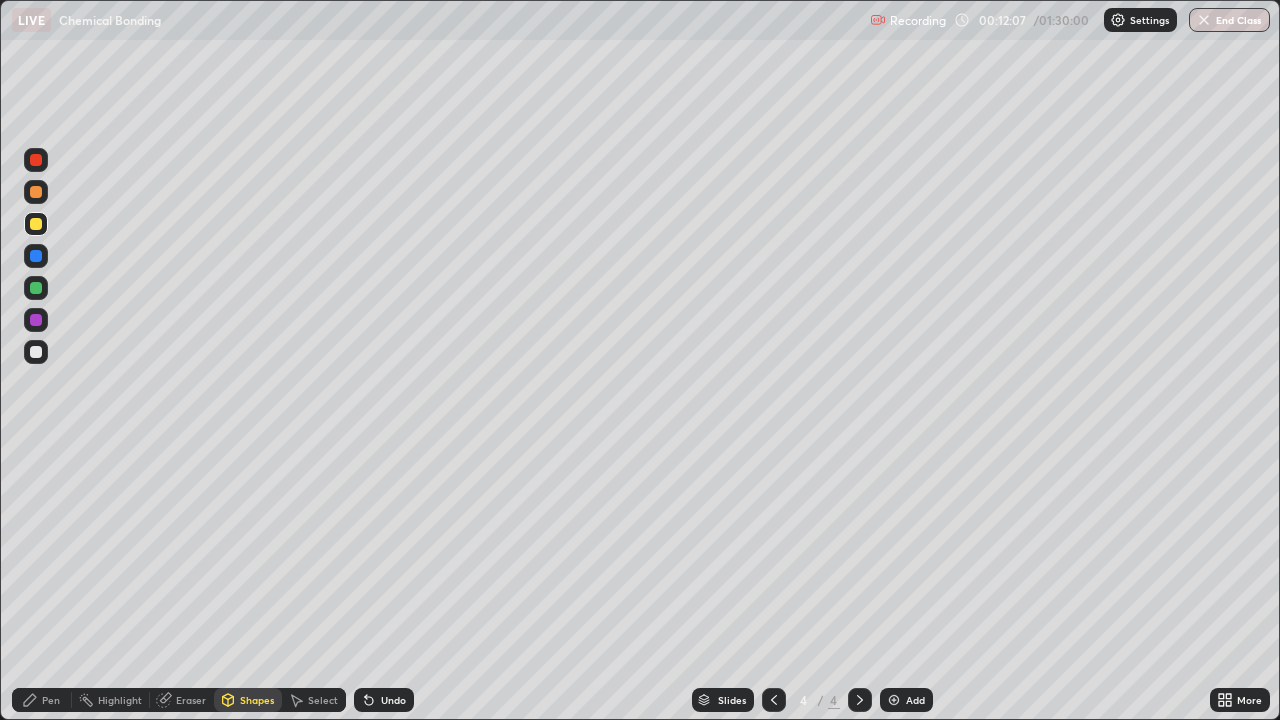 click on "Add" at bounding box center (915, 700) 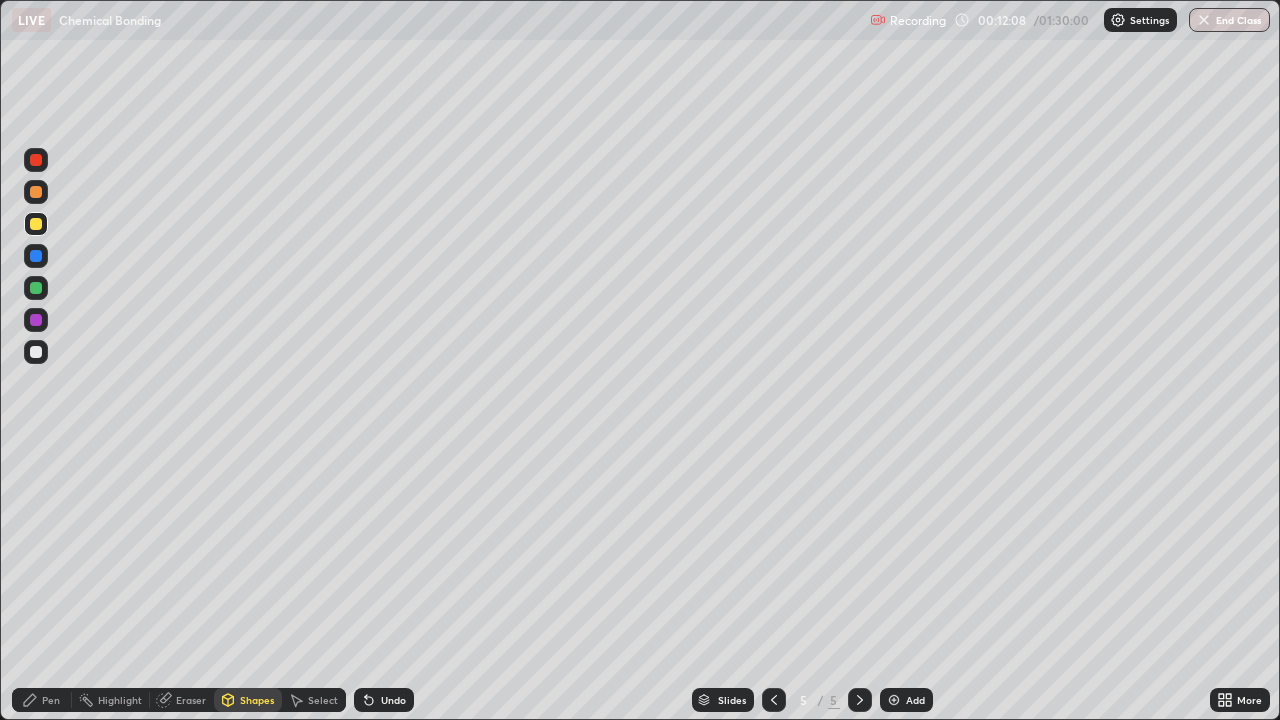 click on "Pen" at bounding box center (42, 700) 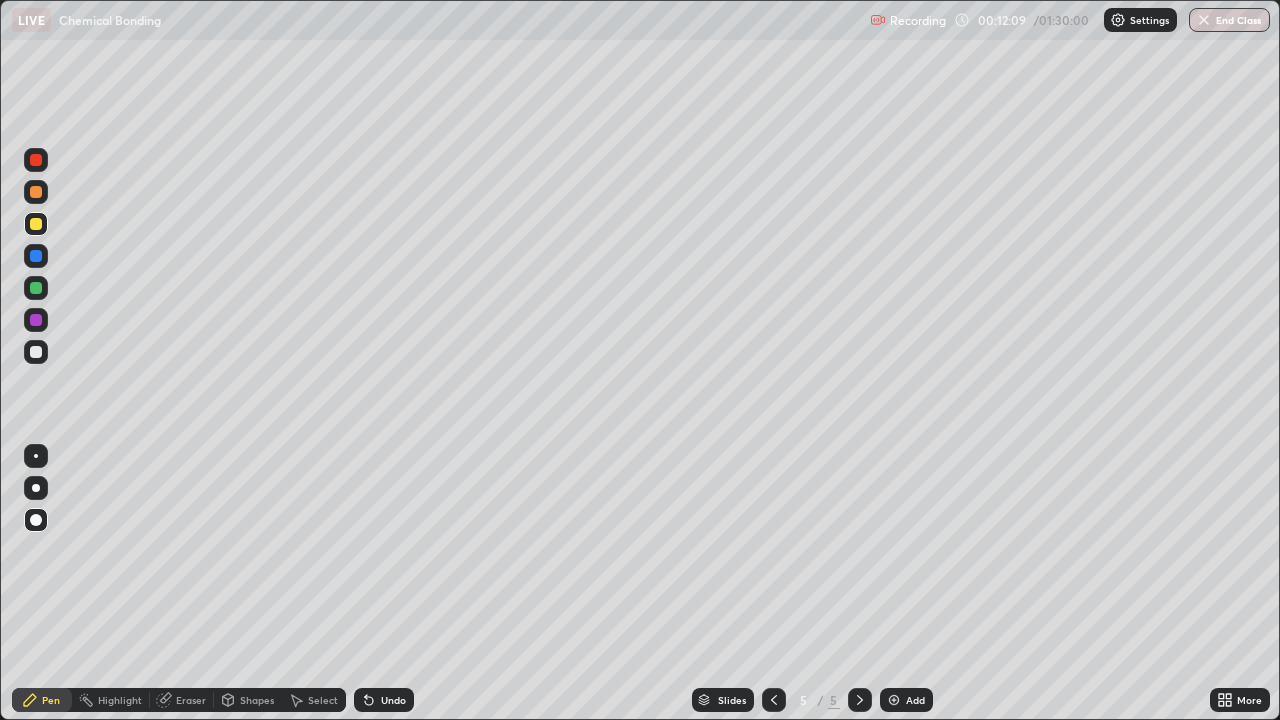 click at bounding box center [36, 224] 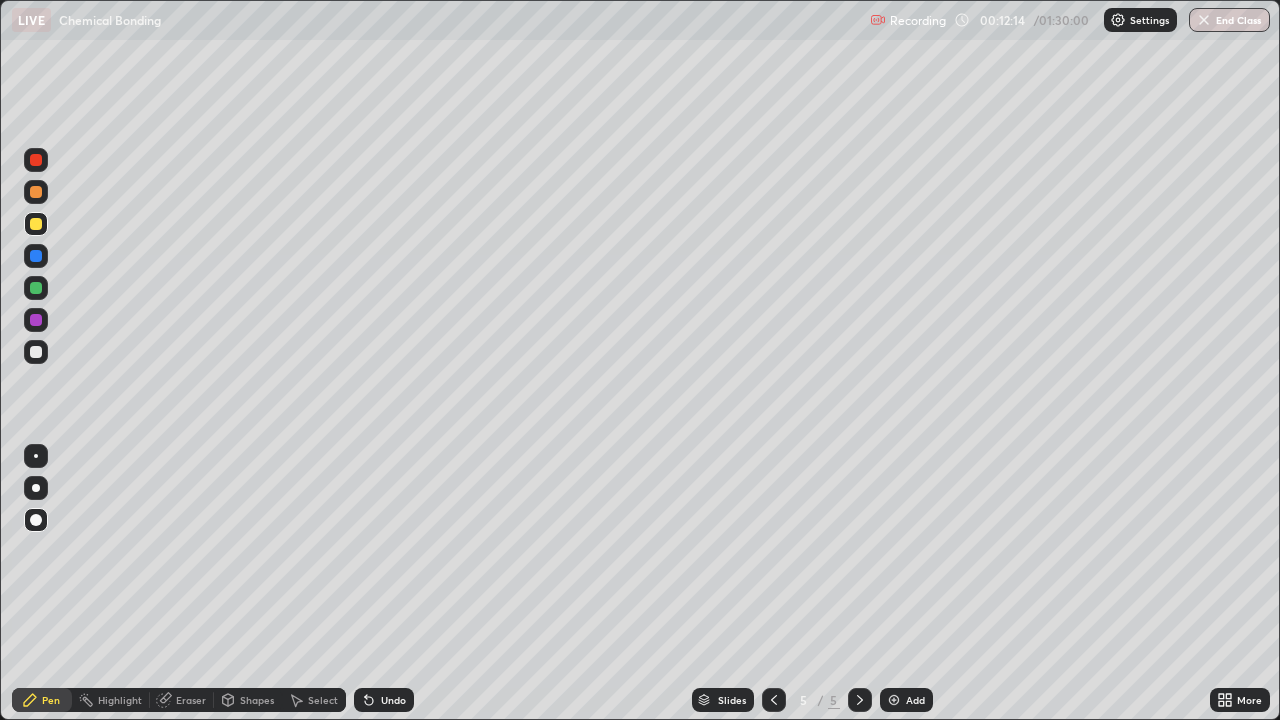 click on "Shapes" at bounding box center (257, 700) 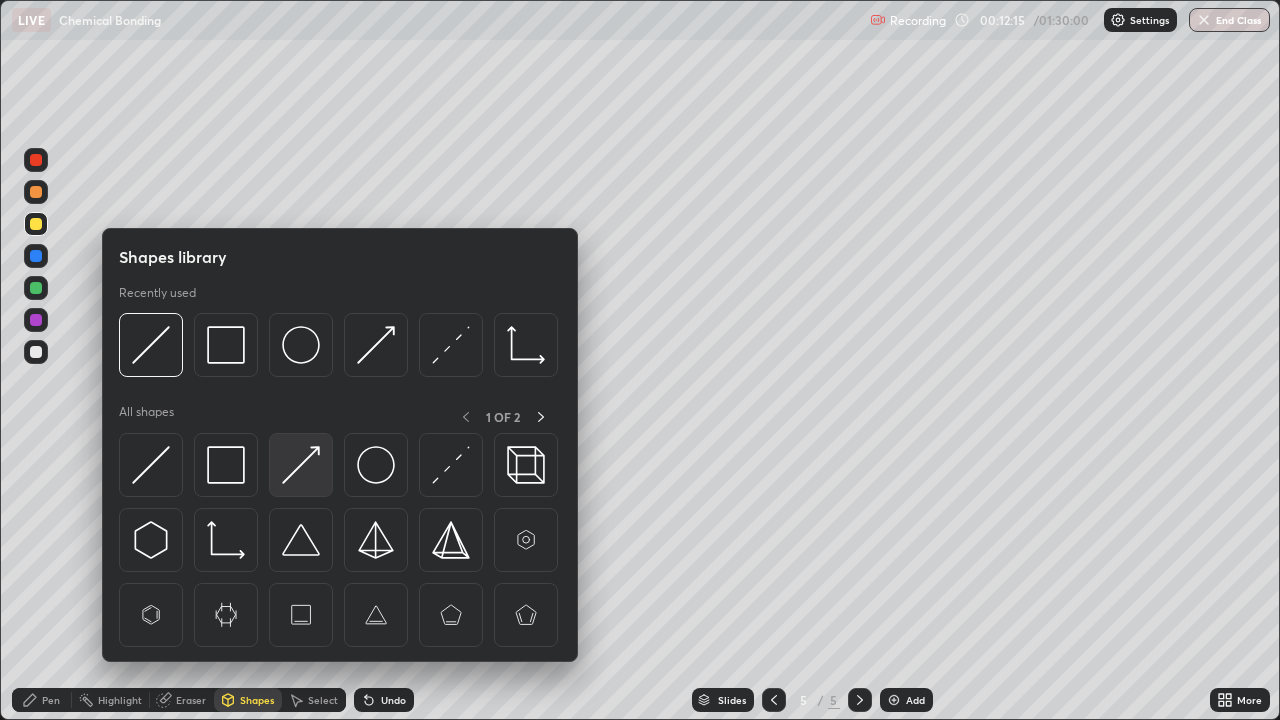 click at bounding box center (301, 465) 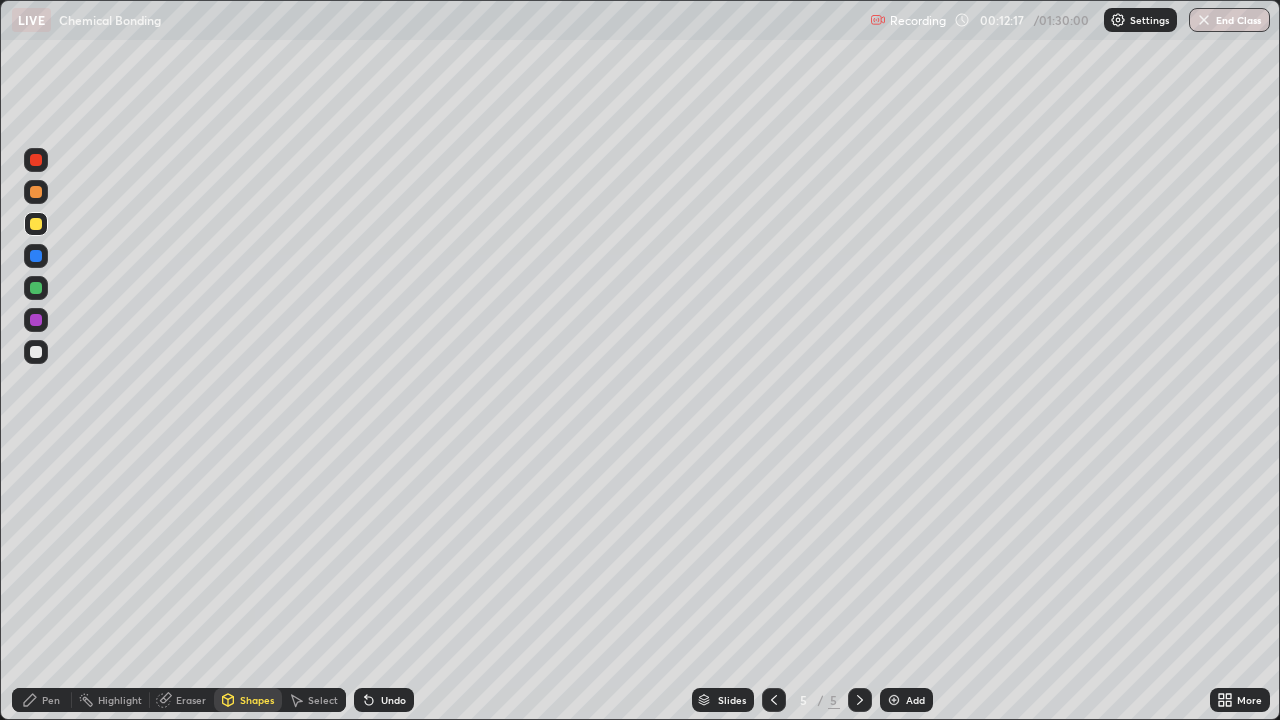 click on "Pen" at bounding box center (42, 700) 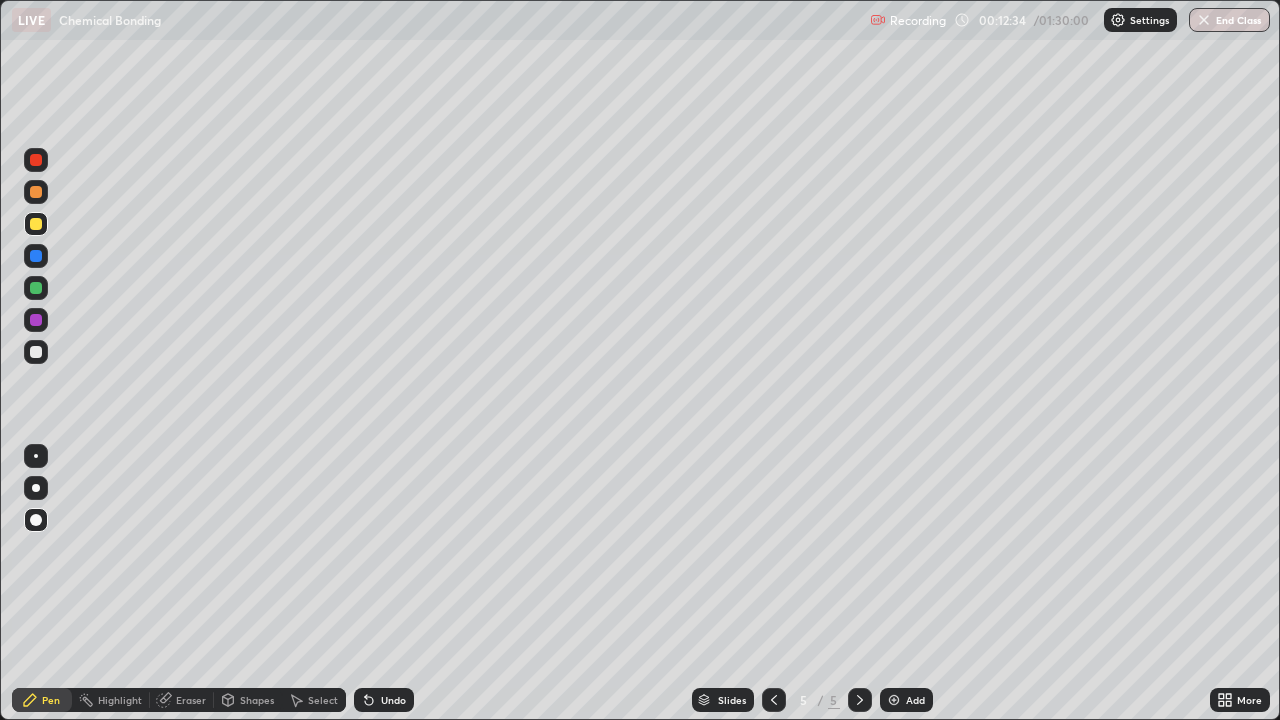 click 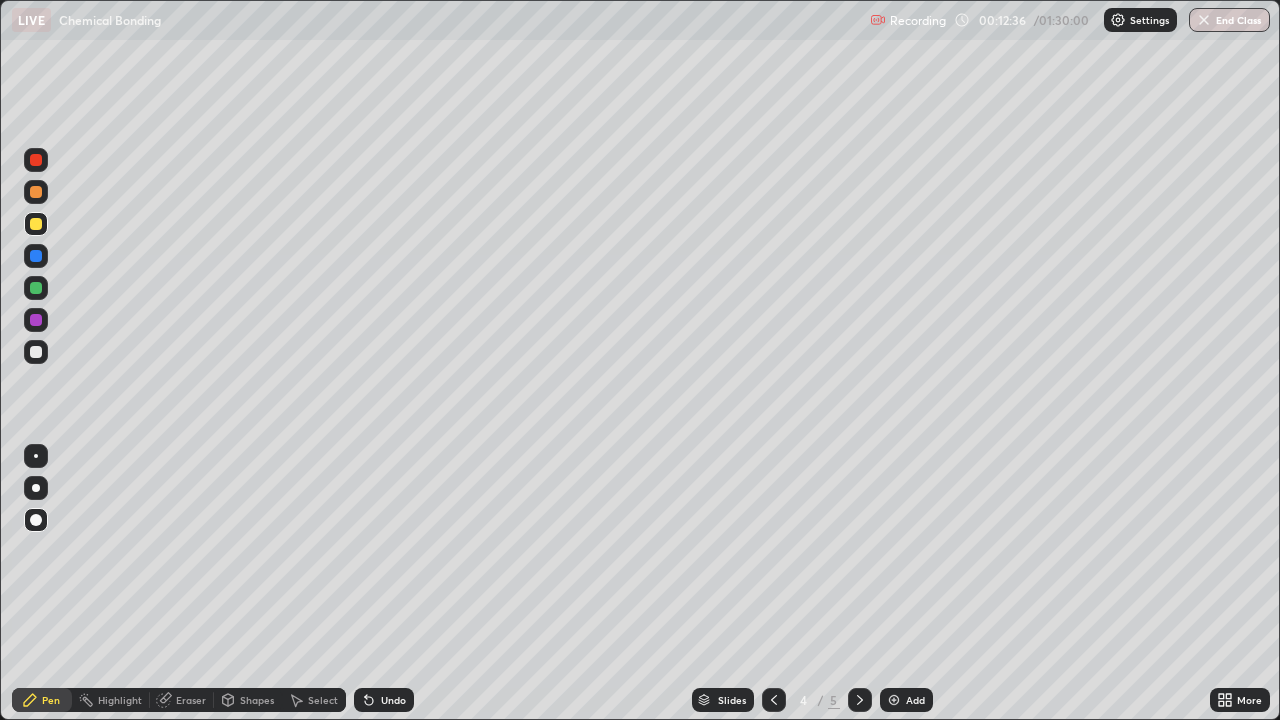 click 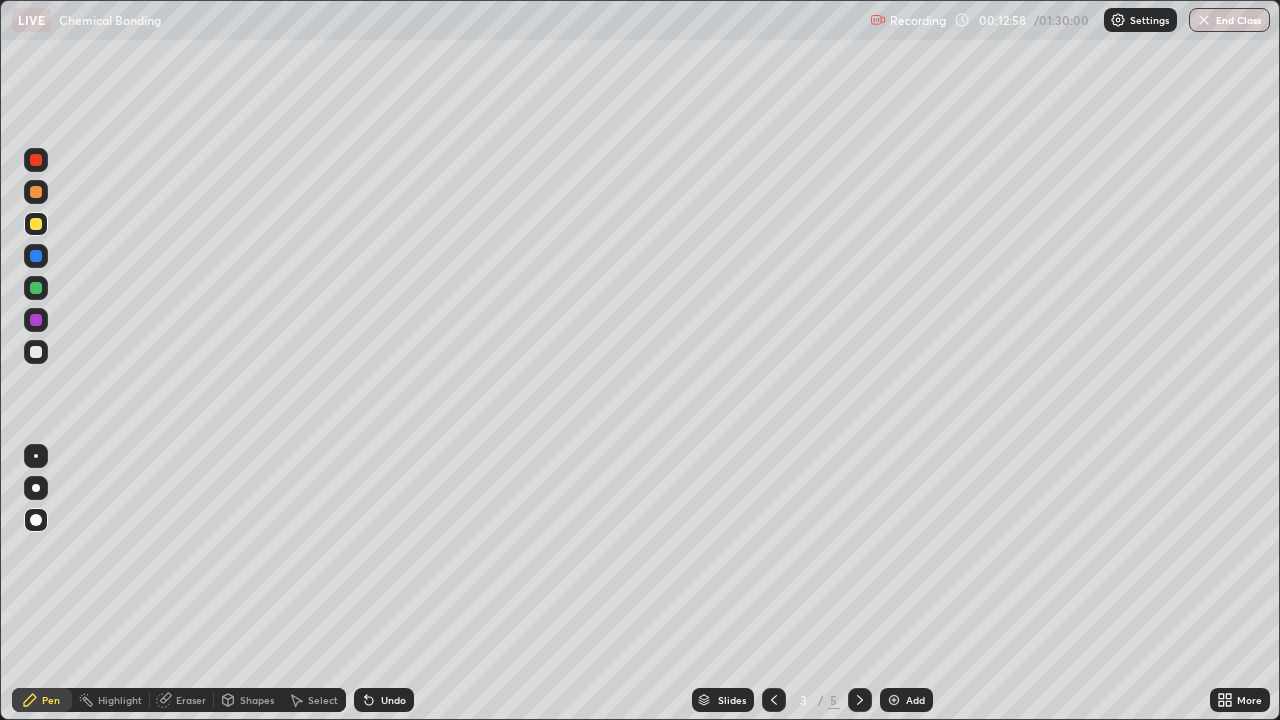 click at bounding box center (860, 700) 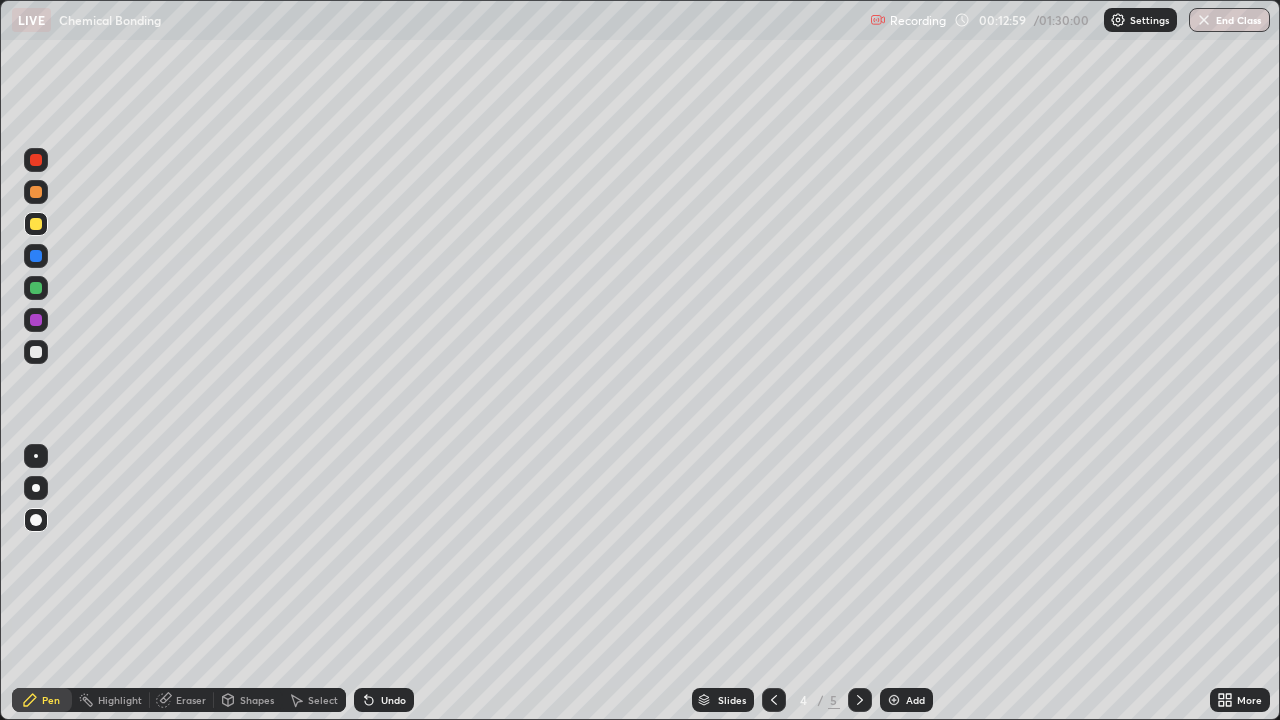 click at bounding box center (860, 700) 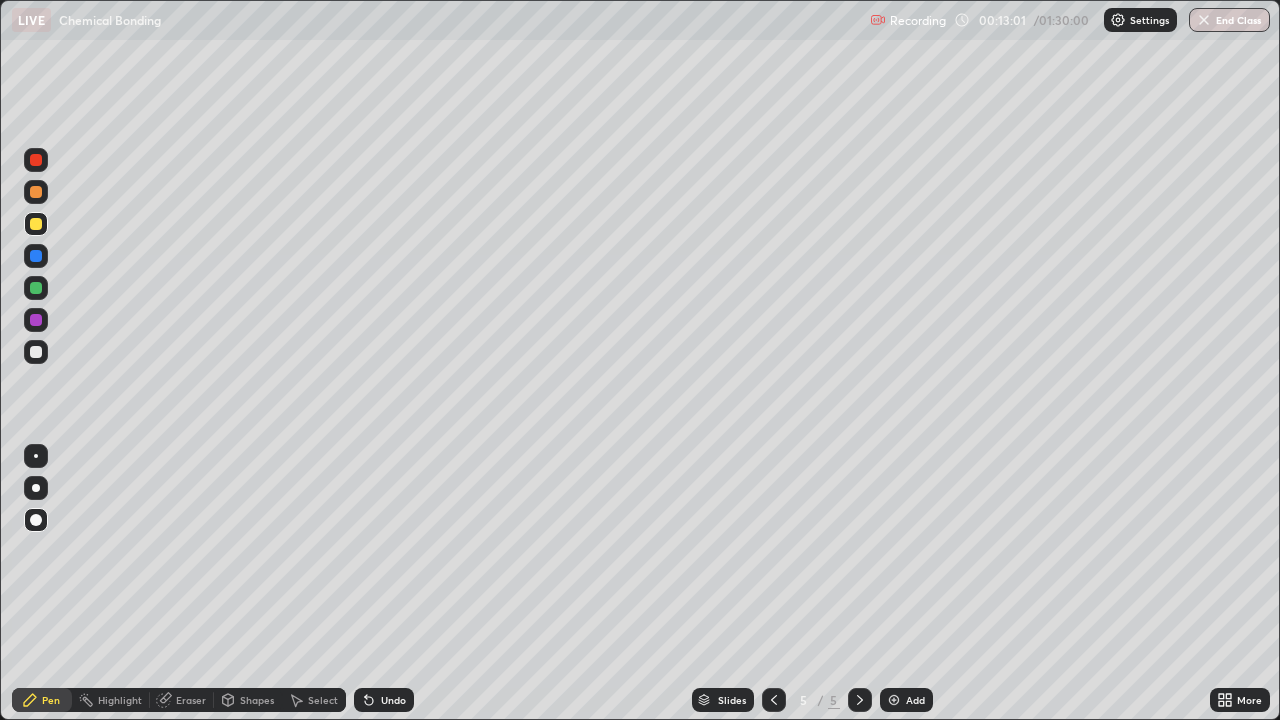 click on "Shapes" at bounding box center (257, 700) 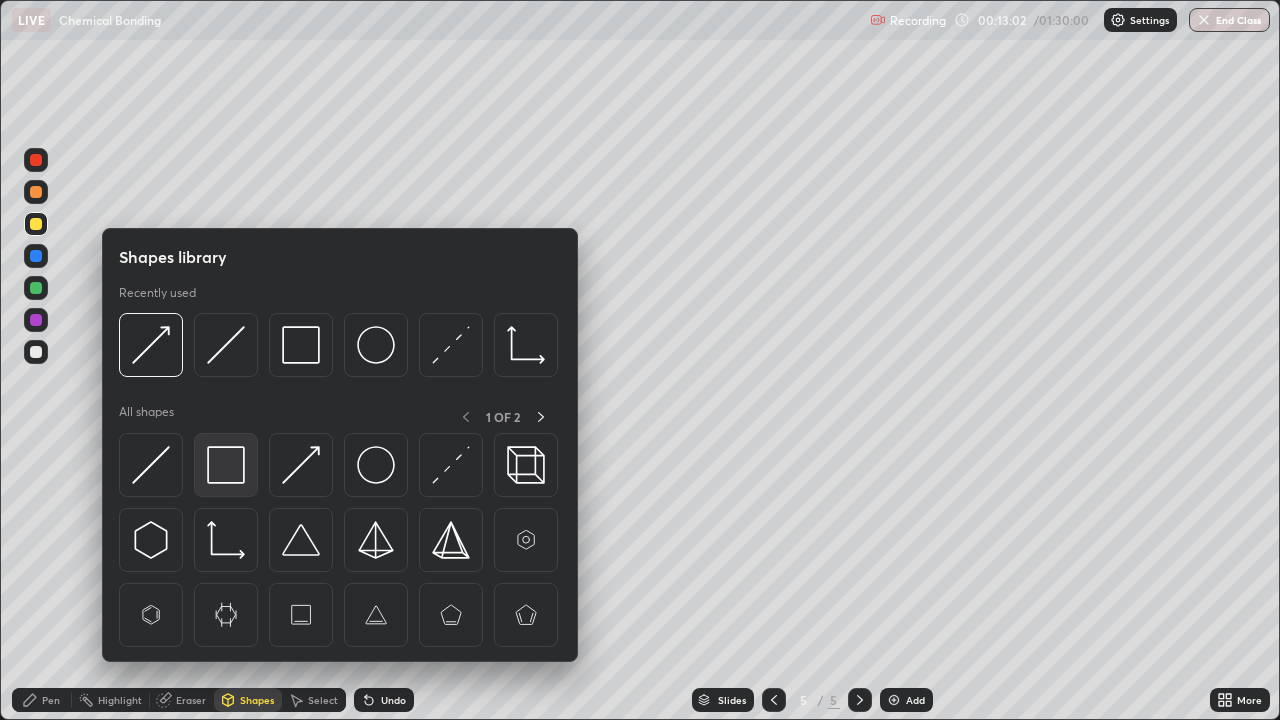 click at bounding box center [226, 465] 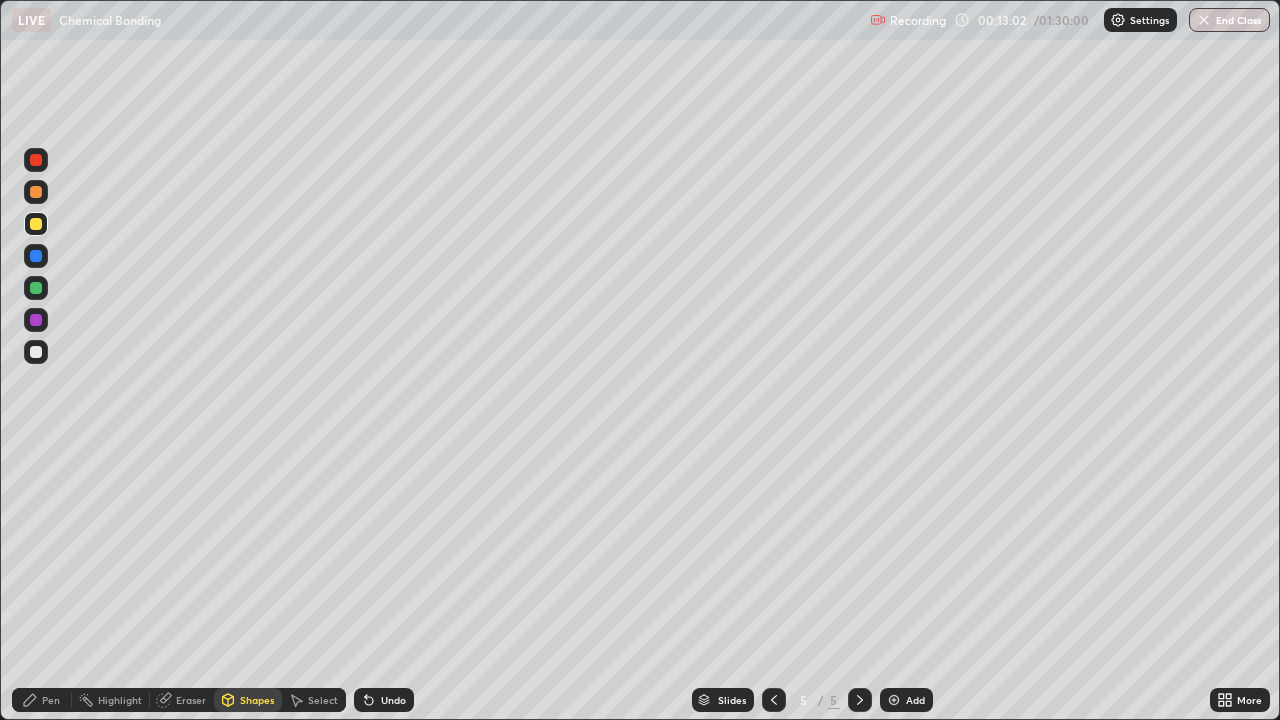 click at bounding box center (36, 352) 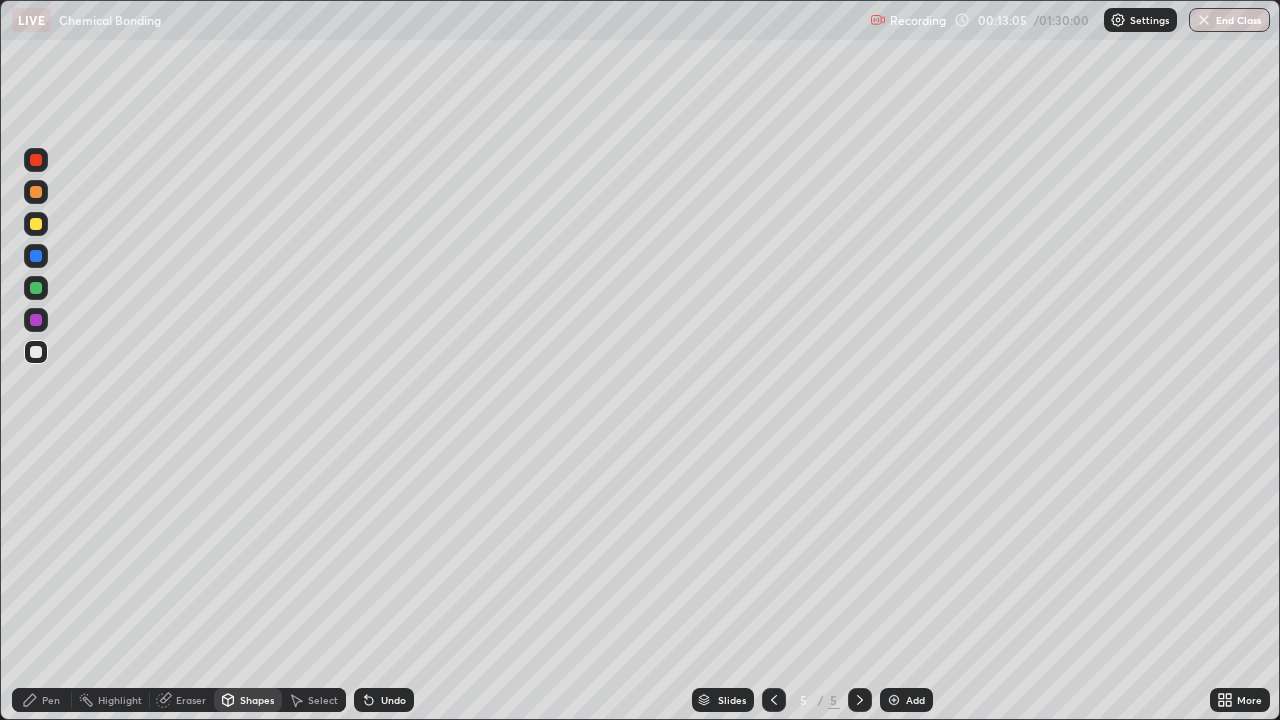 click on "Undo" at bounding box center [384, 700] 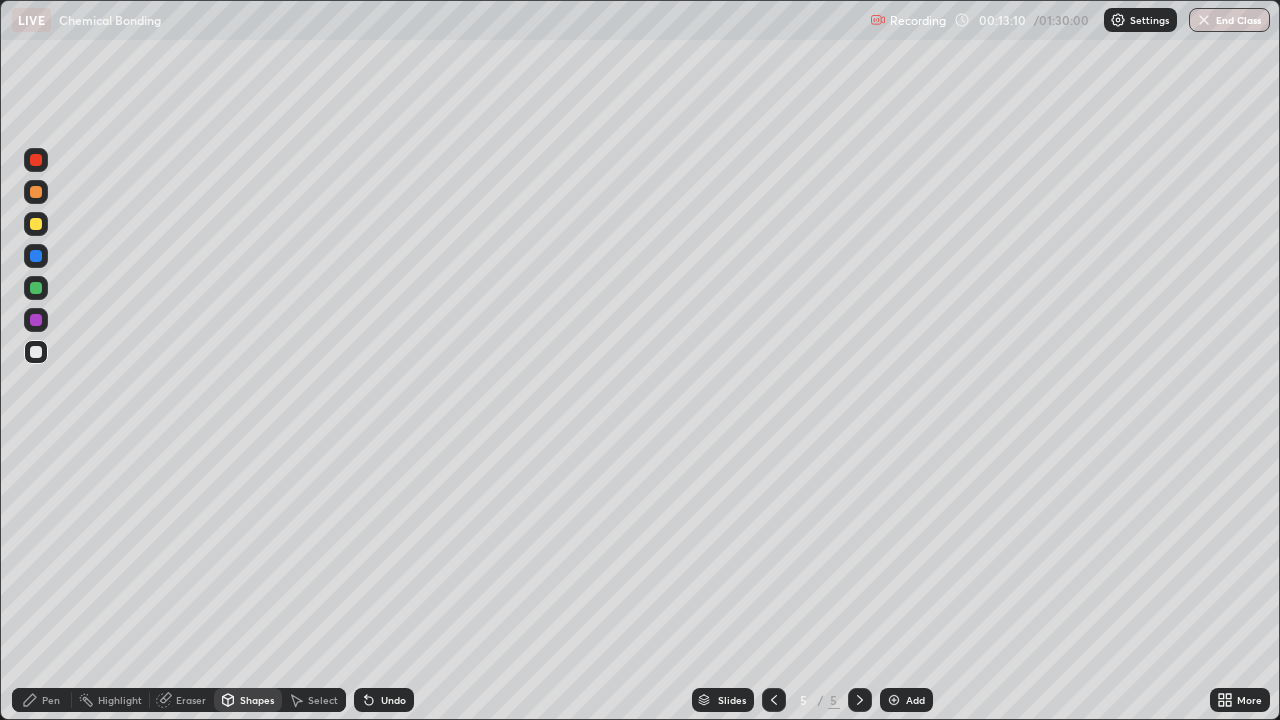 click on "Pen" at bounding box center (42, 700) 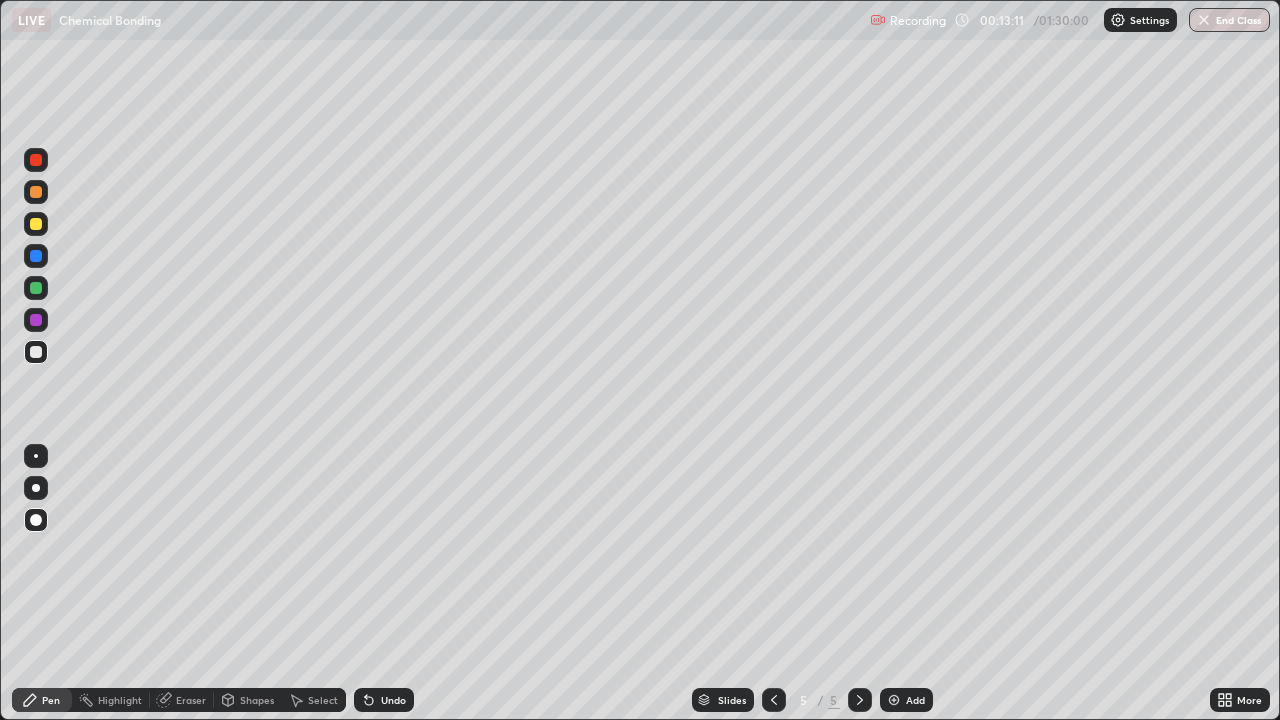 click at bounding box center [36, 256] 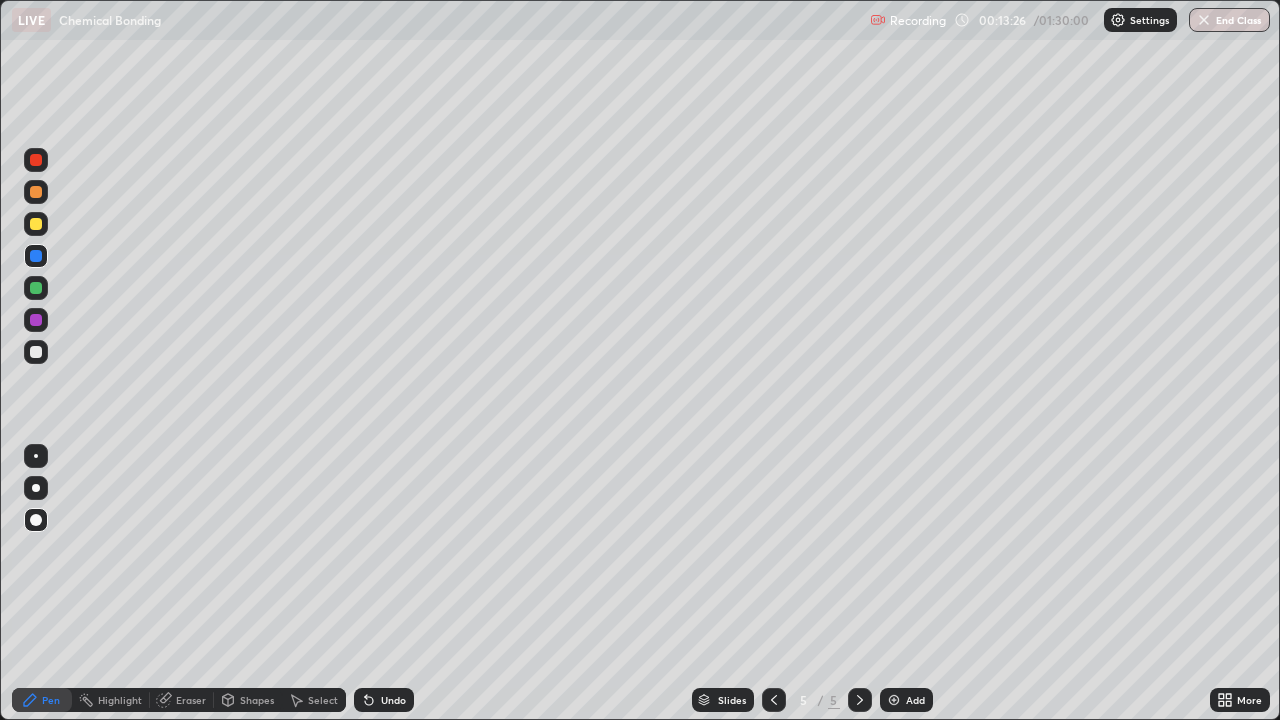 click at bounding box center [36, 320] 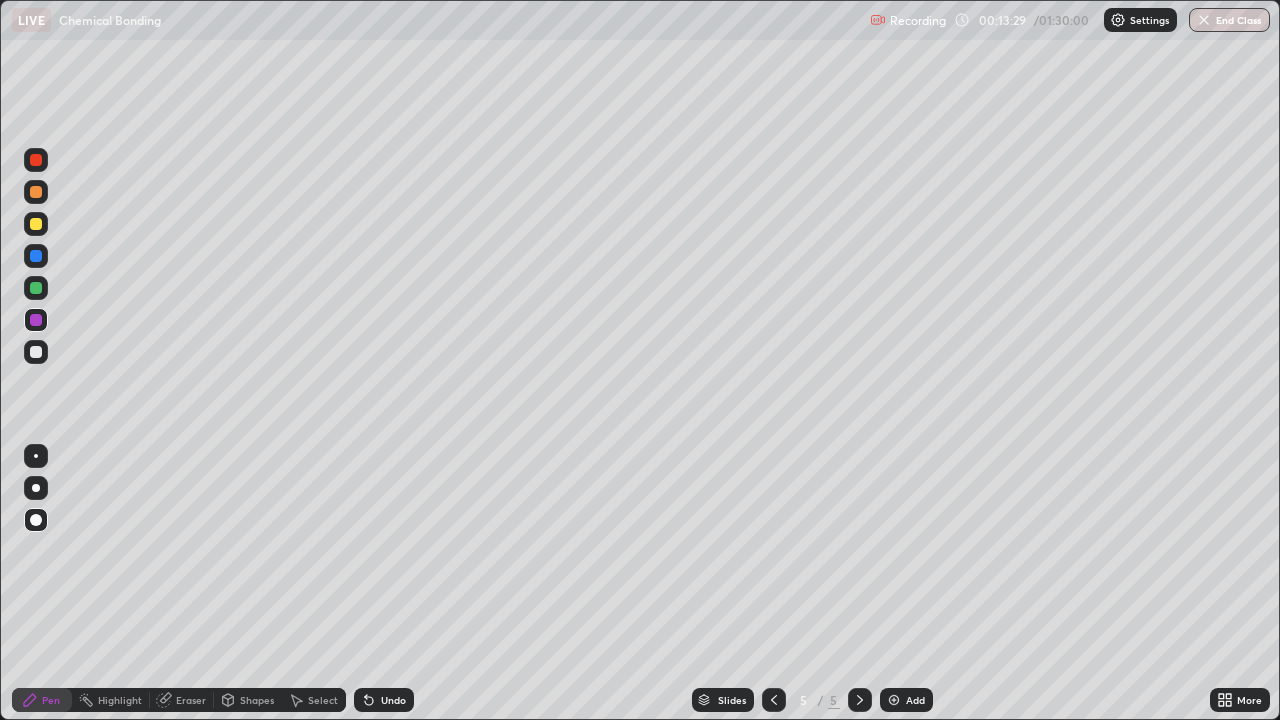 click on "Add" at bounding box center [906, 700] 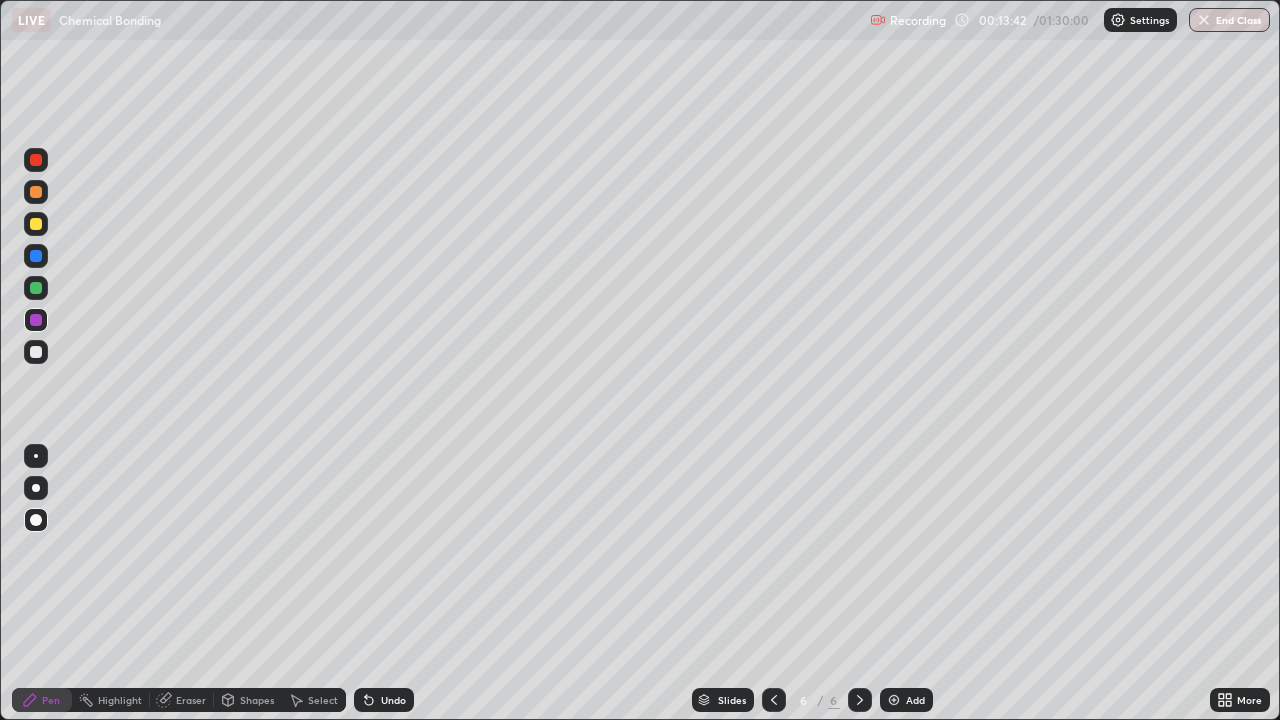 click at bounding box center [36, 224] 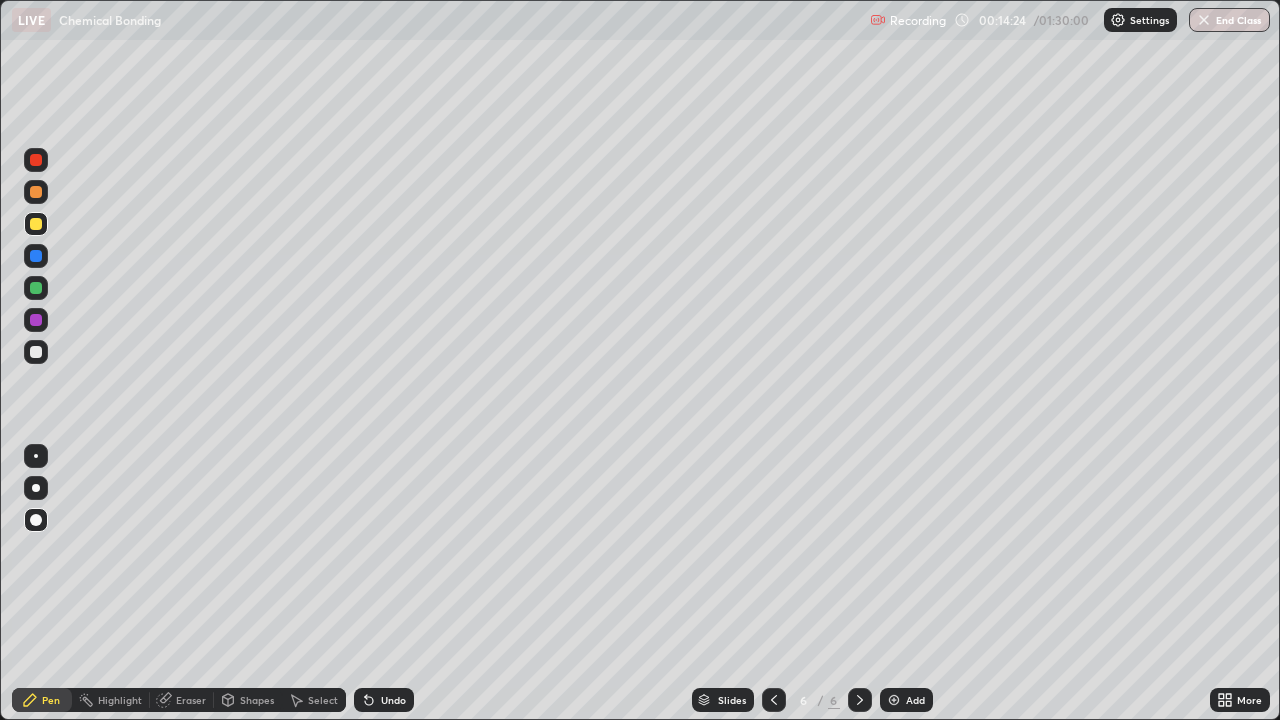 click on "Shapes" at bounding box center (257, 700) 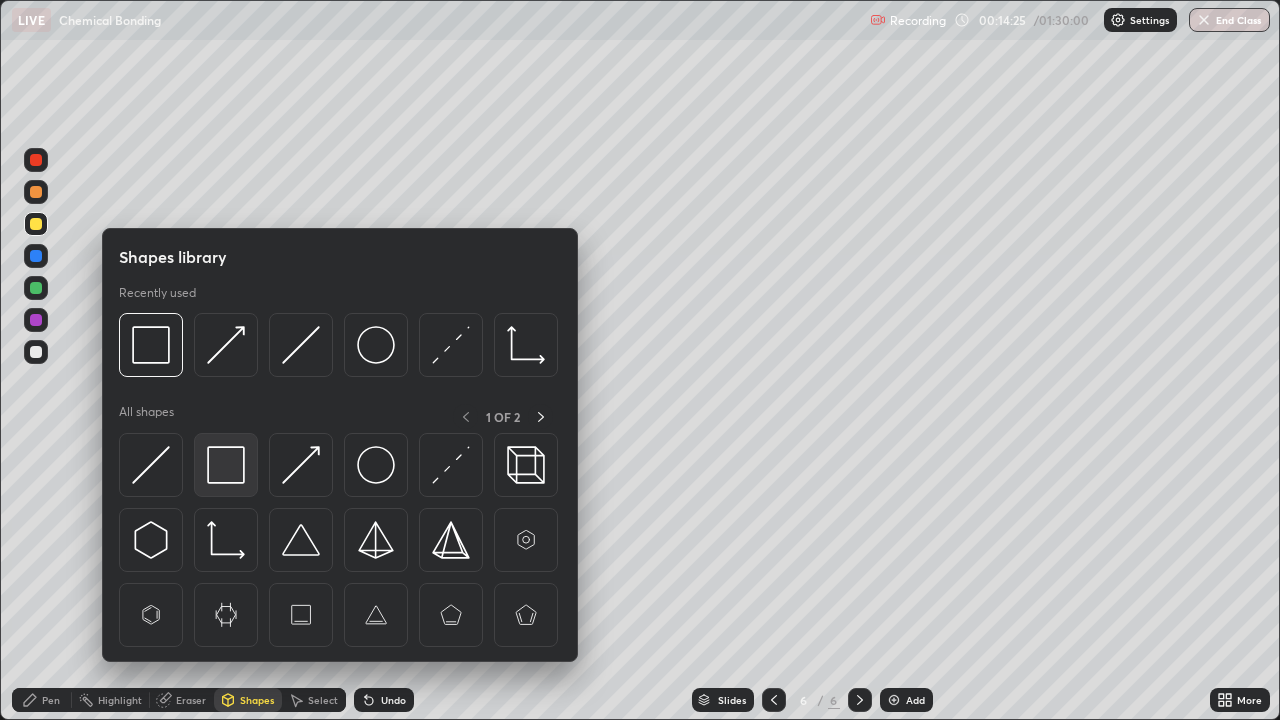 click at bounding box center [226, 465] 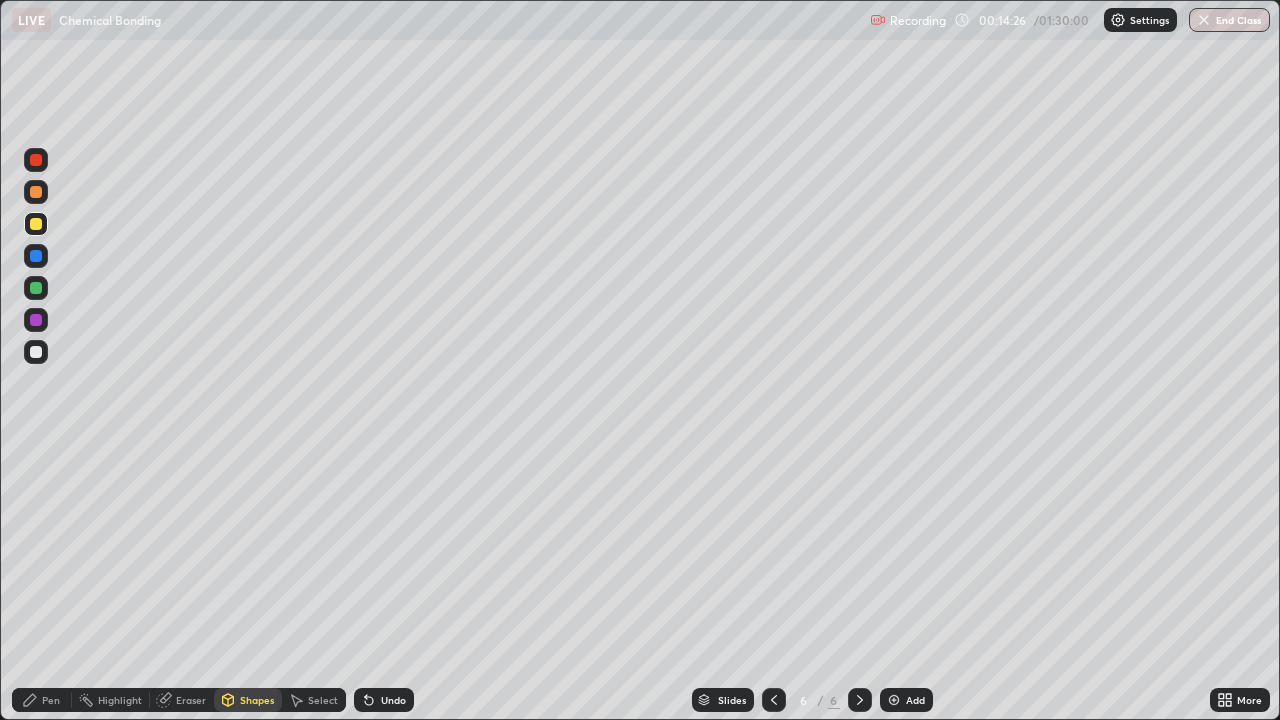 click at bounding box center [36, 352] 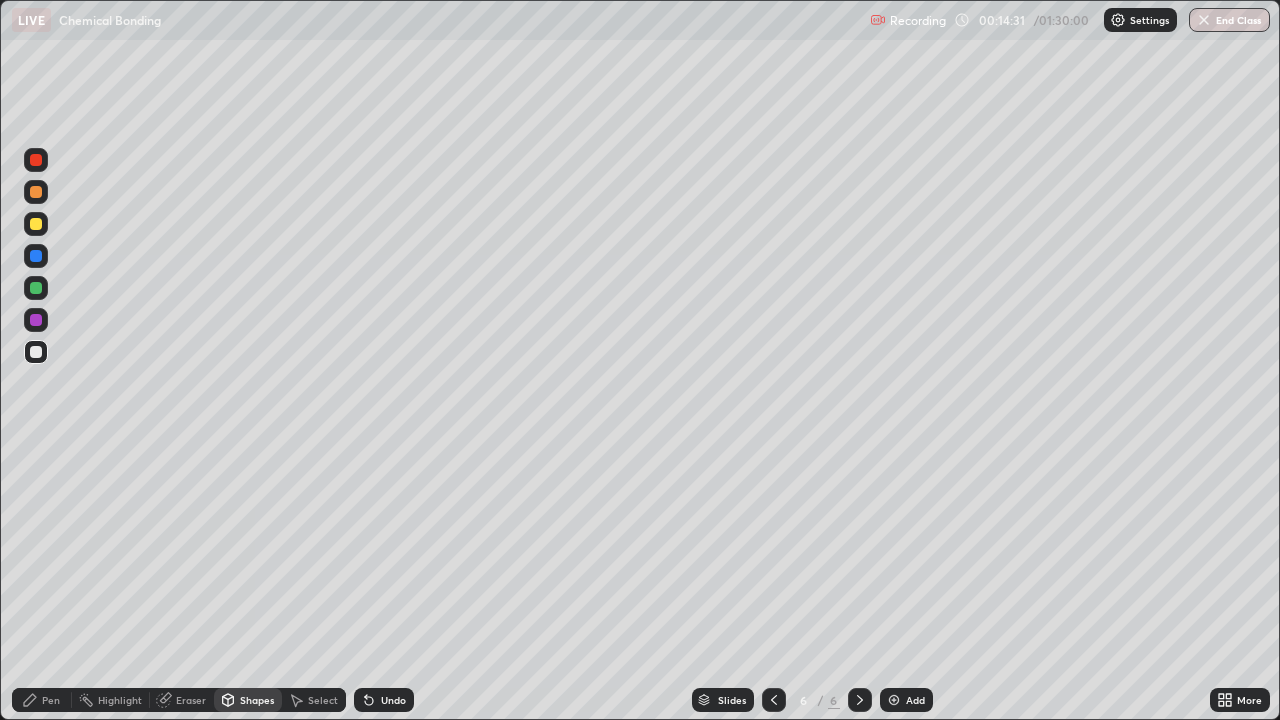 click on "Pen" at bounding box center (51, 700) 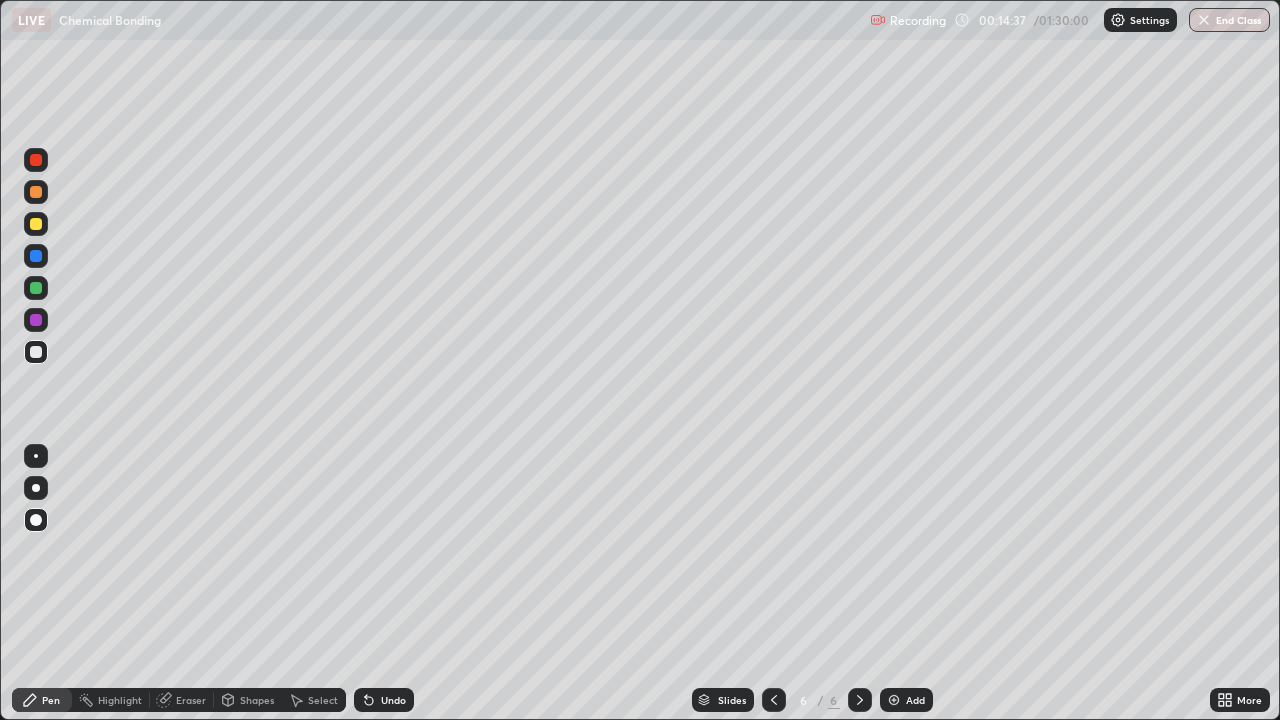 click 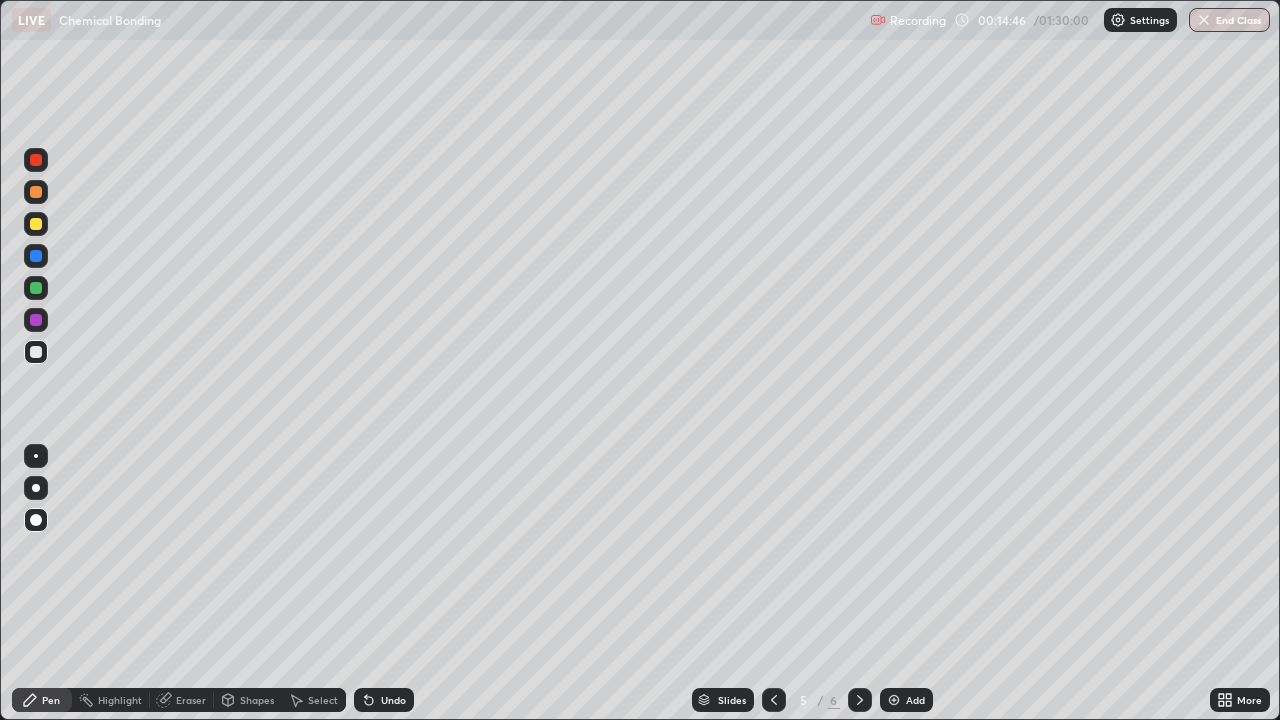 click 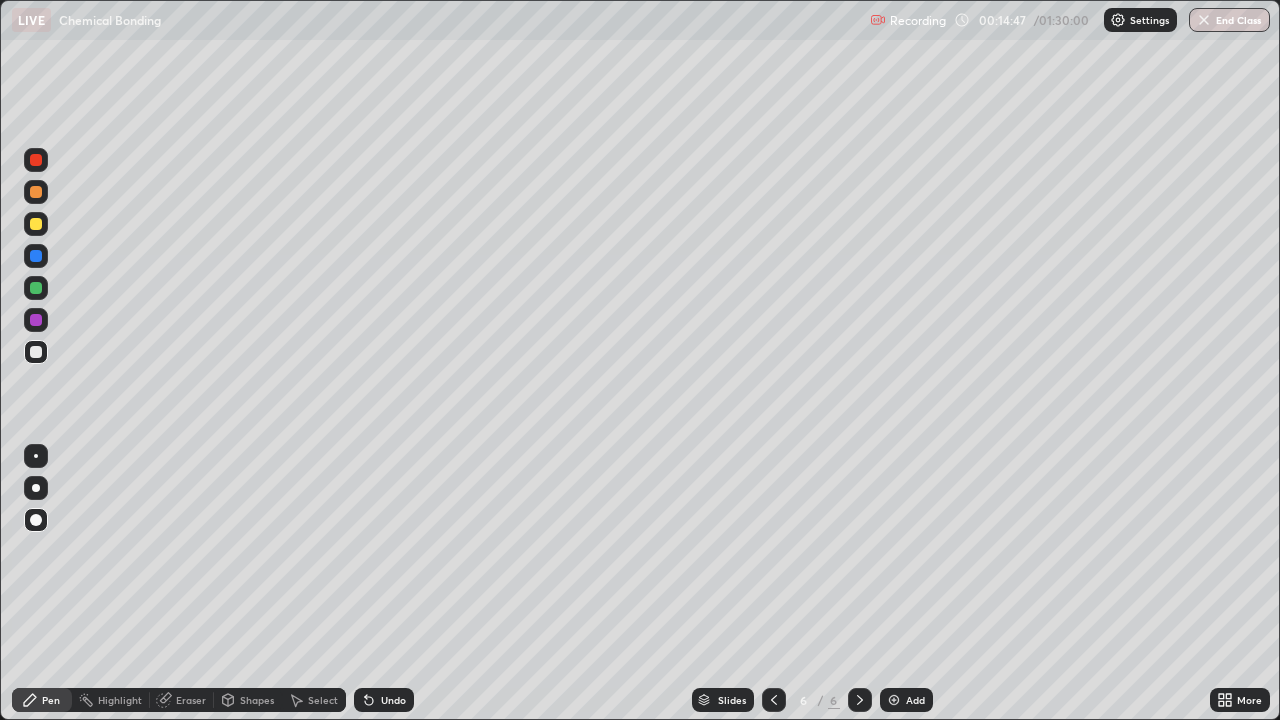 click on "Add" at bounding box center (915, 700) 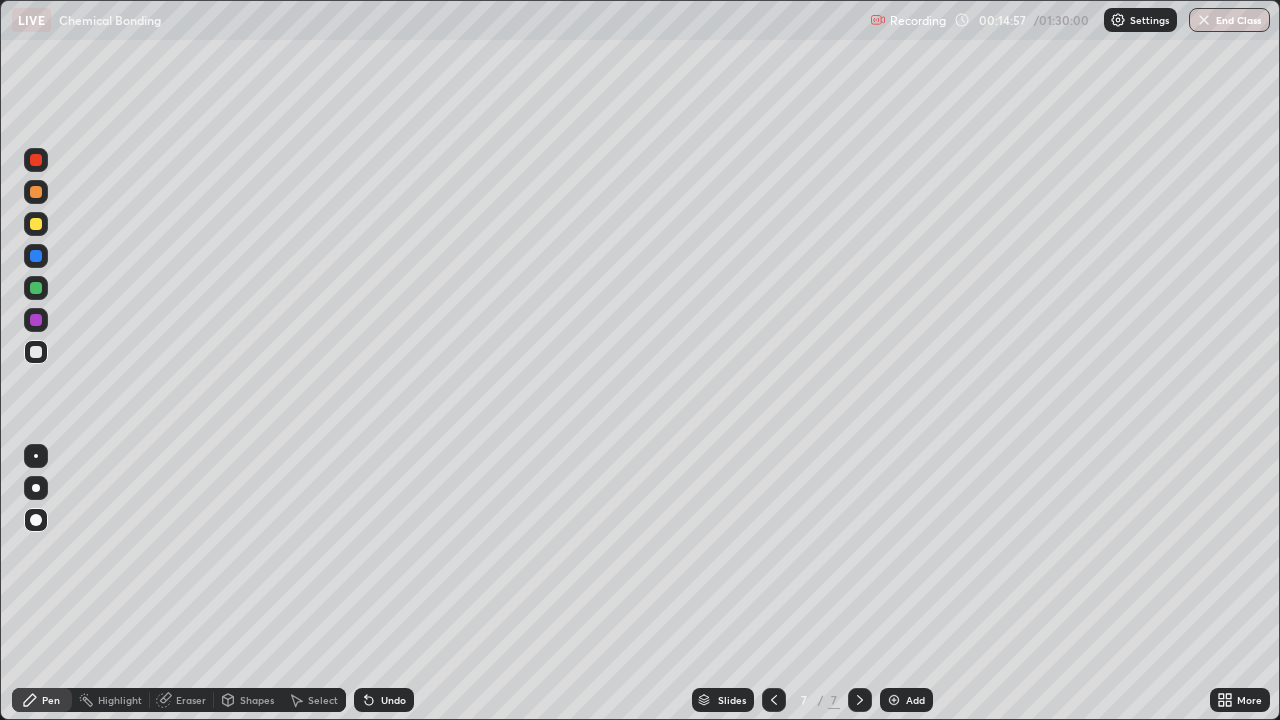 click at bounding box center [36, 320] 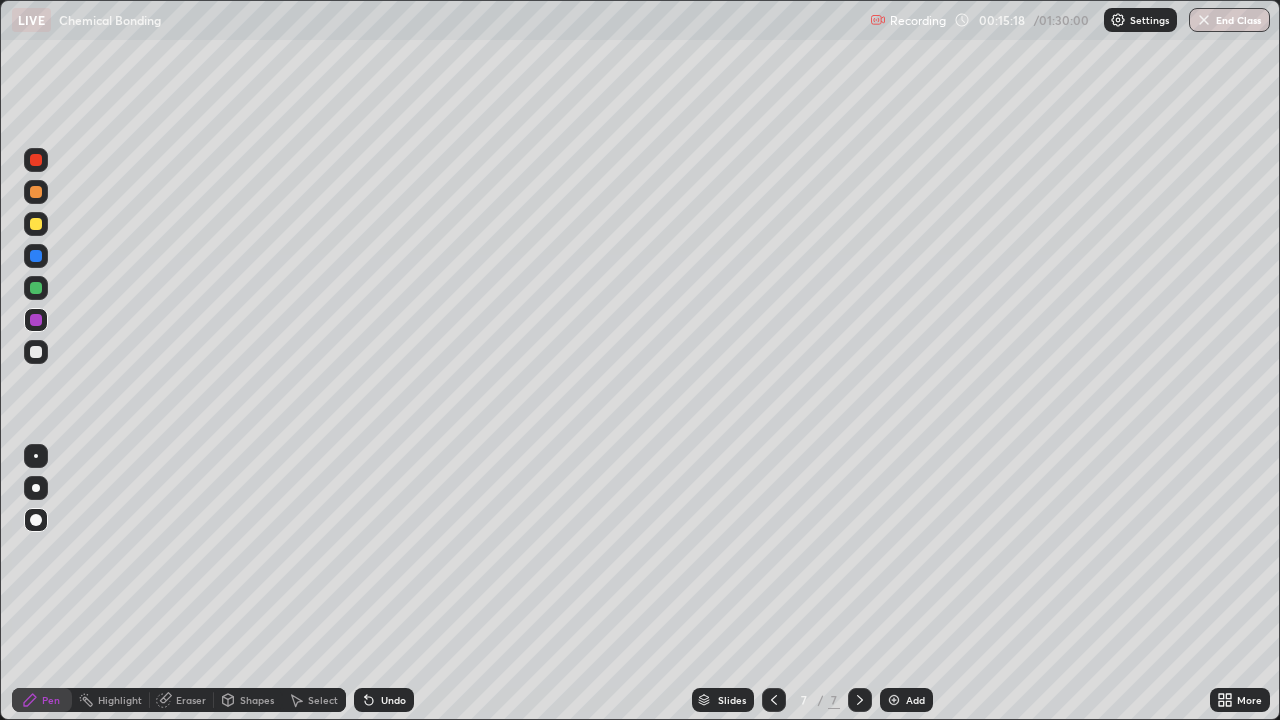 click at bounding box center (36, 352) 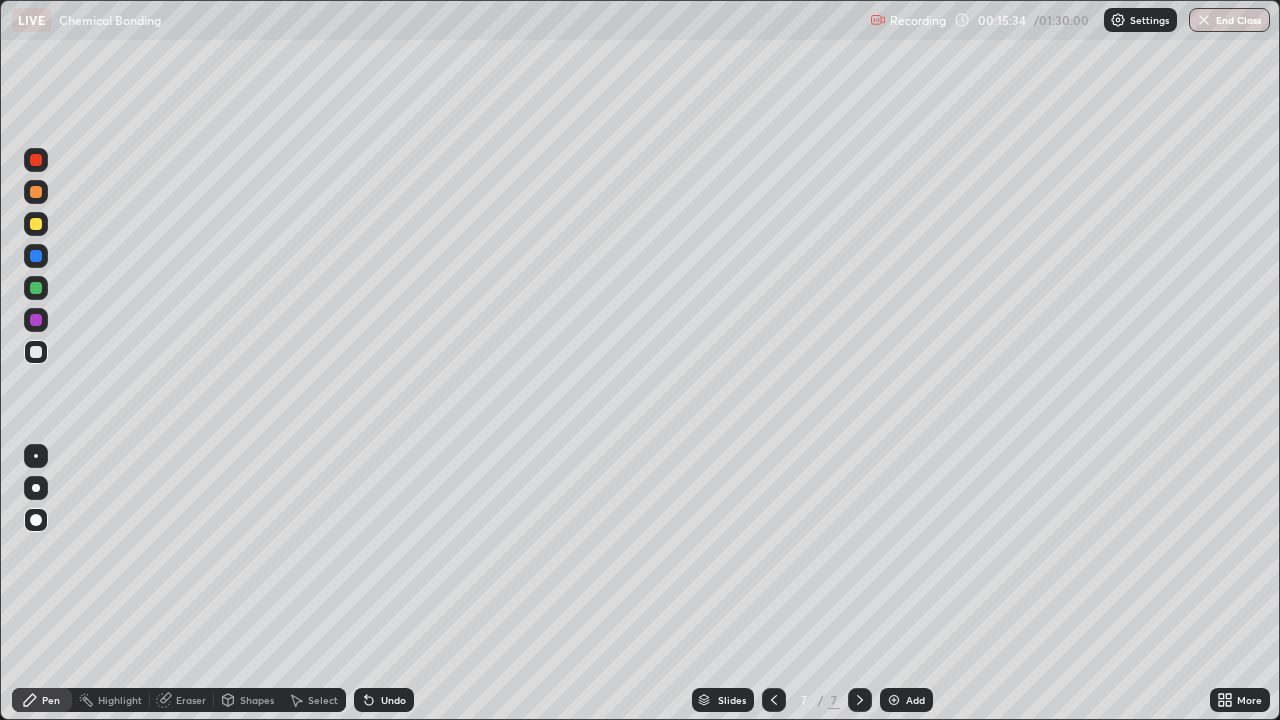click at bounding box center [36, 320] 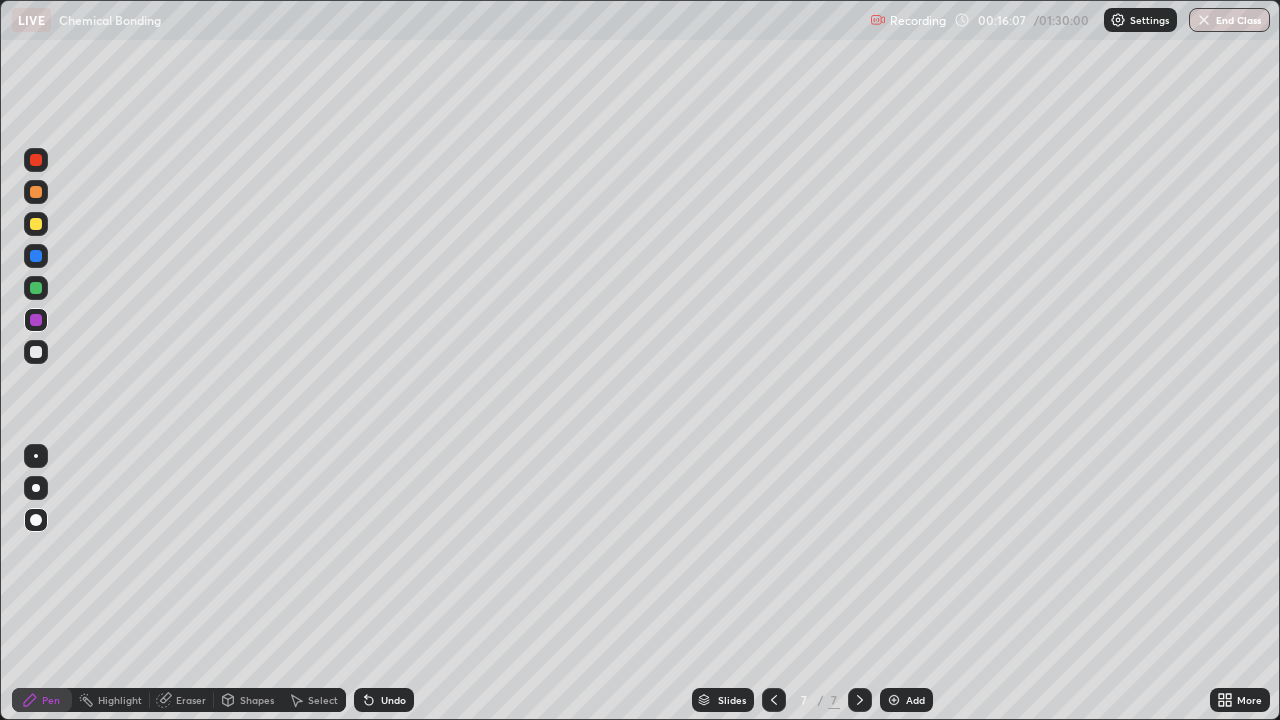 click on "Shapes" at bounding box center (257, 700) 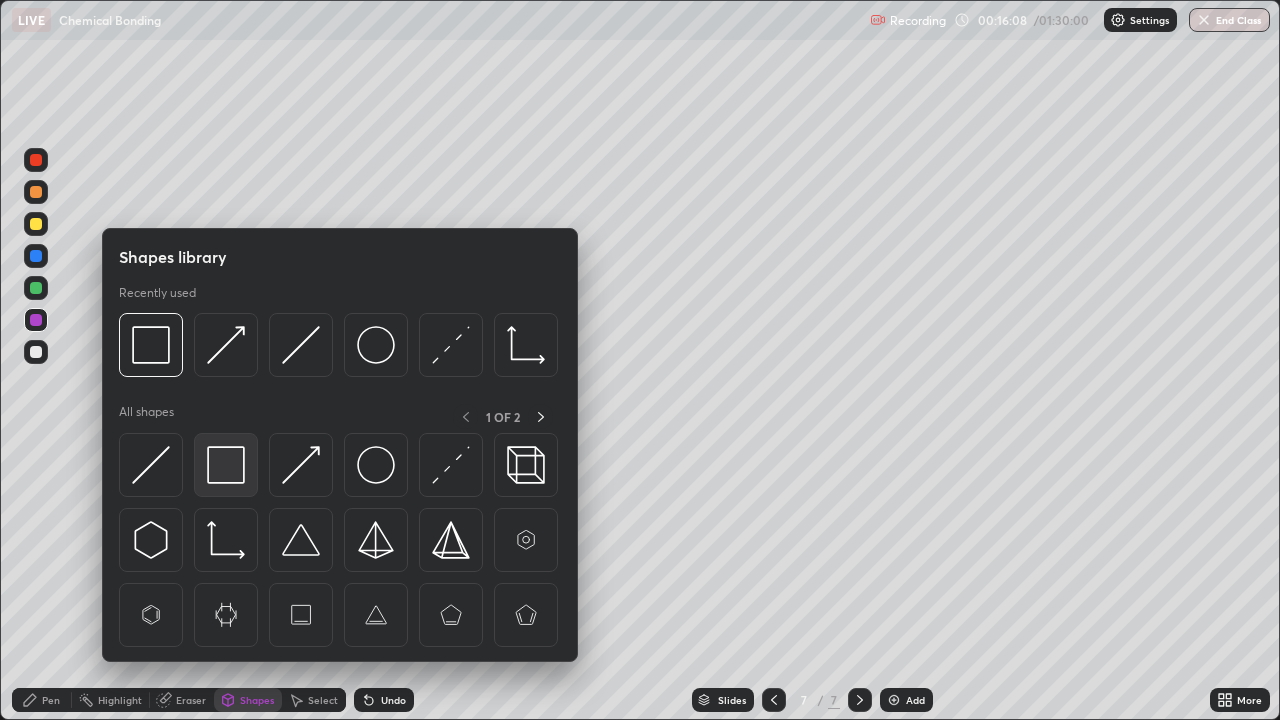 click at bounding box center [226, 465] 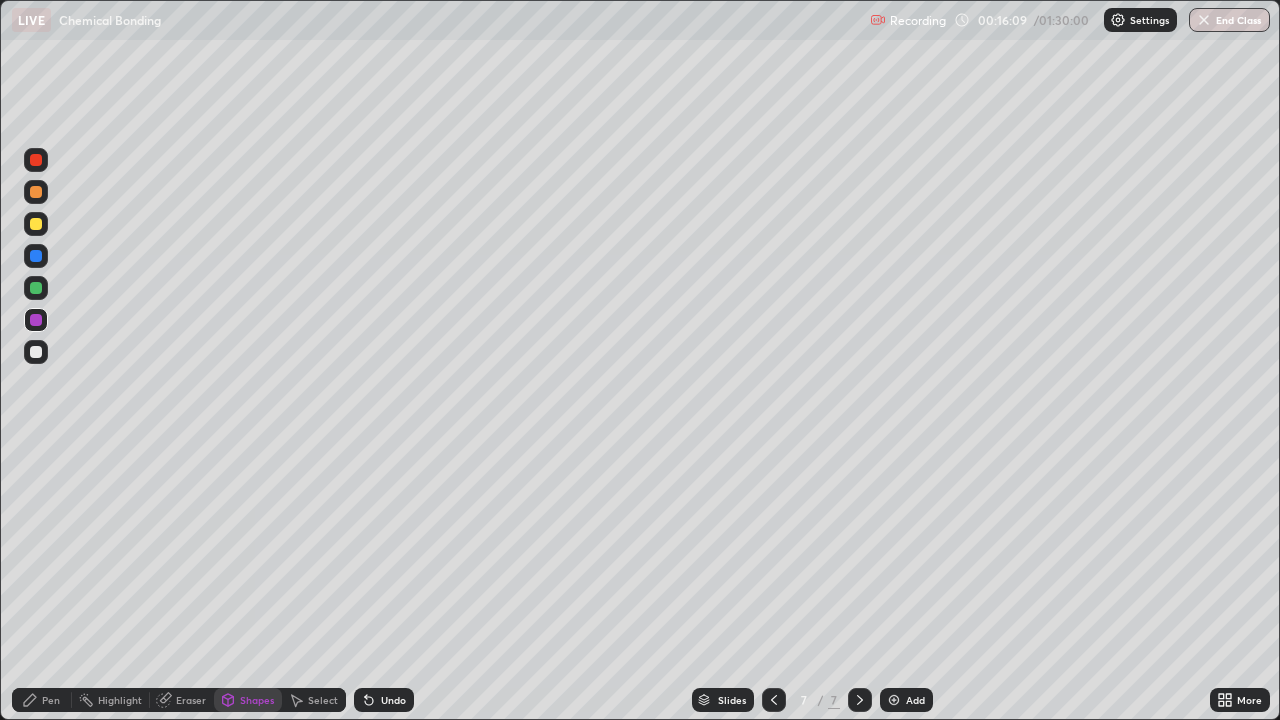 click on "Pen" at bounding box center (42, 700) 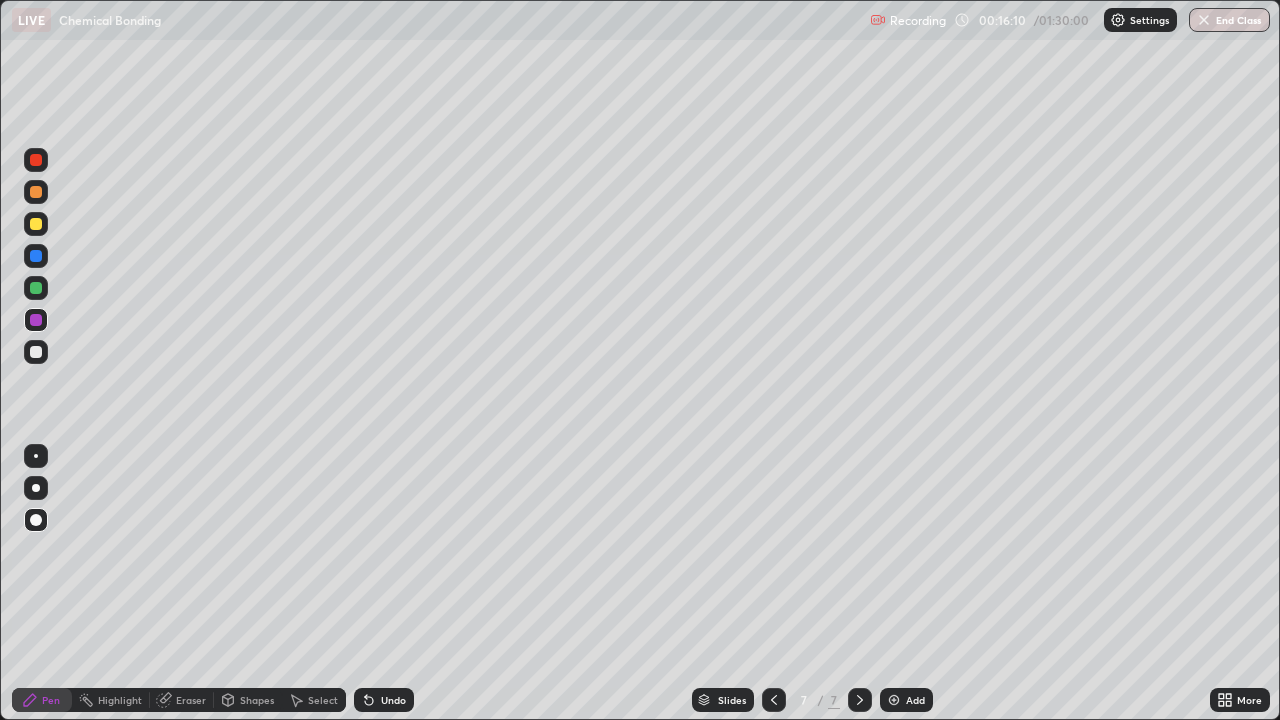 click at bounding box center [36, 352] 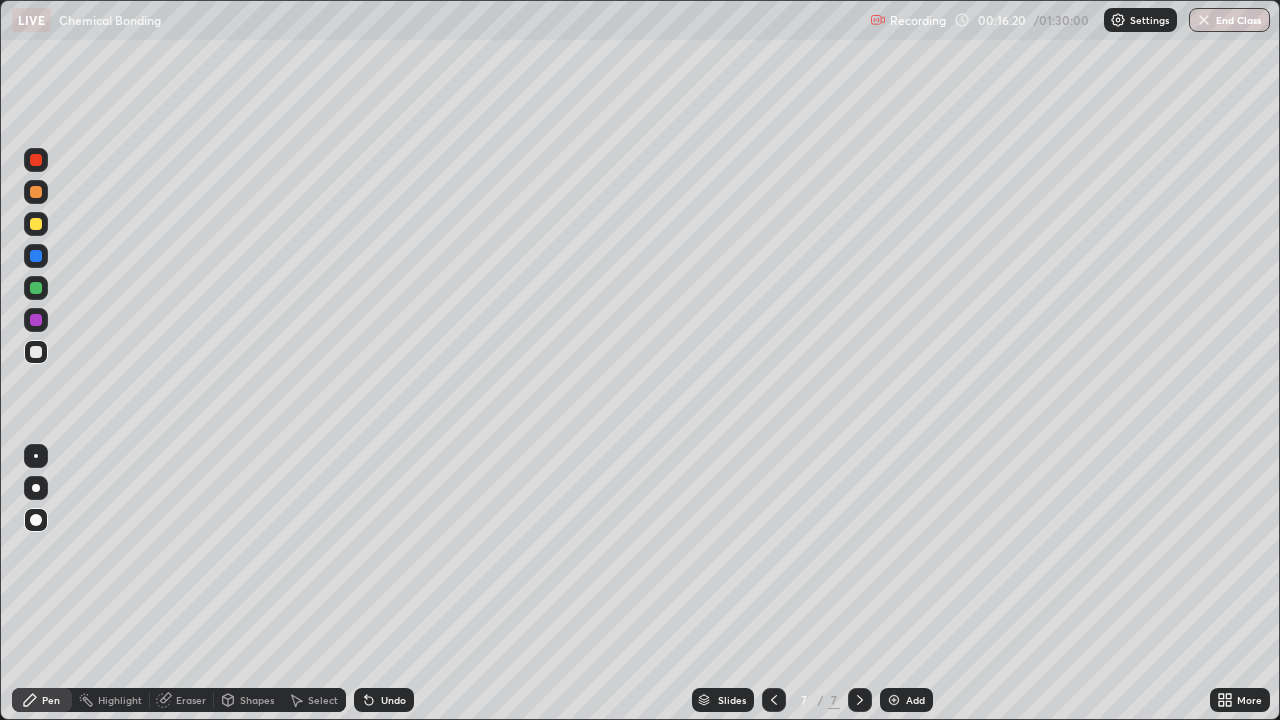 click at bounding box center [36, 288] 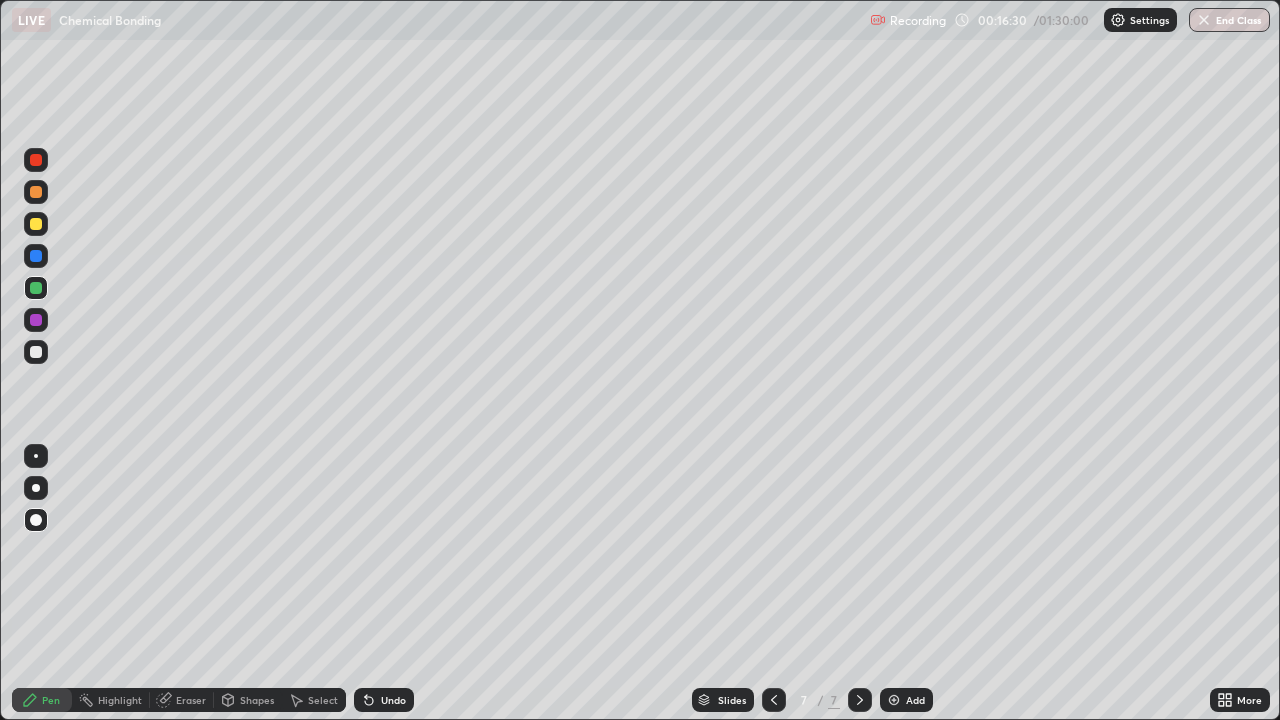 click 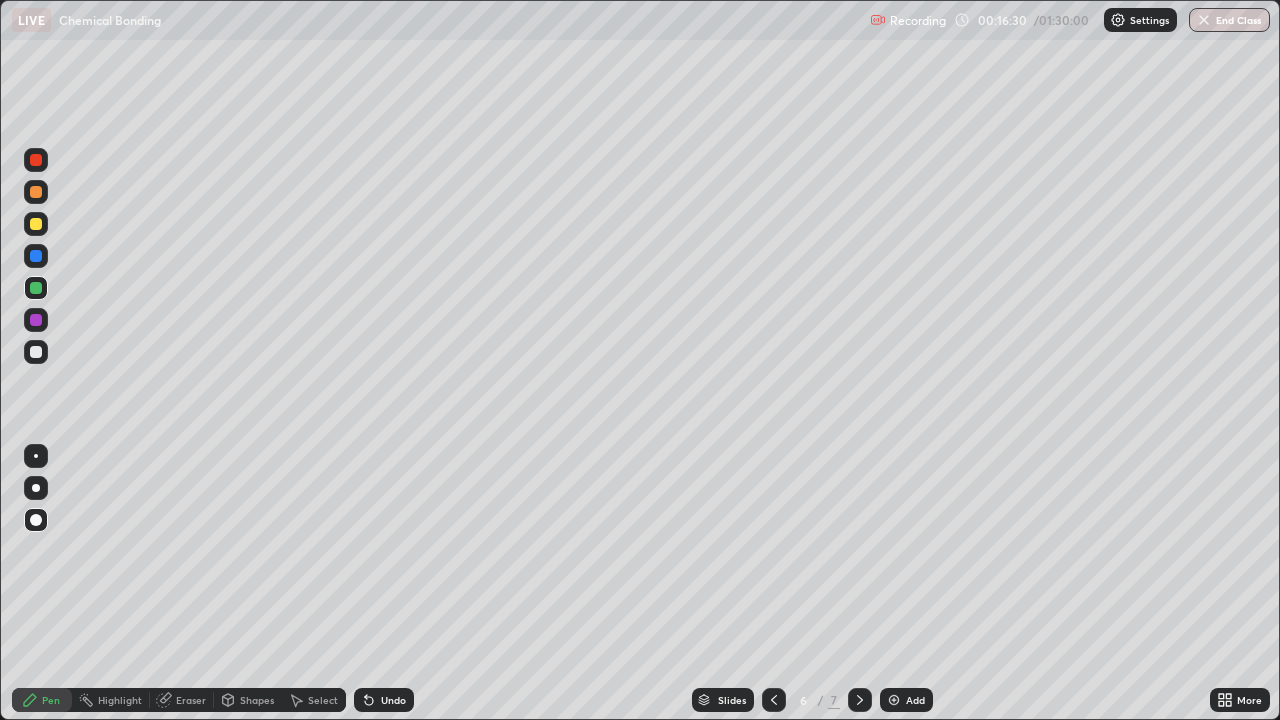click 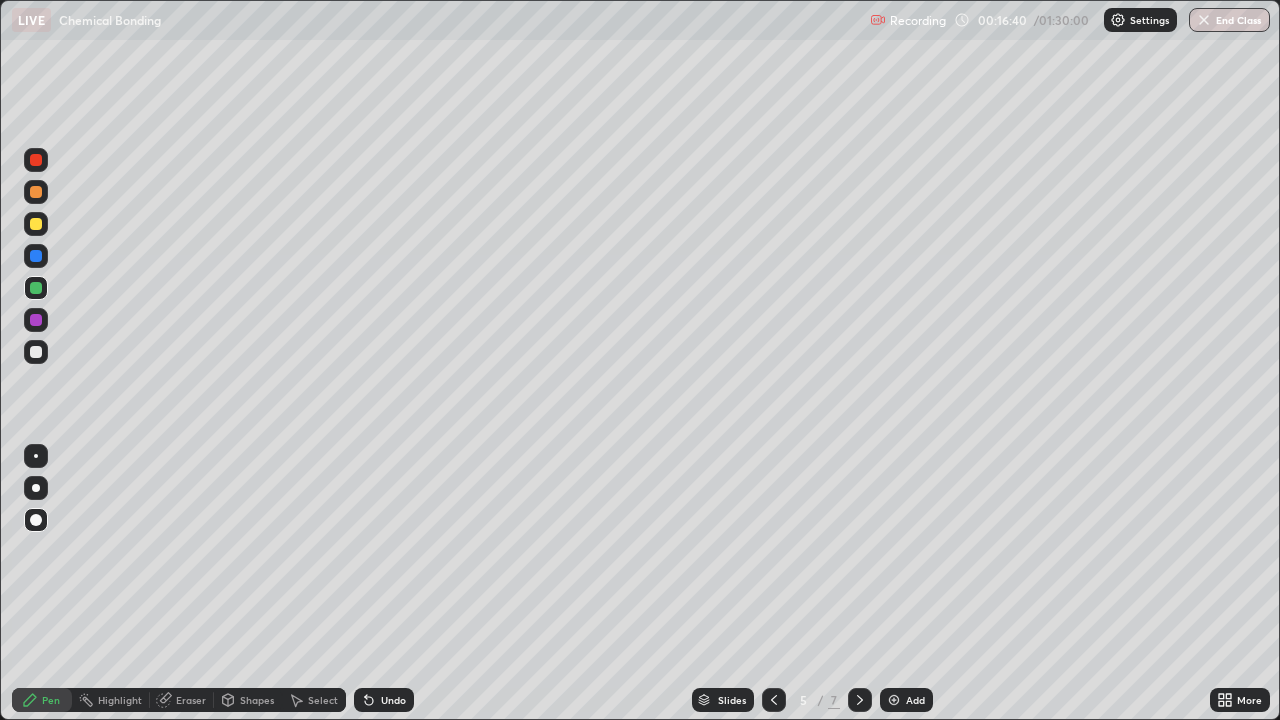 click on "Undo" at bounding box center [393, 700] 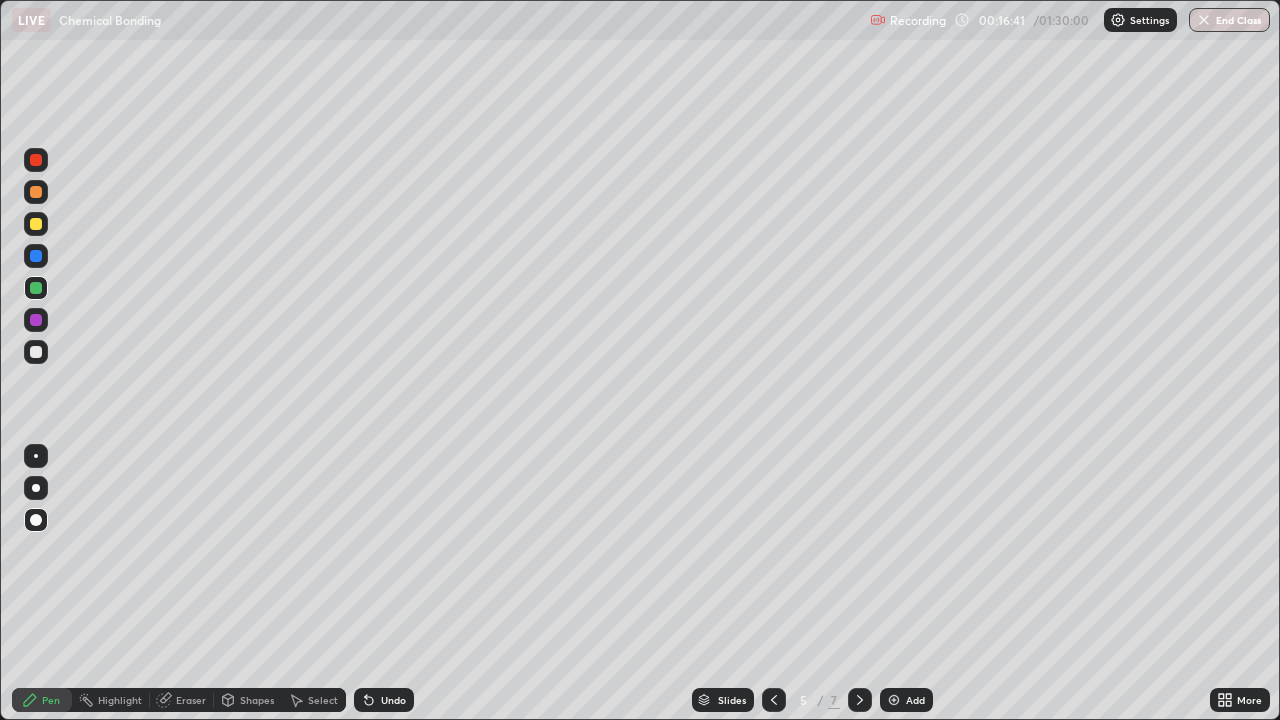 click at bounding box center (36, 320) 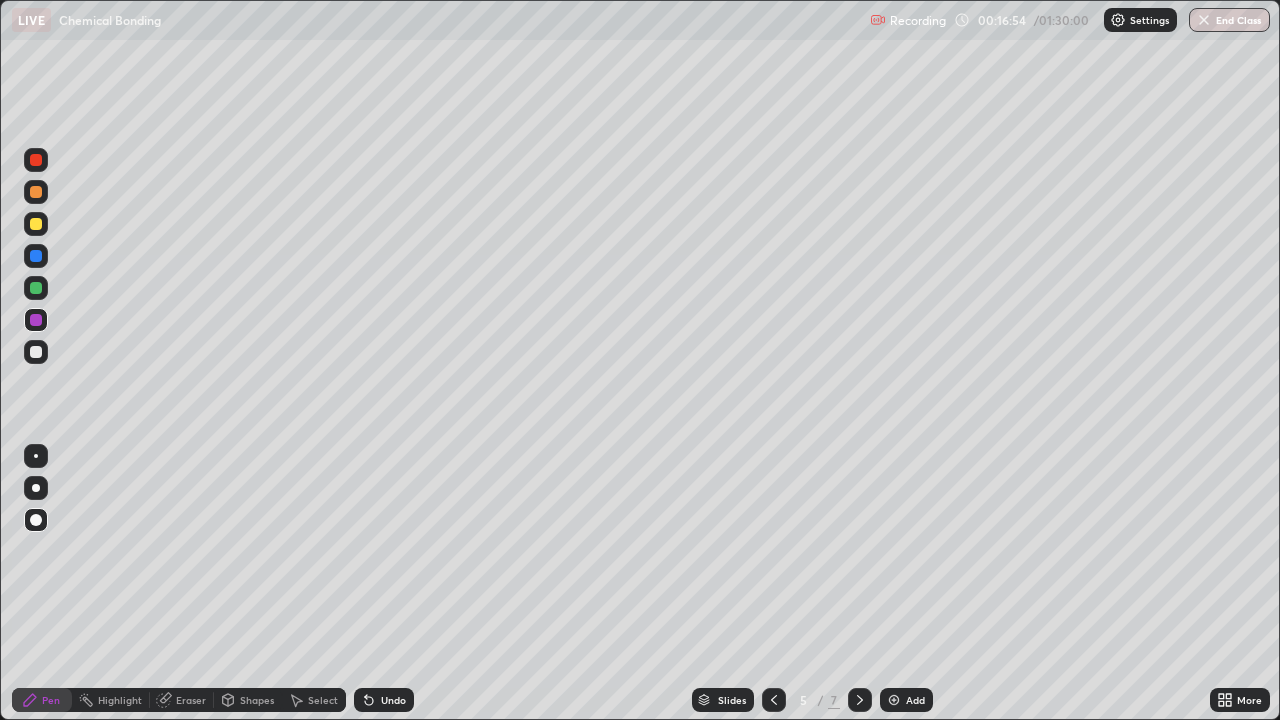 click at bounding box center [36, 256] 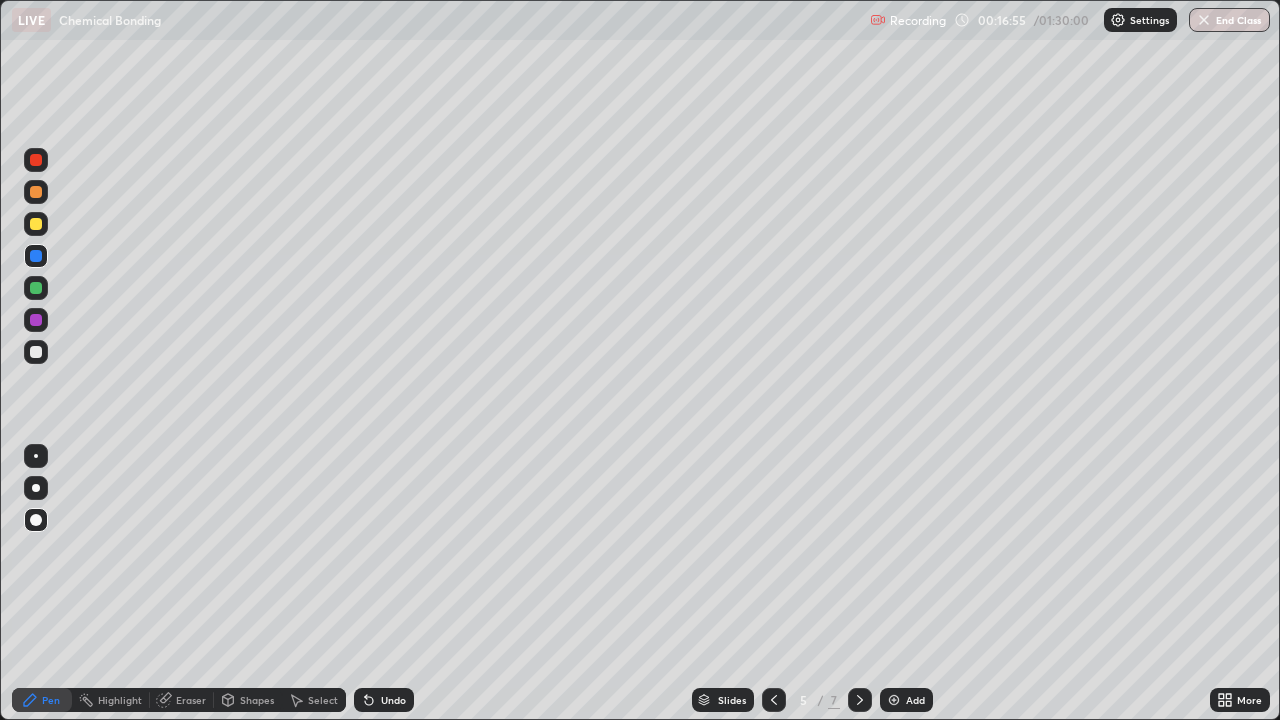 click at bounding box center [36, 256] 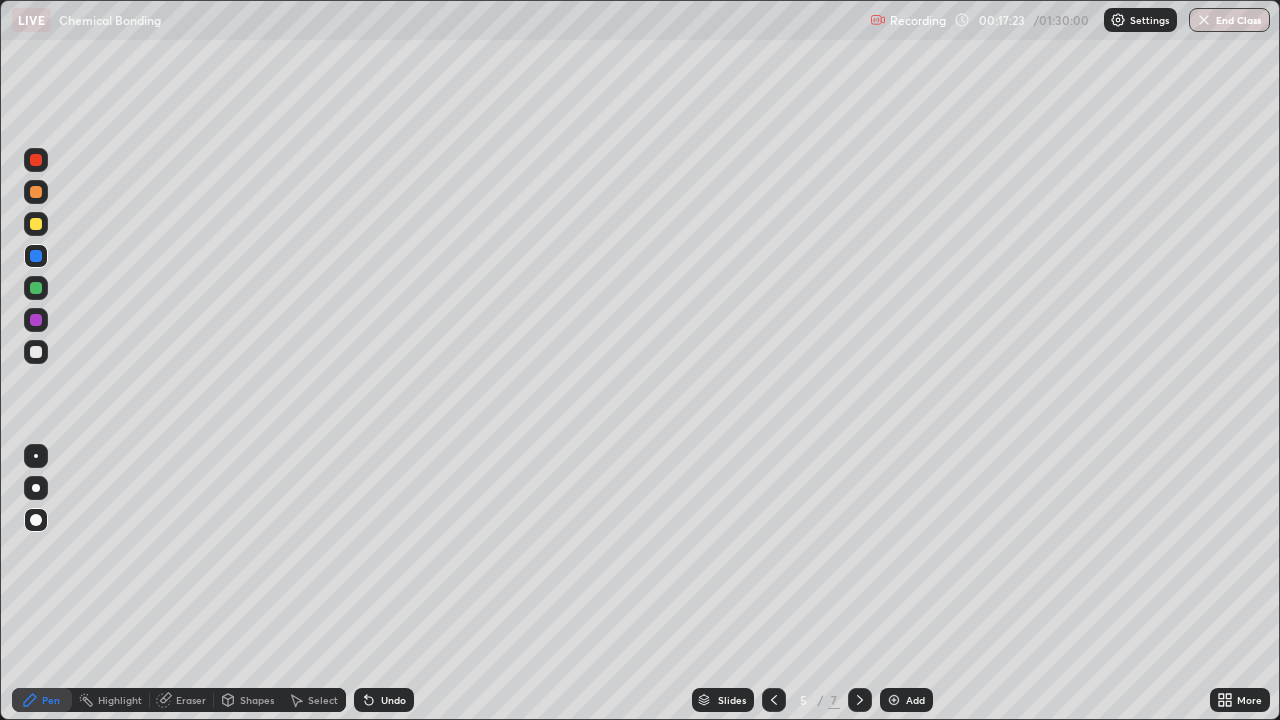 click on "Shapes" at bounding box center (257, 700) 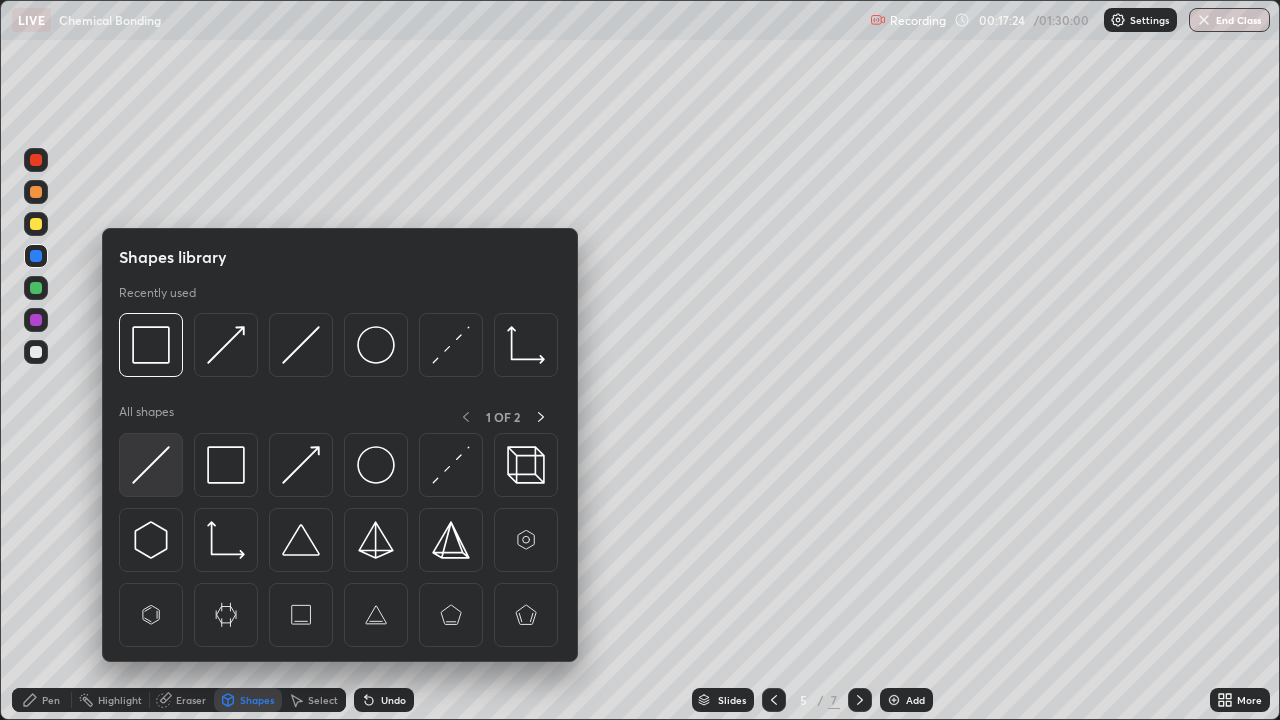click at bounding box center (151, 465) 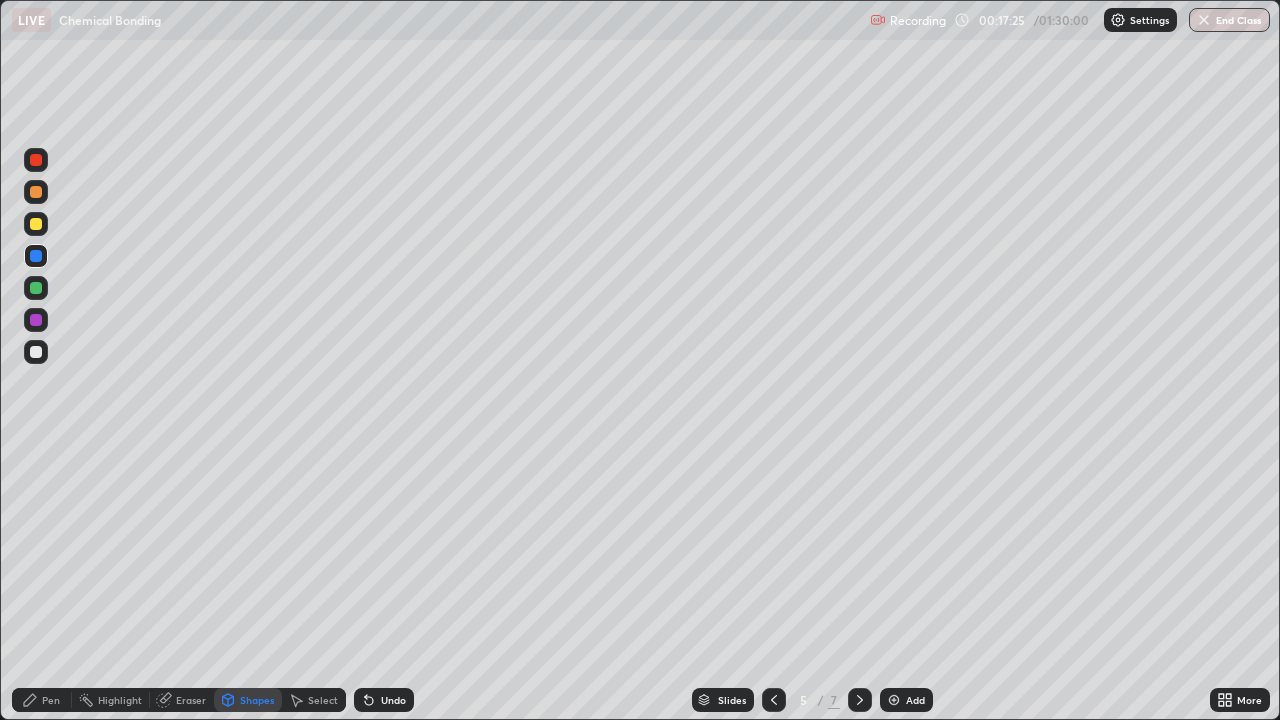 click at bounding box center [36, 352] 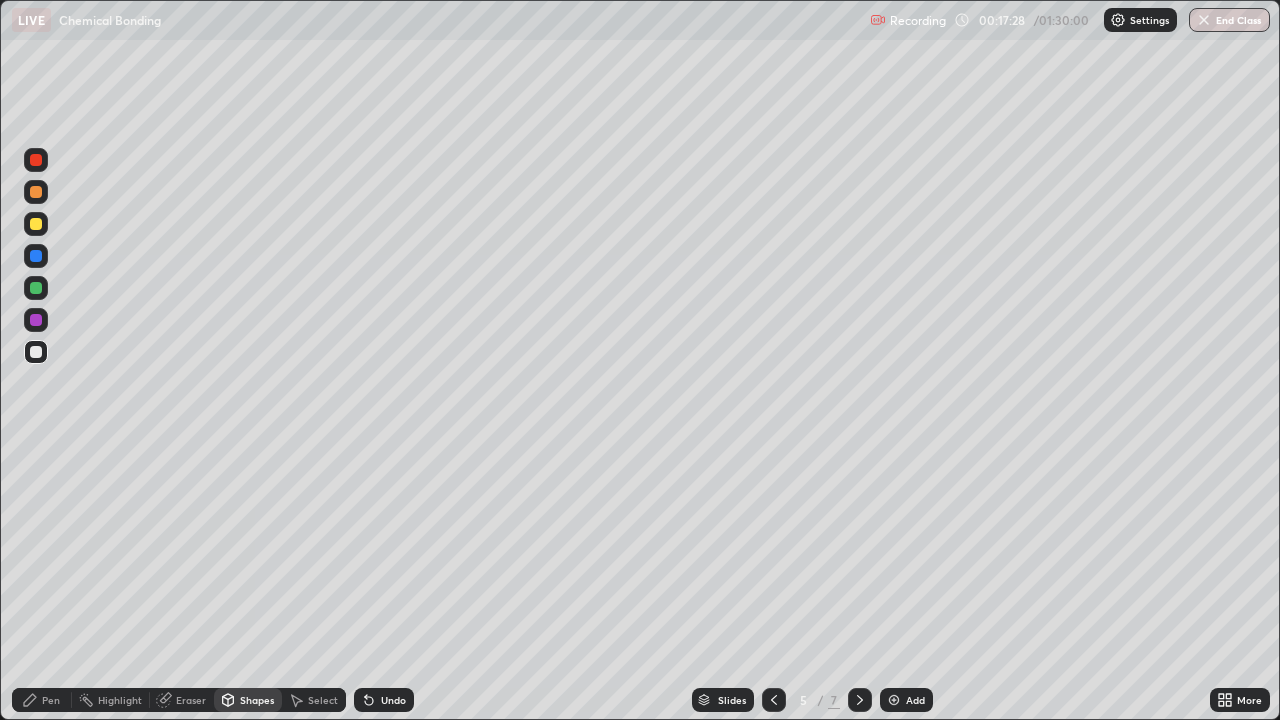 click on "Pen" at bounding box center (51, 700) 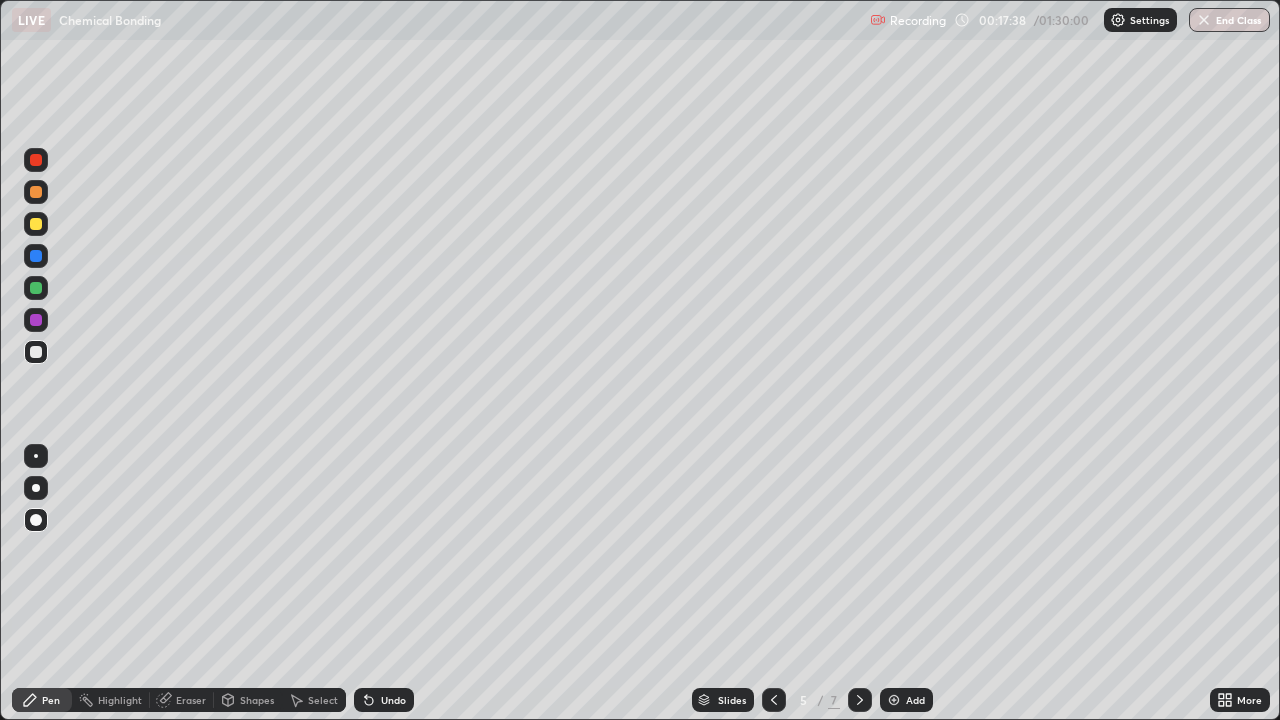 click at bounding box center (36, 288) 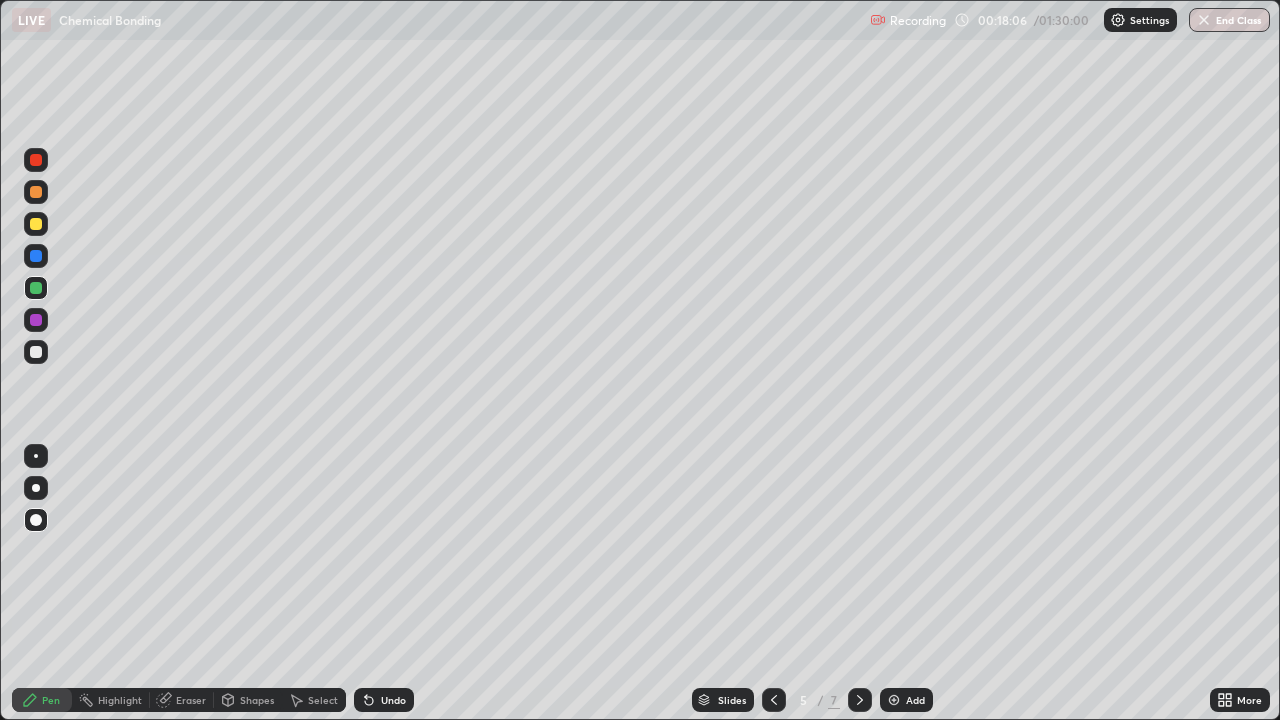 click on "Shapes" at bounding box center (257, 700) 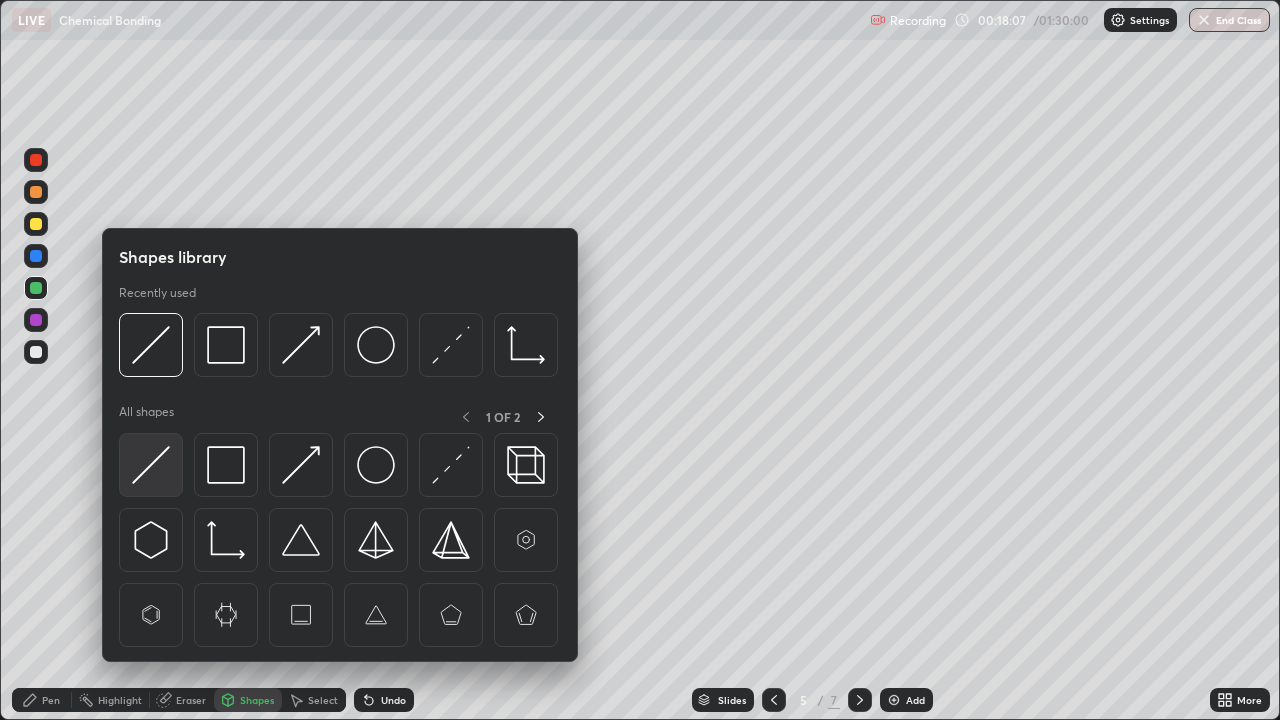 click at bounding box center (151, 465) 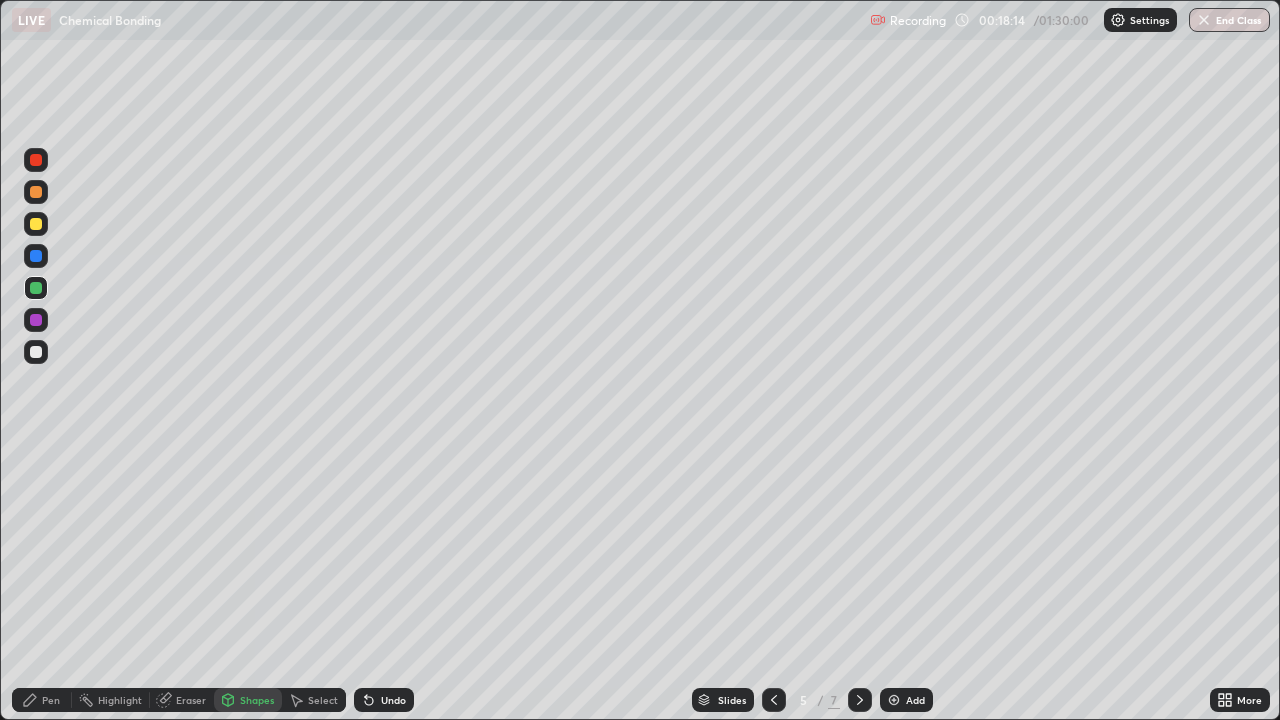 click on "Pen" at bounding box center (42, 700) 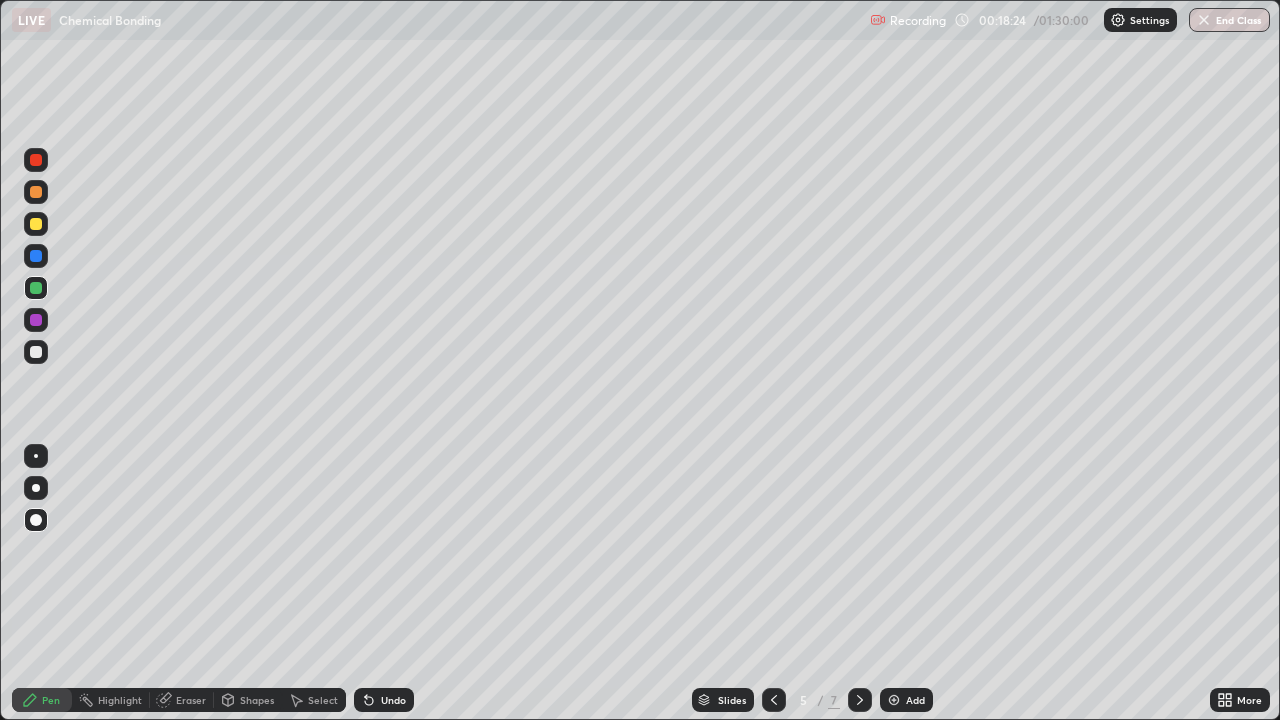 click at bounding box center [36, 320] 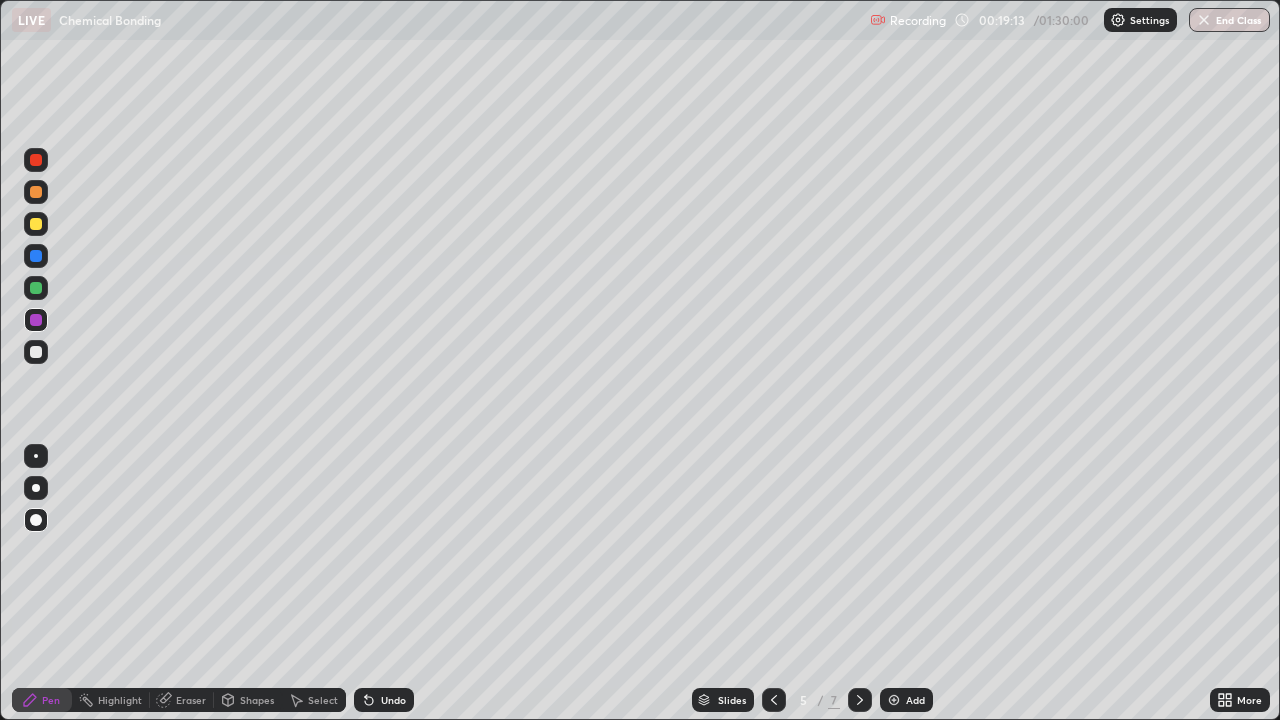 click at bounding box center (860, 700) 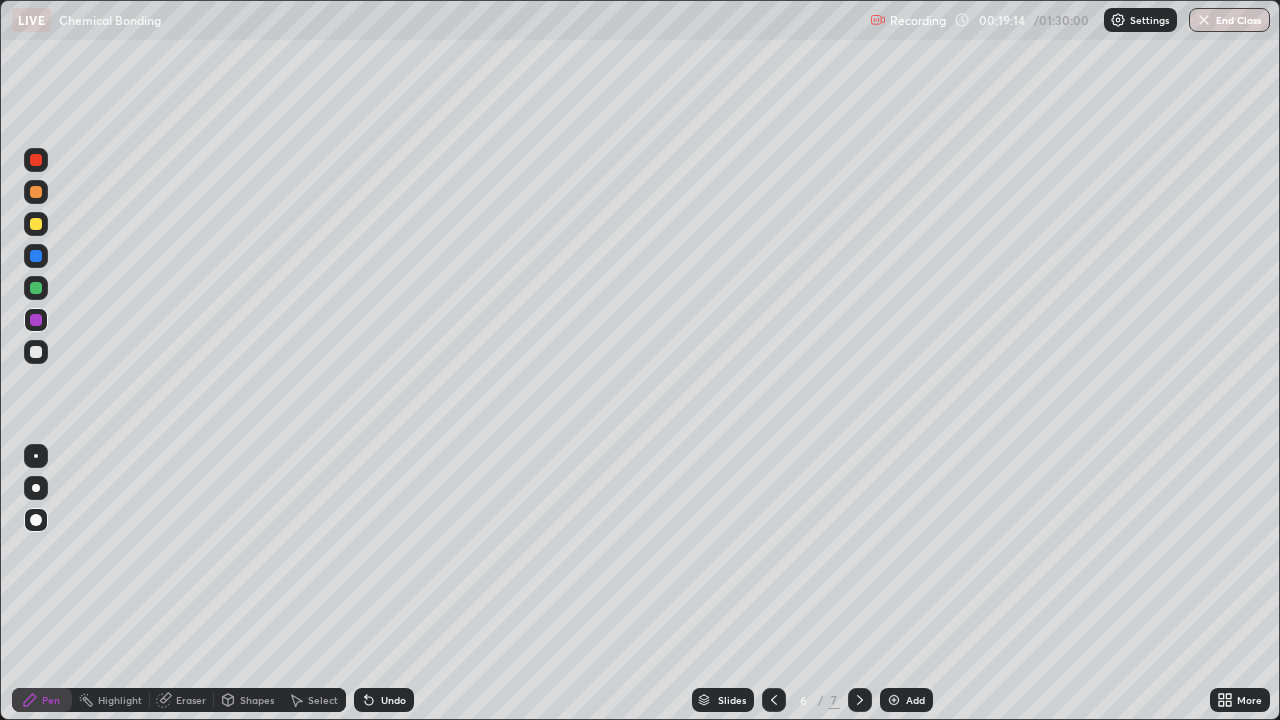 click 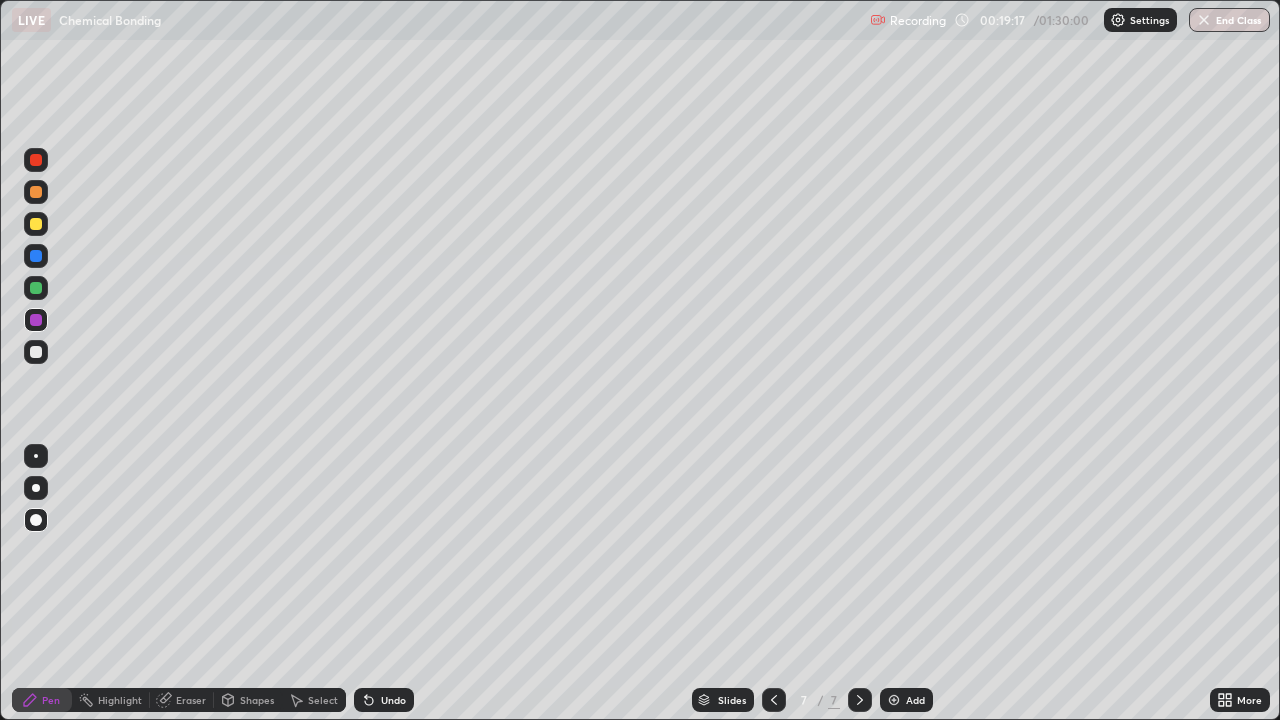click on "Add" at bounding box center (915, 700) 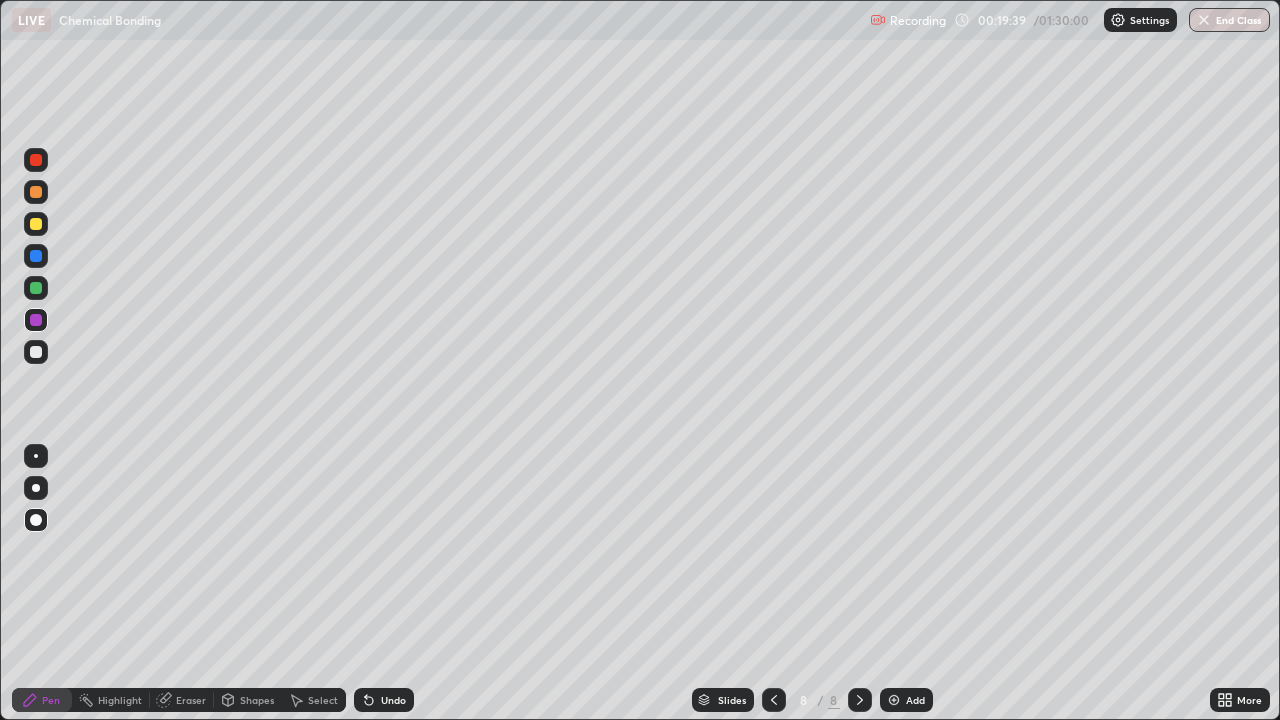 click at bounding box center (36, 288) 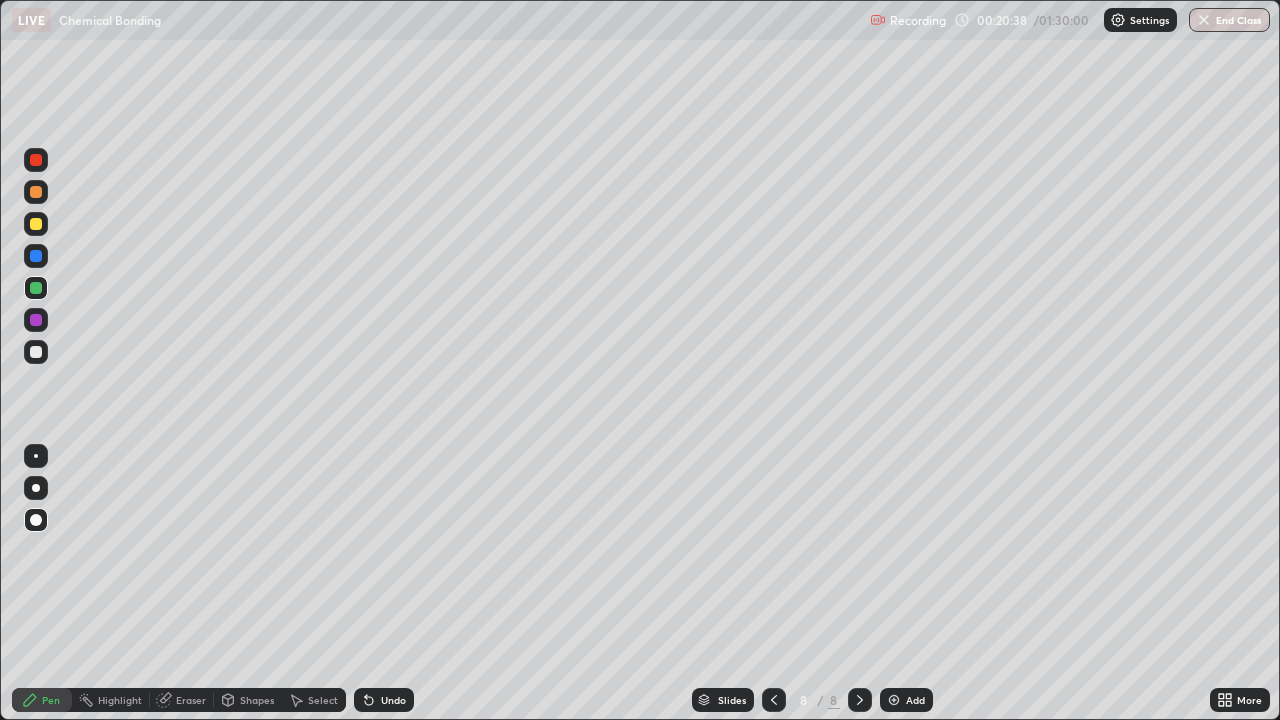 click at bounding box center (894, 700) 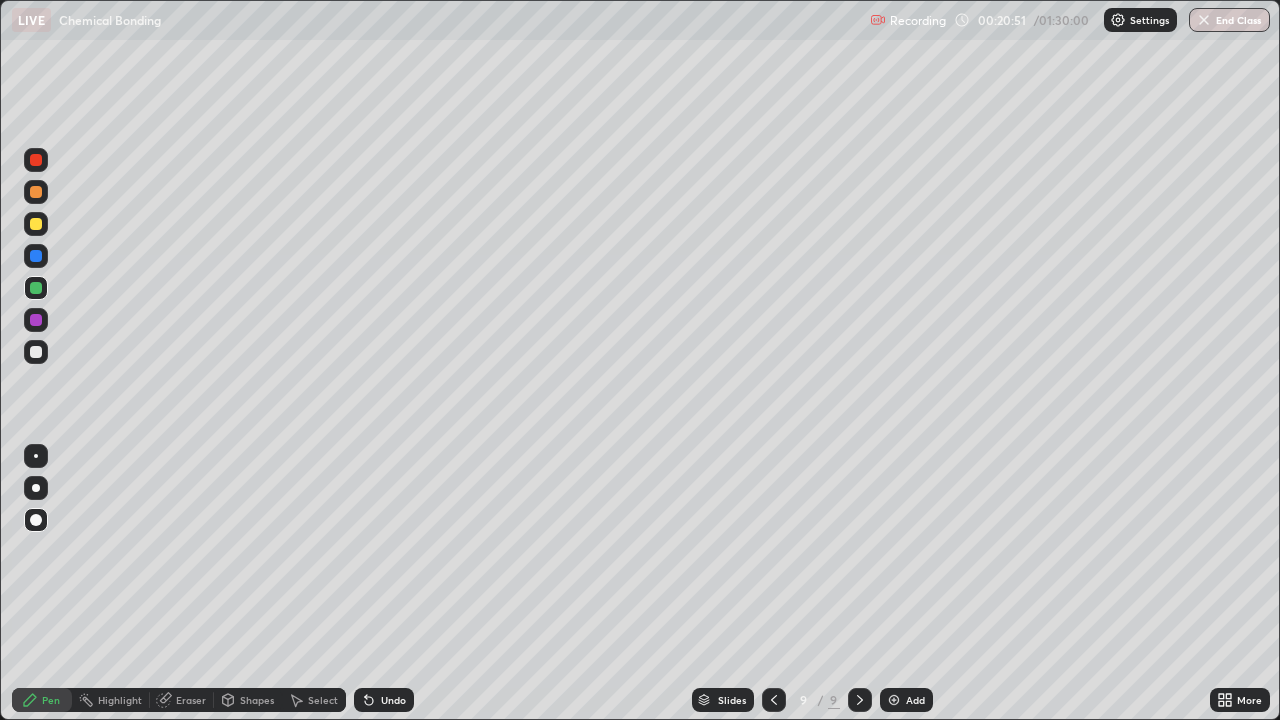 click at bounding box center (36, 320) 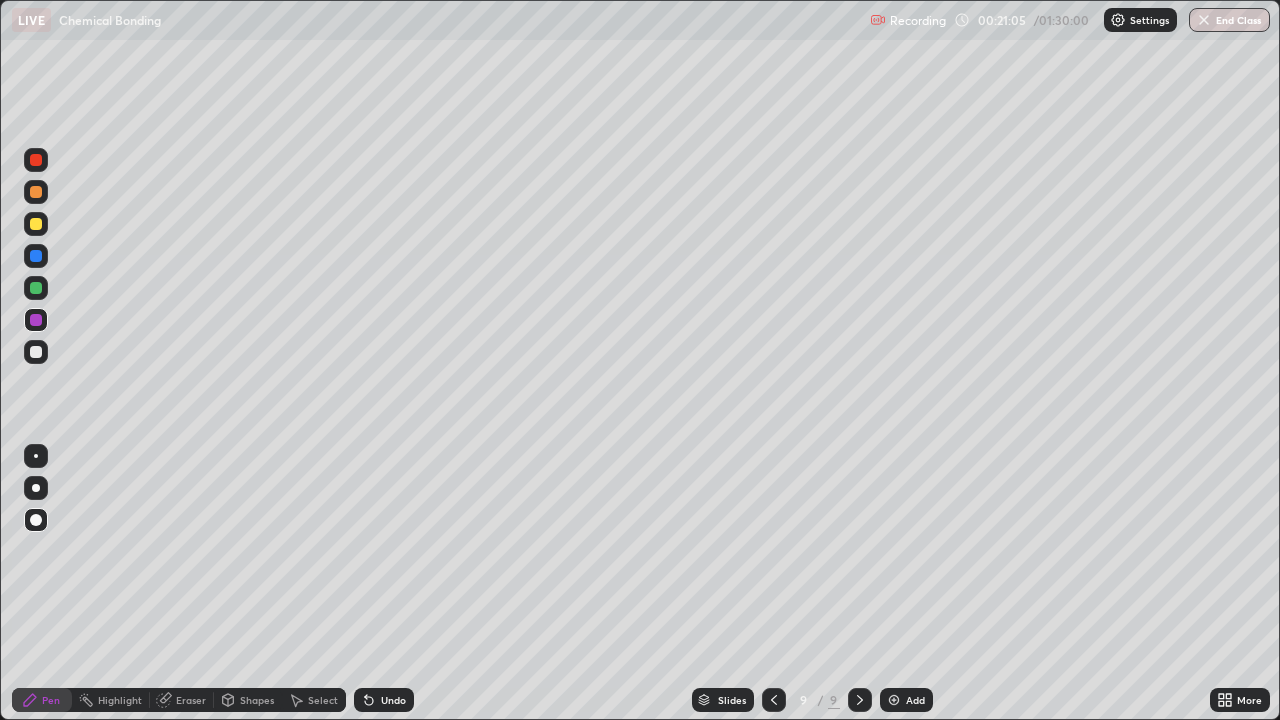 click at bounding box center [36, 288] 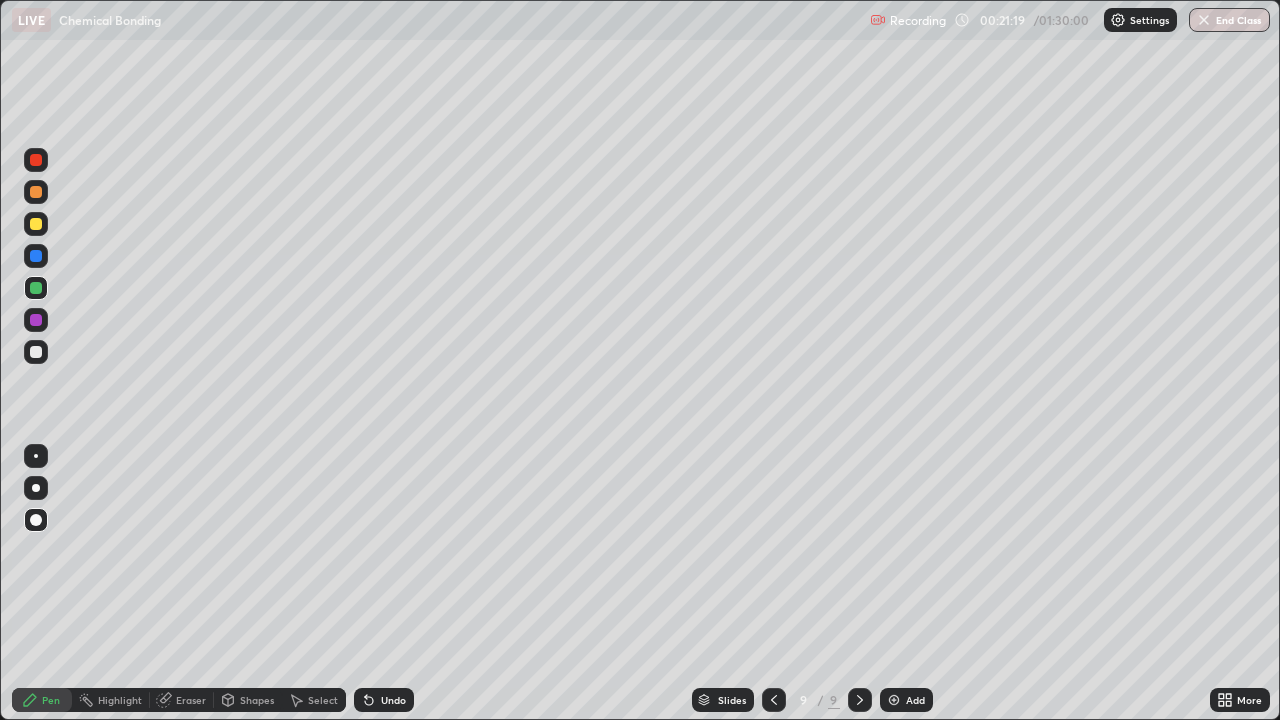 click on "Shapes" at bounding box center (257, 700) 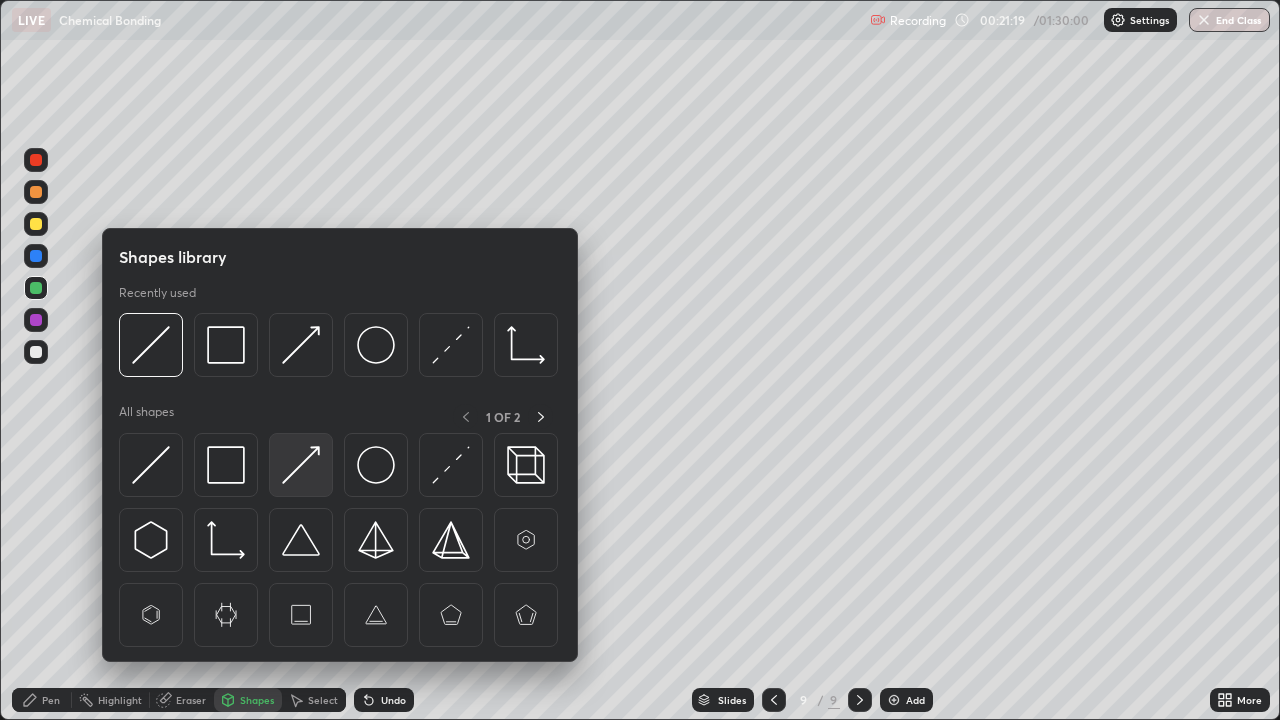 click at bounding box center (301, 465) 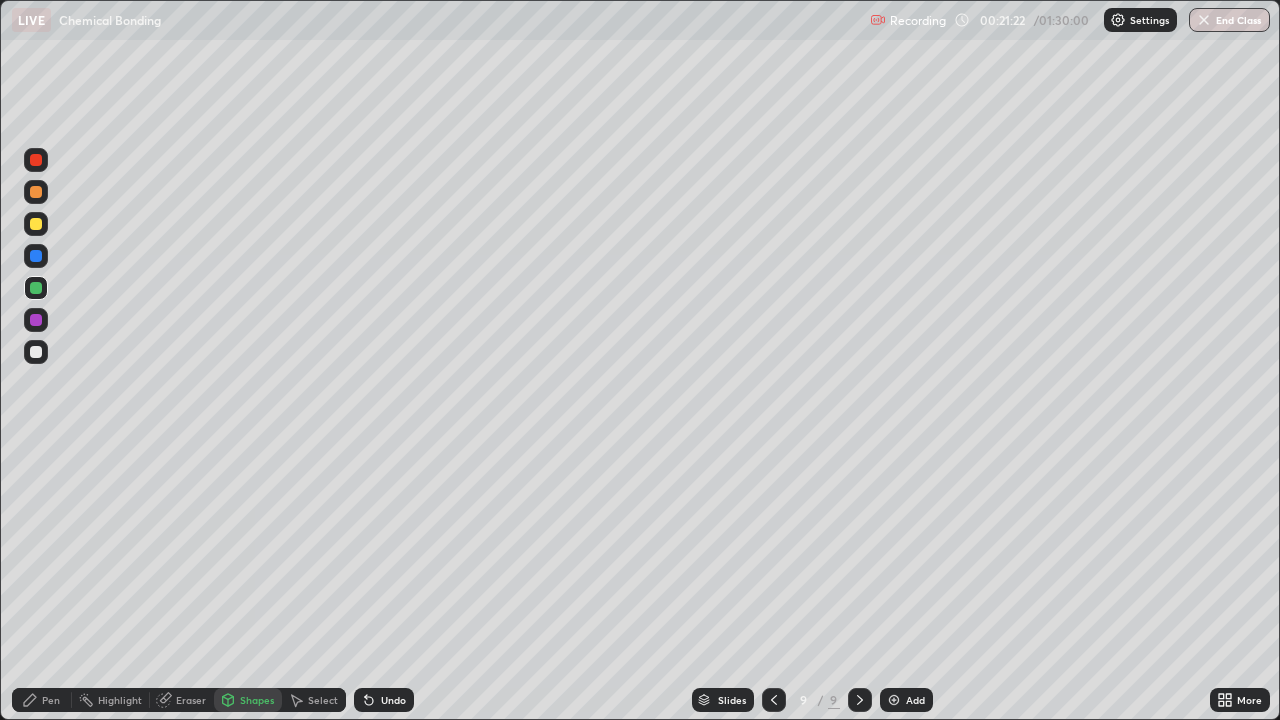 click on "Pen" at bounding box center (51, 700) 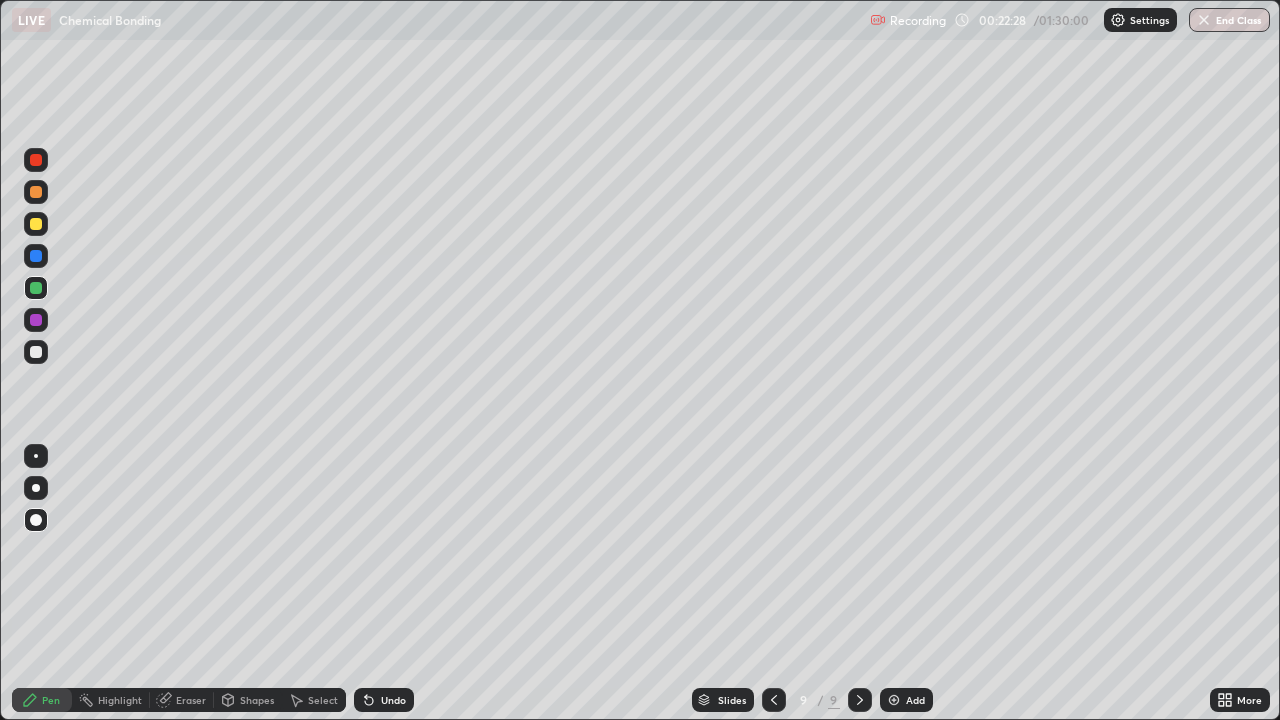 click at bounding box center [774, 700] 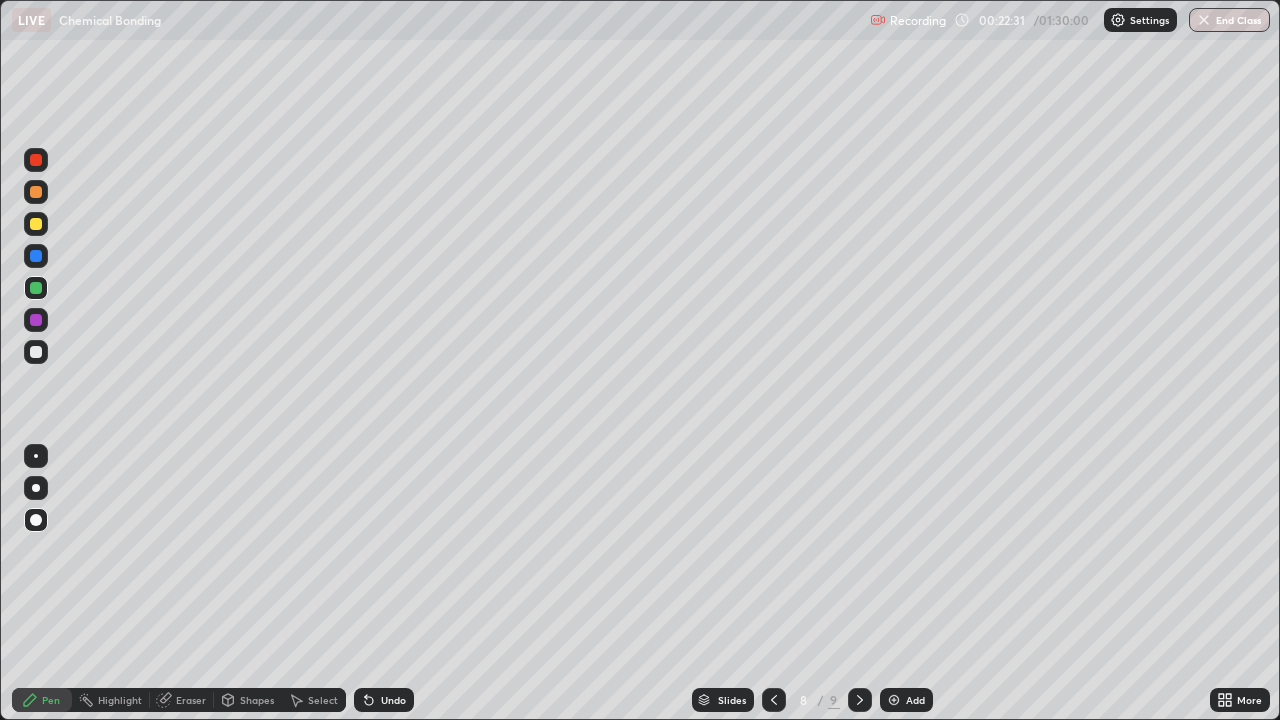 click on "Shapes" at bounding box center [248, 700] 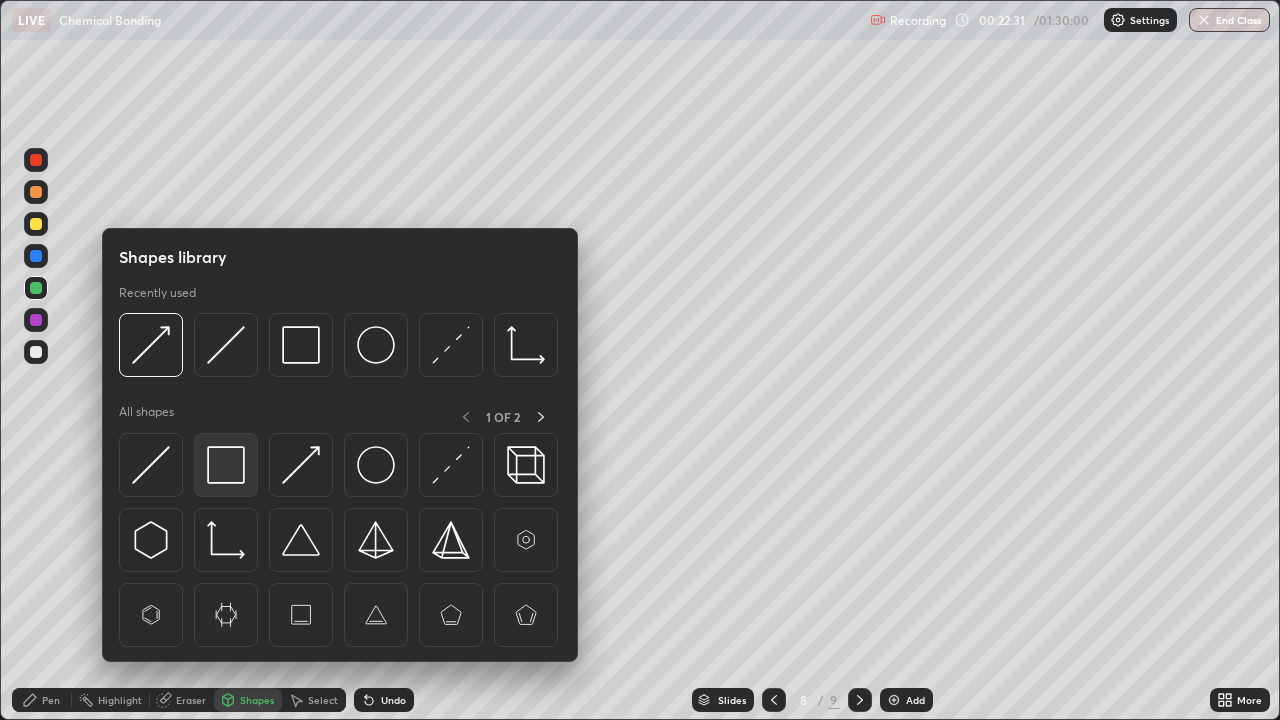 click at bounding box center (226, 465) 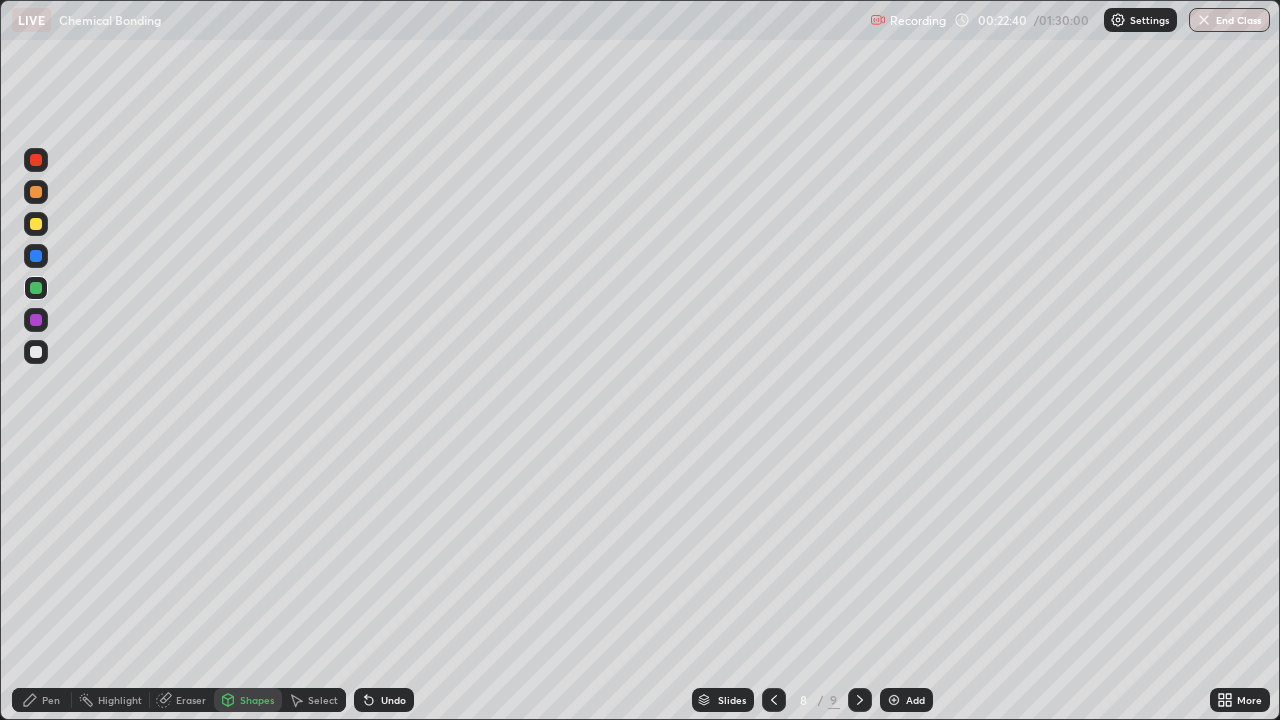 click on "Undo" at bounding box center [384, 700] 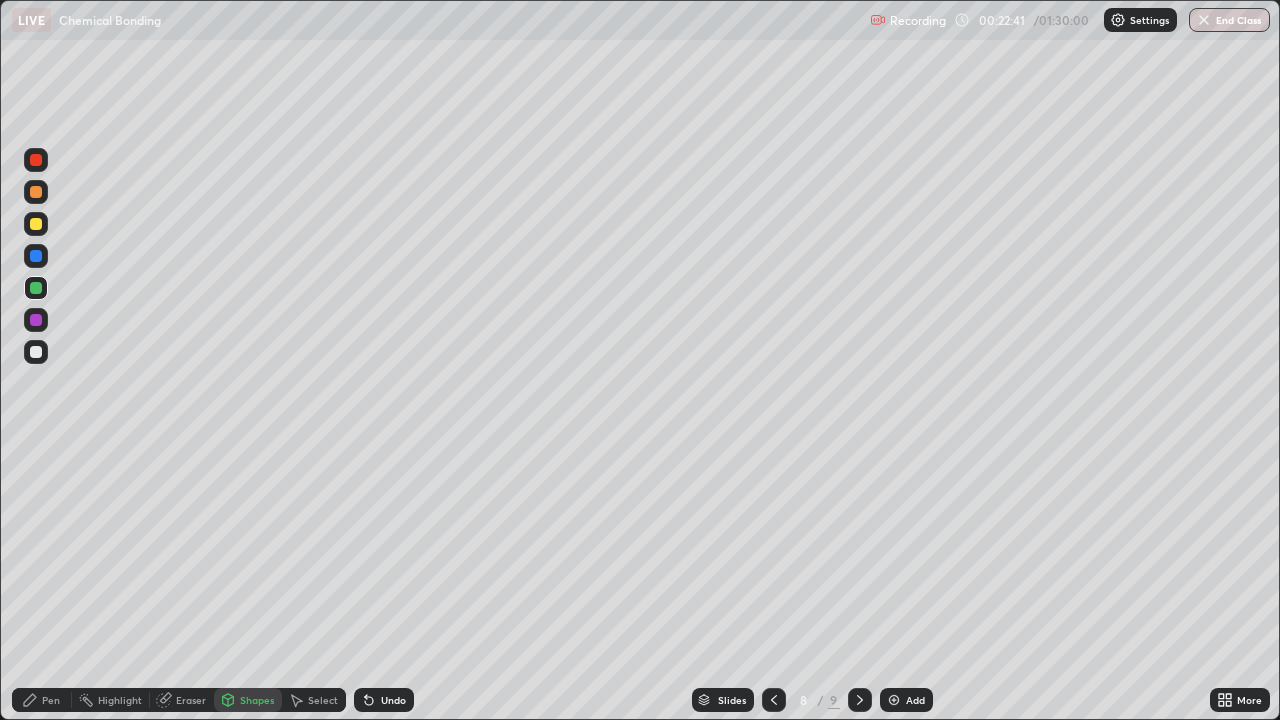 click at bounding box center [36, 352] 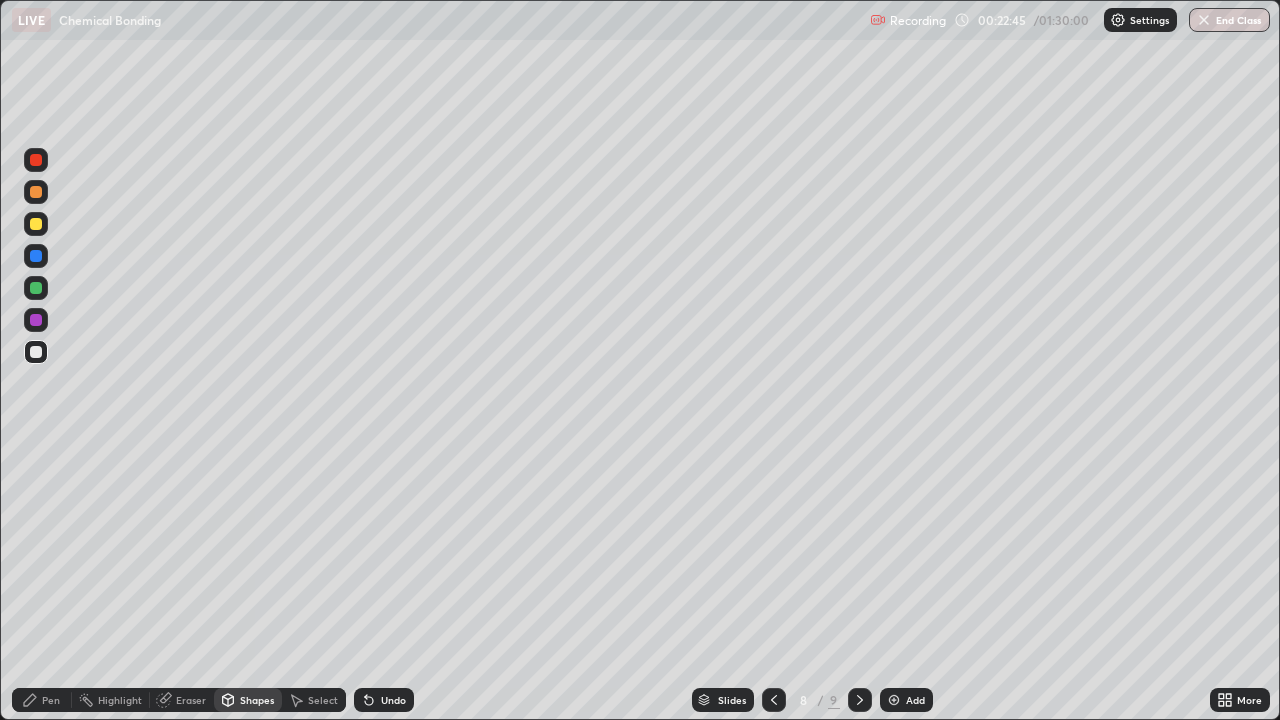 click on "Pen" at bounding box center [51, 700] 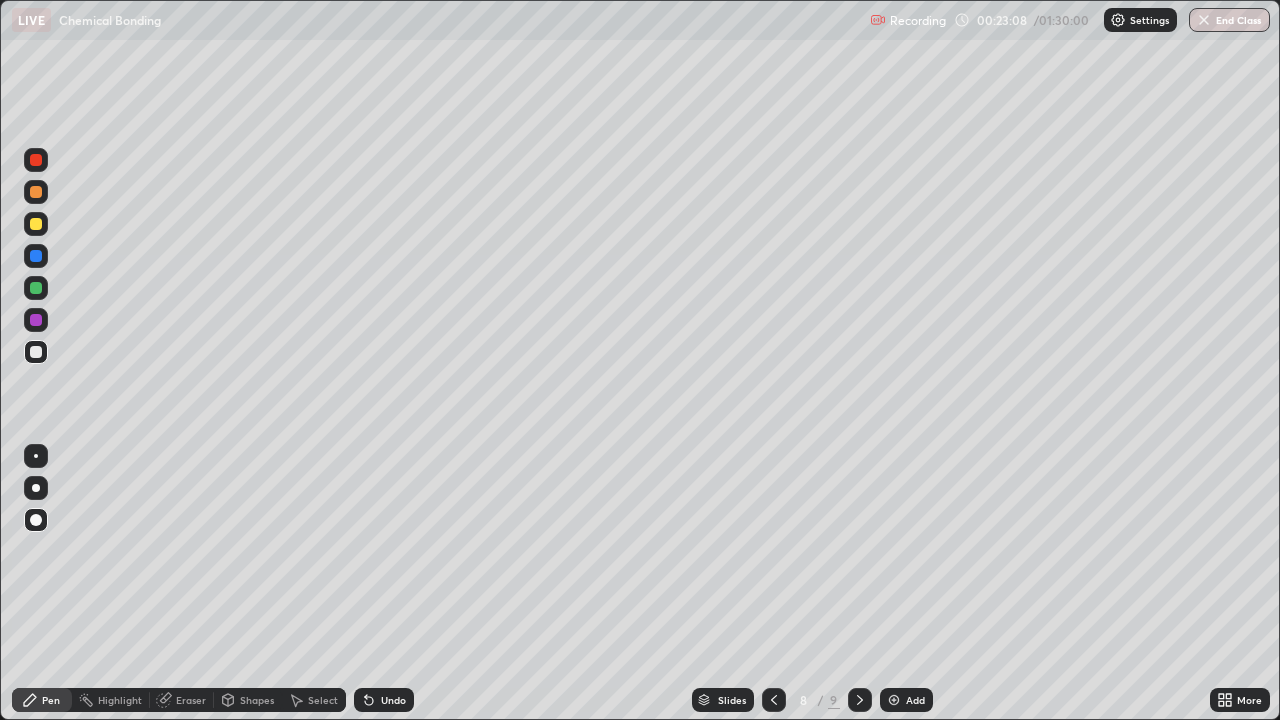 click 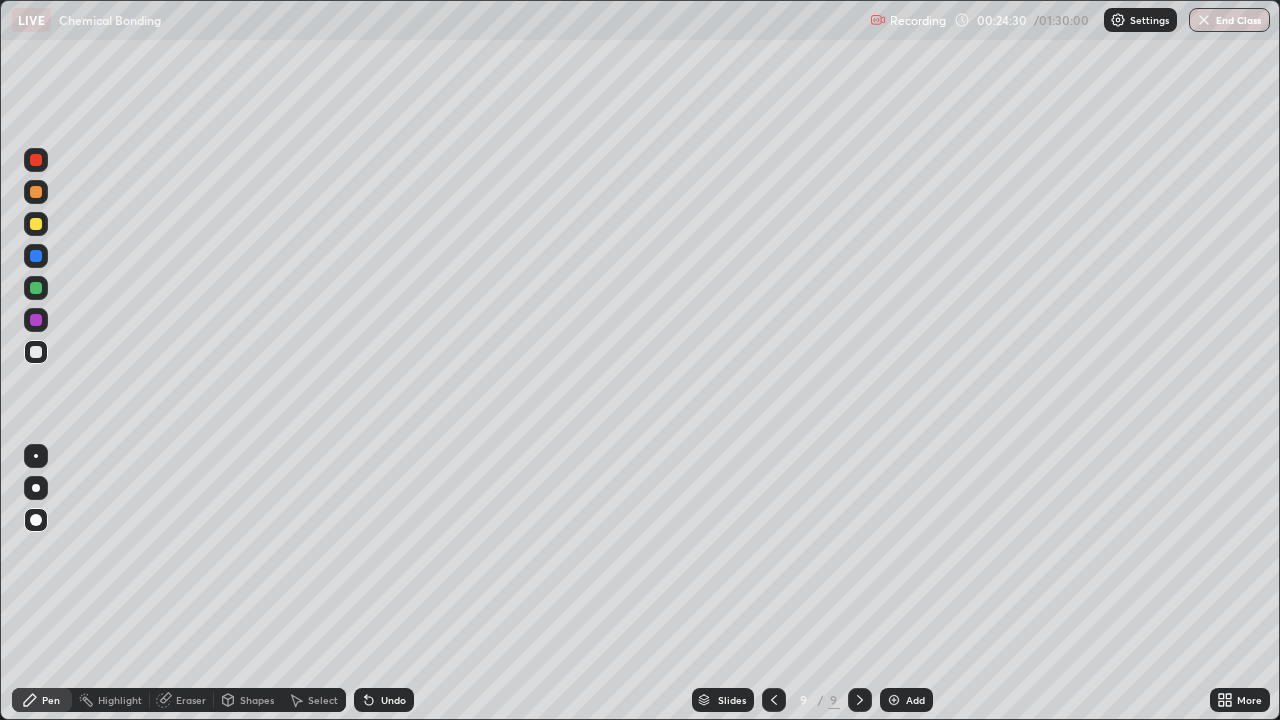 click 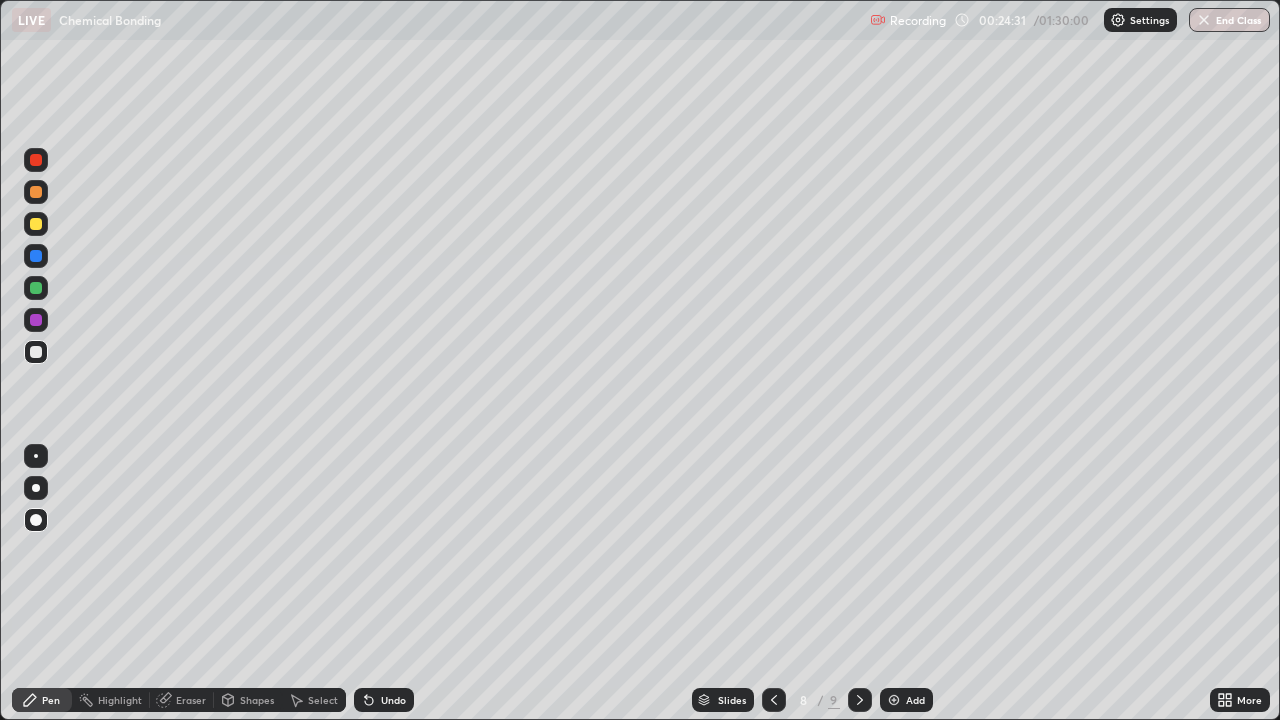 click 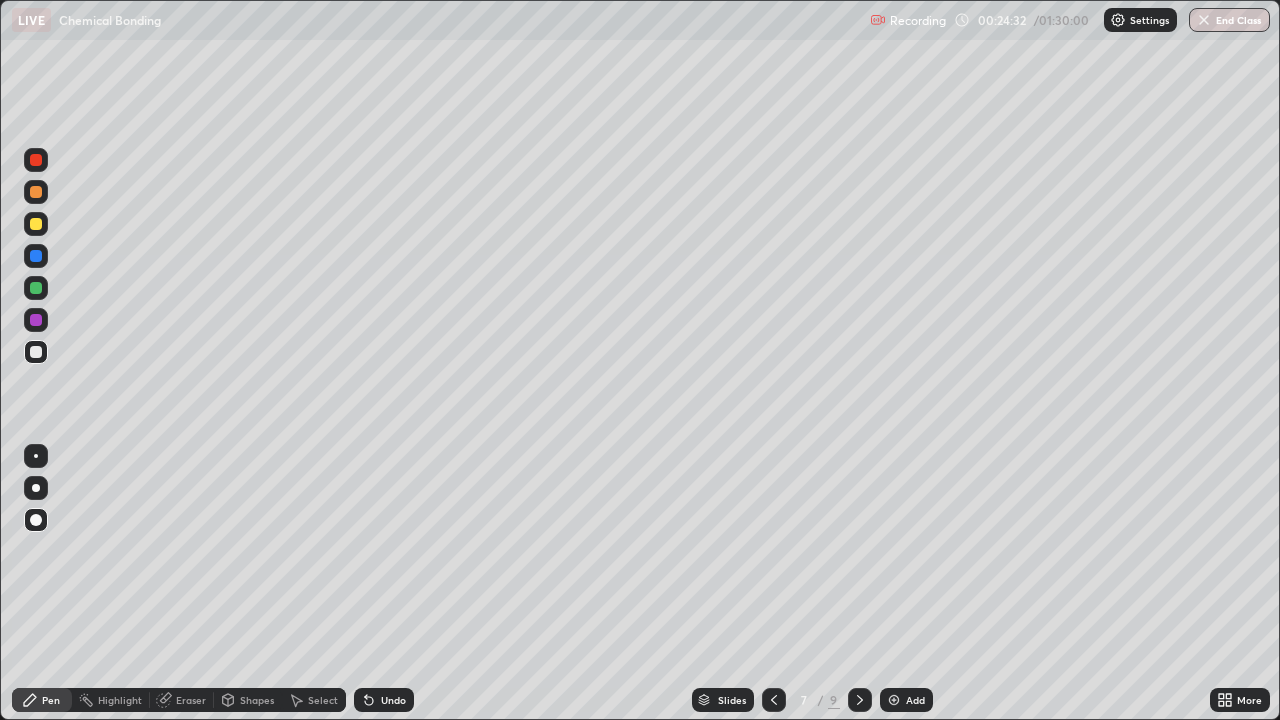 click at bounding box center [774, 700] 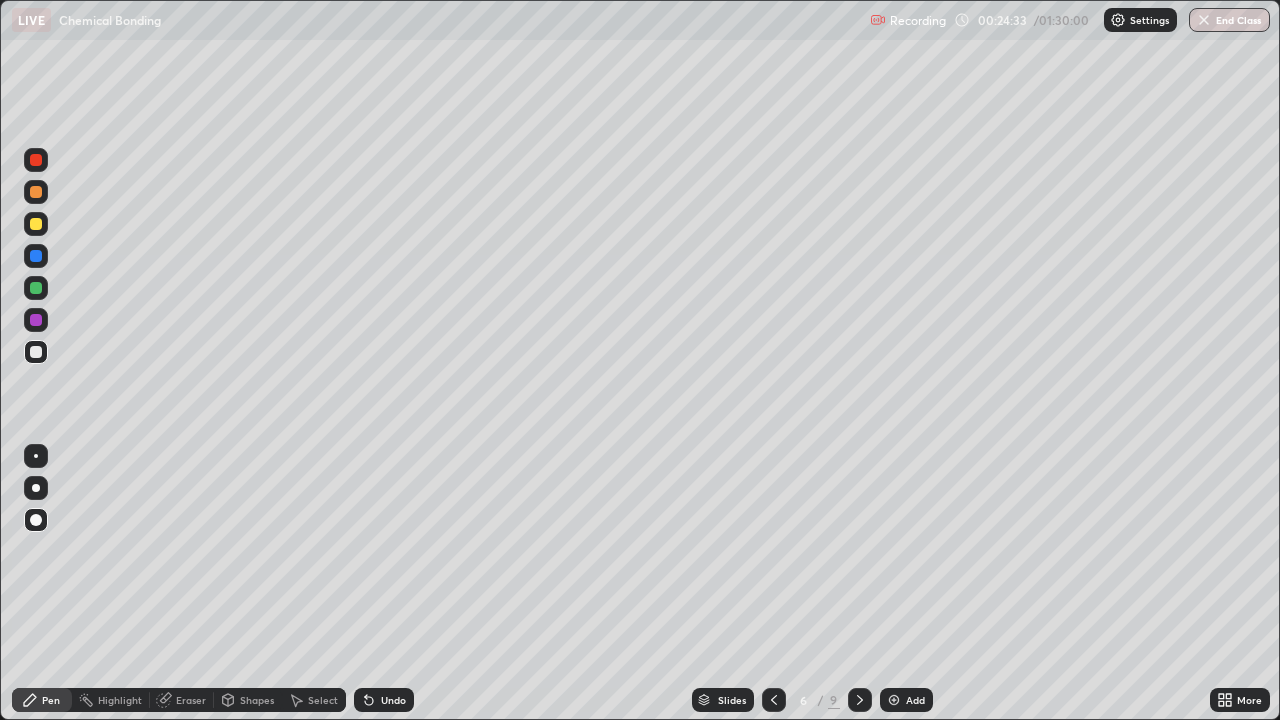 click at bounding box center [774, 700] 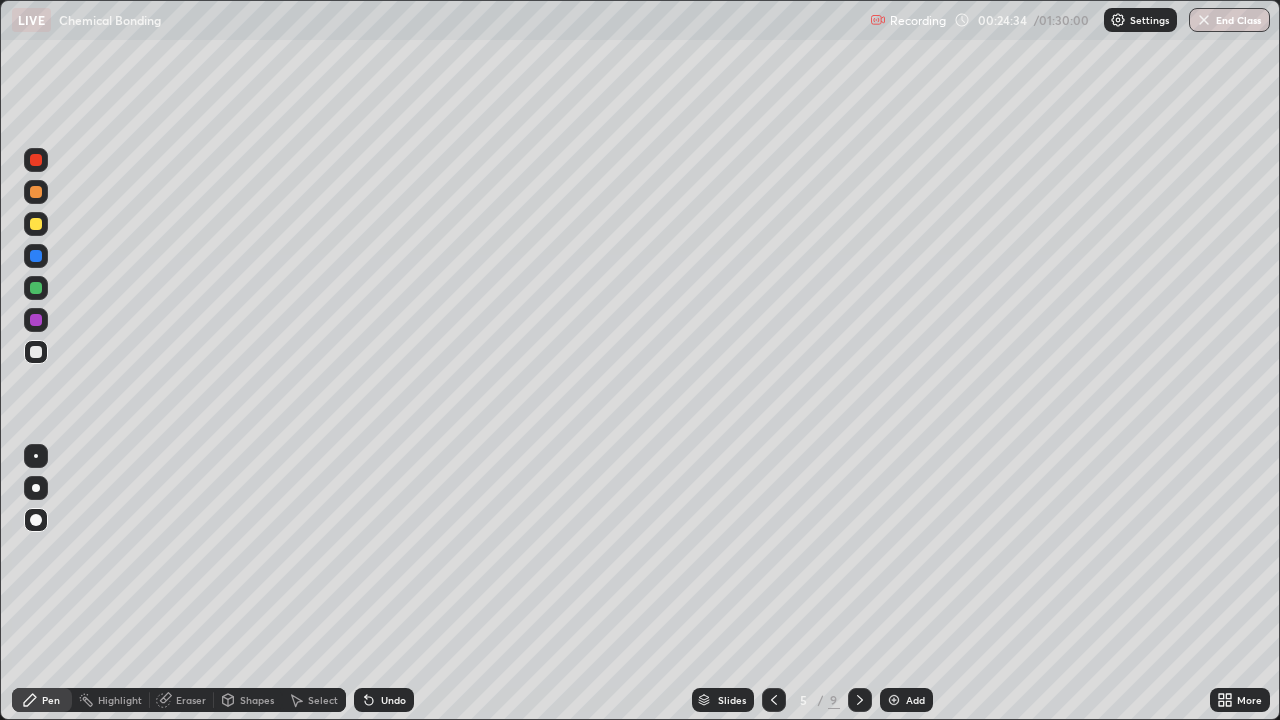 click at bounding box center [774, 700] 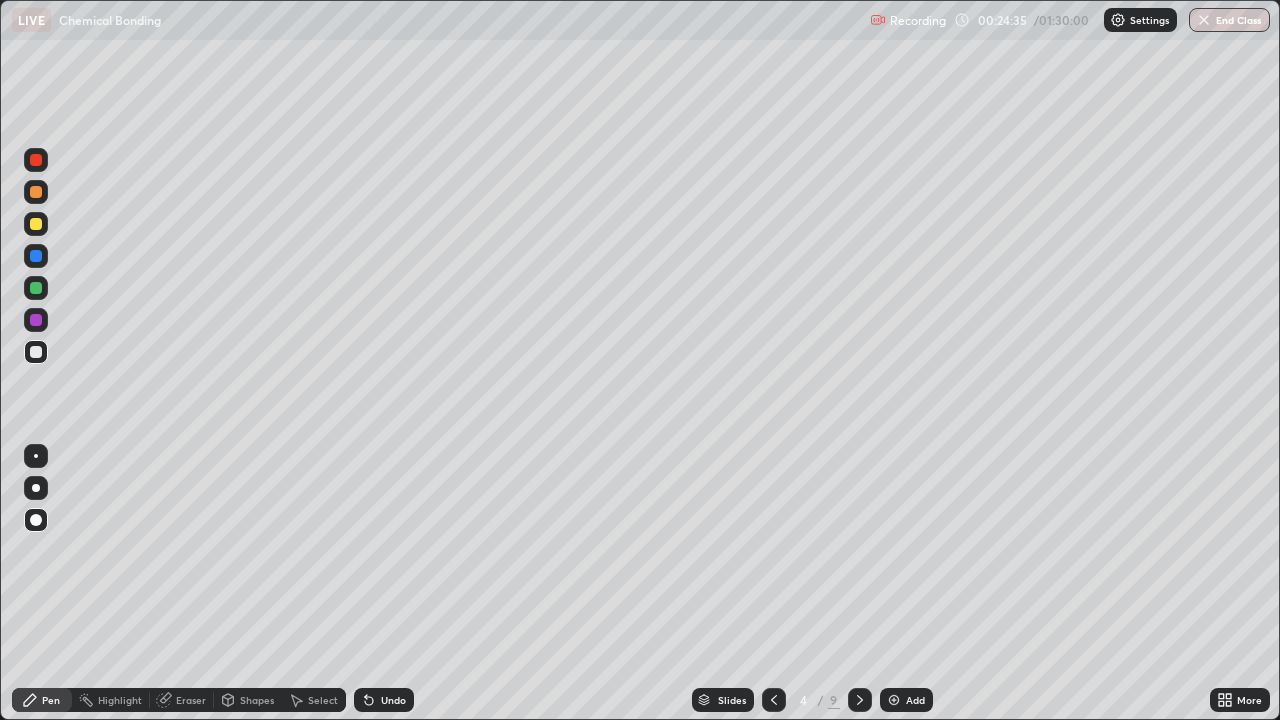 click 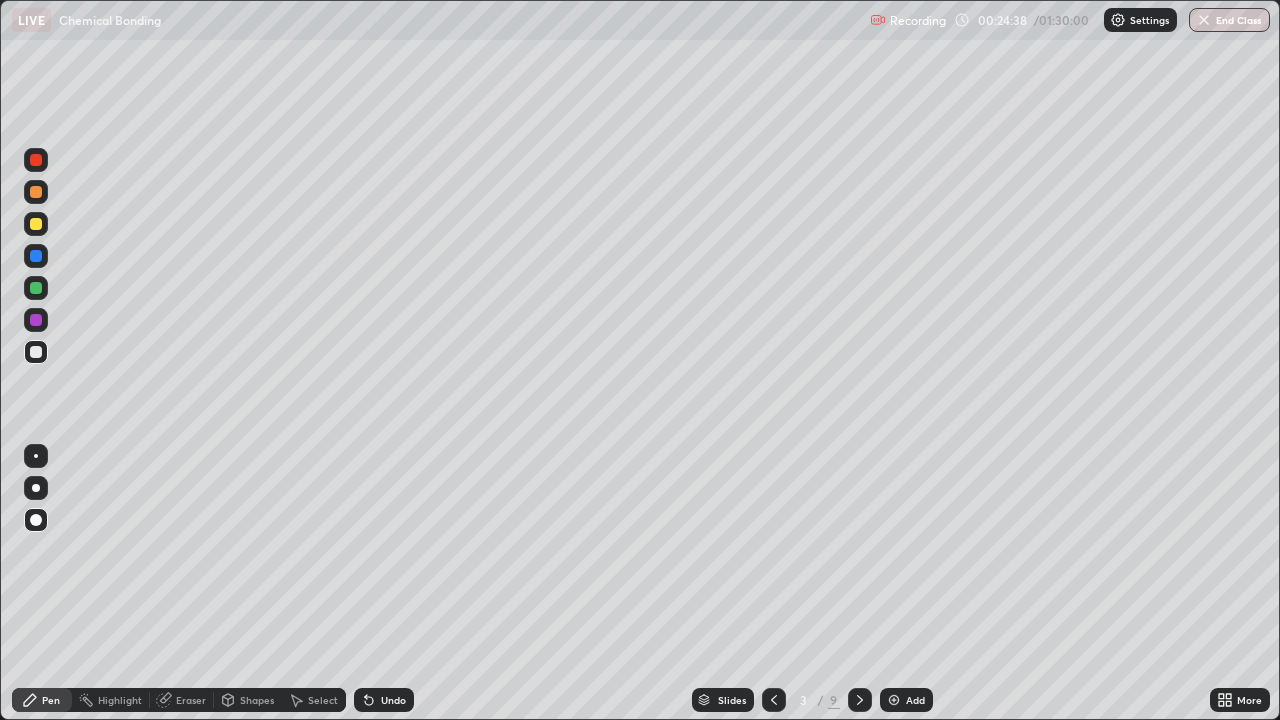 click 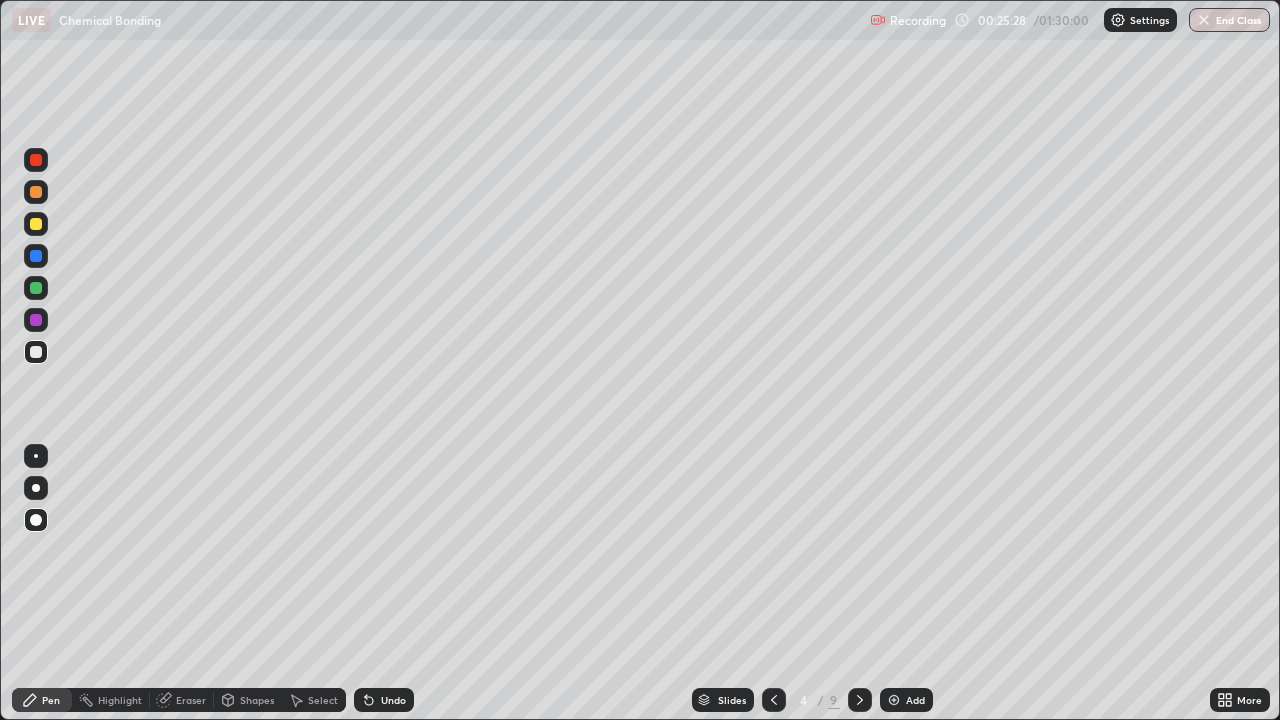 click 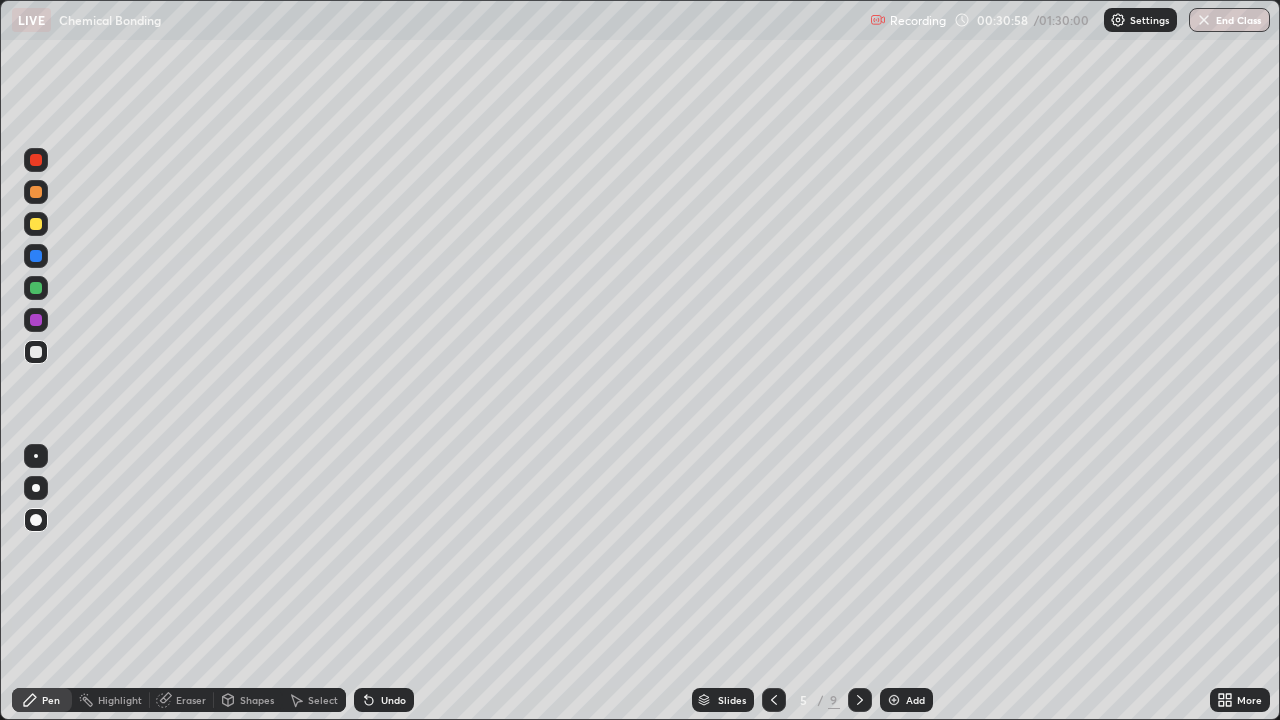 click 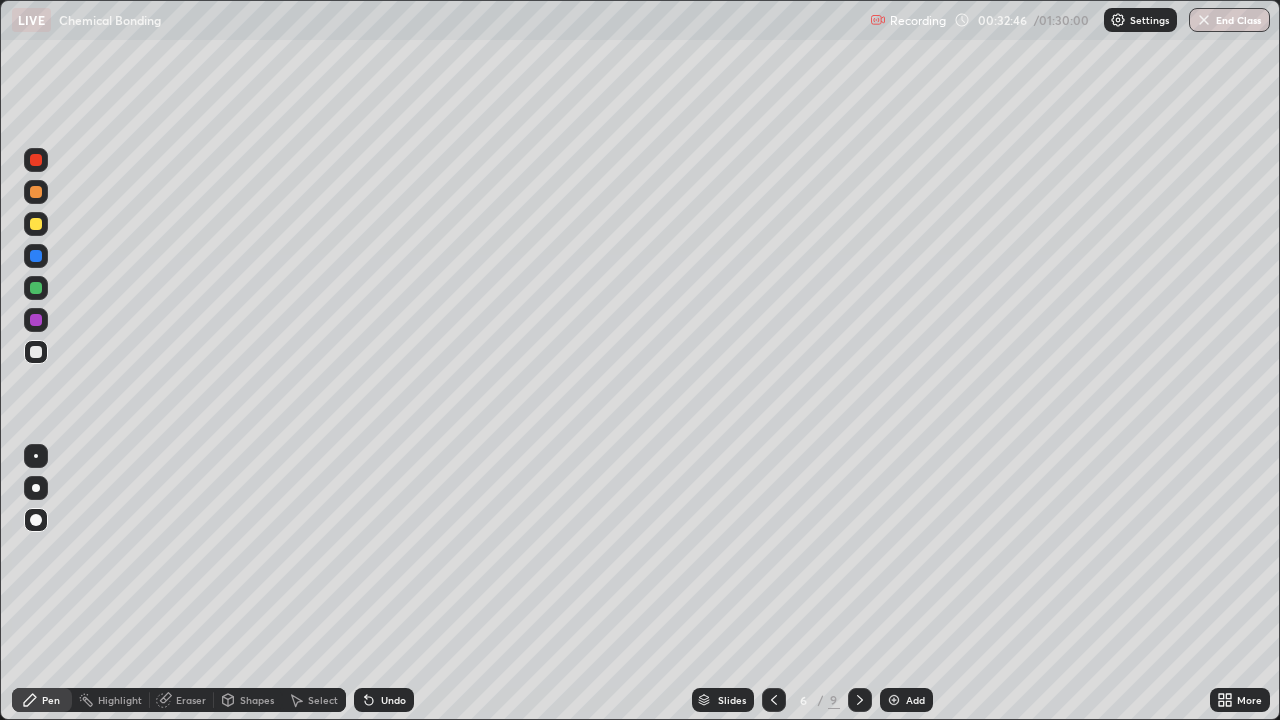 click at bounding box center [860, 700] 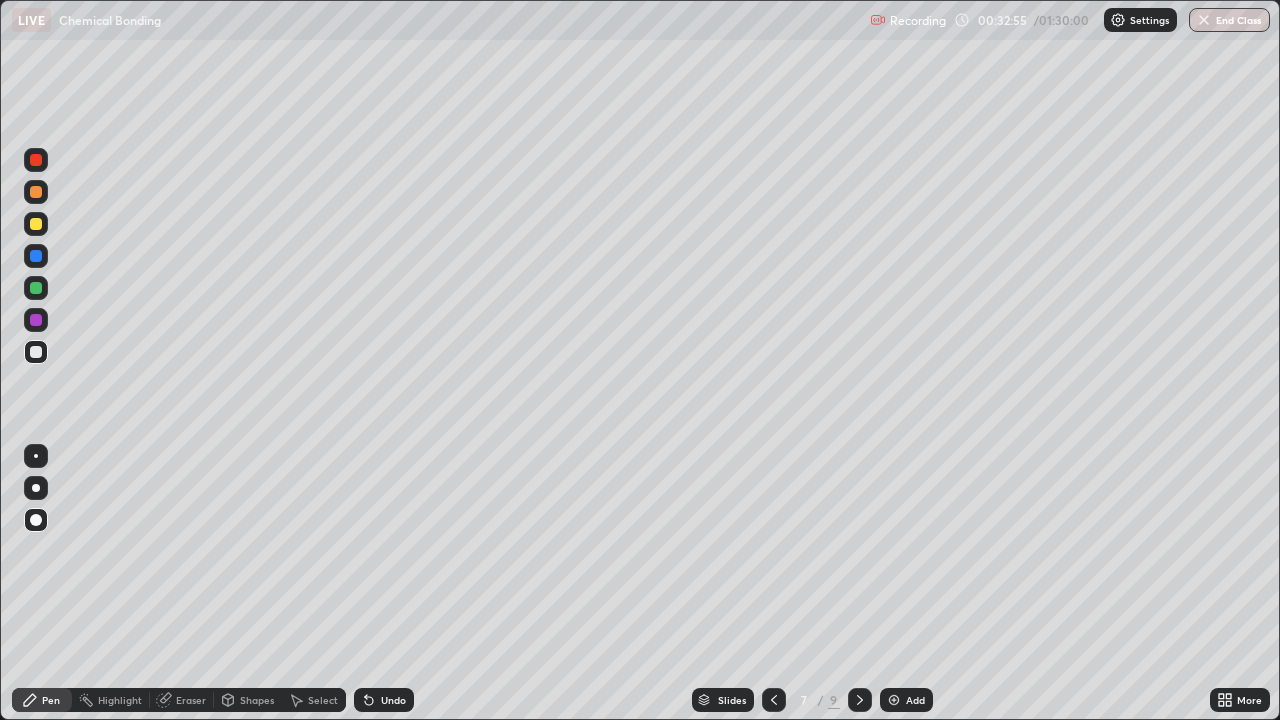 click at bounding box center (860, 700) 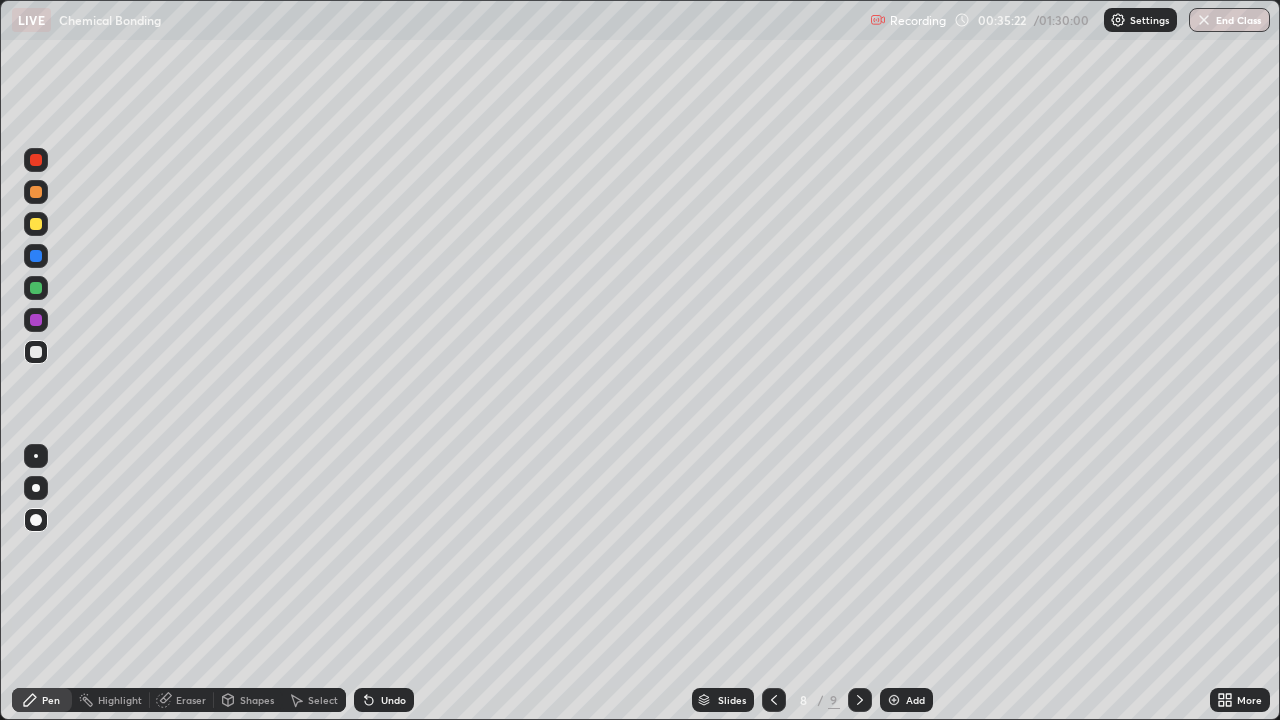 click at bounding box center (860, 700) 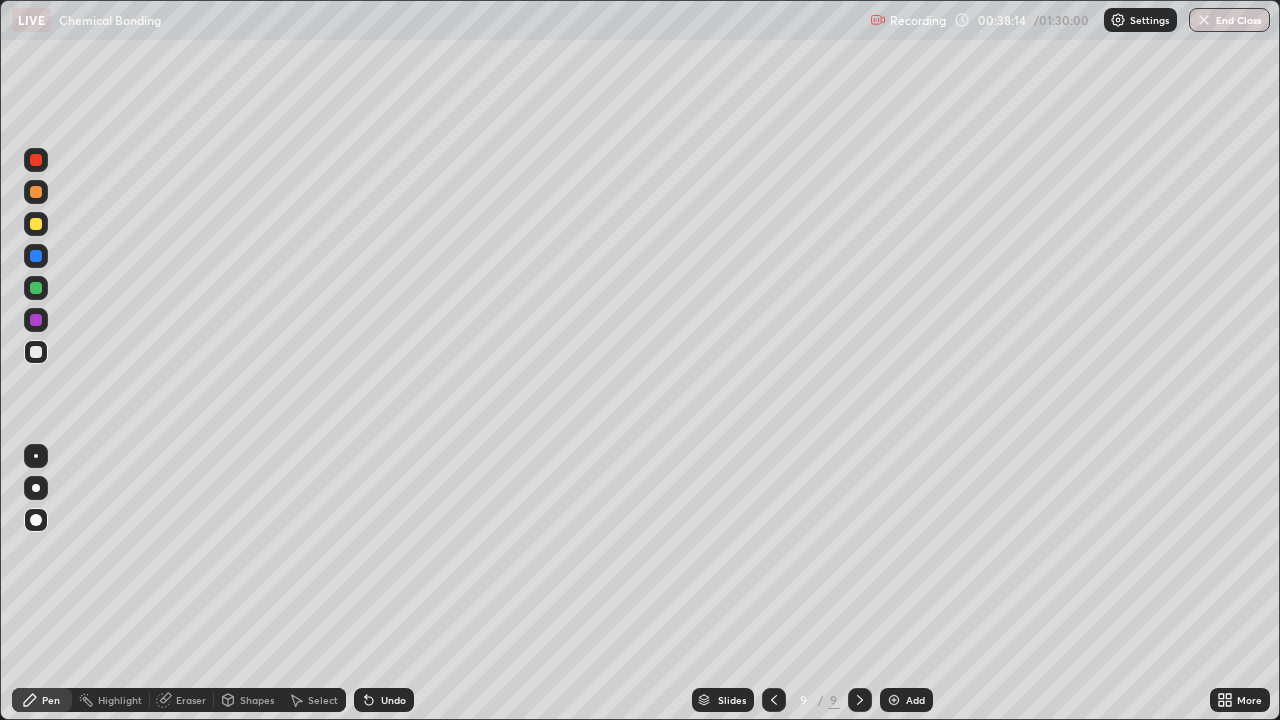 click on "Shapes" at bounding box center (248, 700) 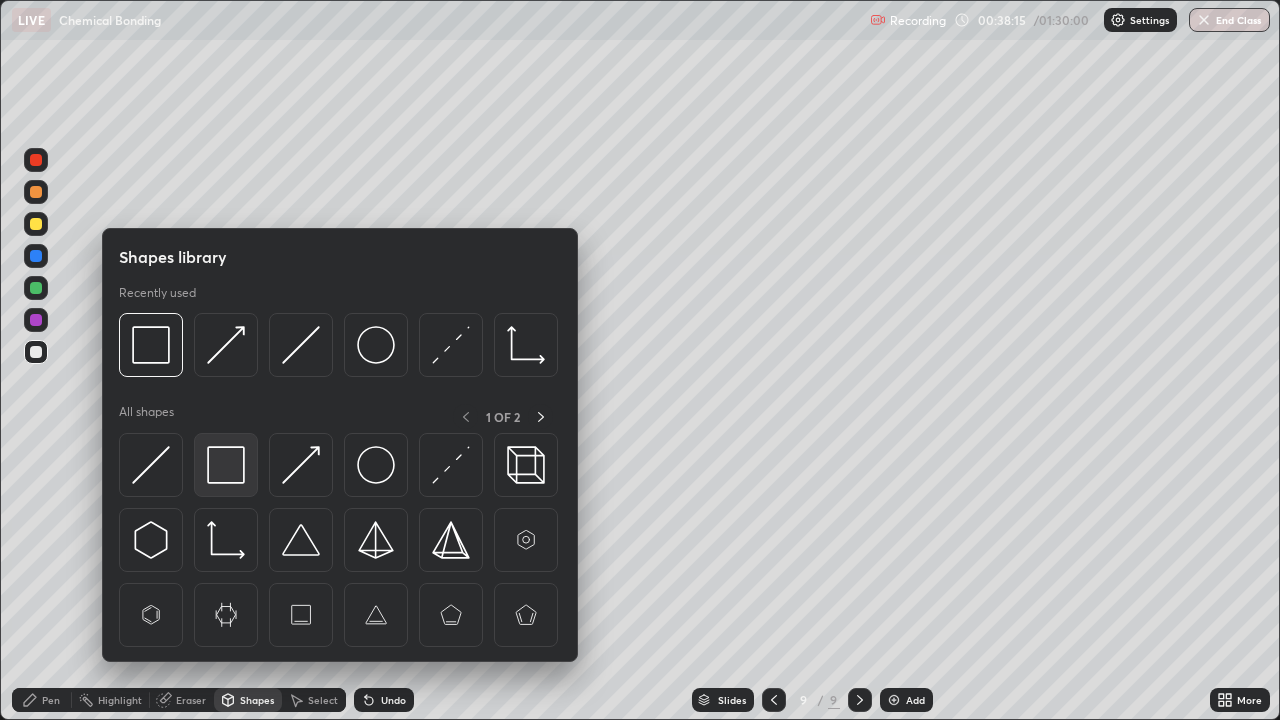 click at bounding box center (226, 465) 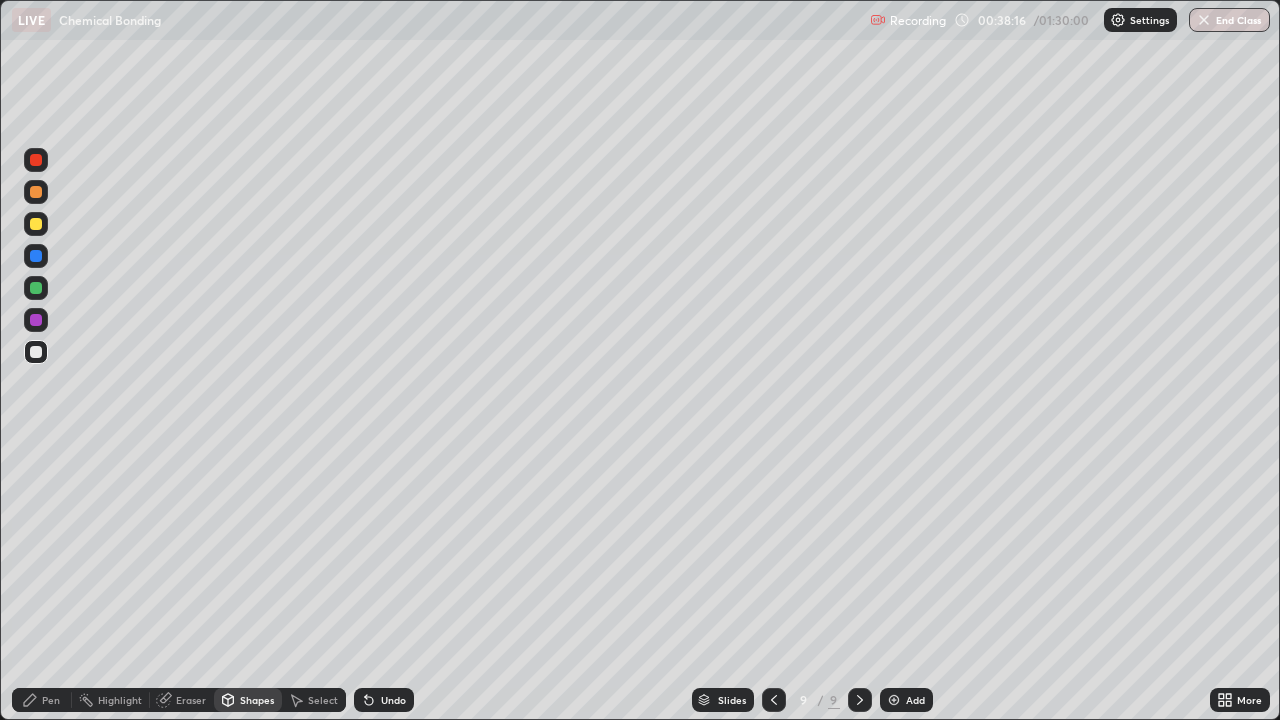 click at bounding box center [36, 352] 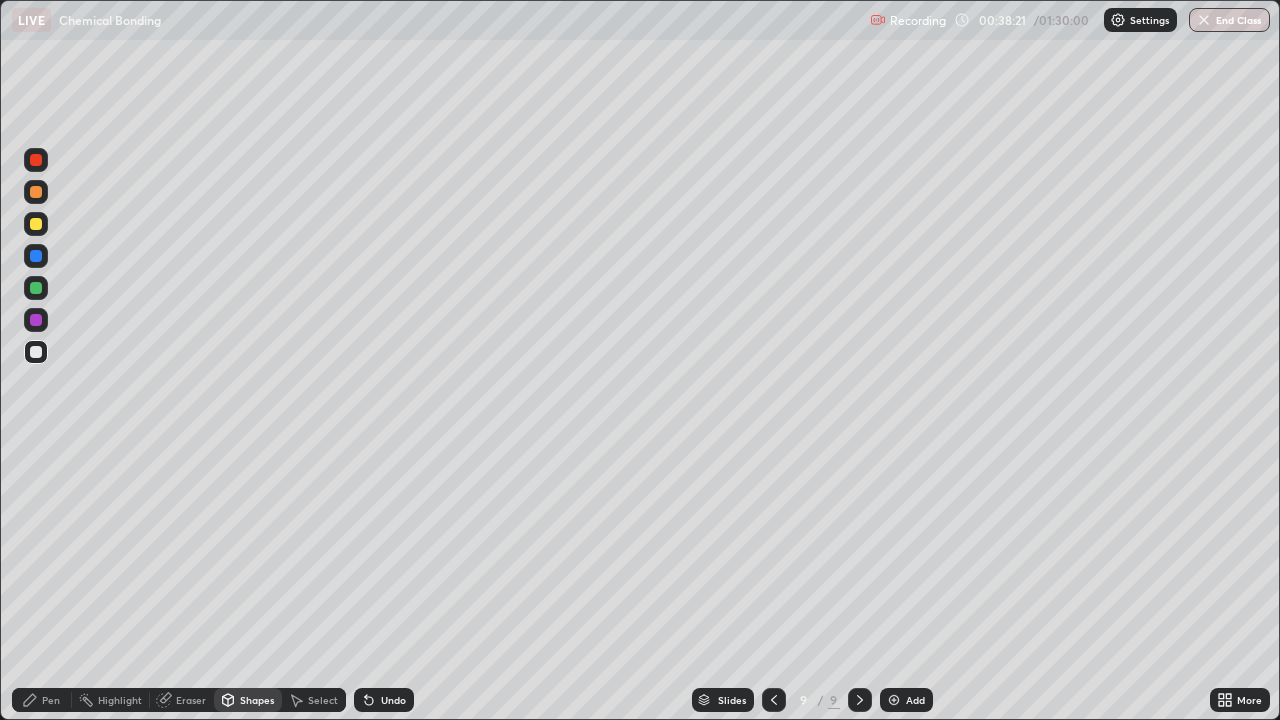 click 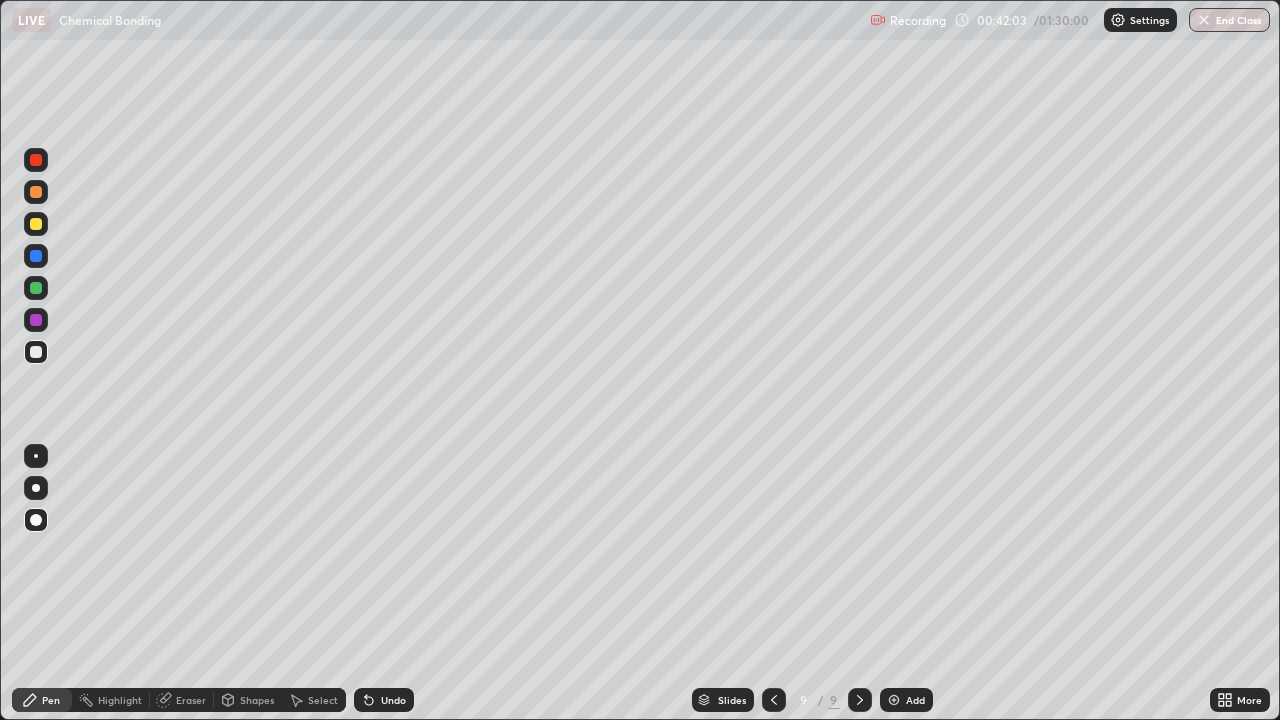 click at bounding box center (860, 700) 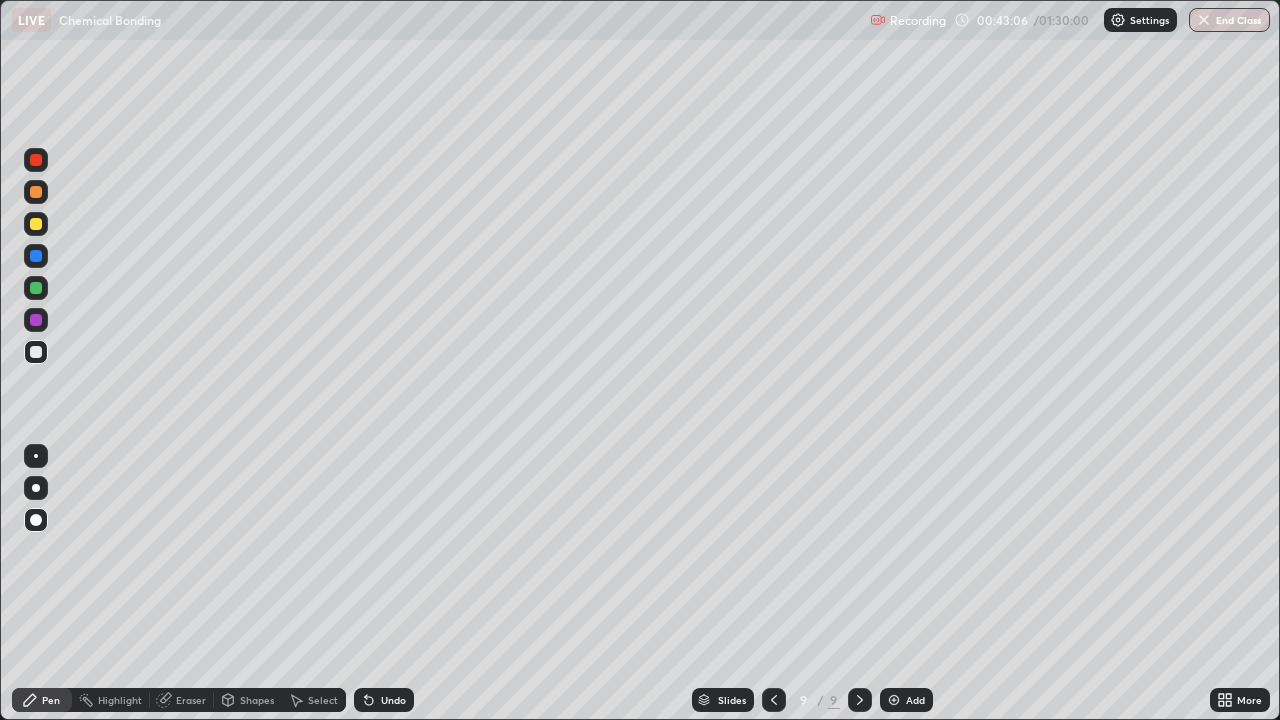 click on "Add" at bounding box center (915, 700) 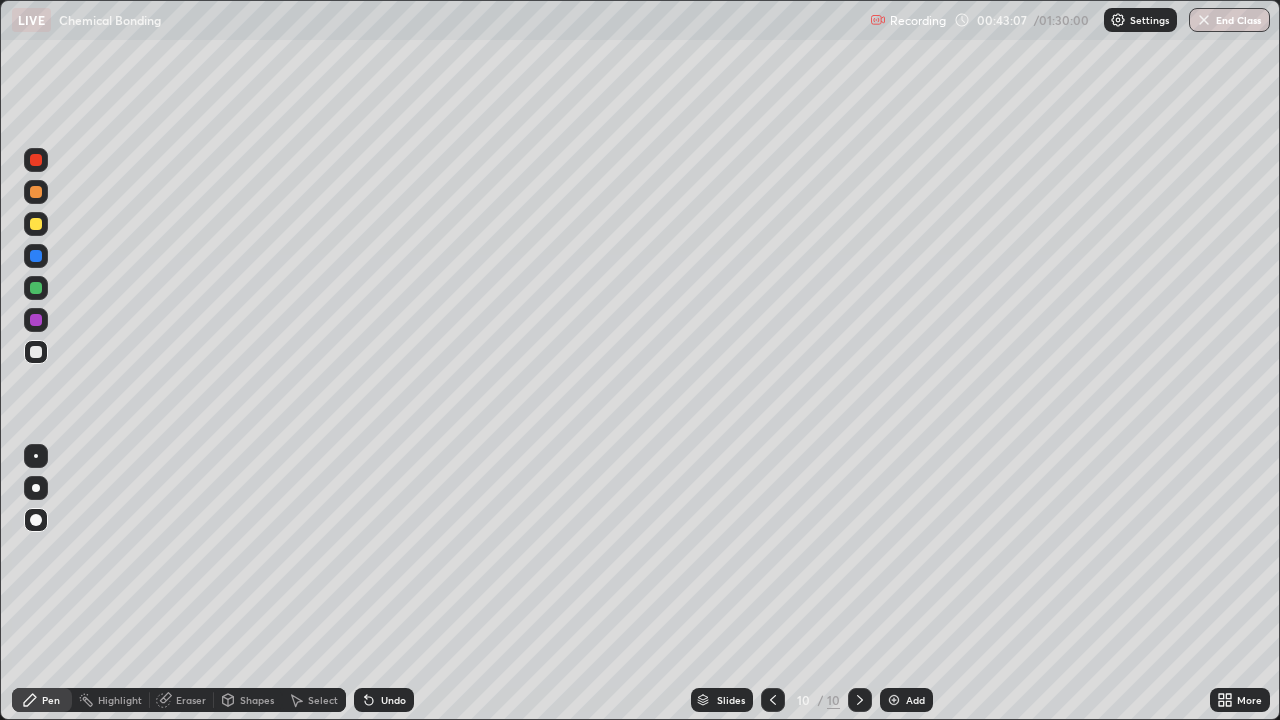 click on "Shapes" at bounding box center (257, 700) 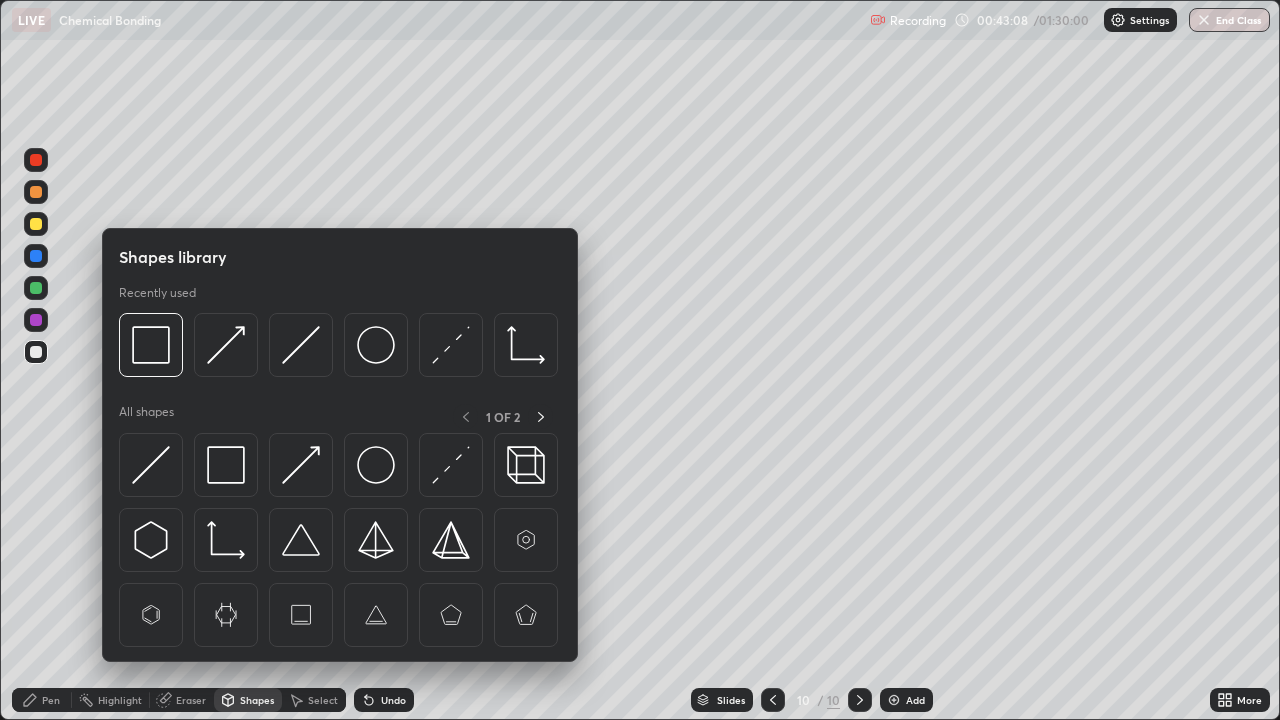 click at bounding box center (226, 465) 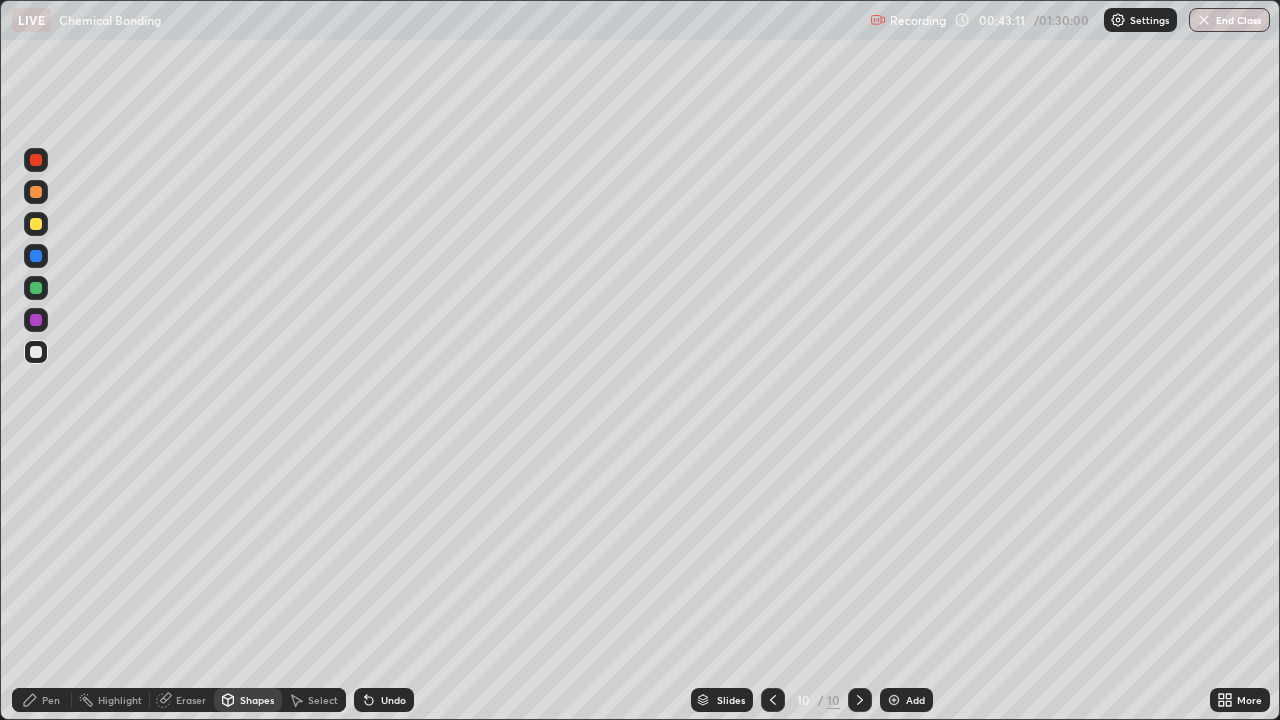 click on "Pen" at bounding box center (42, 700) 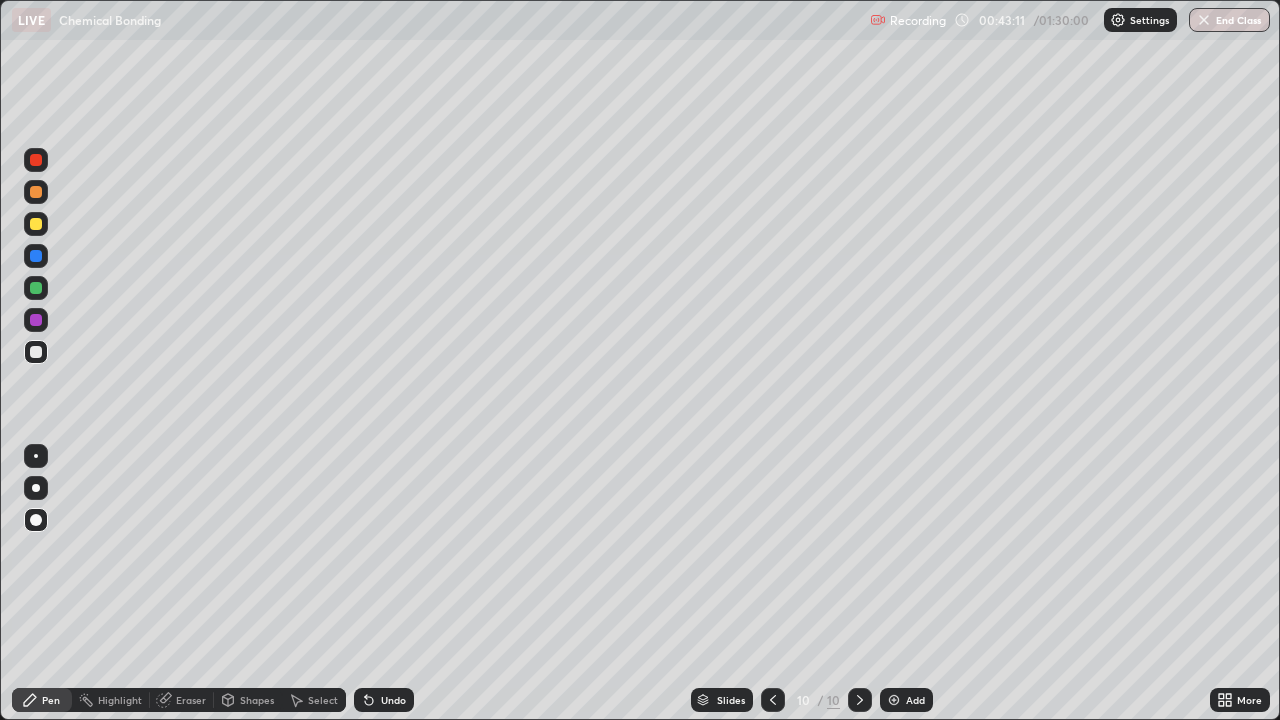 click at bounding box center [36, 224] 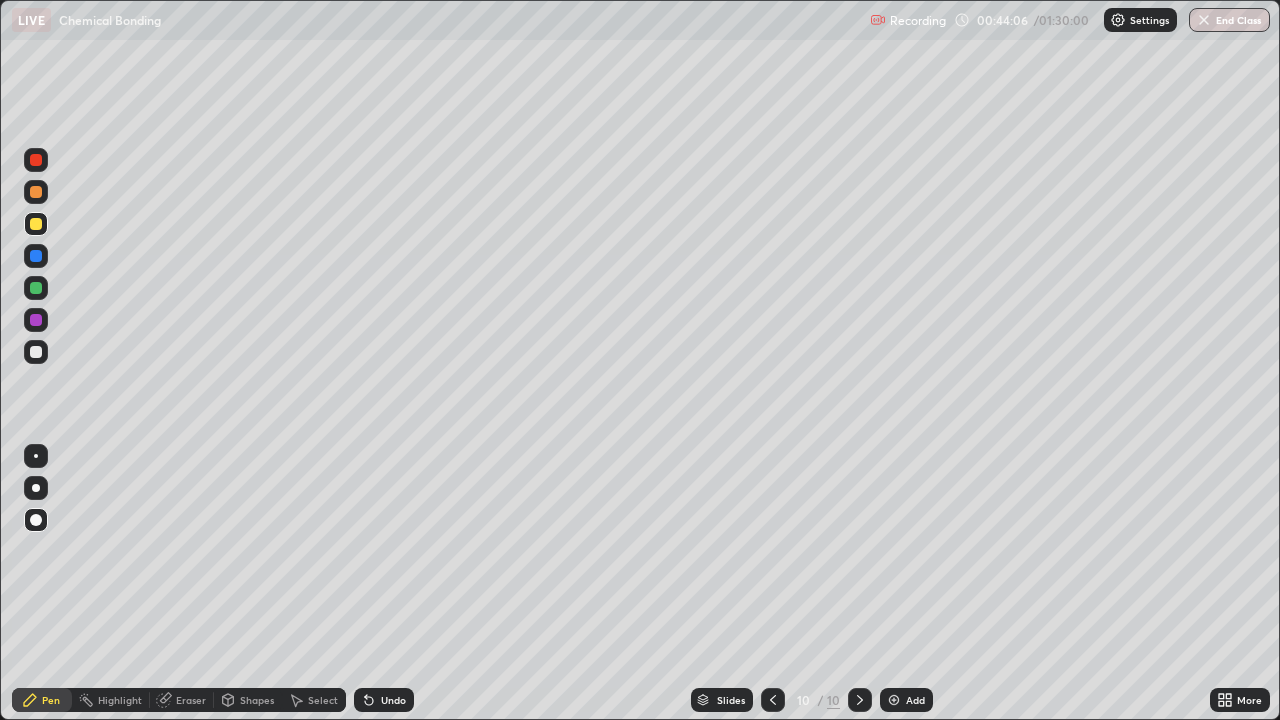 click on "Shapes" at bounding box center [257, 700] 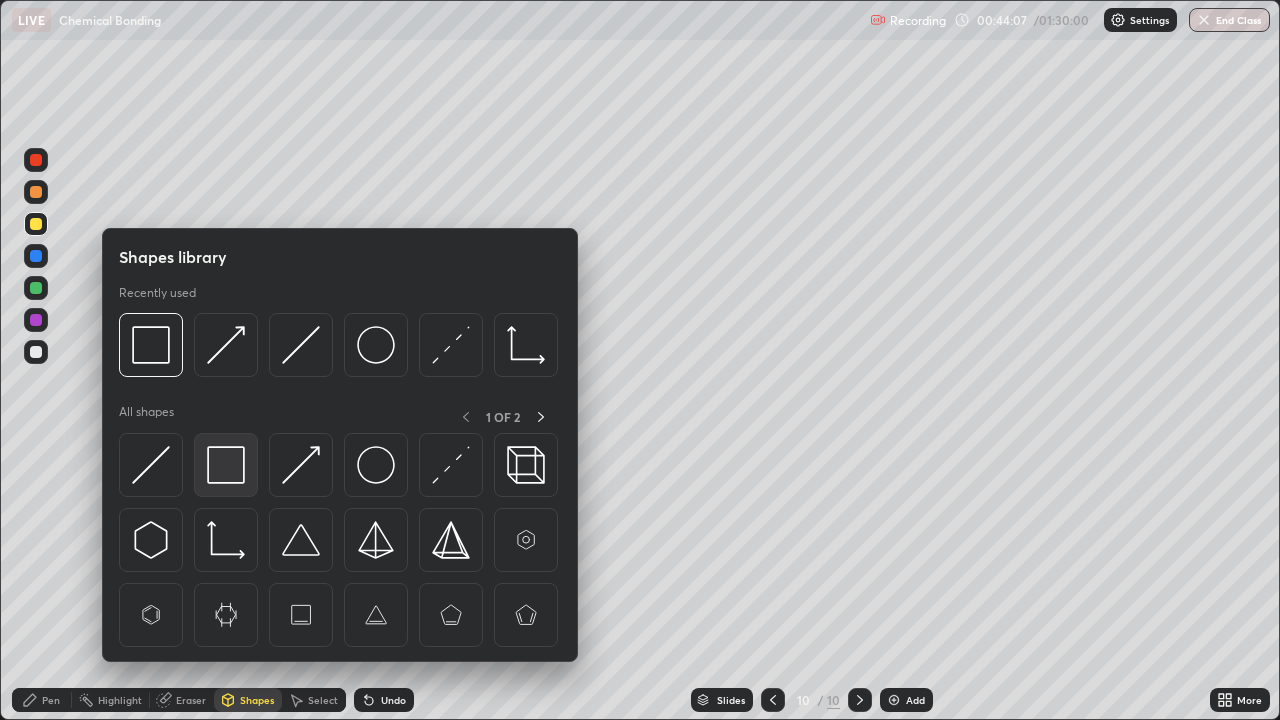 click at bounding box center [226, 465] 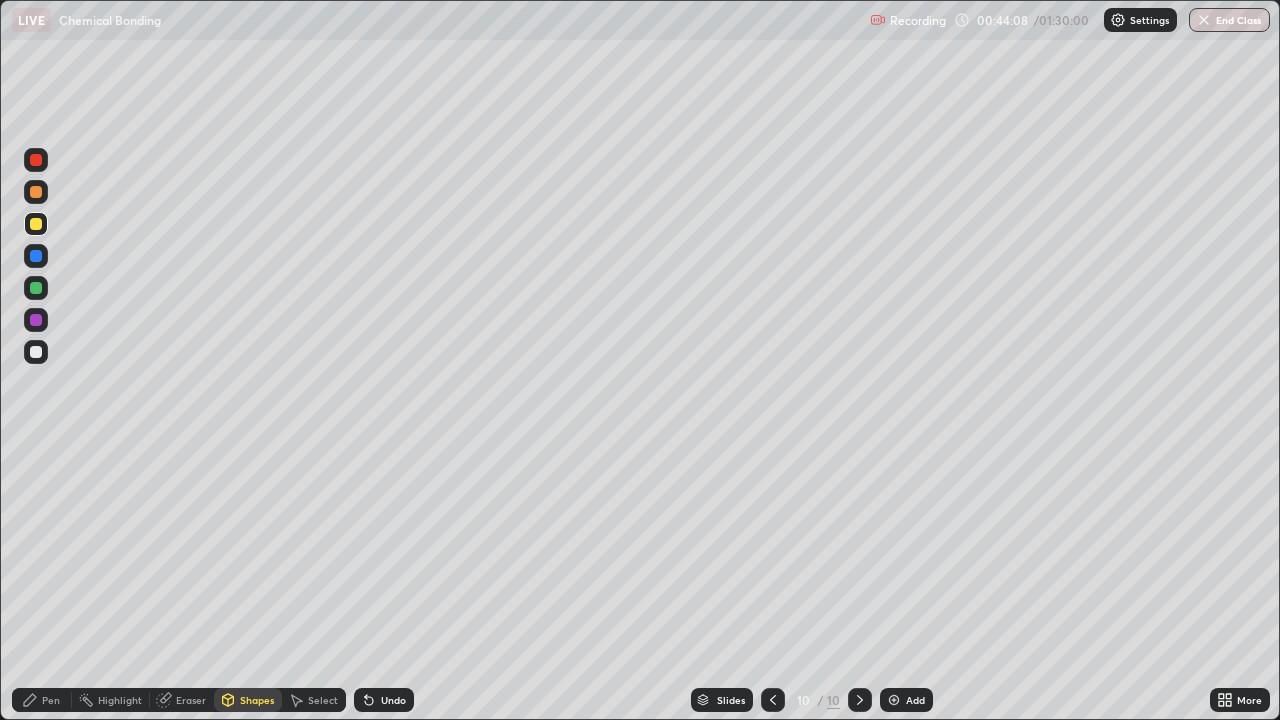 click at bounding box center (36, 352) 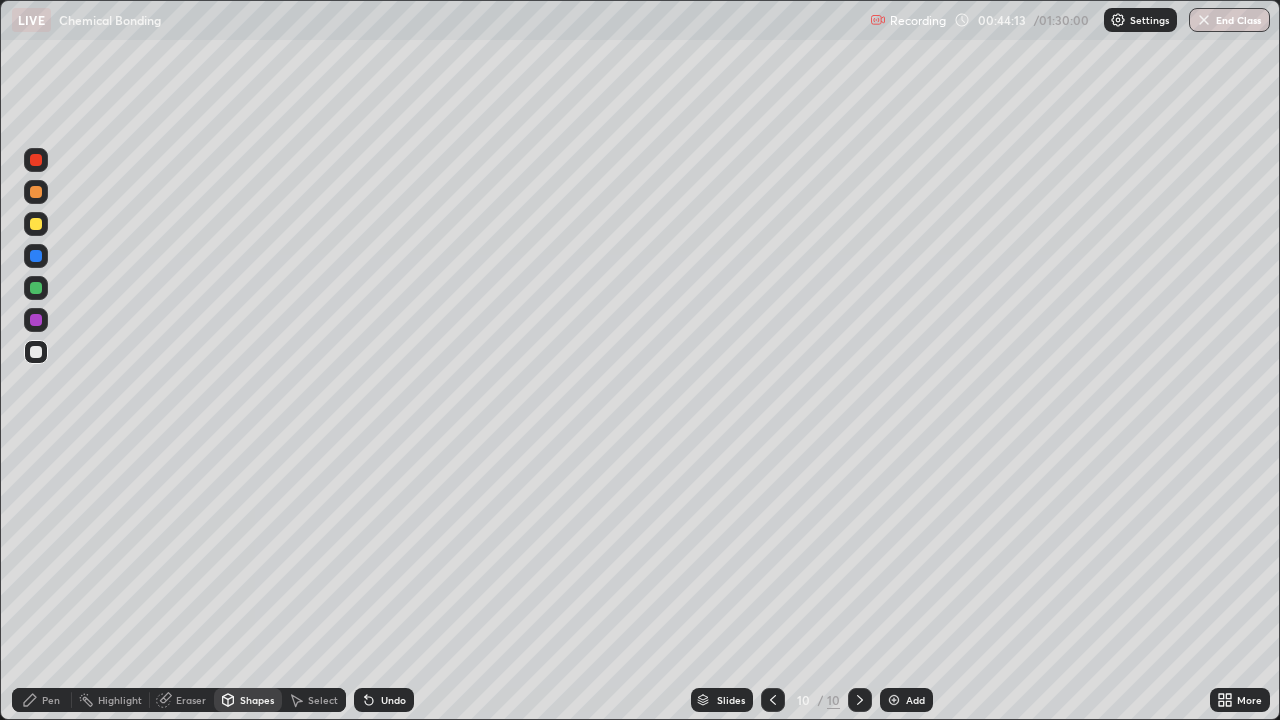 click at bounding box center (36, 256) 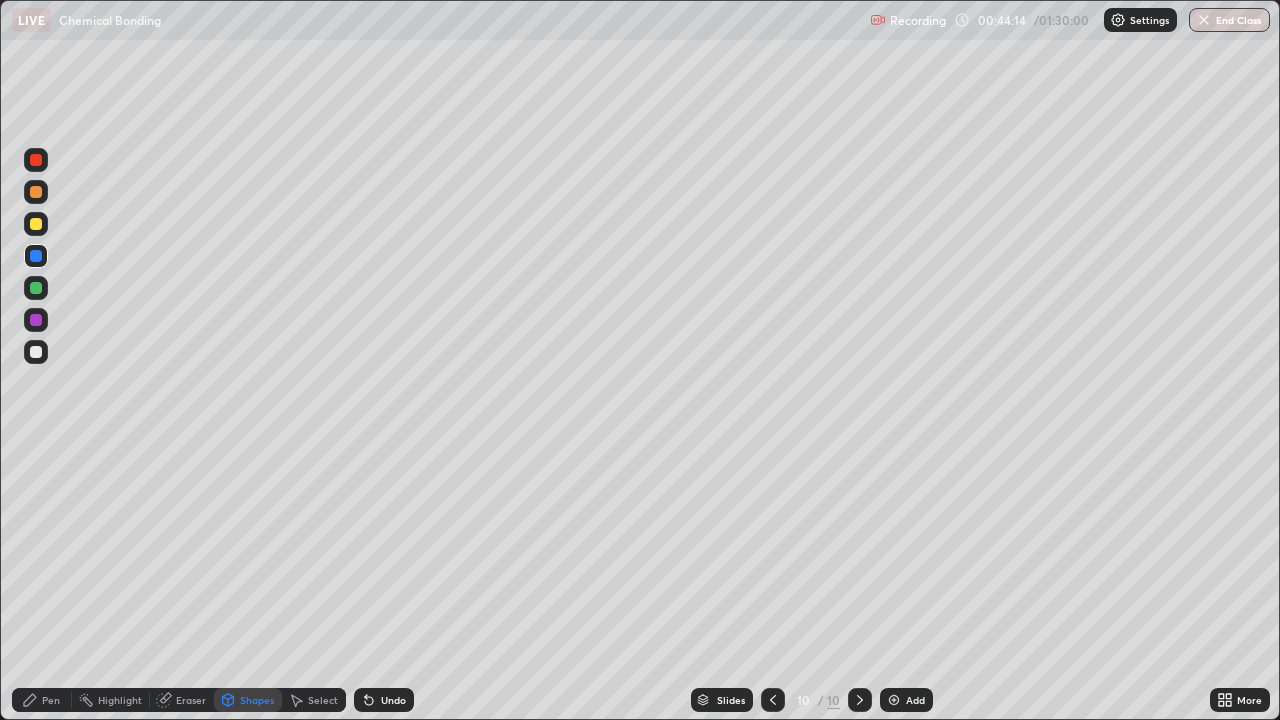 click on "Shapes" at bounding box center (257, 700) 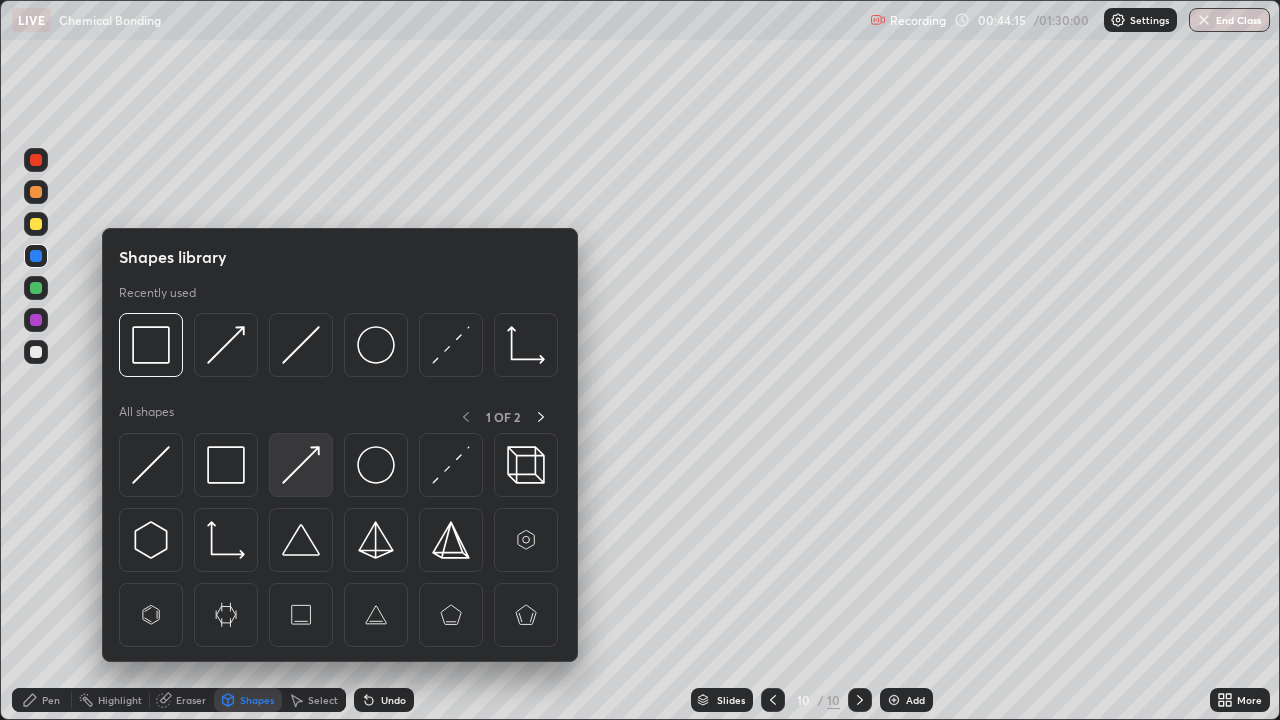 click at bounding box center (301, 465) 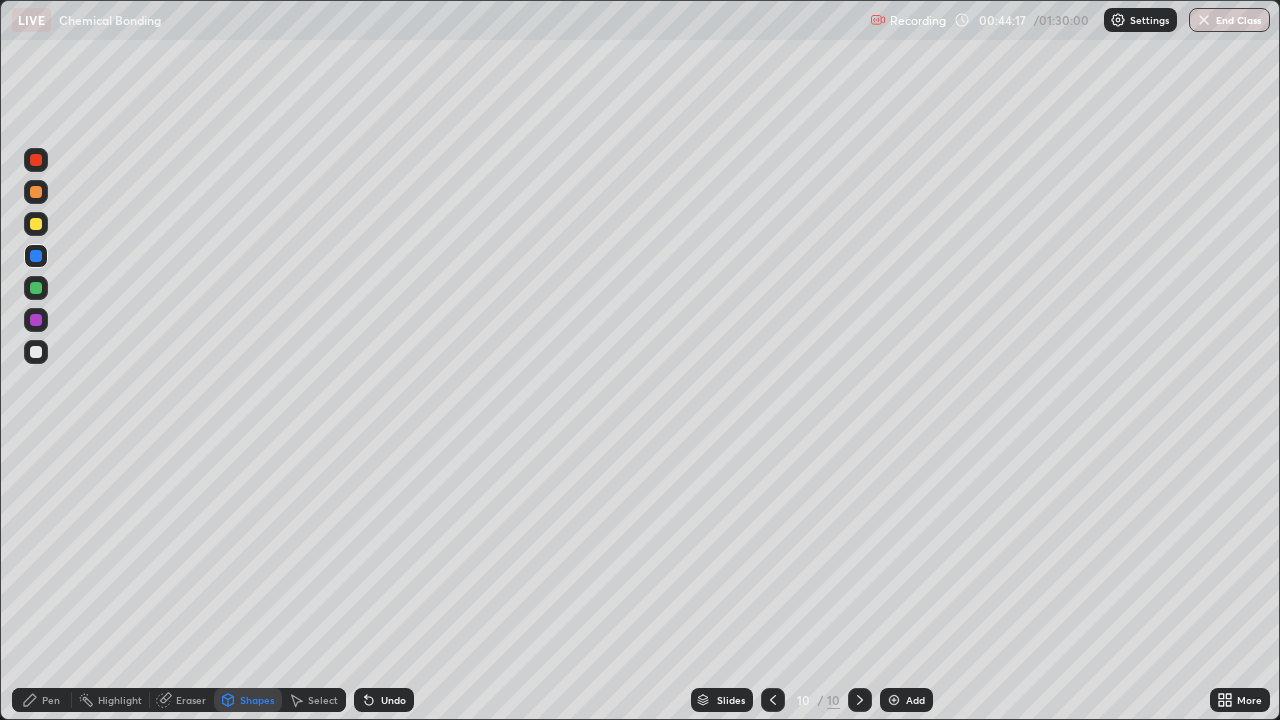 click on "Pen" at bounding box center [51, 700] 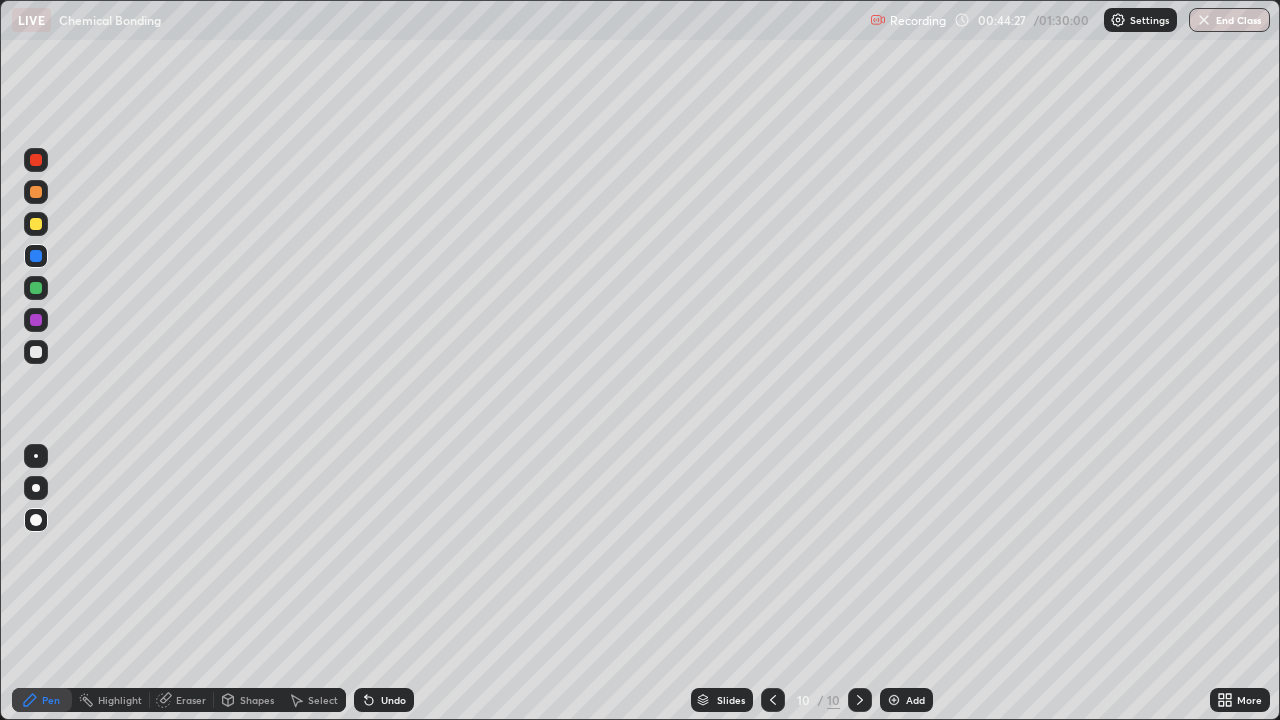 click at bounding box center (36, 320) 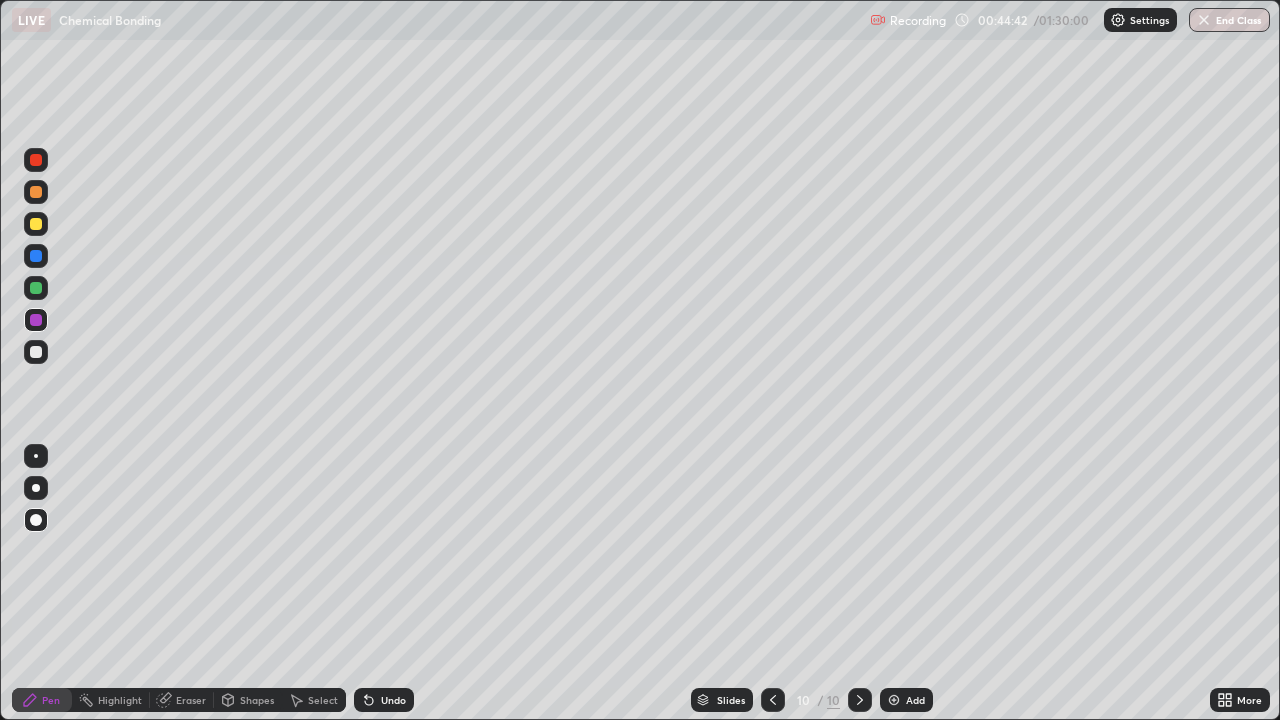 click on "Shapes" at bounding box center (257, 700) 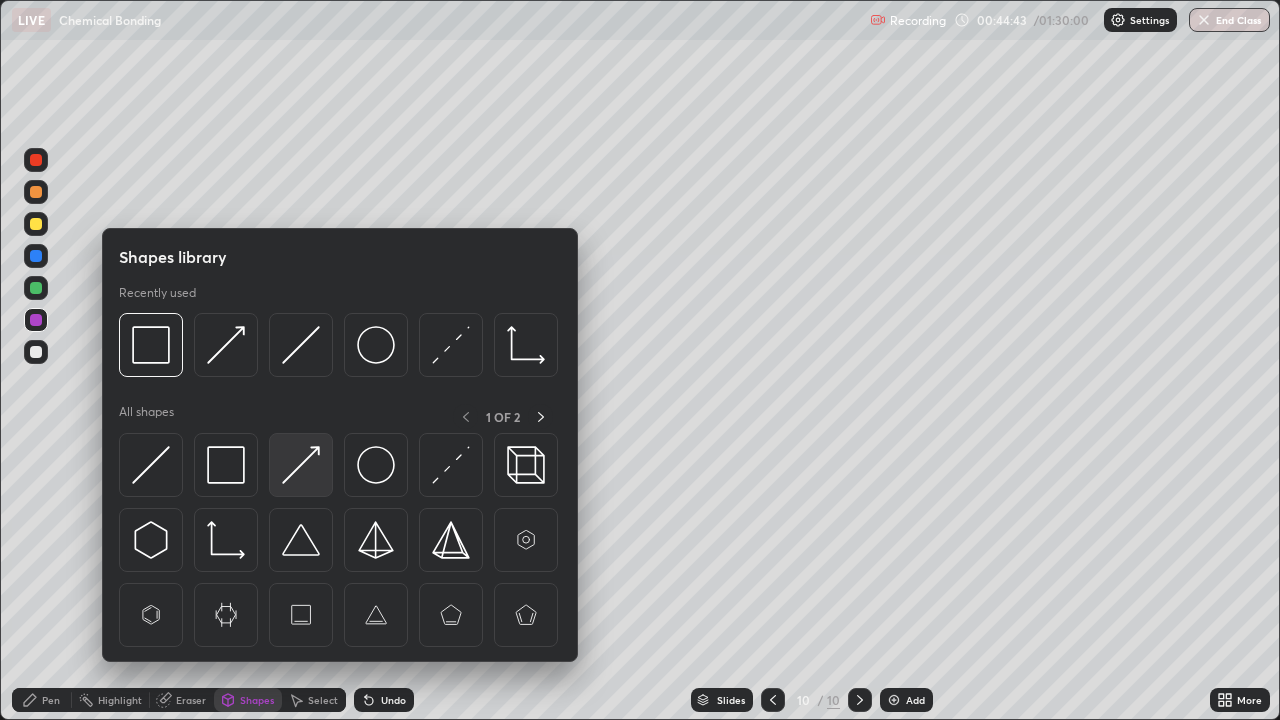 click at bounding box center [301, 465] 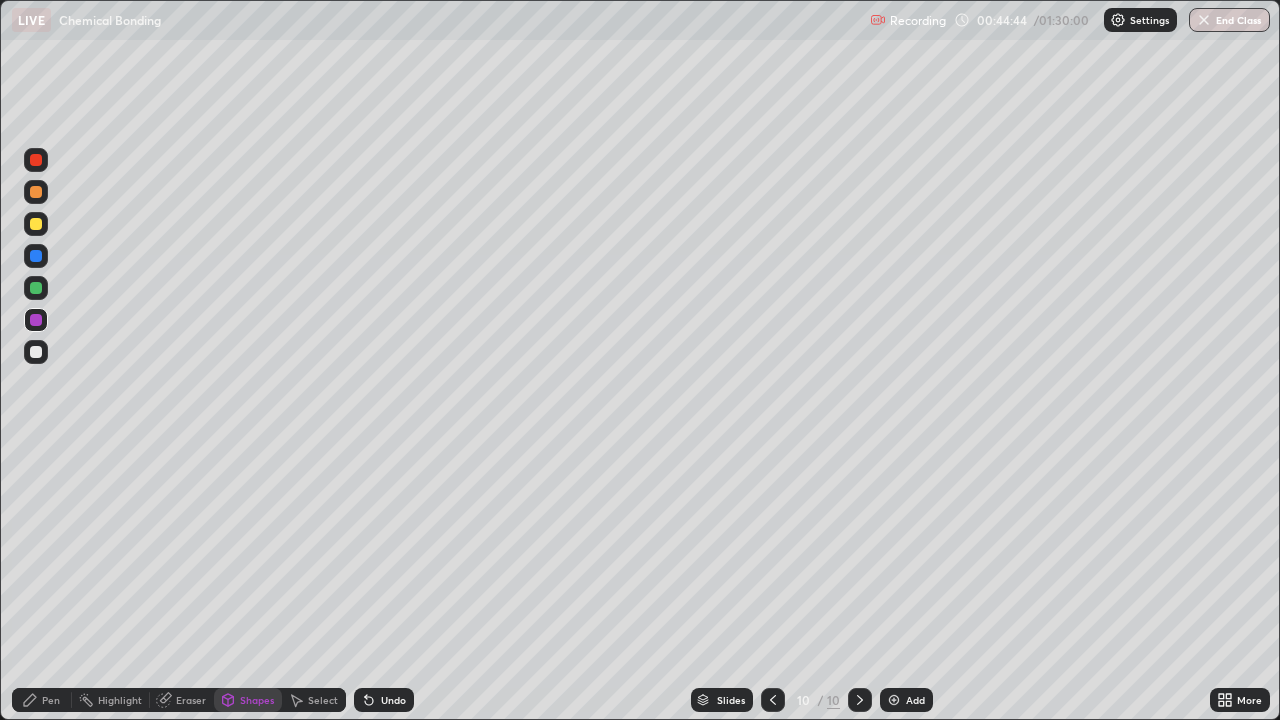 click at bounding box center [36, 224] 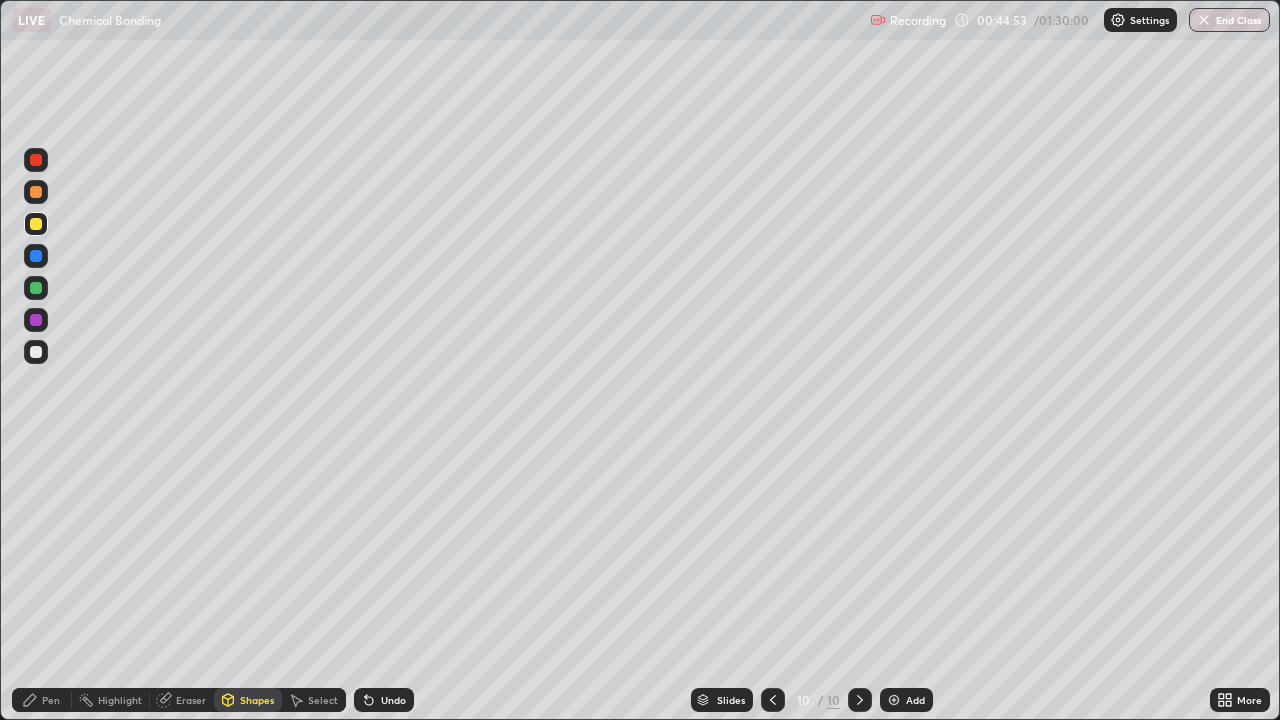 click on "Pen" at bounding box center (51, 700) 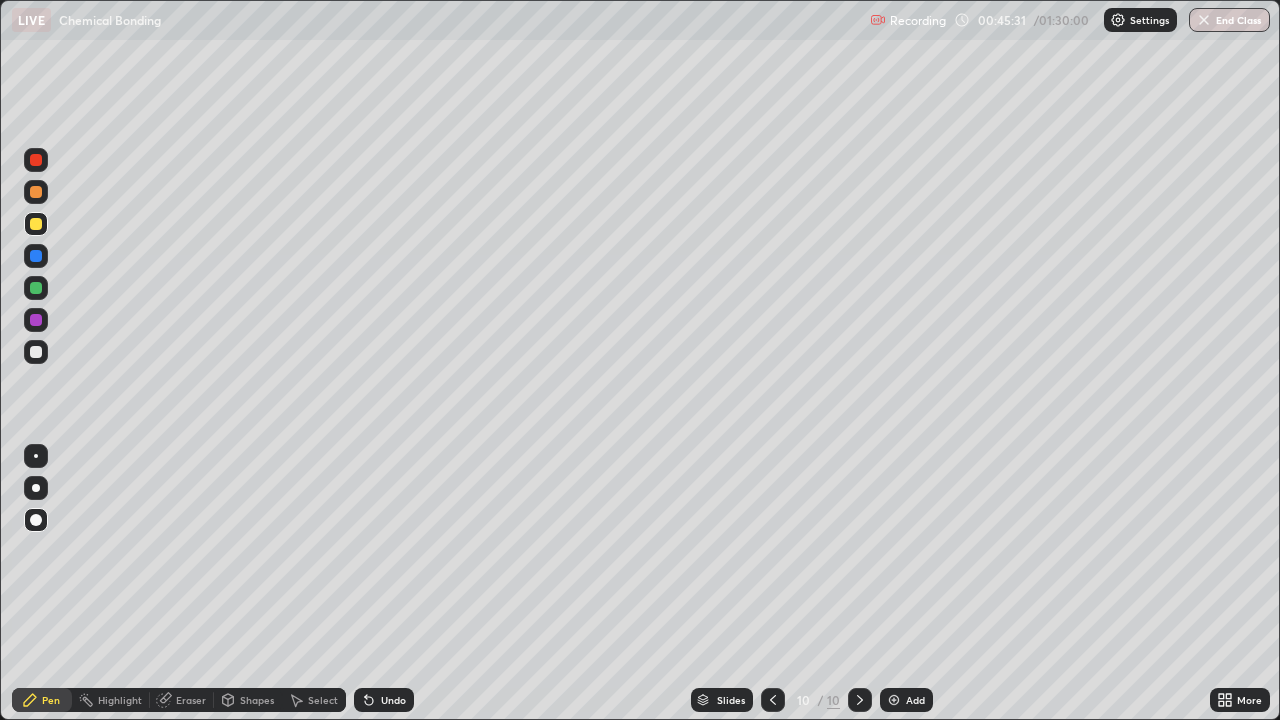 click on "Add" at bounding box center [906, 700] 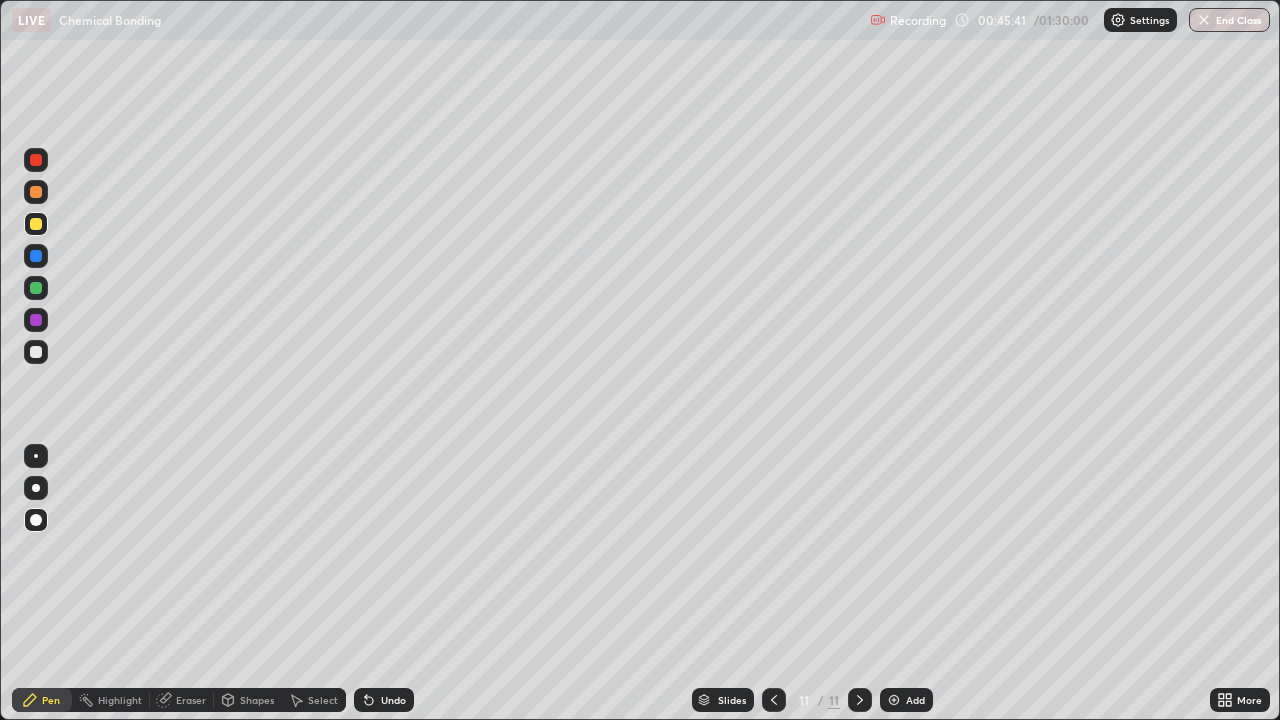 click on "Shapes" at bounding box center [257, 700] 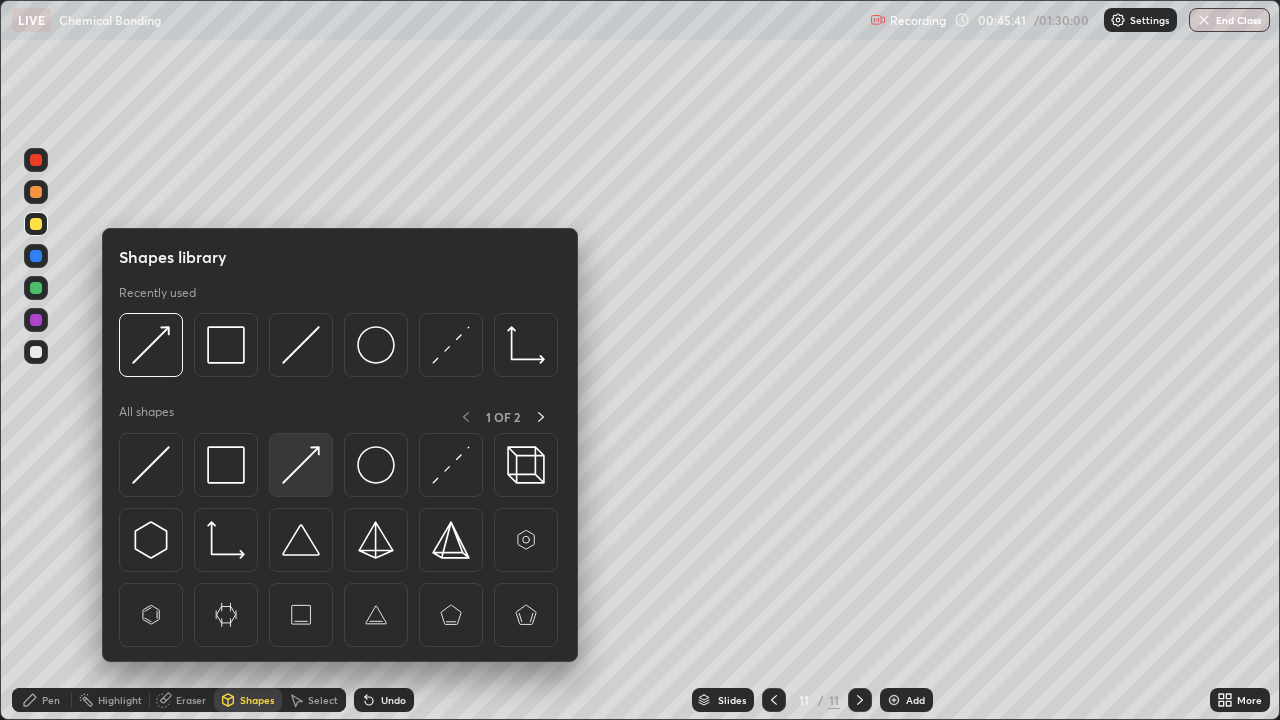 click at bounding box center (301, 465) 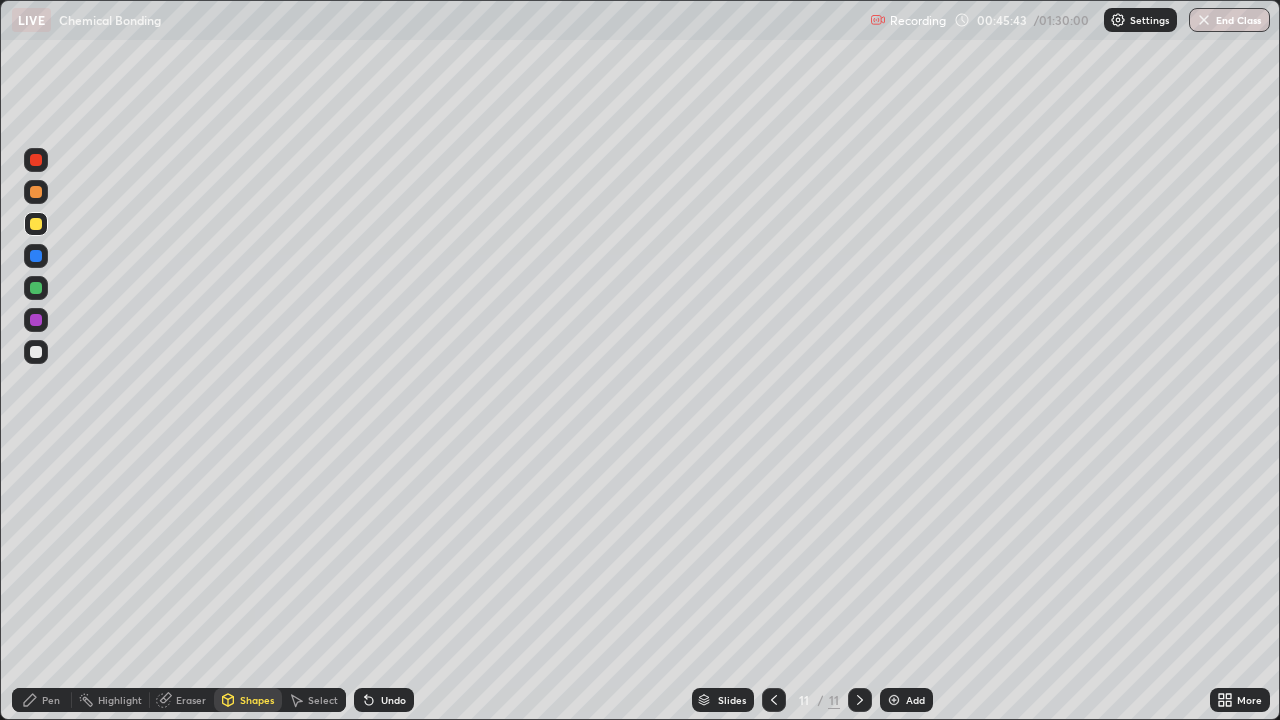 click on "Pen" at bounding box center (42, 700) 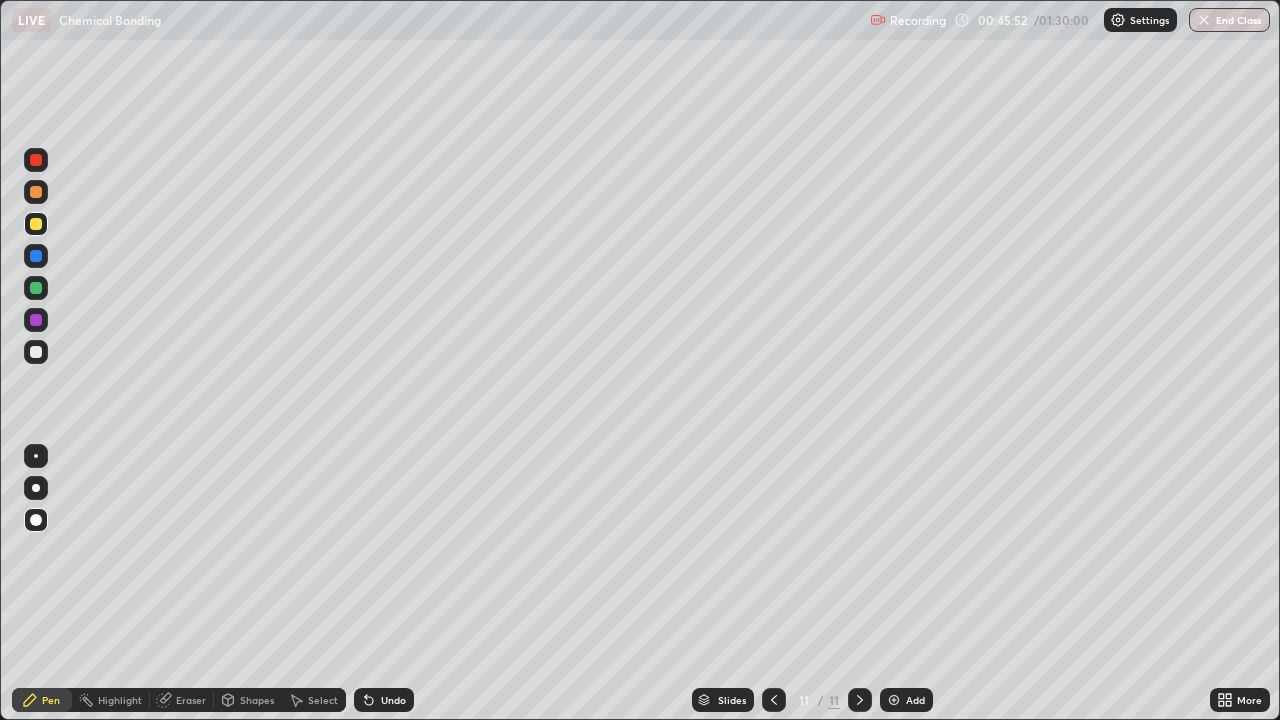 click on "Eraser" at bounding box center [191, 700] 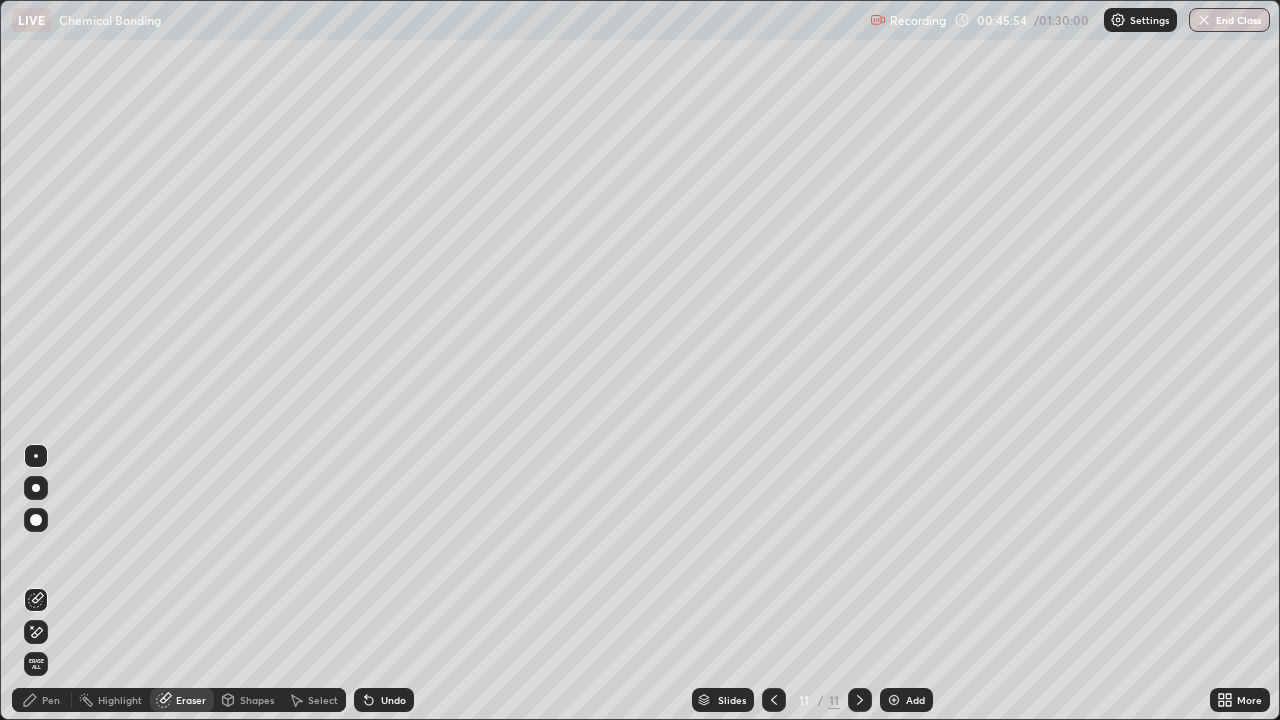click 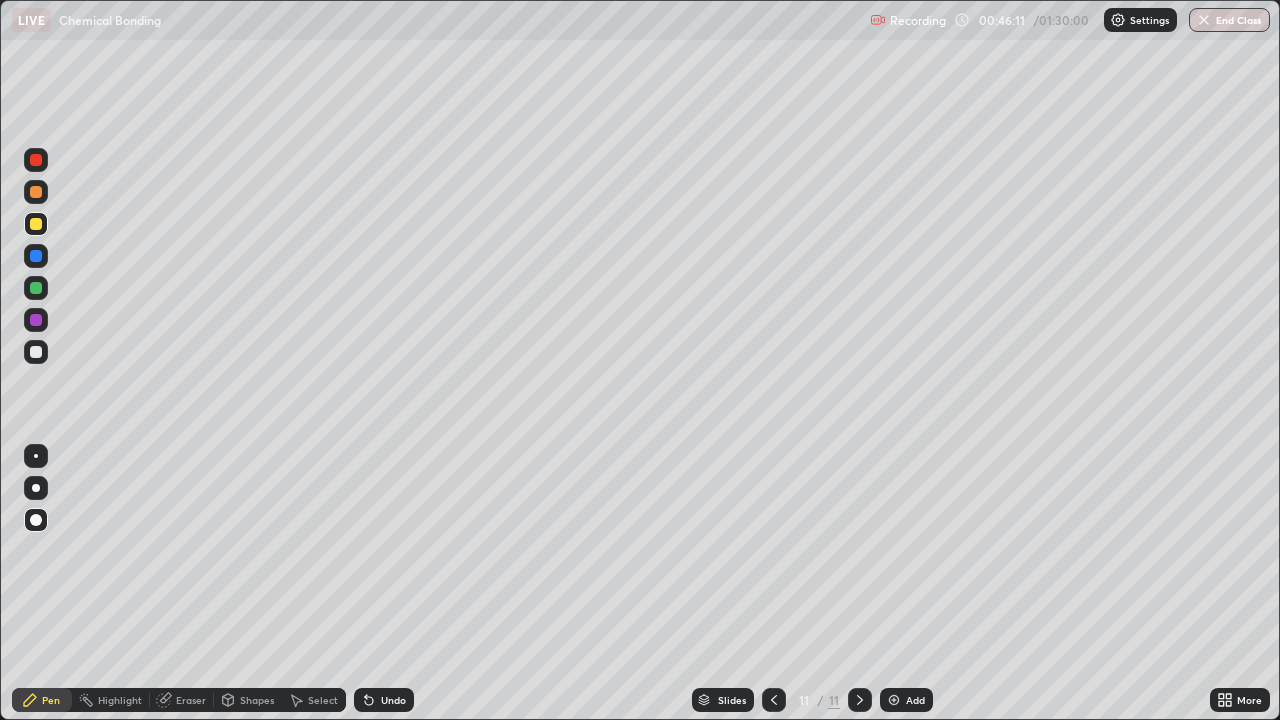 click at bounding box center (36, 320) 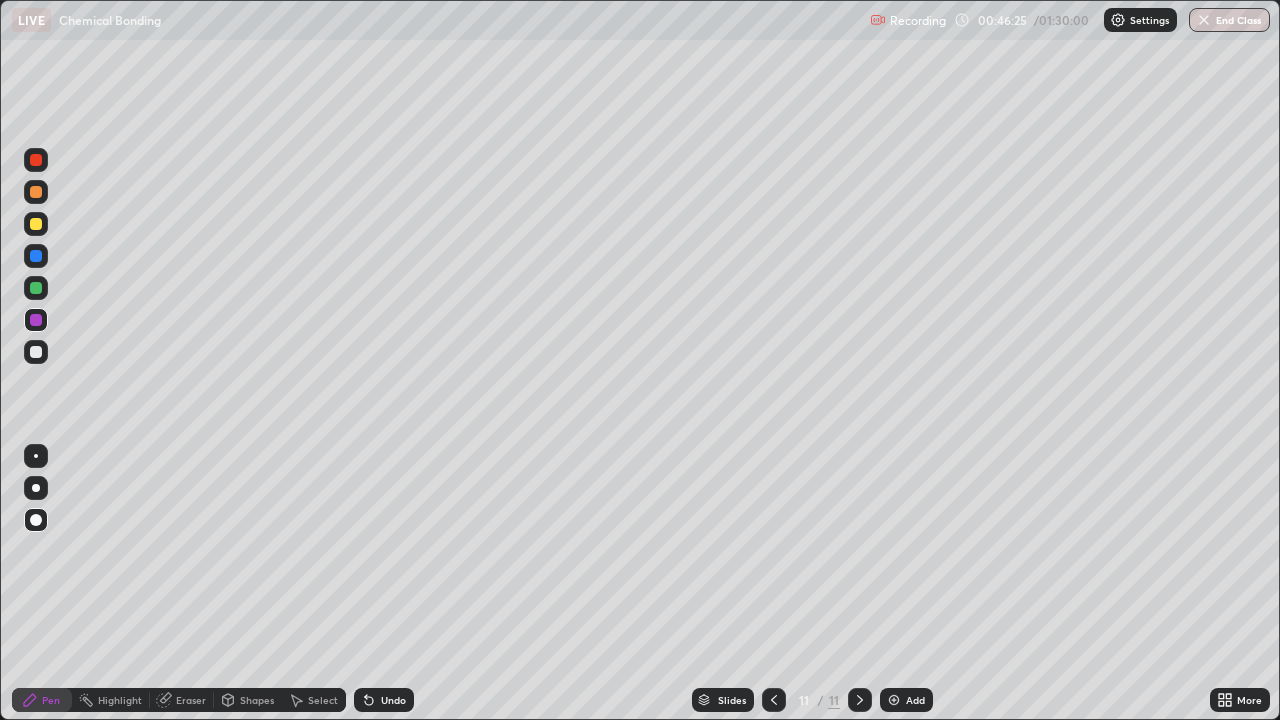 click at bounding box center [36, 224] 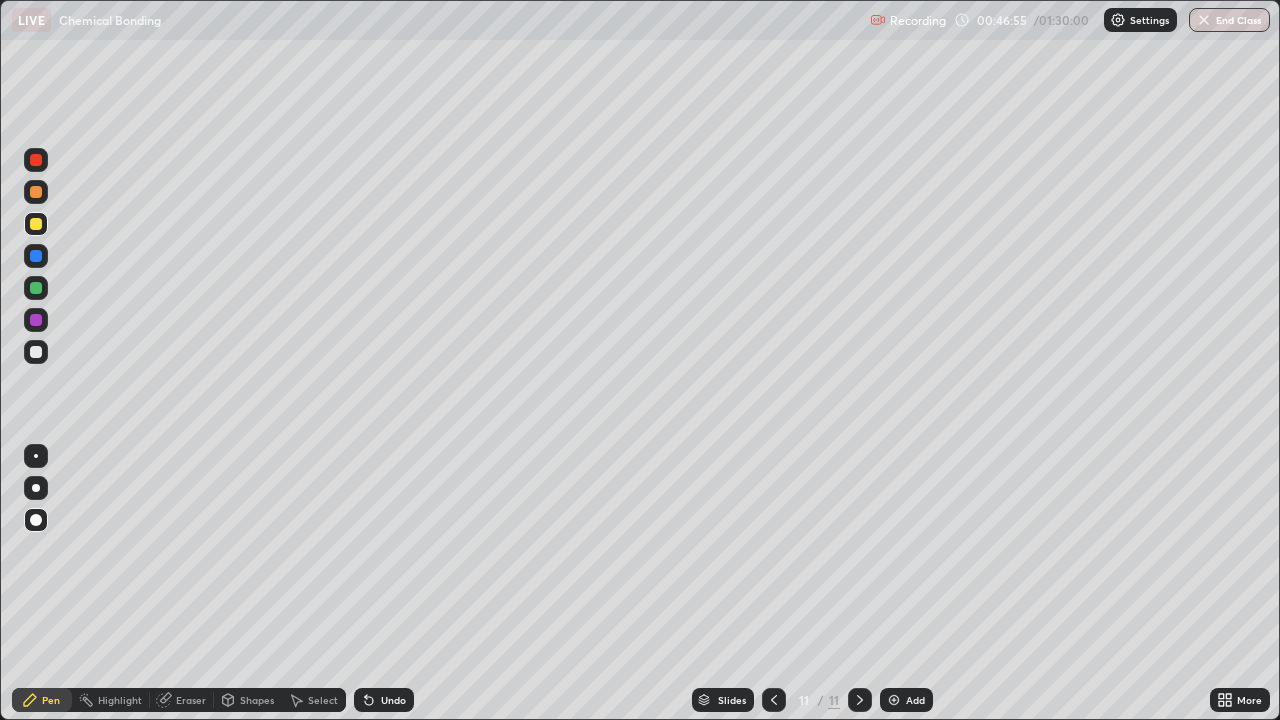 click on "Shapes" at bounding box center (257, 700) 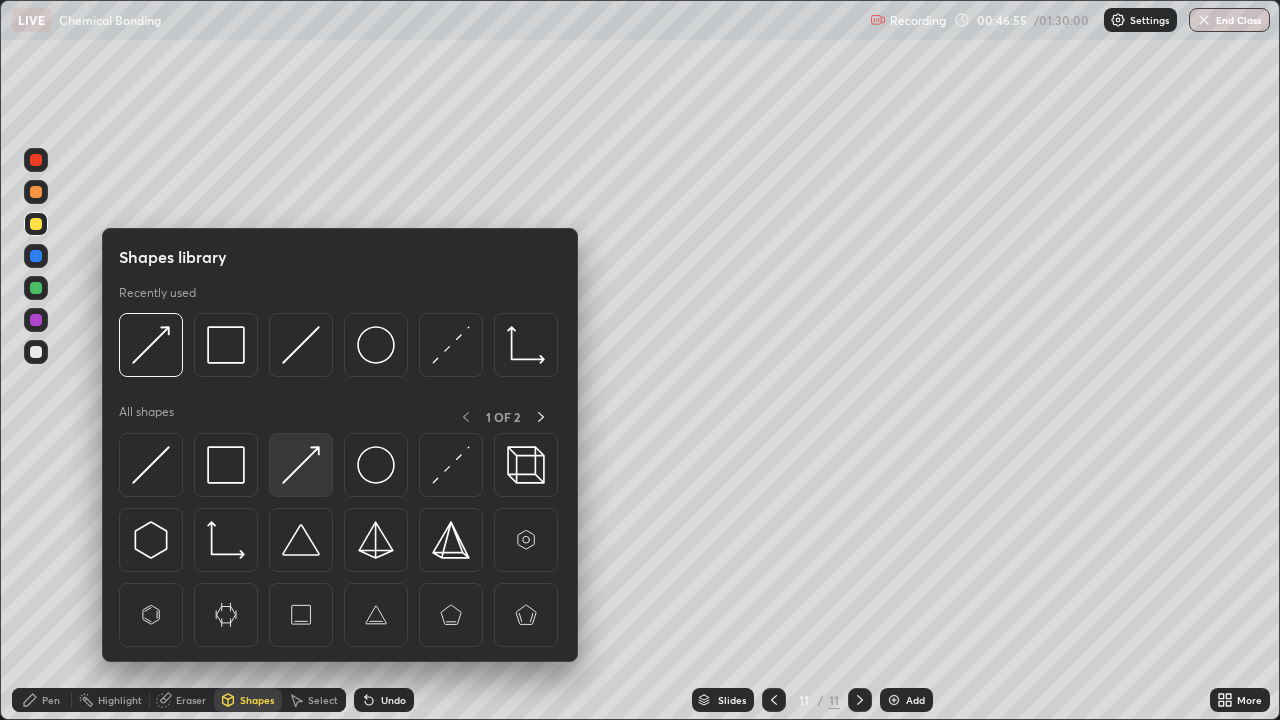 click at bounding box center [301, 465] 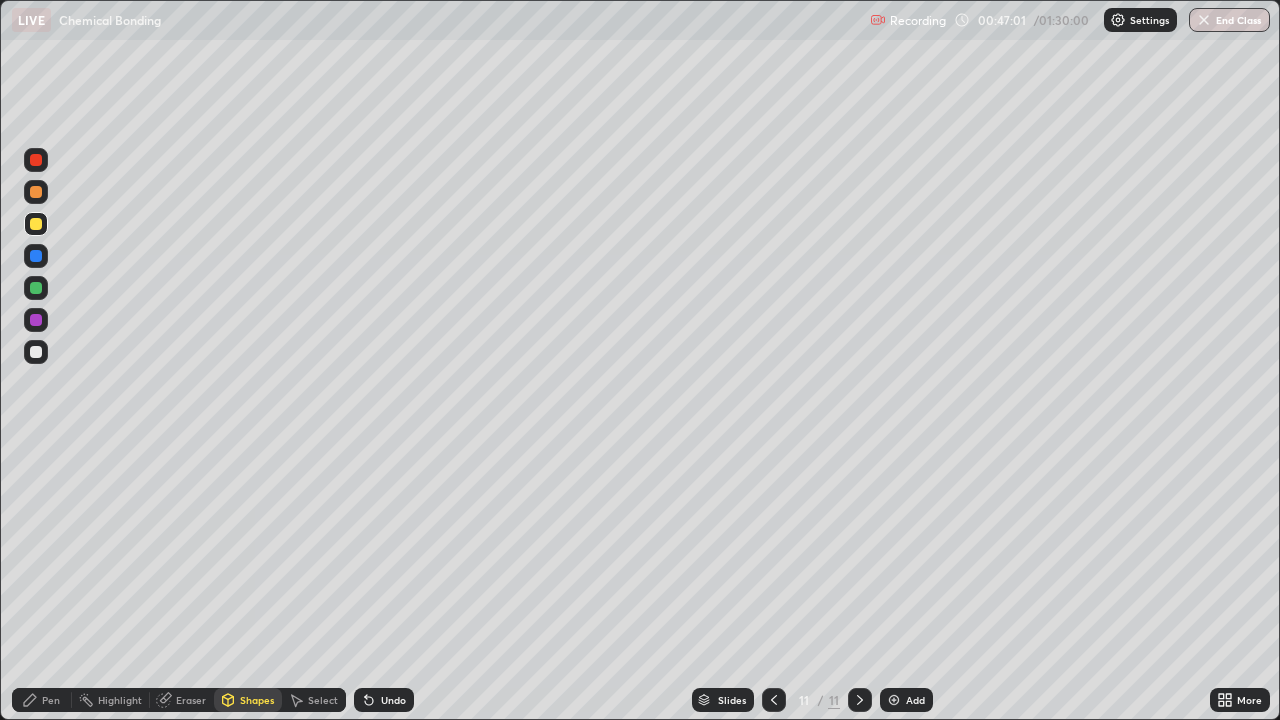 click on "Pen" at bounding box center [51, 700] 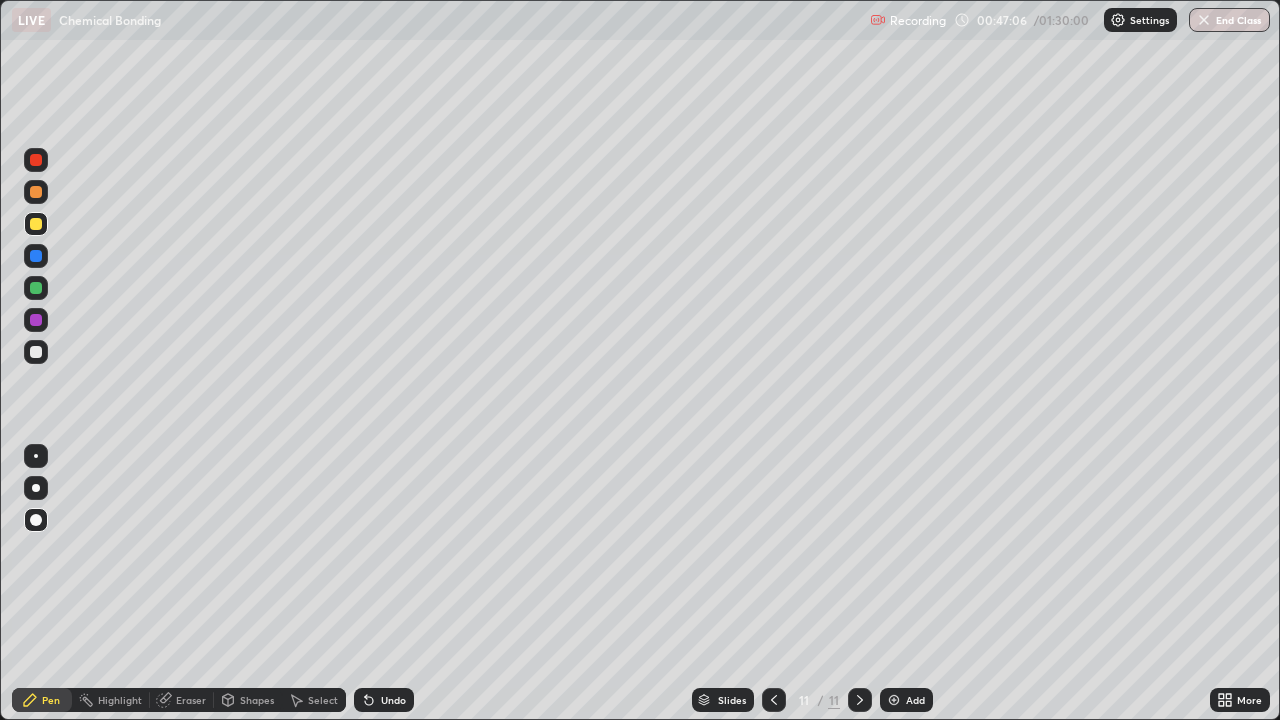 click at bounding box center [36, 256] 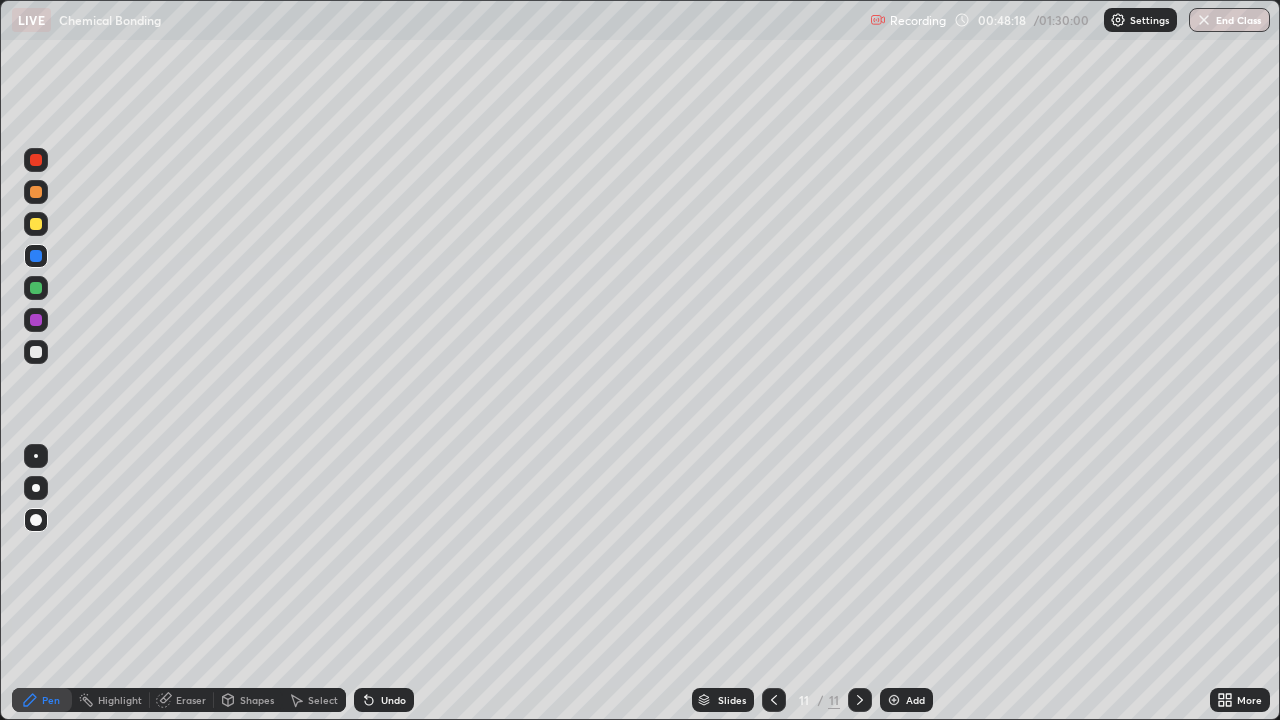 click on "Shapes" at bounding box center [257, 700] 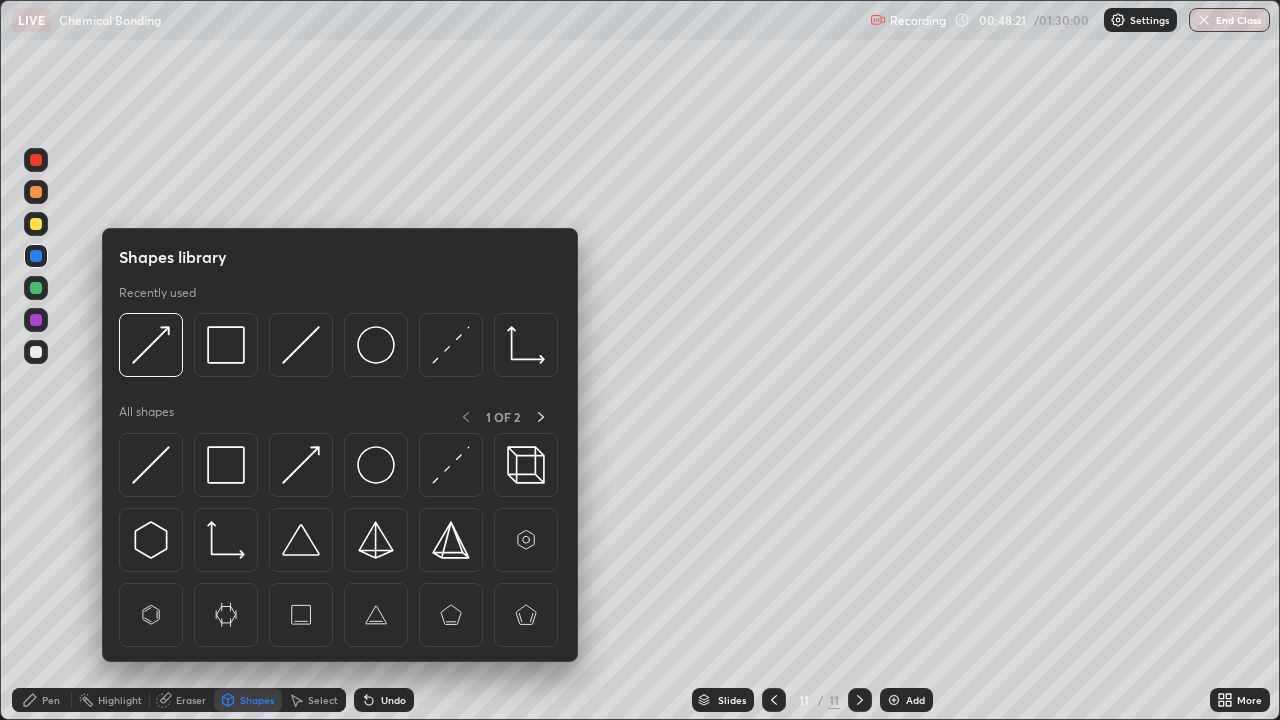 click at bounding box center (36, 288) 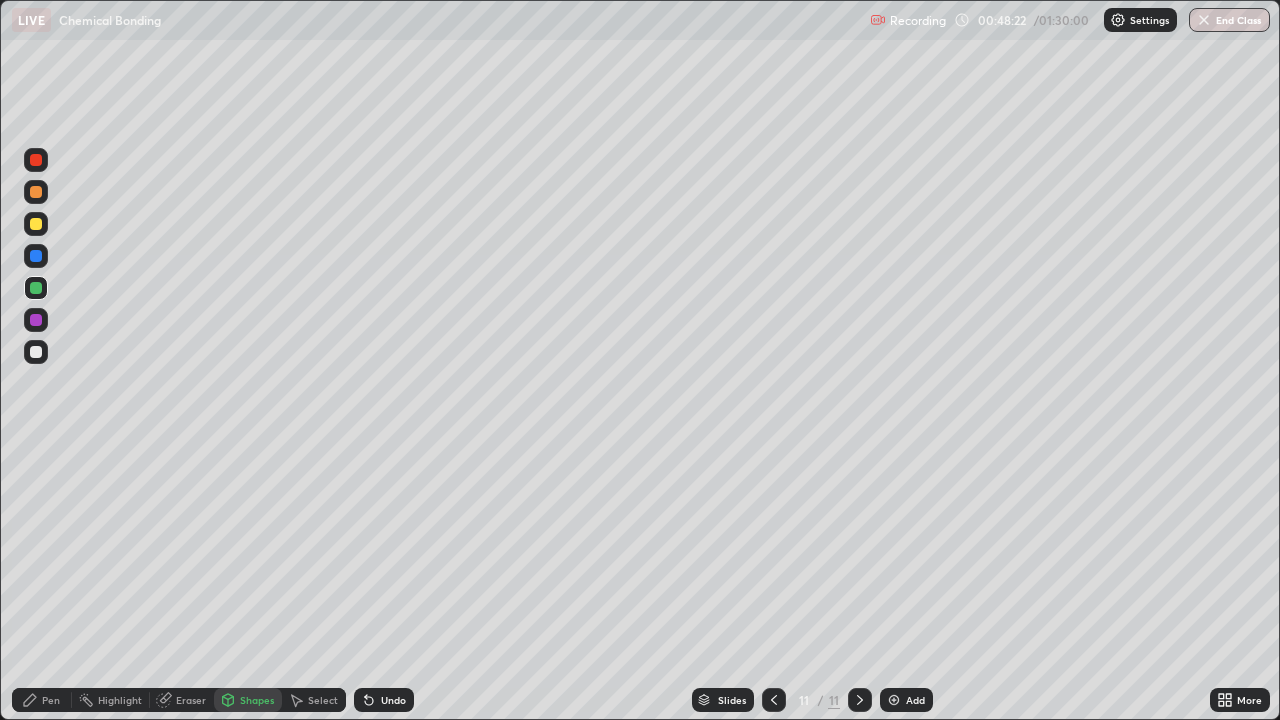 click on "Shapes" at bounding box center (257, 700) 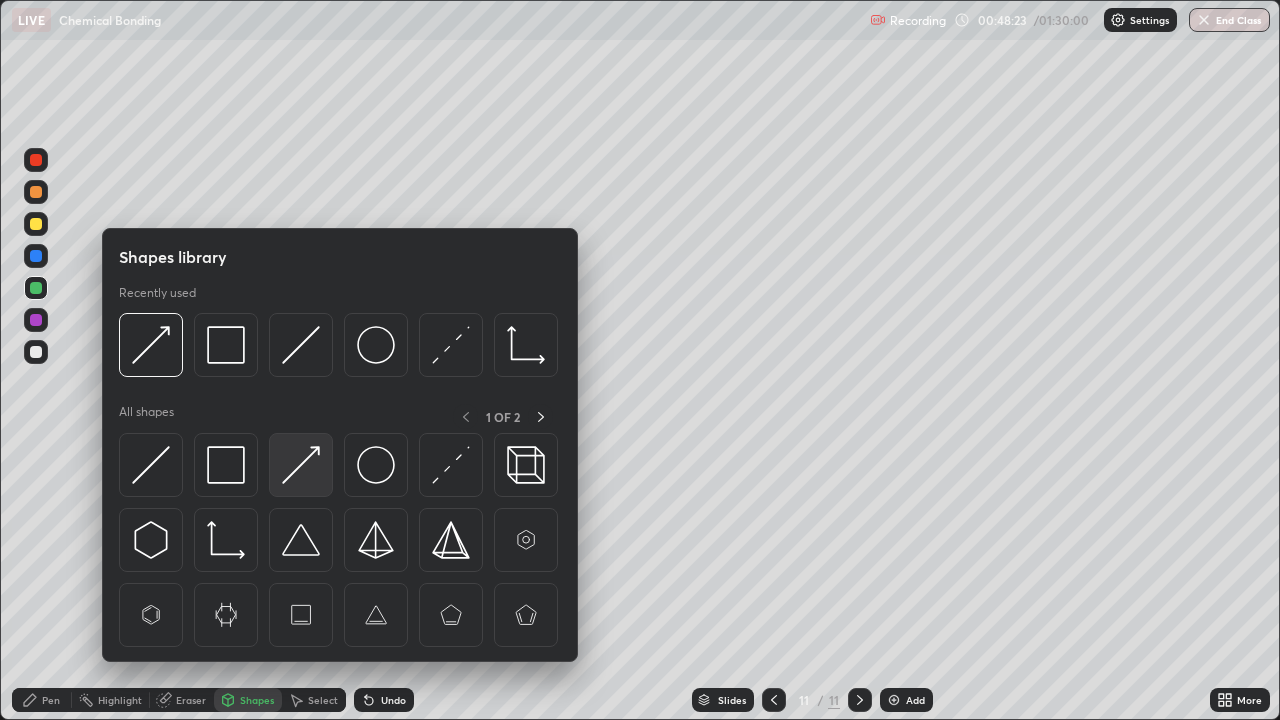 click at bounding box center (301, 465) 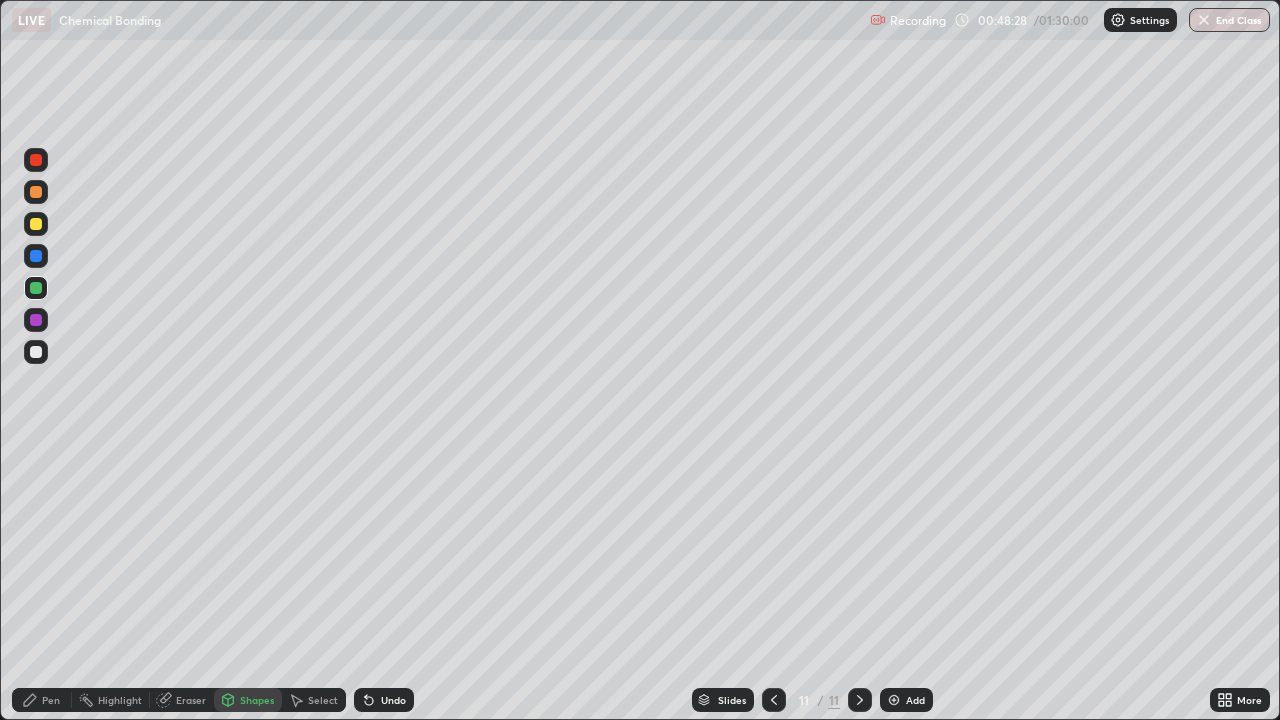 click 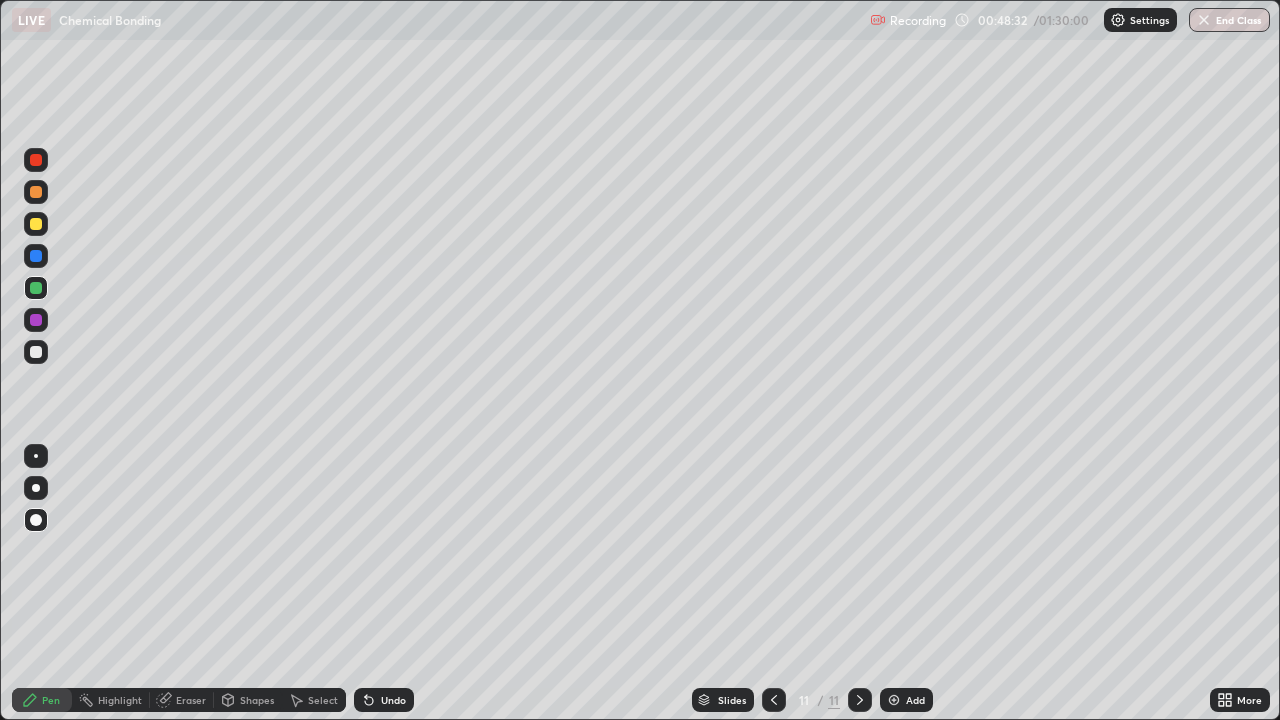 click on "Pen" at bounding box center [51, 700] 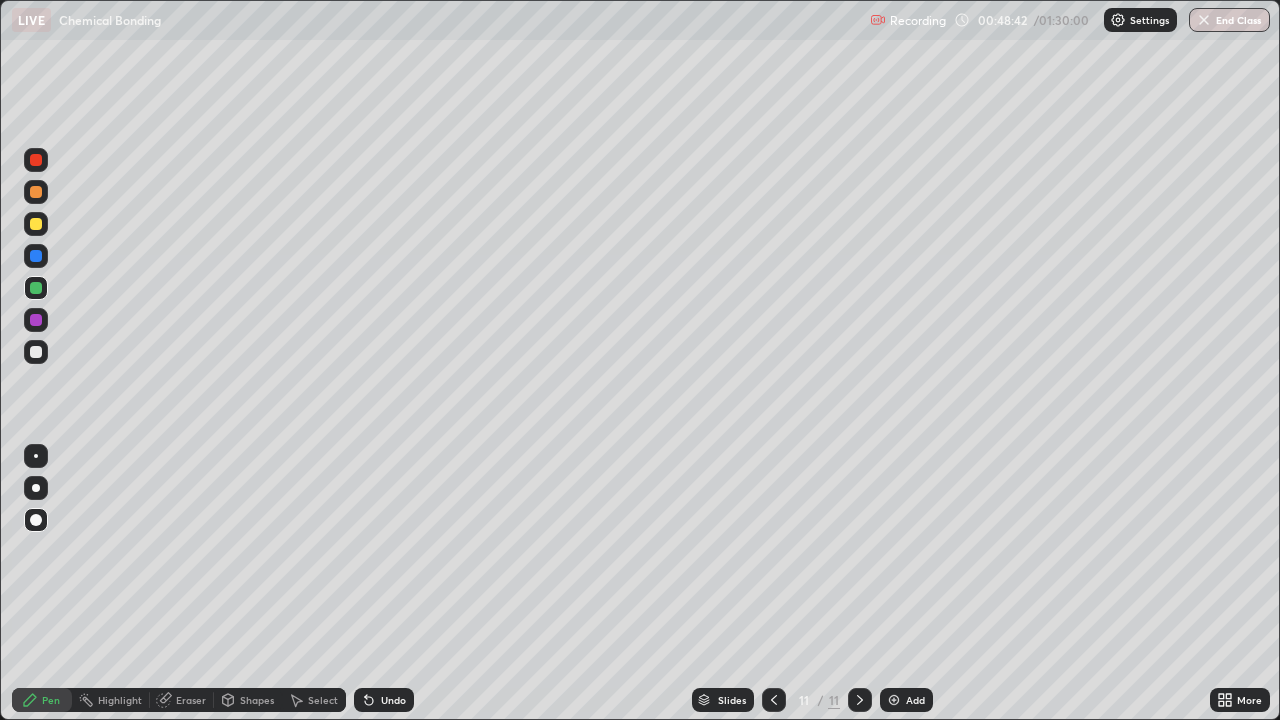 click at bounding box center (894, 700) 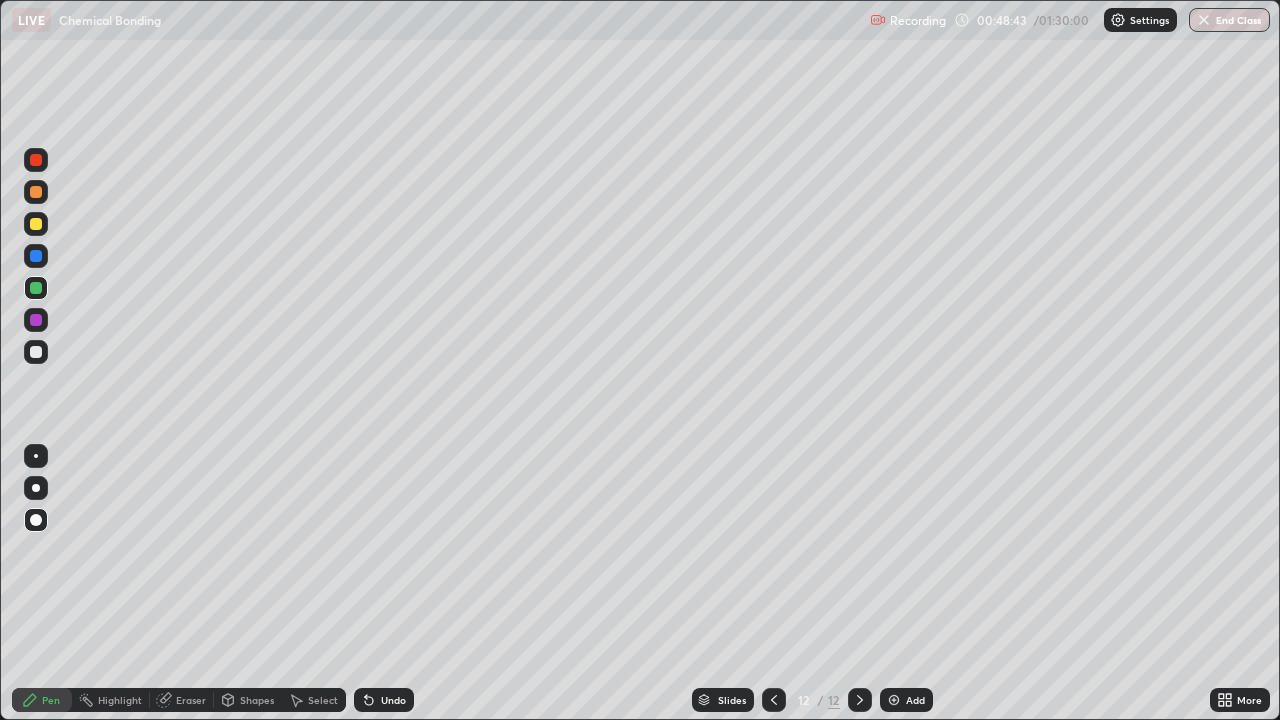 click on "Pen" at bounding box center [51, 700] 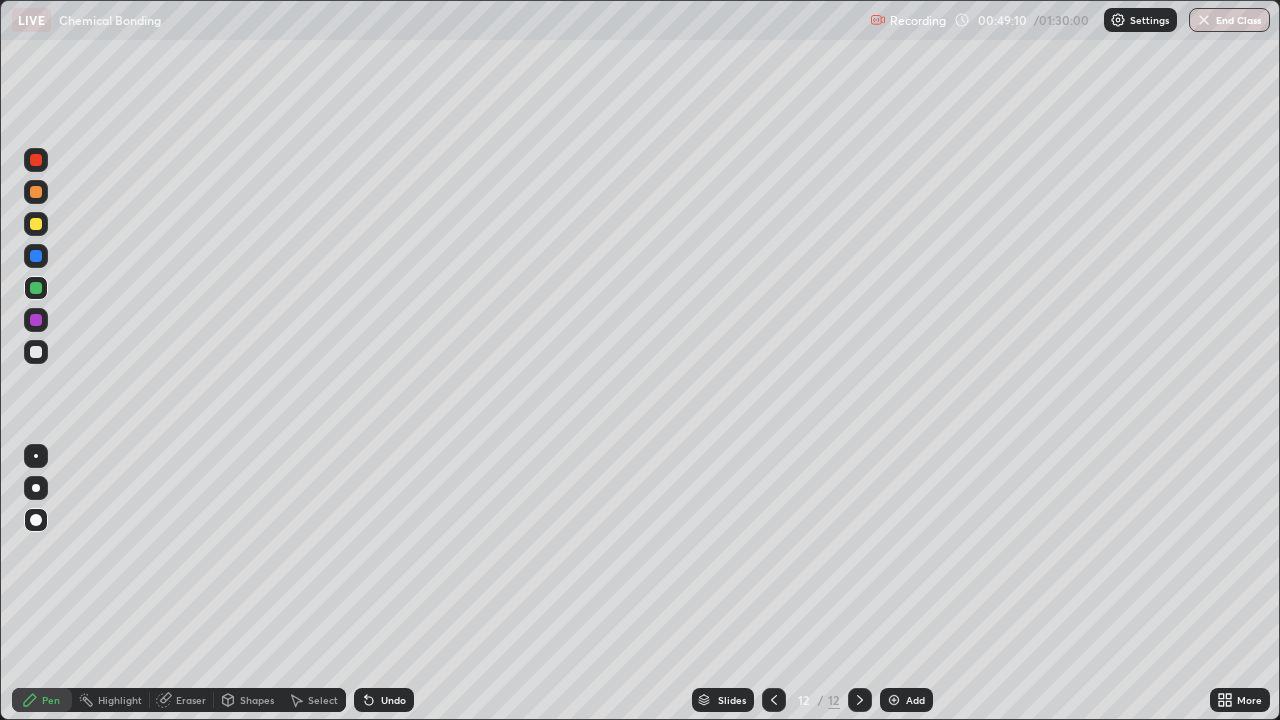 click on "Shapes" at bounding box center (257, 700) 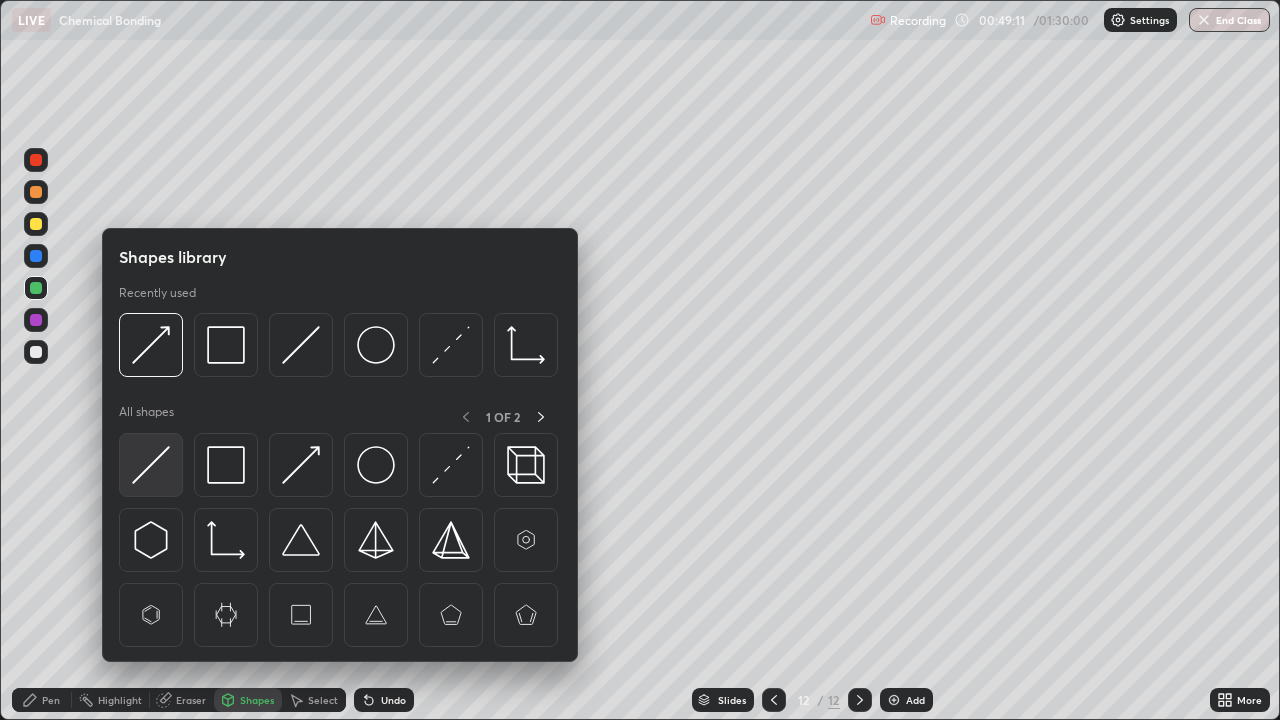 click at bounding box center (151, 465) 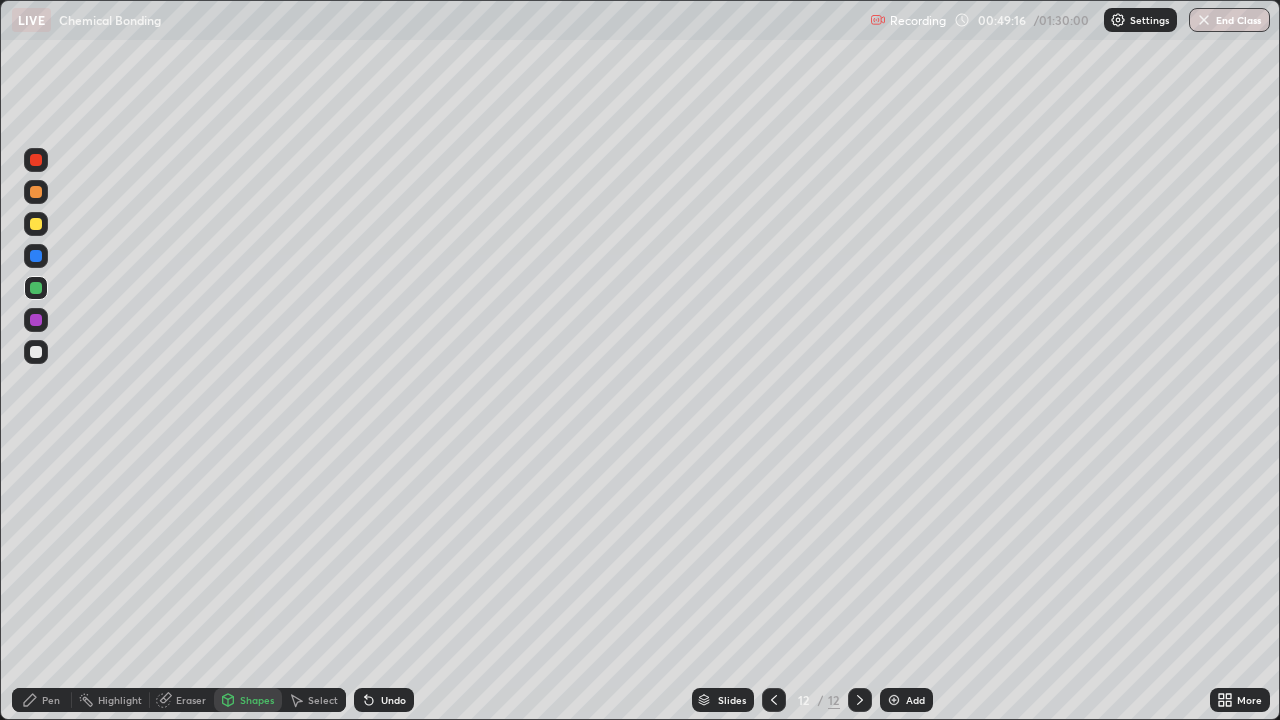 click on "Pen" at bounding box center (42, 700) 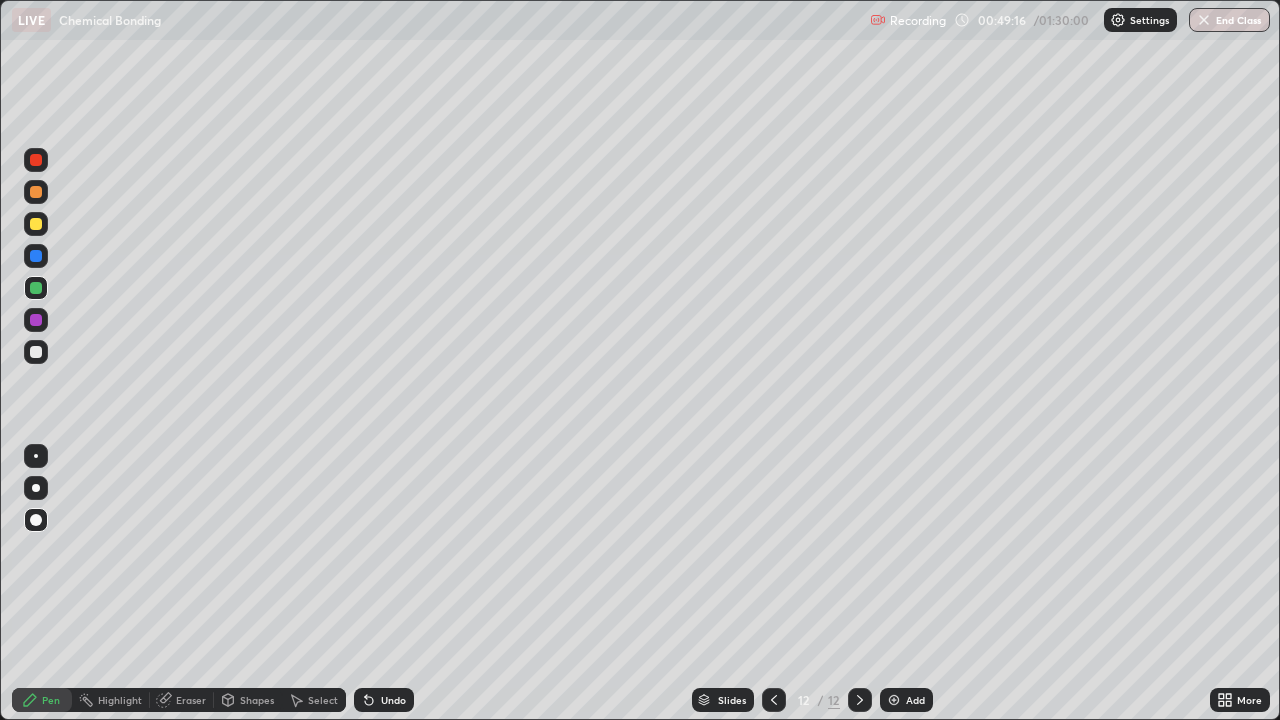 click at bounding box center [36, 320] 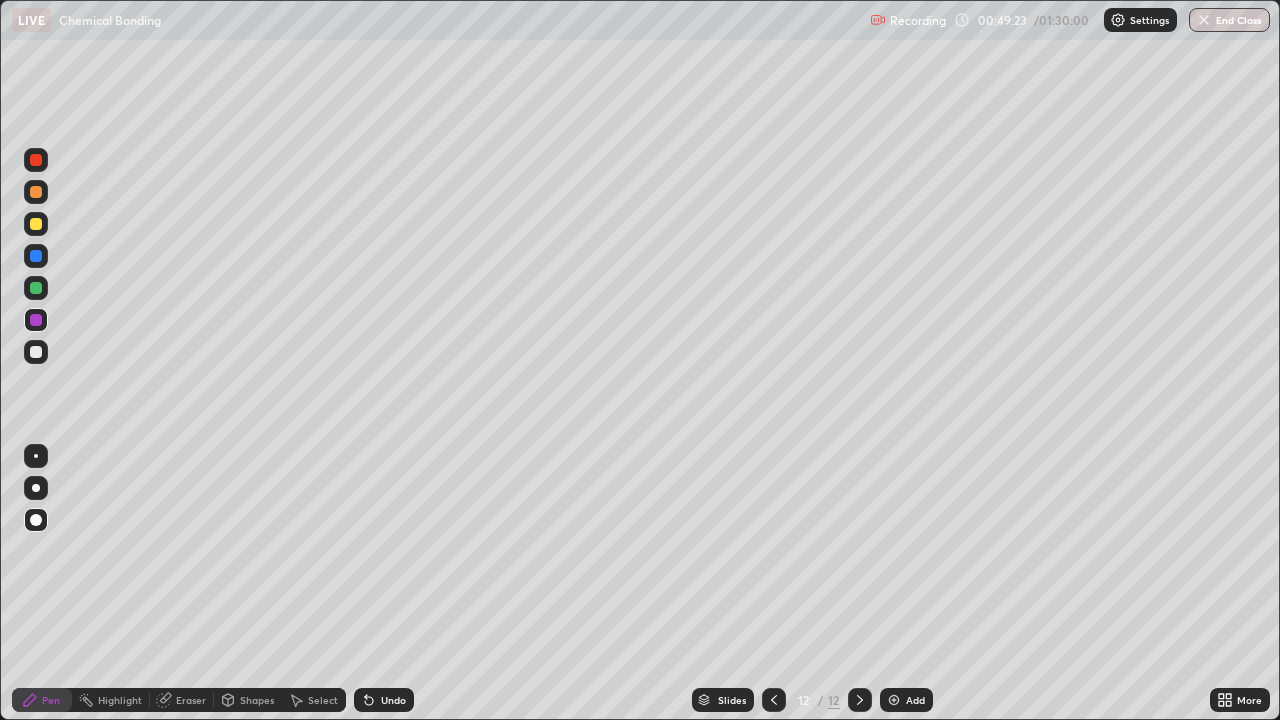 click on "Shapes" at bounding box center [257, 700] 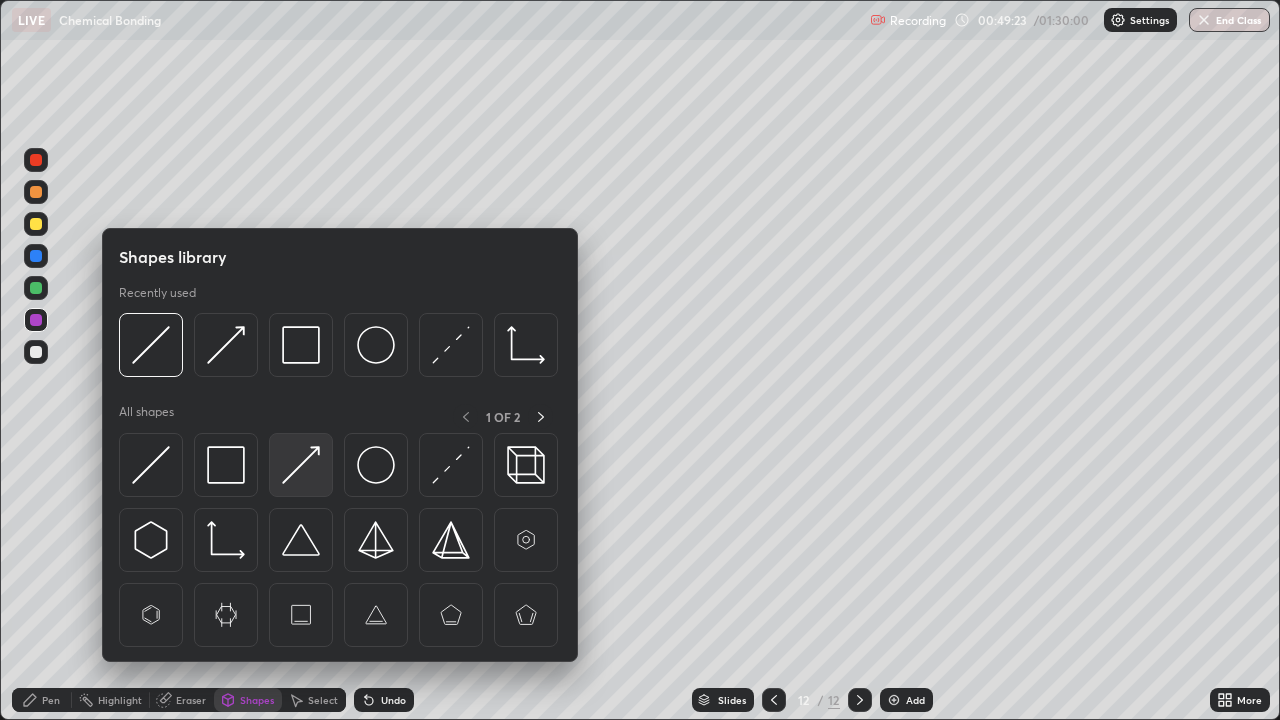 click at bounding box center (301, 465) 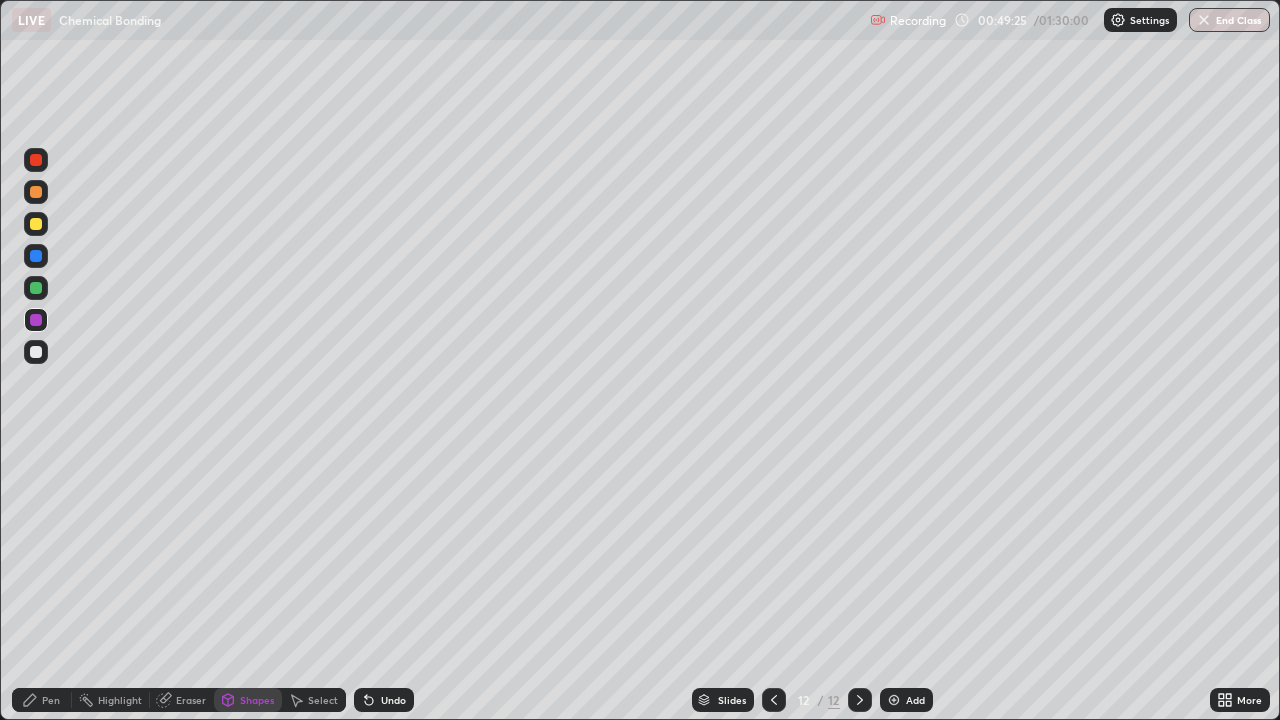 click on "Pen" at bounding box center (51, 700) 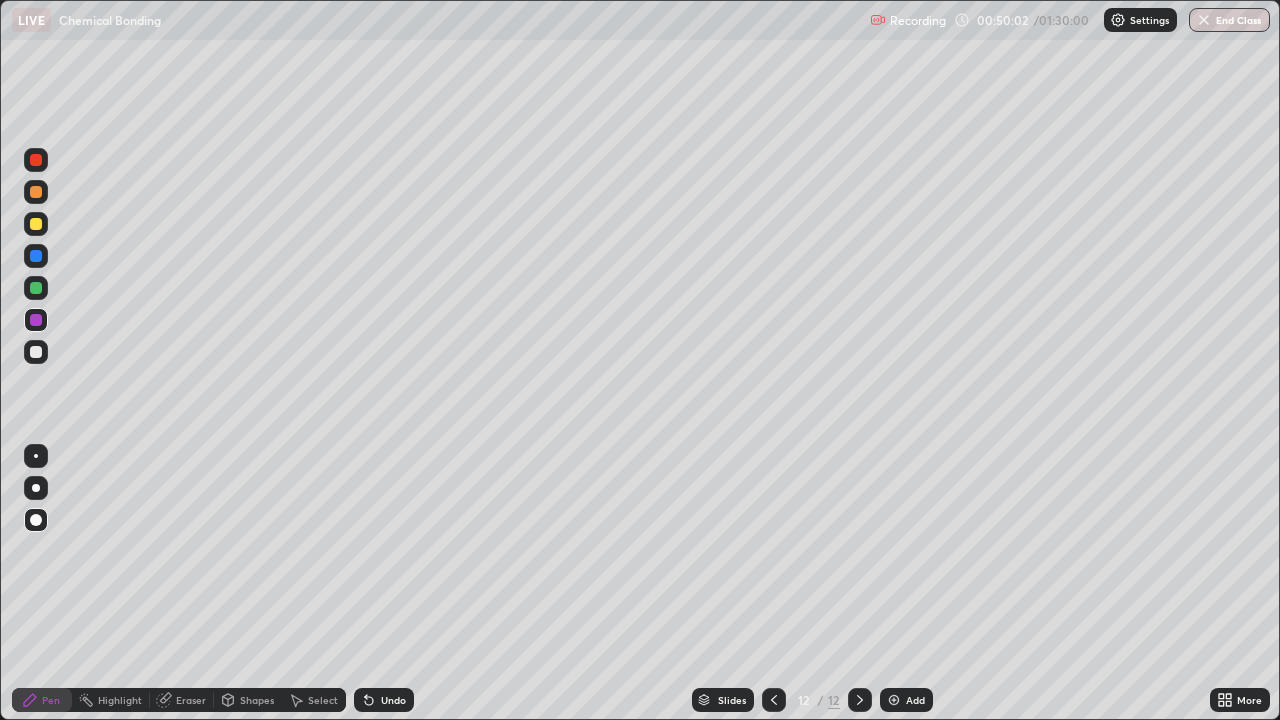 click on "Undo" at bounding box center [393, 700] 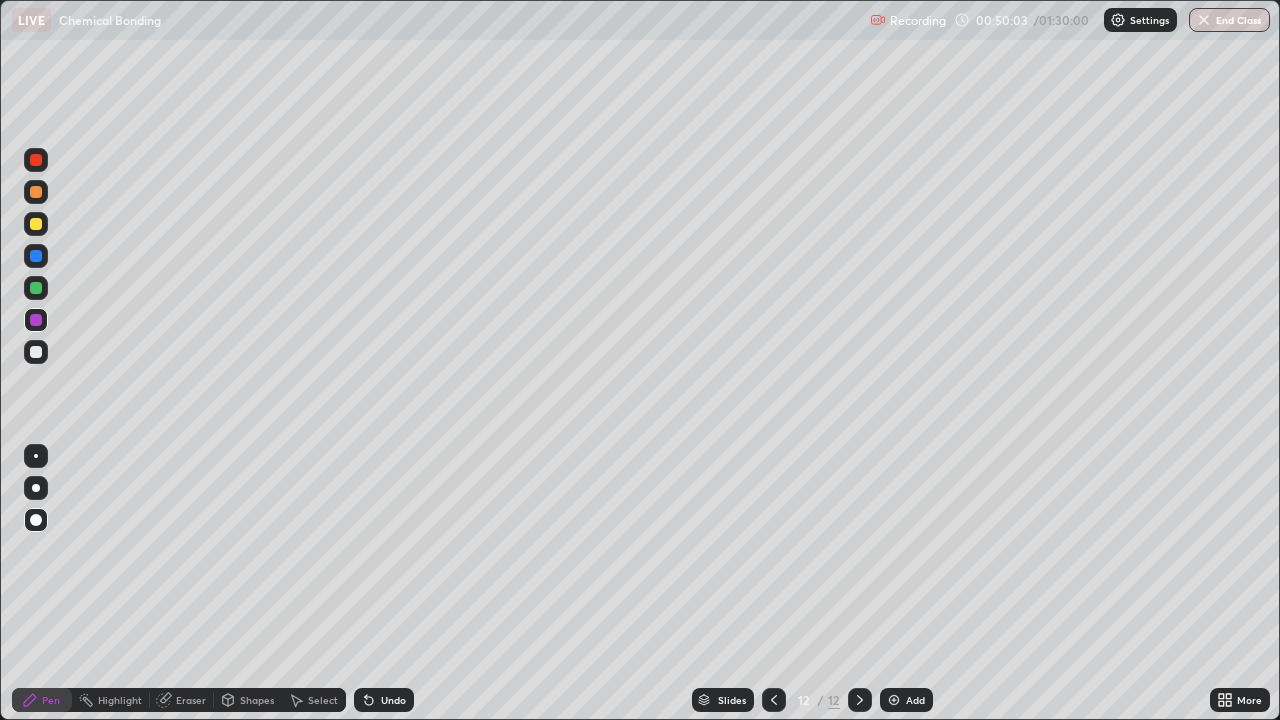click on "Undo" at bounding box center (393, 700) 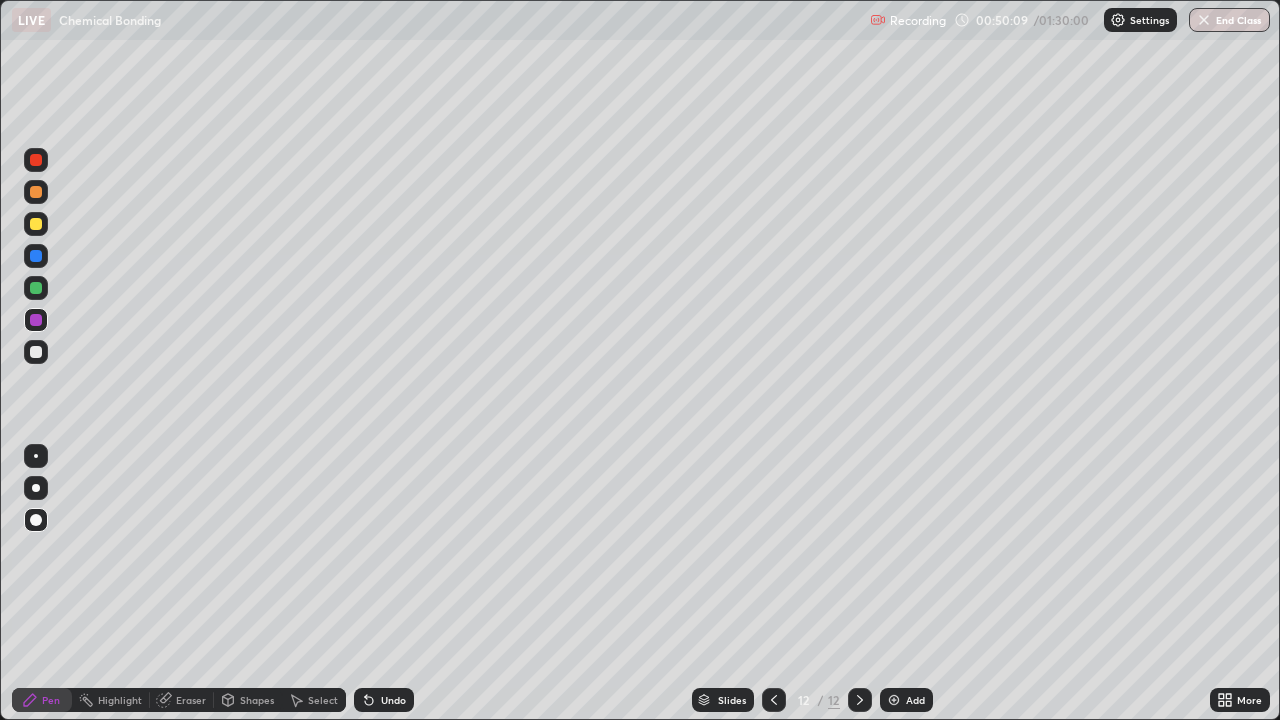click on "Slides 12 / 12 Add" at bounding box center (812, 700) 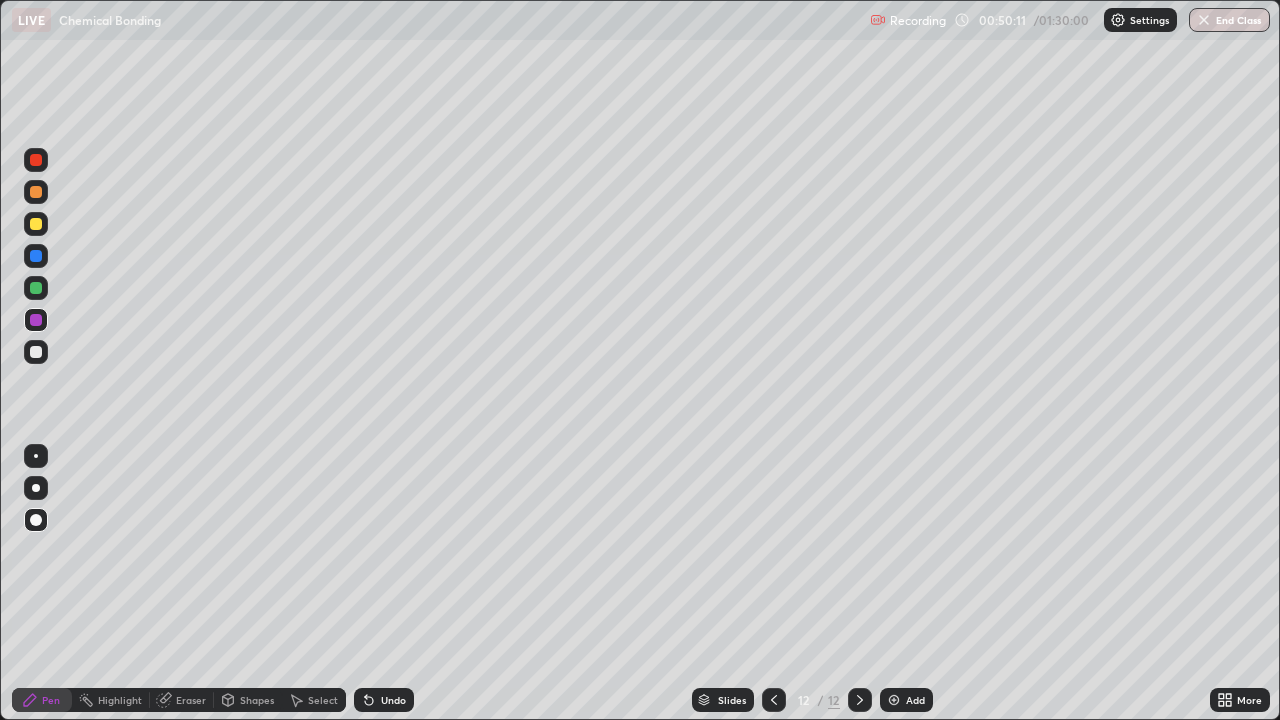 click 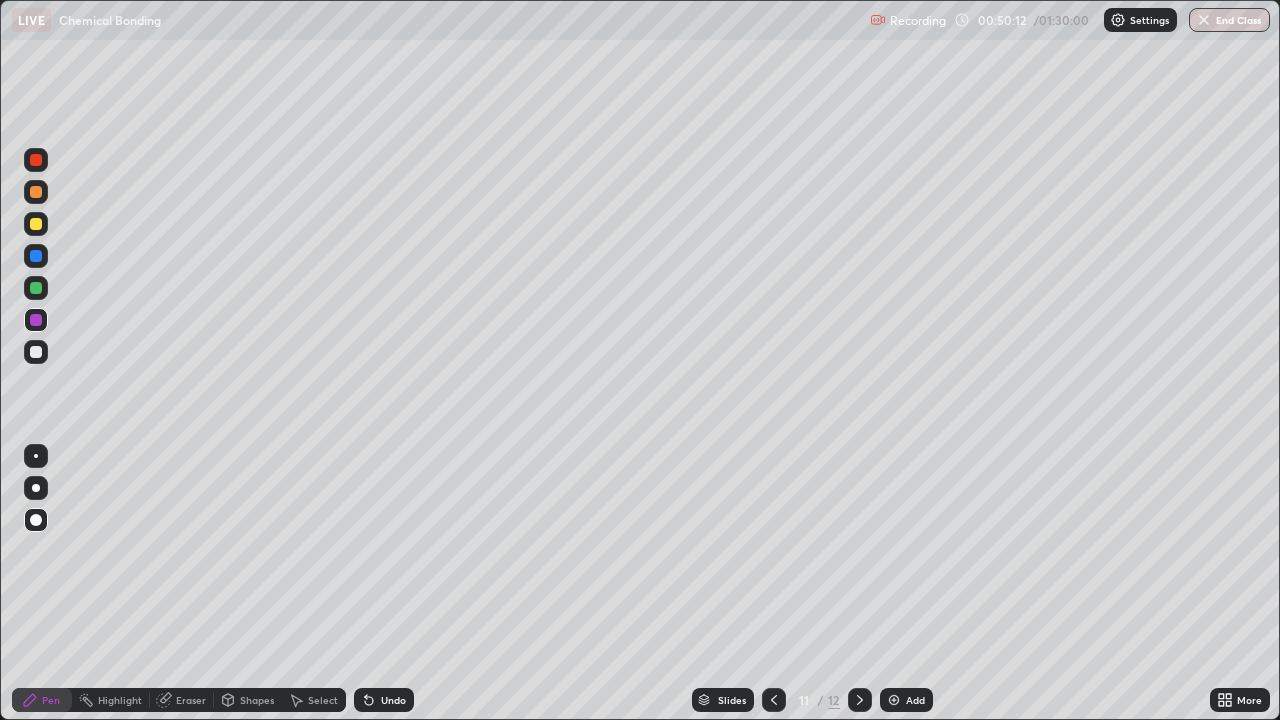 click at bounding box center [774, 700] 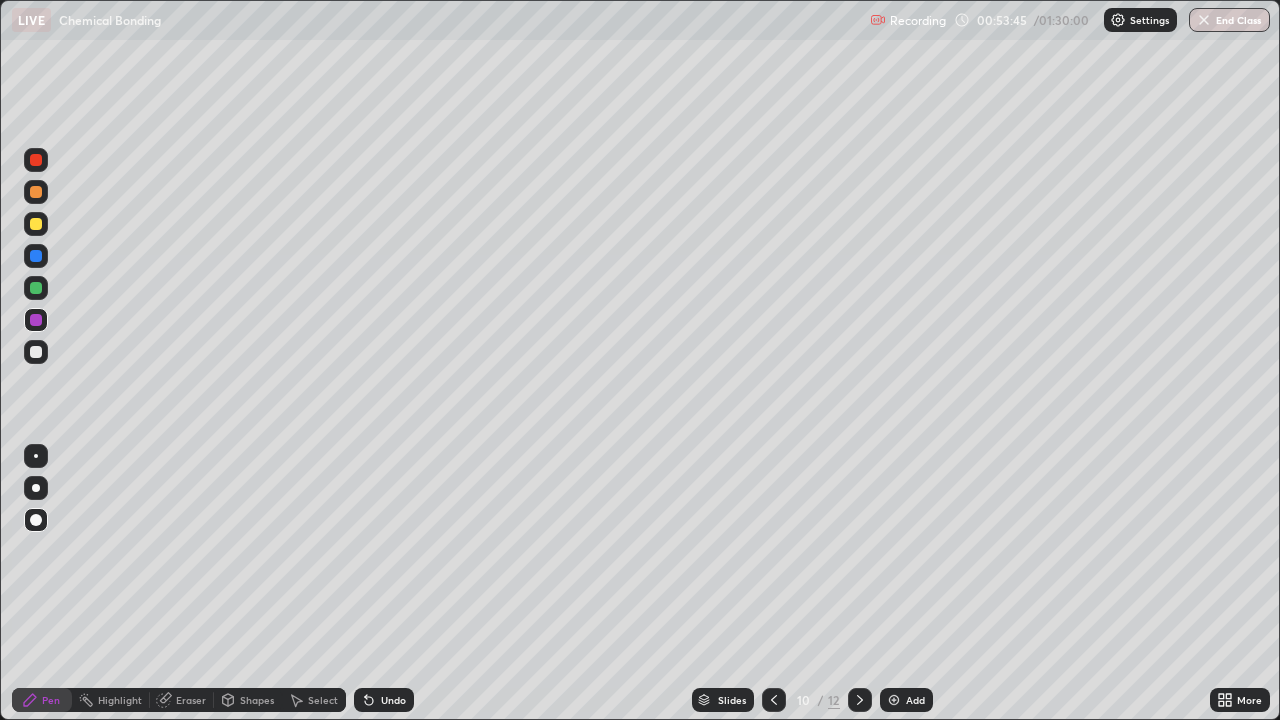 click at bounding box center [860, 700] 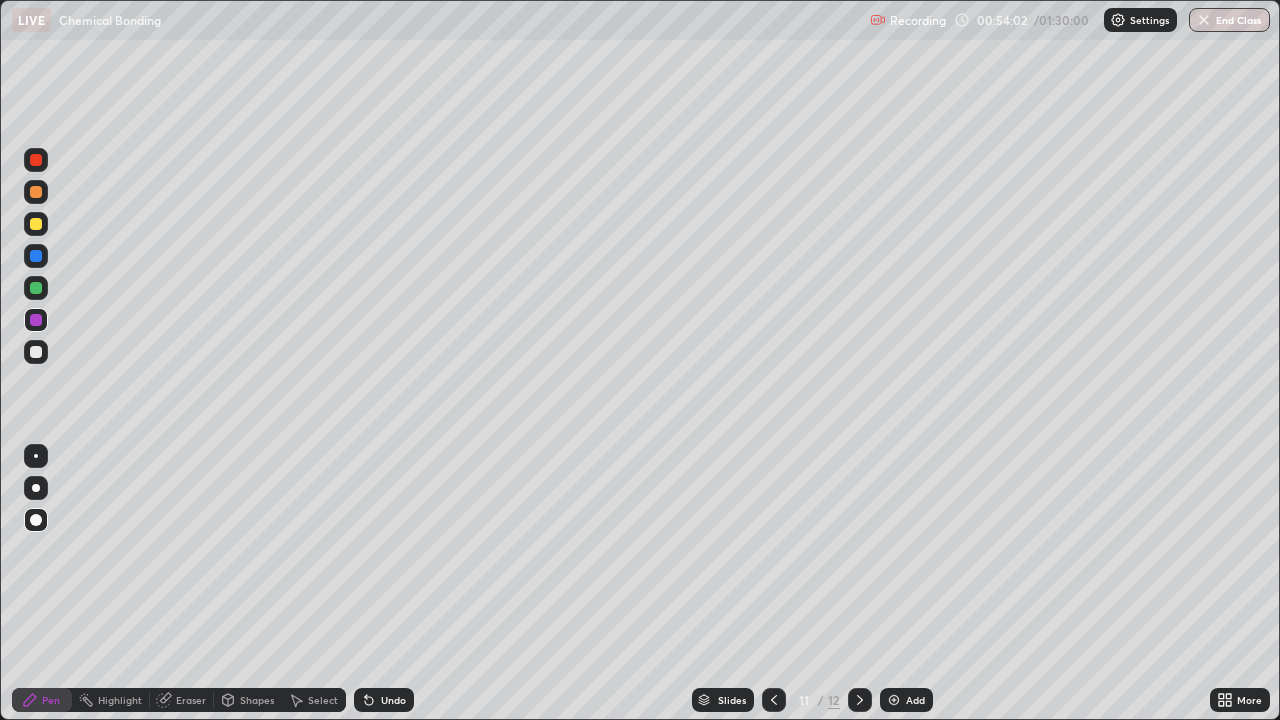 click 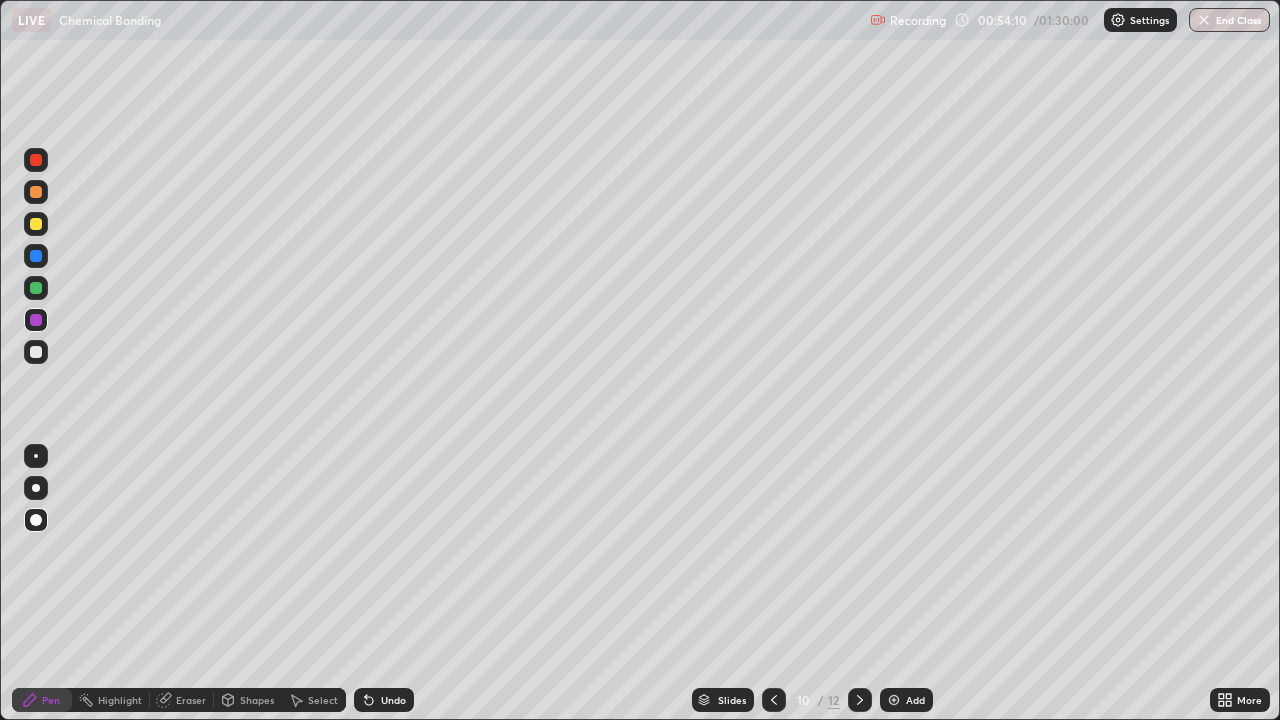 click at bounding box center [860, 700] 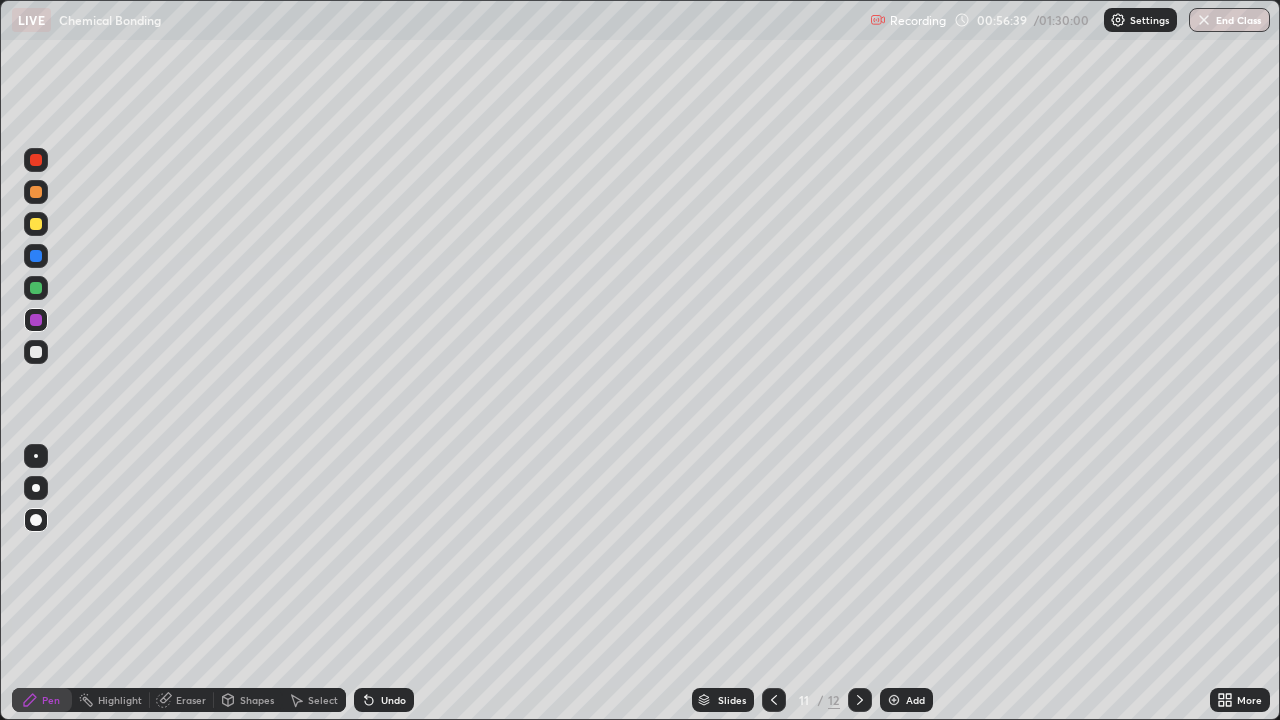 click at bounding box center (860, 700) 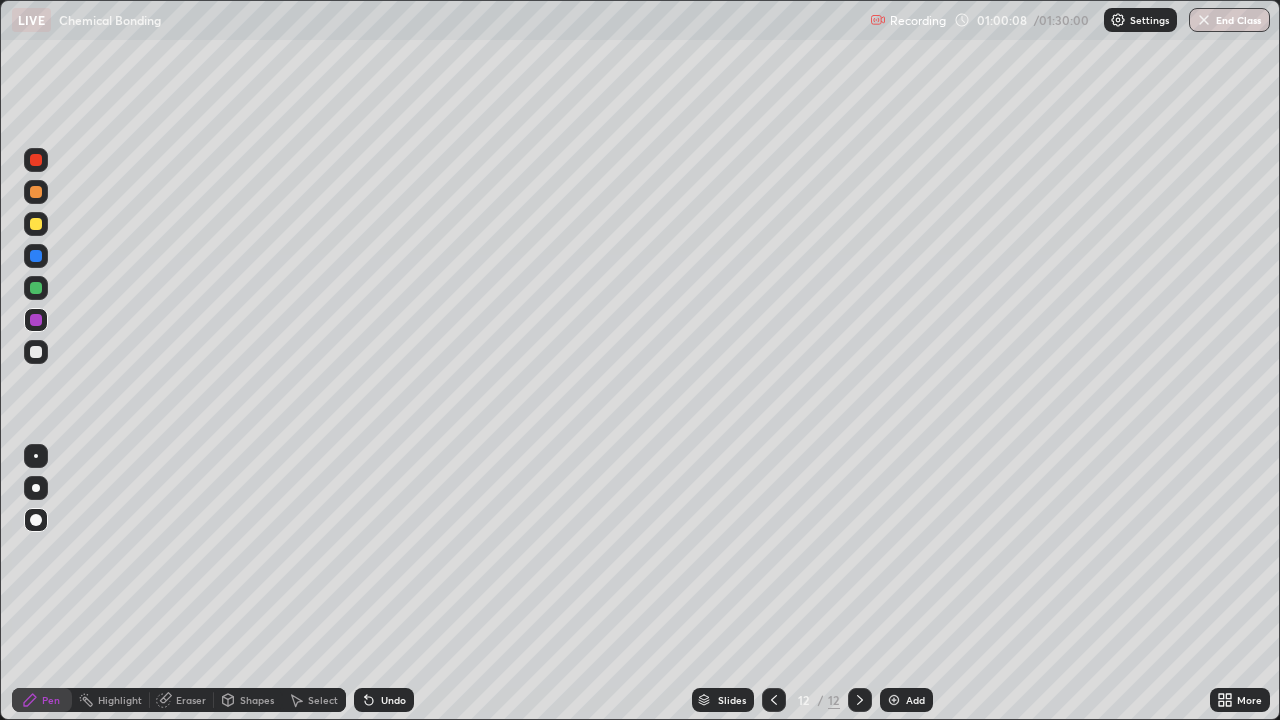 click 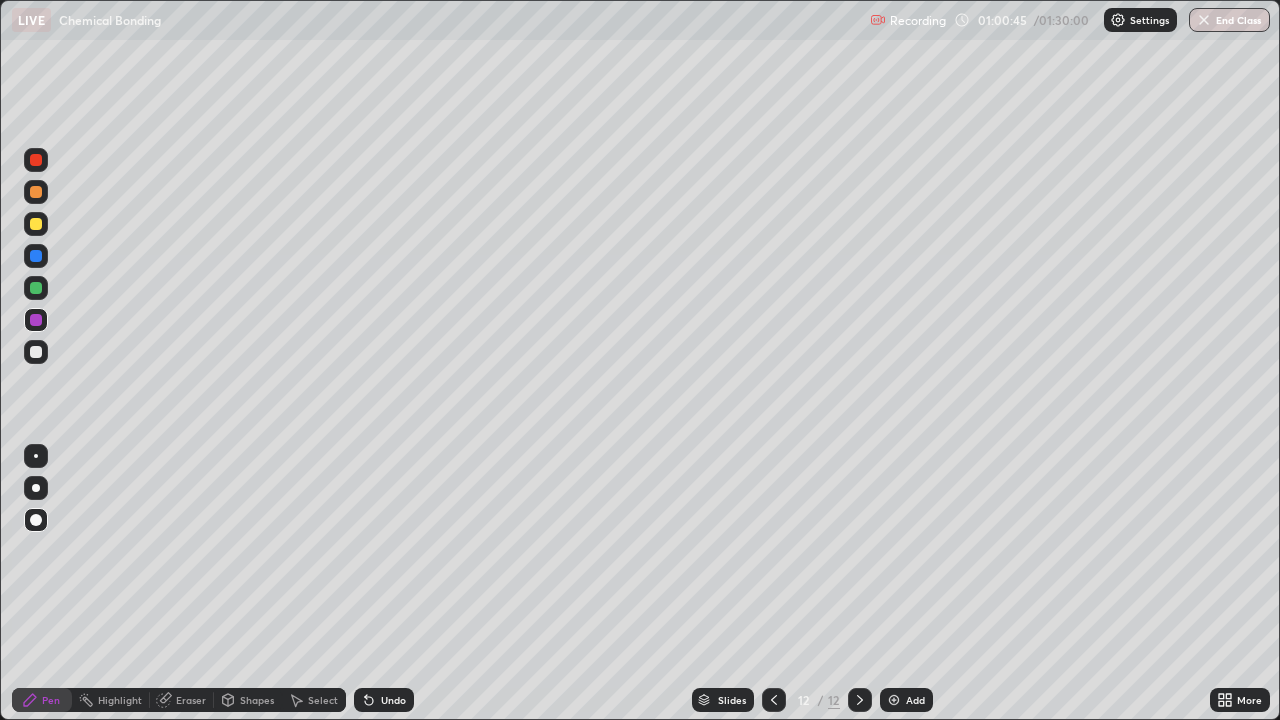 click on "Add" at bounding box center (915, 700) 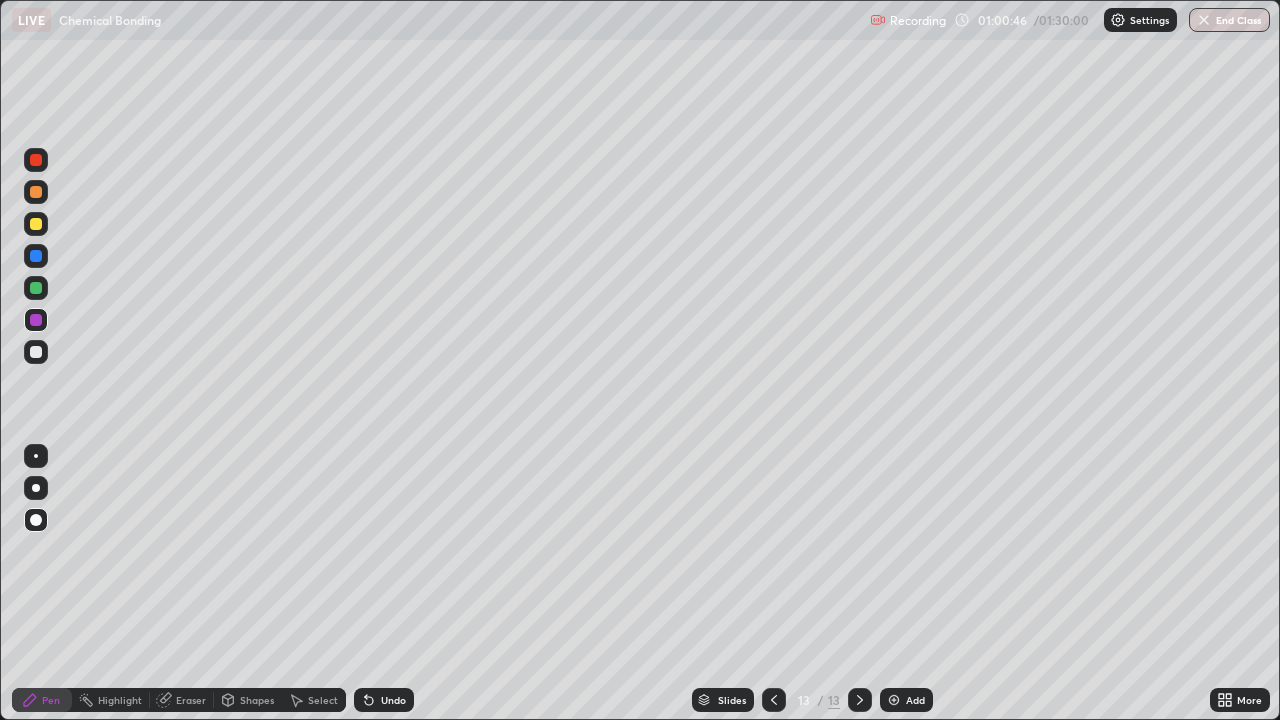 click on "Shapes" at bounding box center [257, 700] 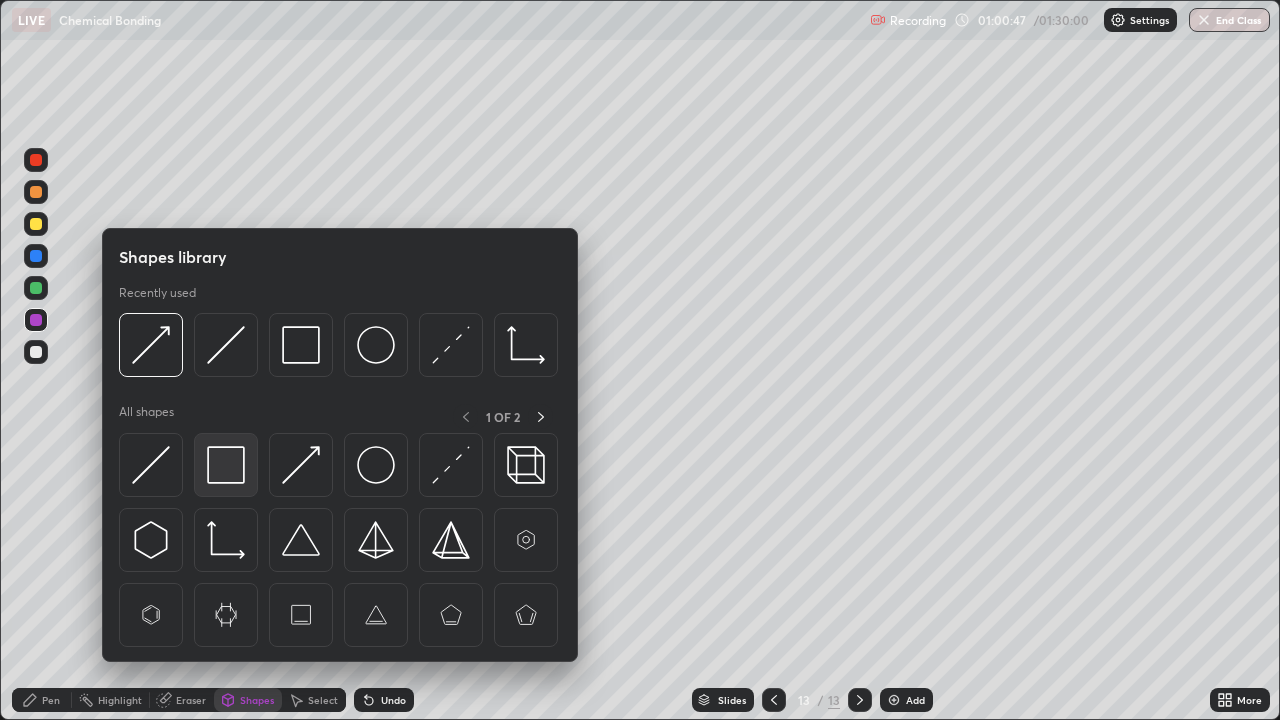 click at bounding box center [226, 465] 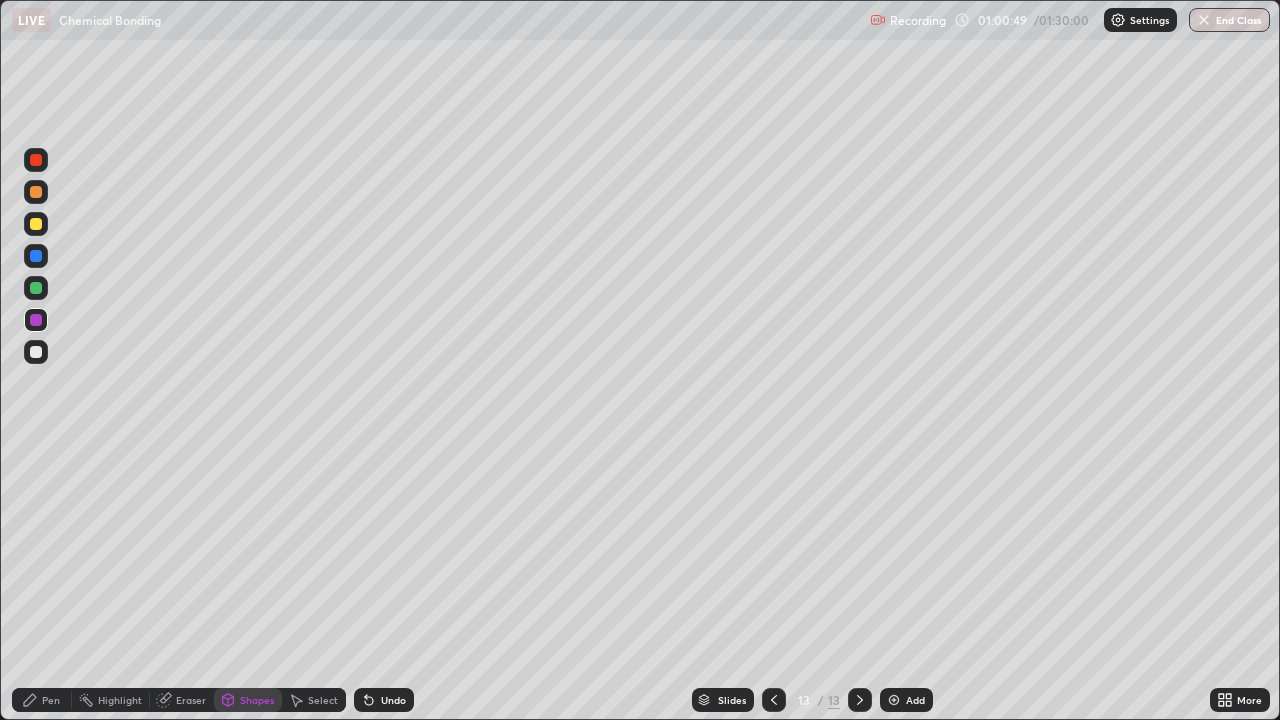click on "Pen" at bounding box center [51, 700] 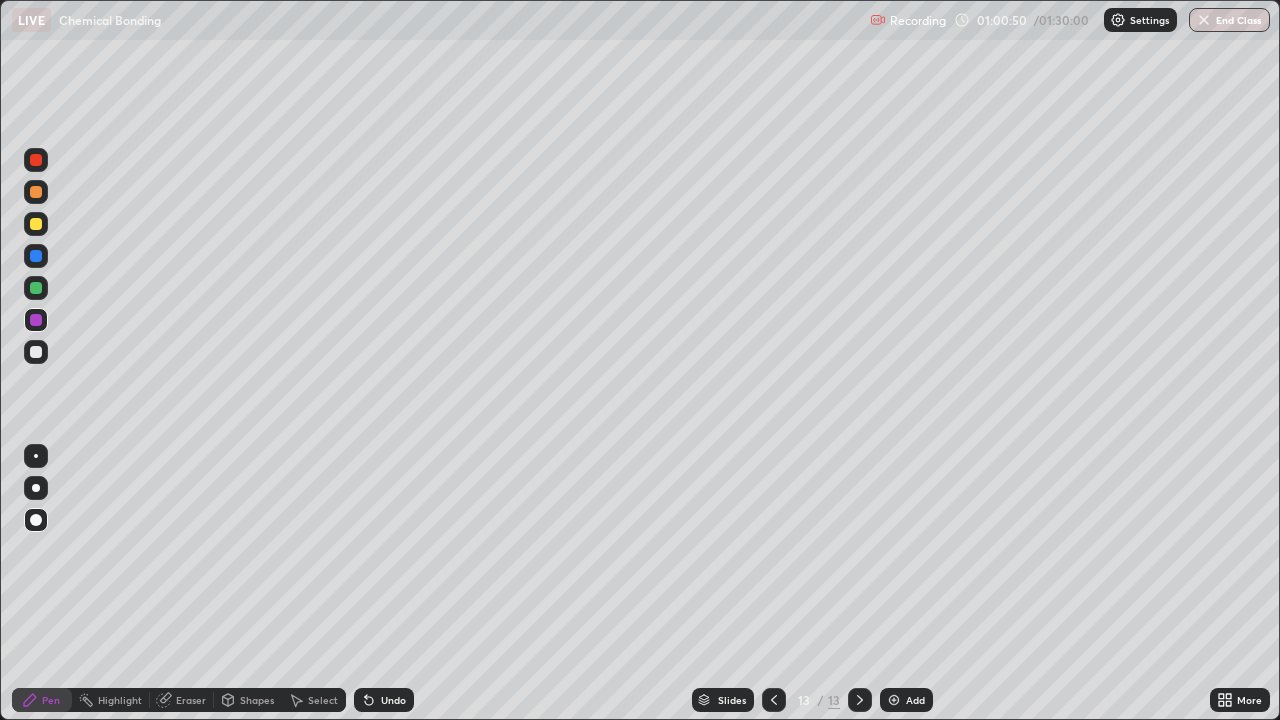 click at bounding box center [36, 224] 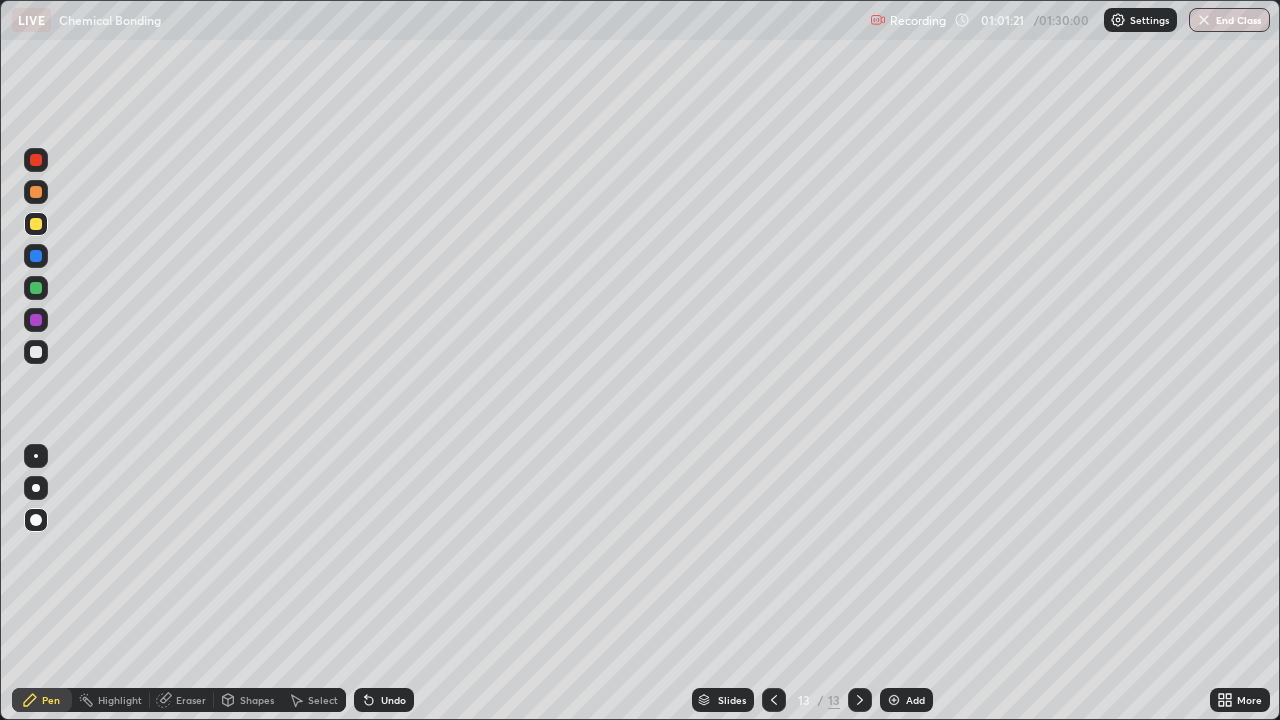 click at bounding box center (36, 288) 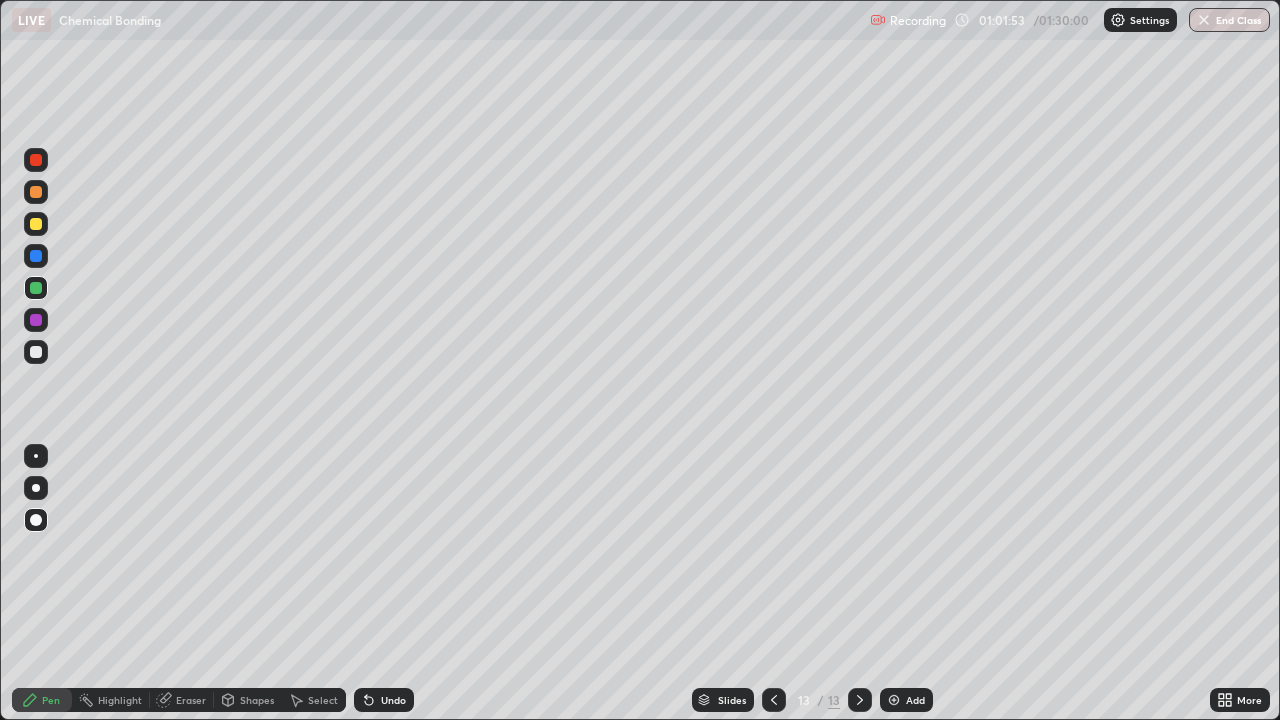 click at bounding box center [36, 256] 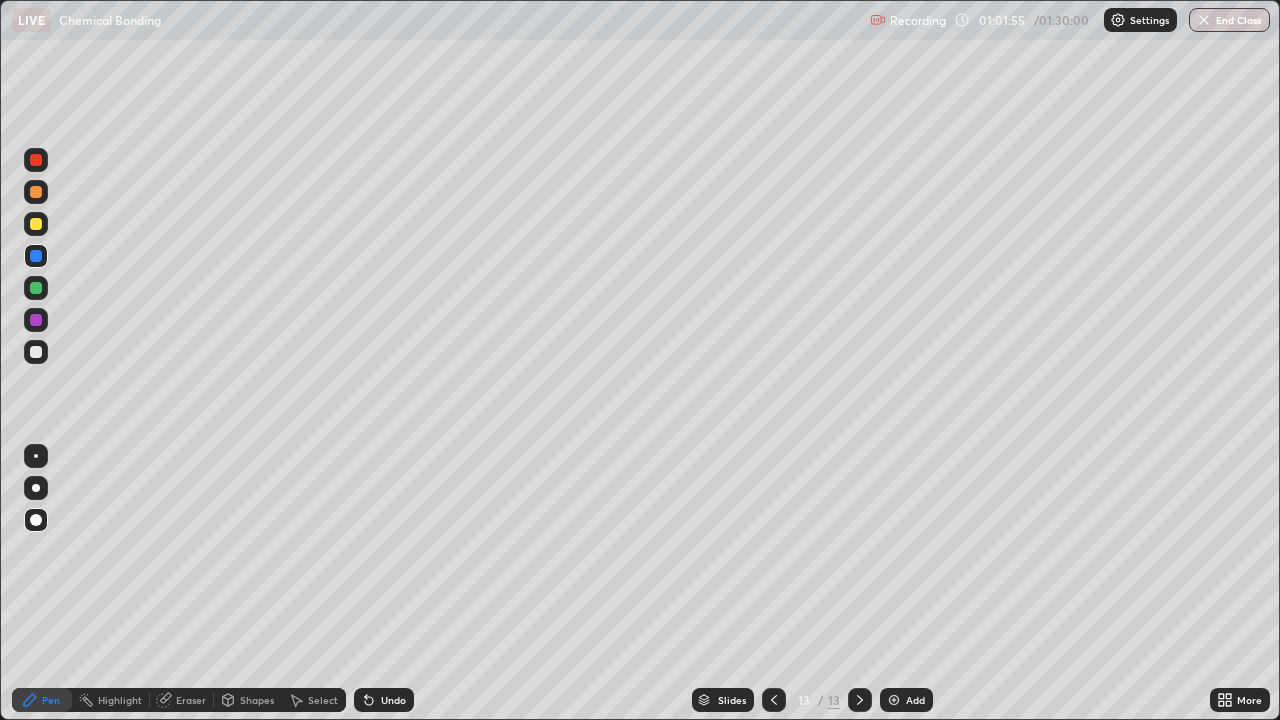 click on "Shapes" at bounding box center (257, 700) 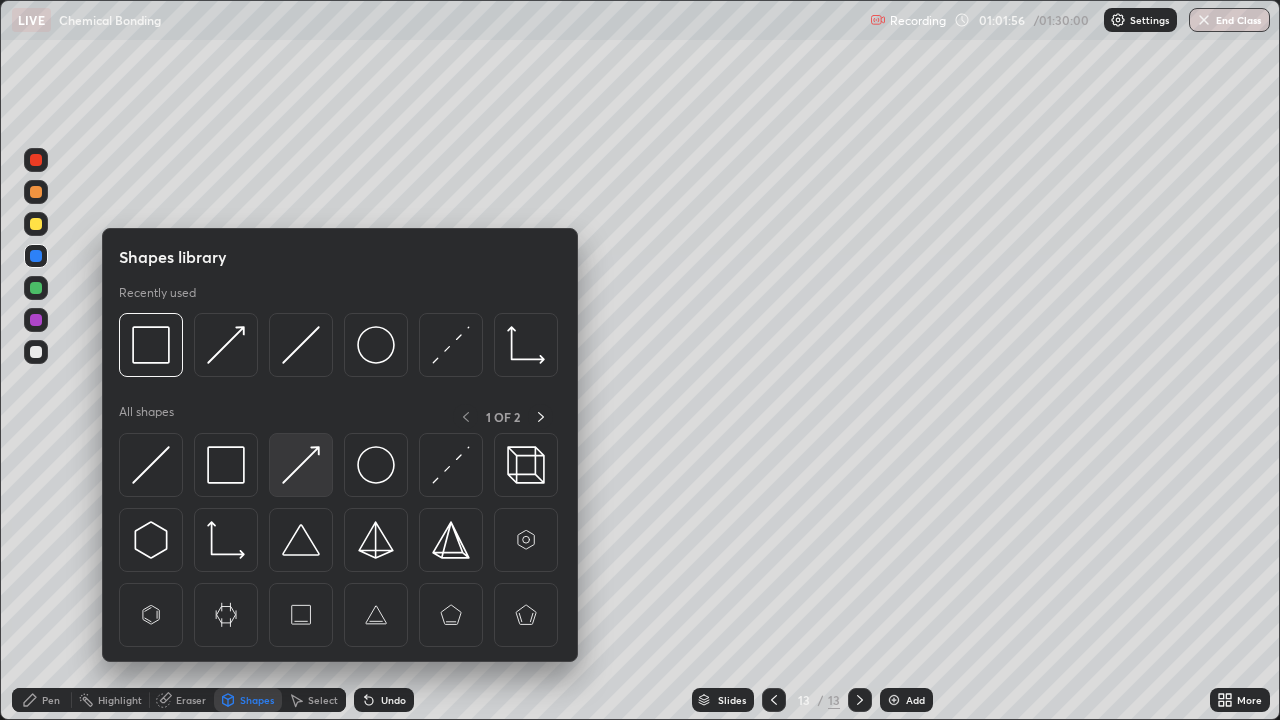 click at bounding box center (301, 465) 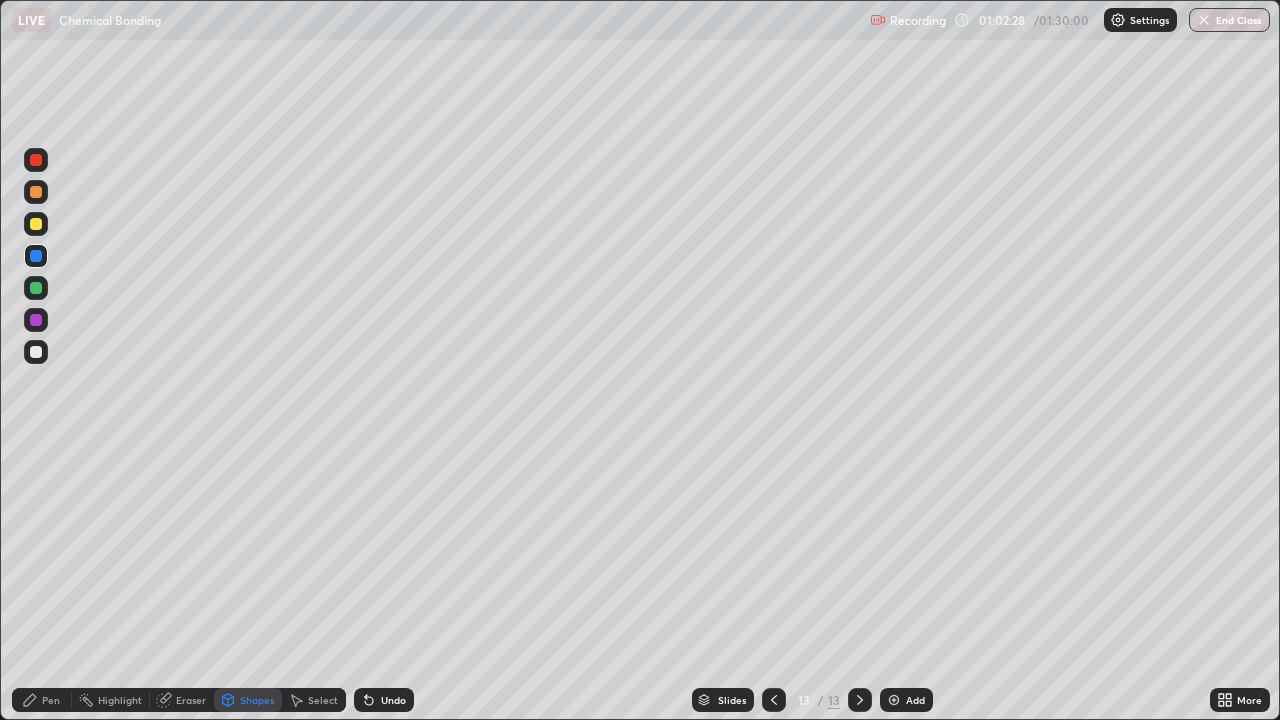 click at bounding box center [36, 256] 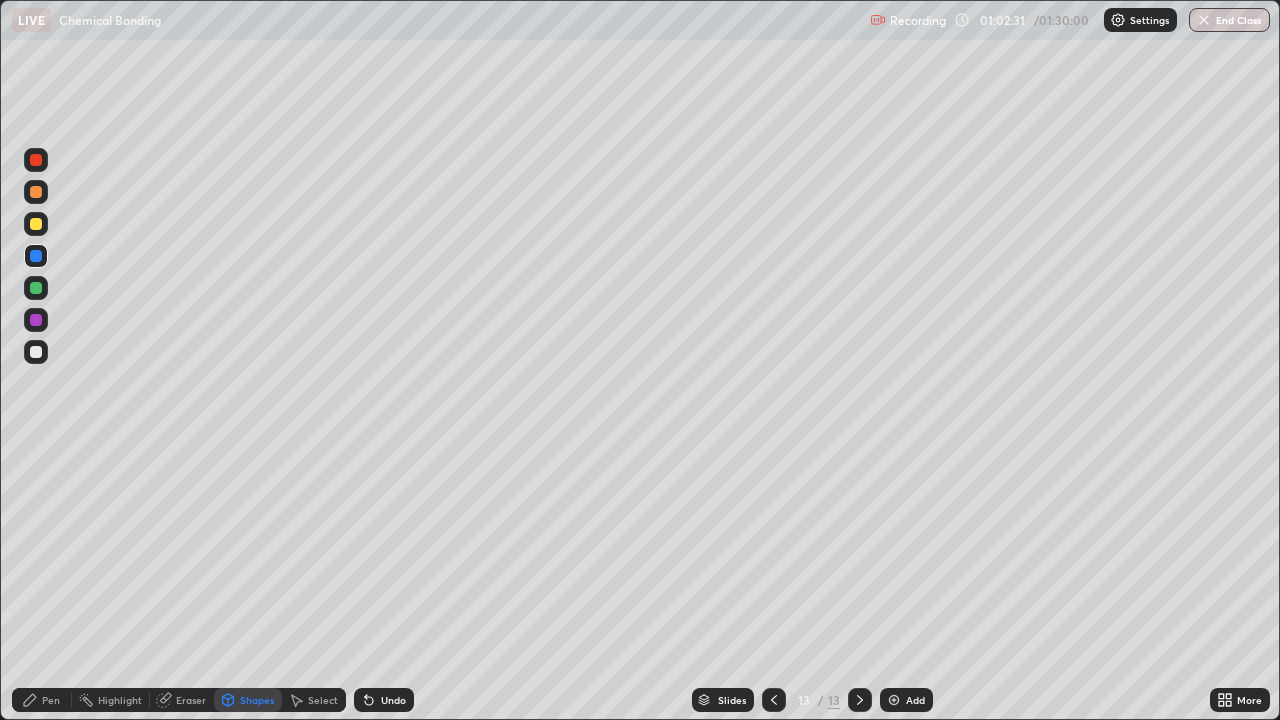 click on "Shapes" at bounding box center [257, 700] 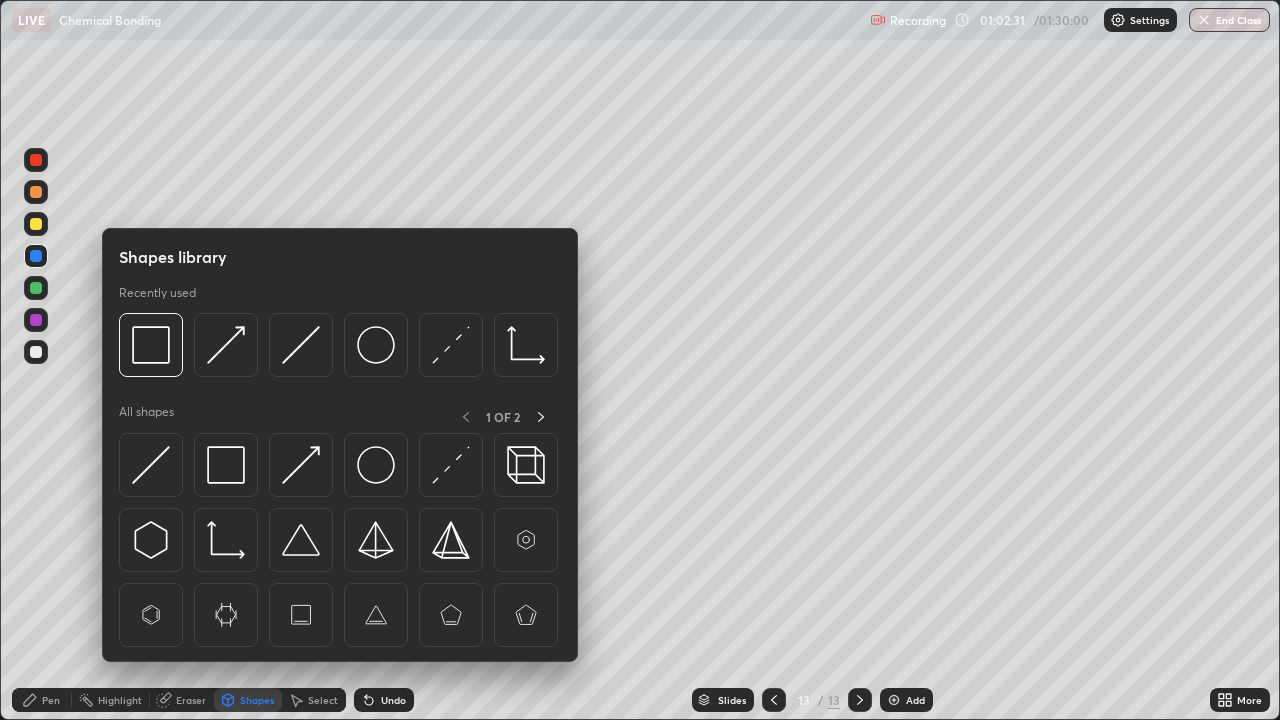 click at bounding box center (301, 465) 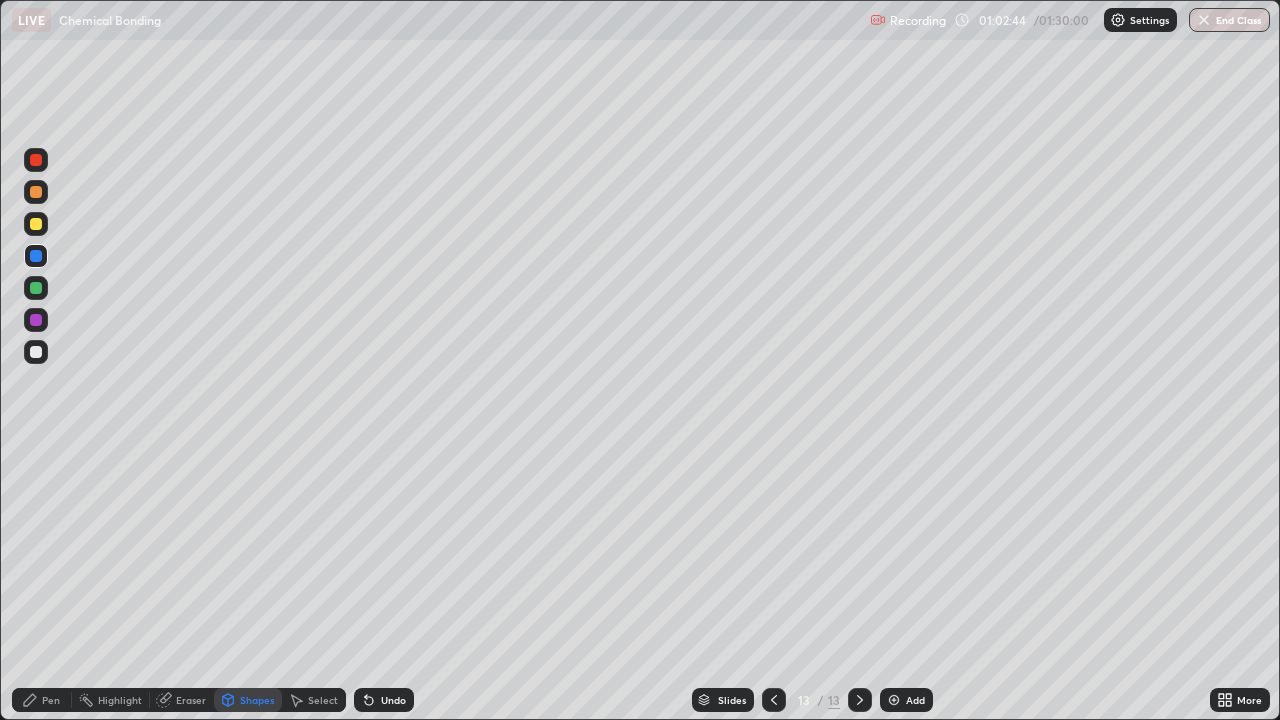 click on "Pen" at bounding box center (51, 700) 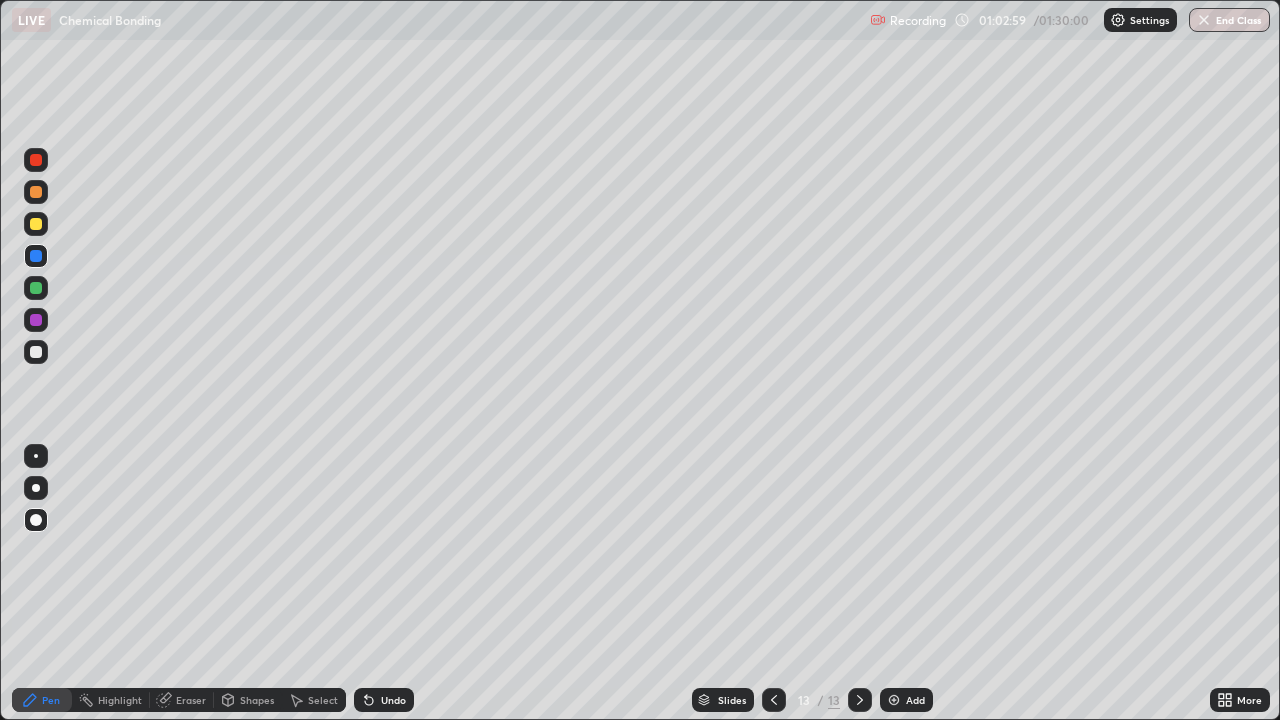 click on "Shapes" at bounding box center (248, 700) 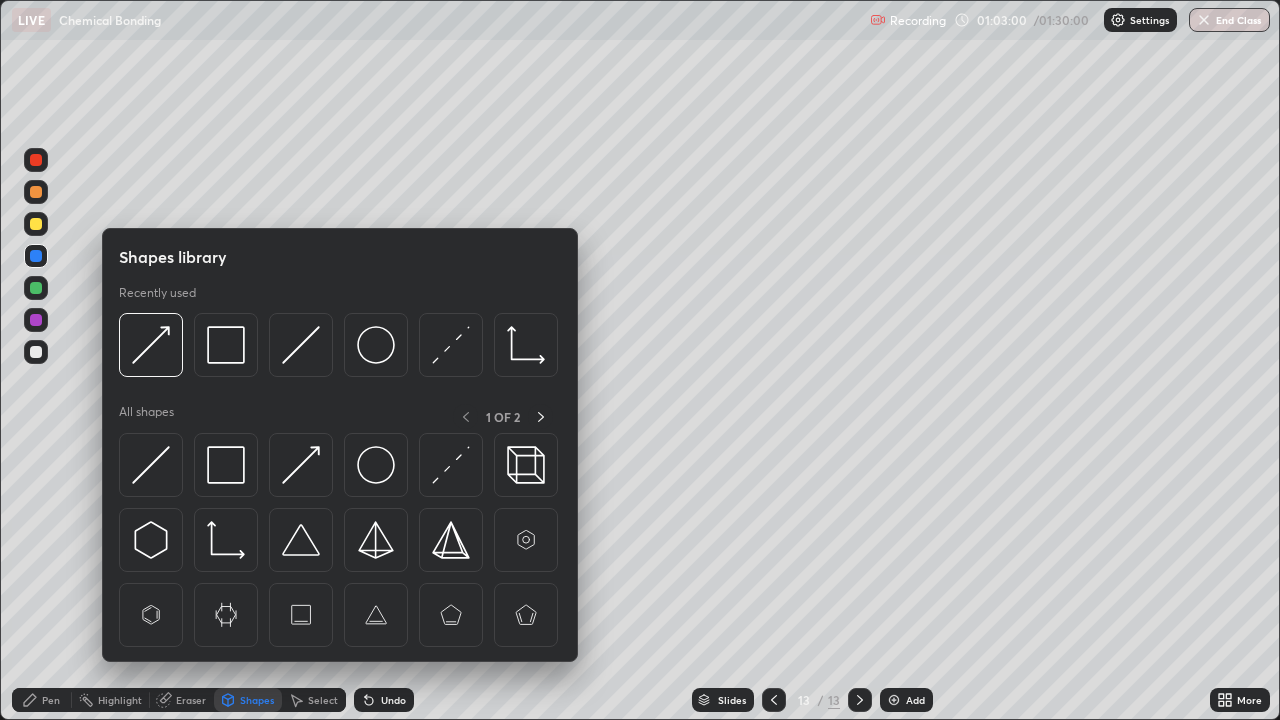 click at bounding box center (301, 465) 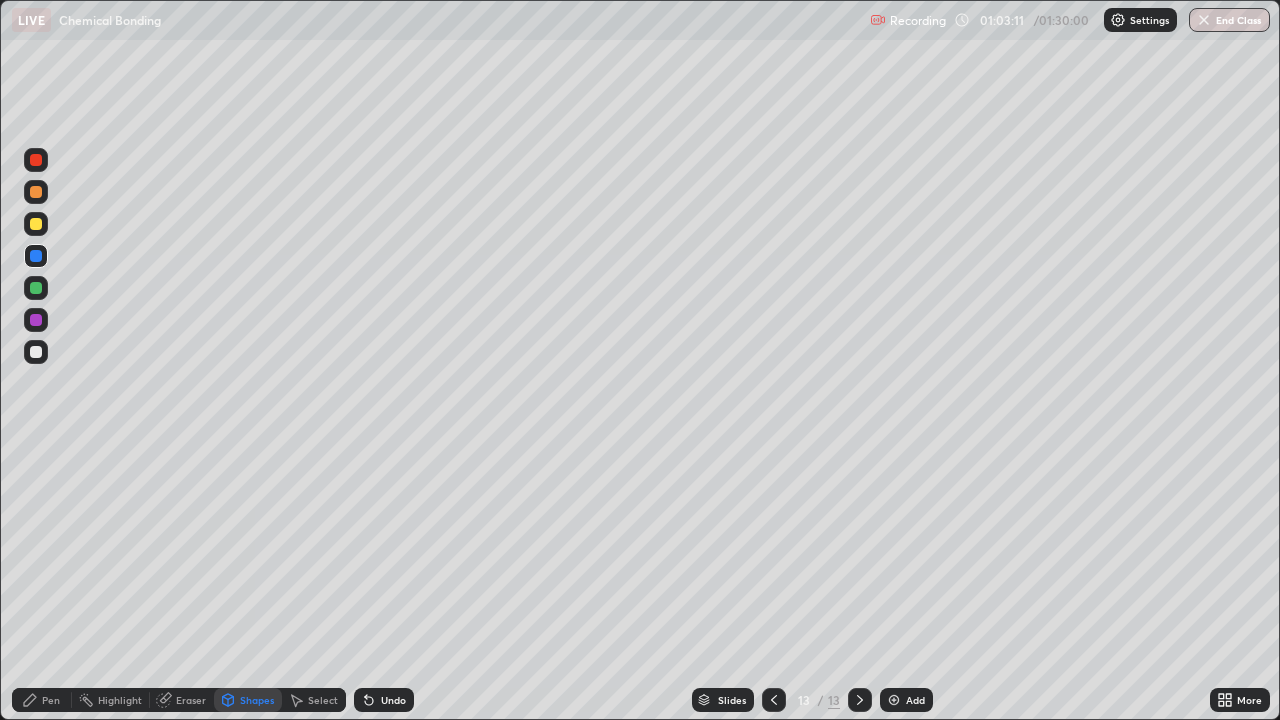 click on "Pen" at bounding box center [42, 700] 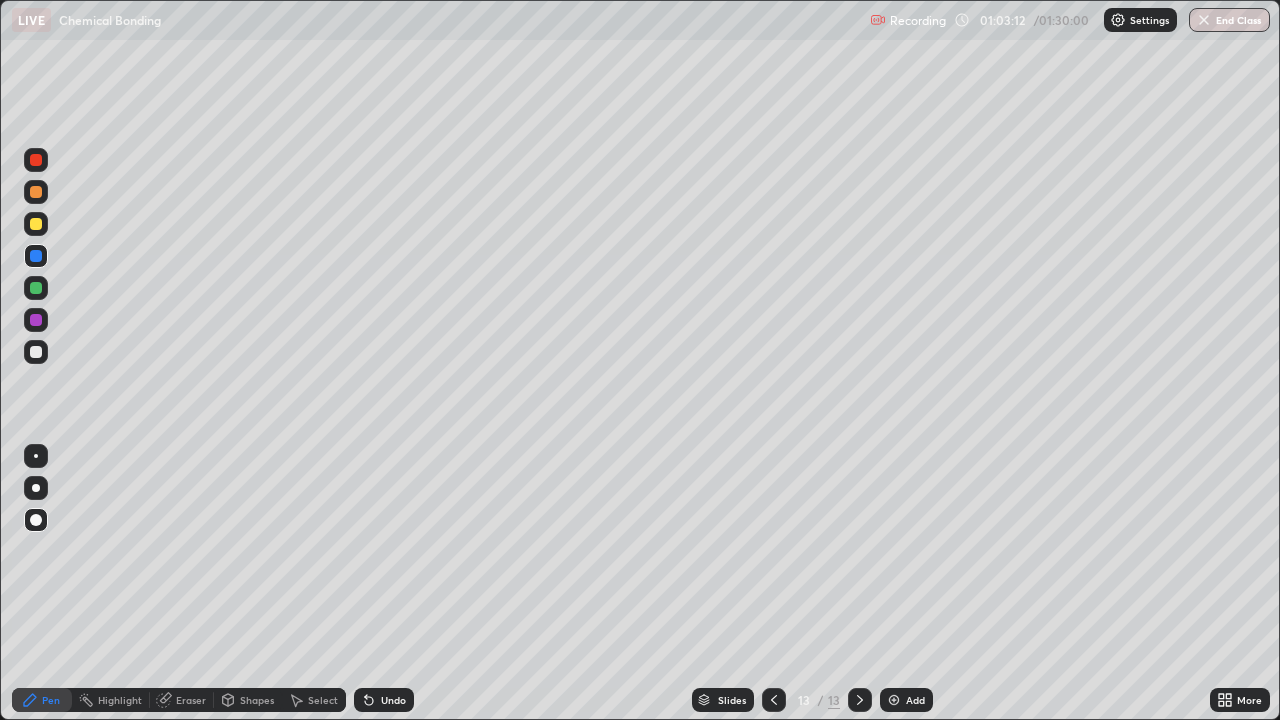 click at bounding box center (36, 320) 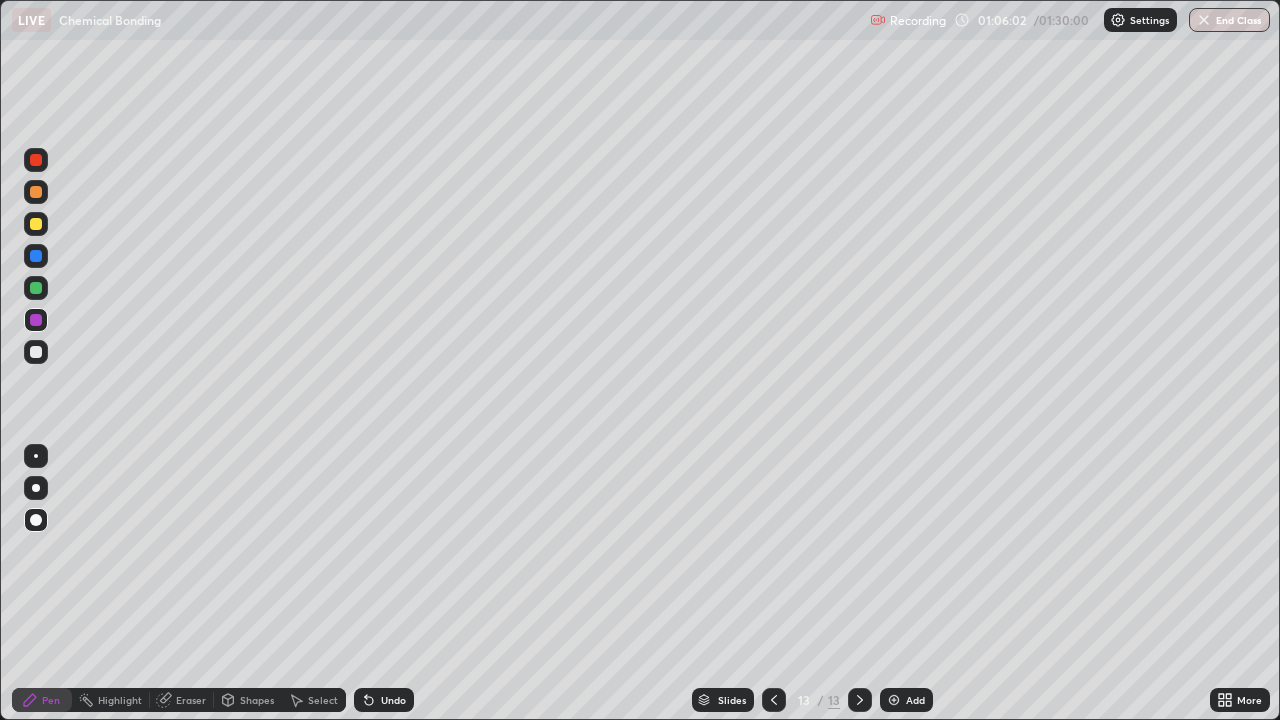 click on "Add" at bounding box center [915, 700] 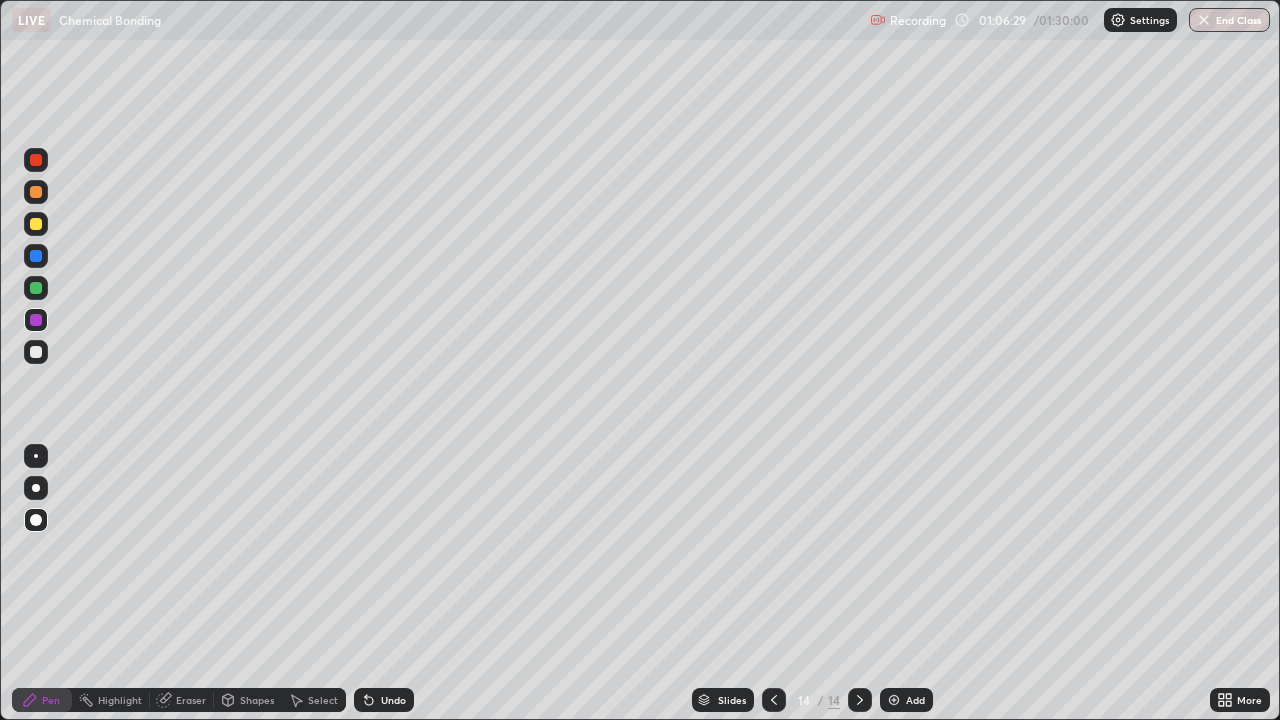 click 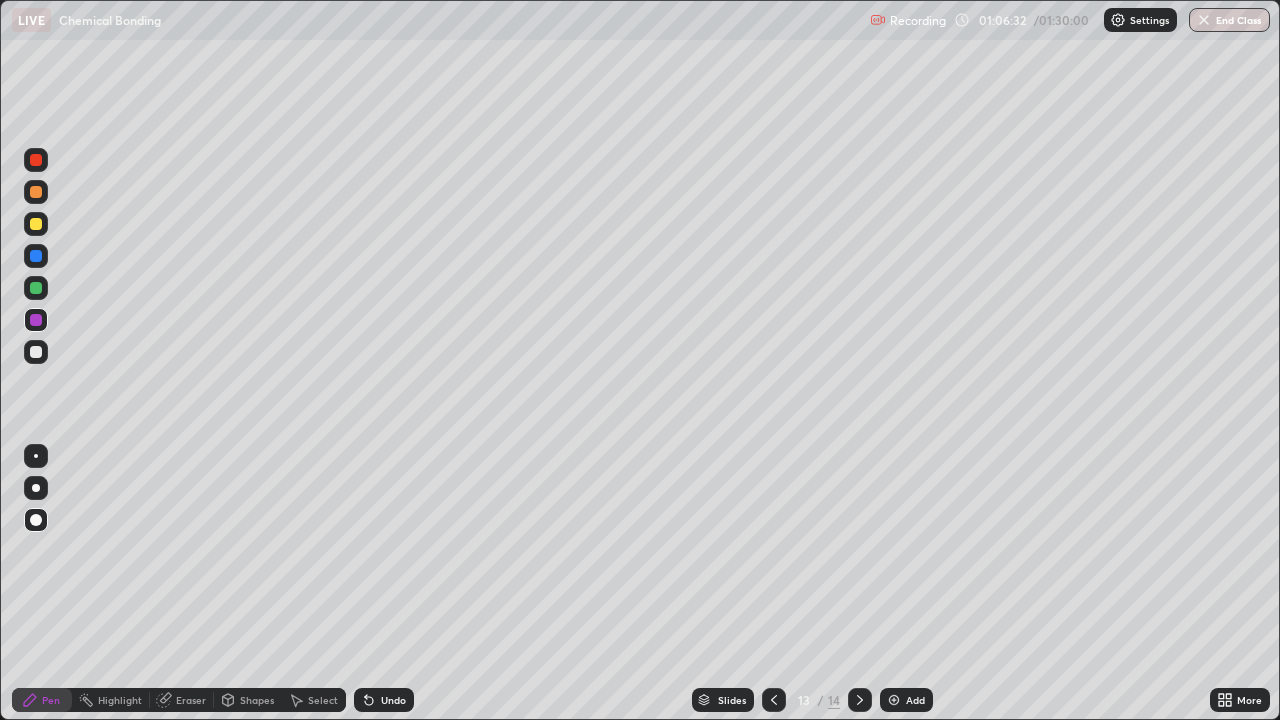 click 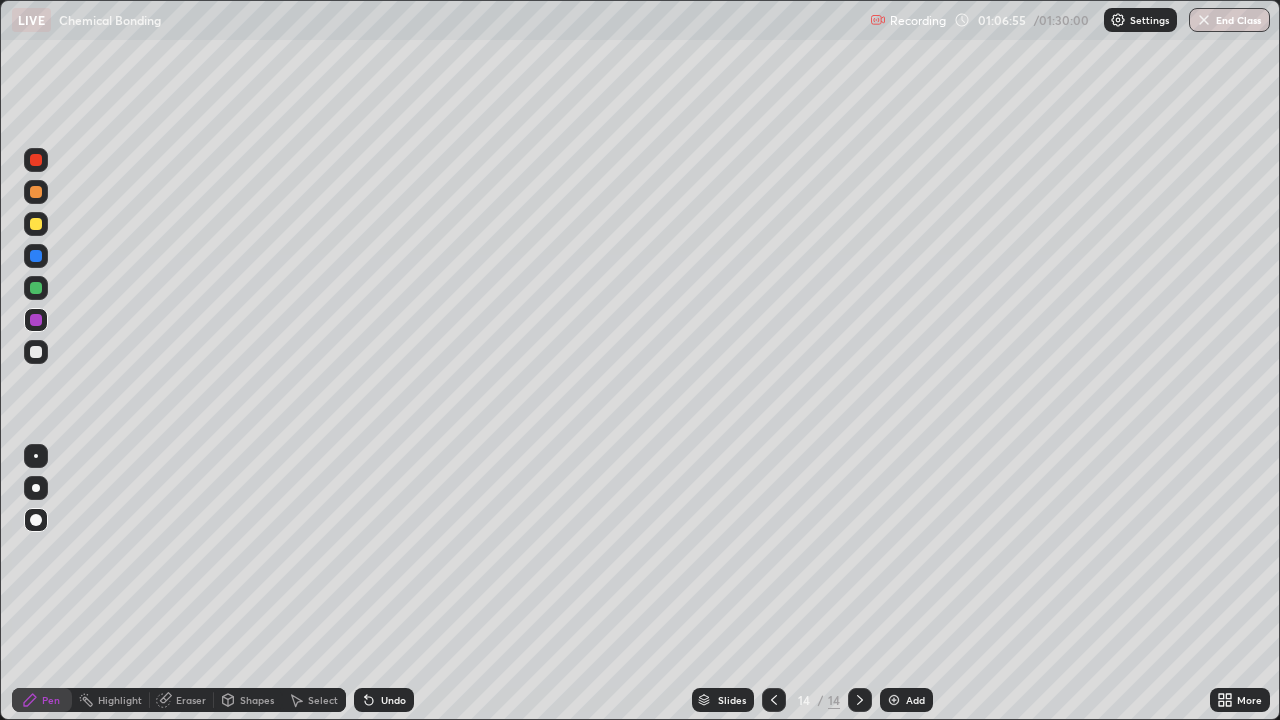 click 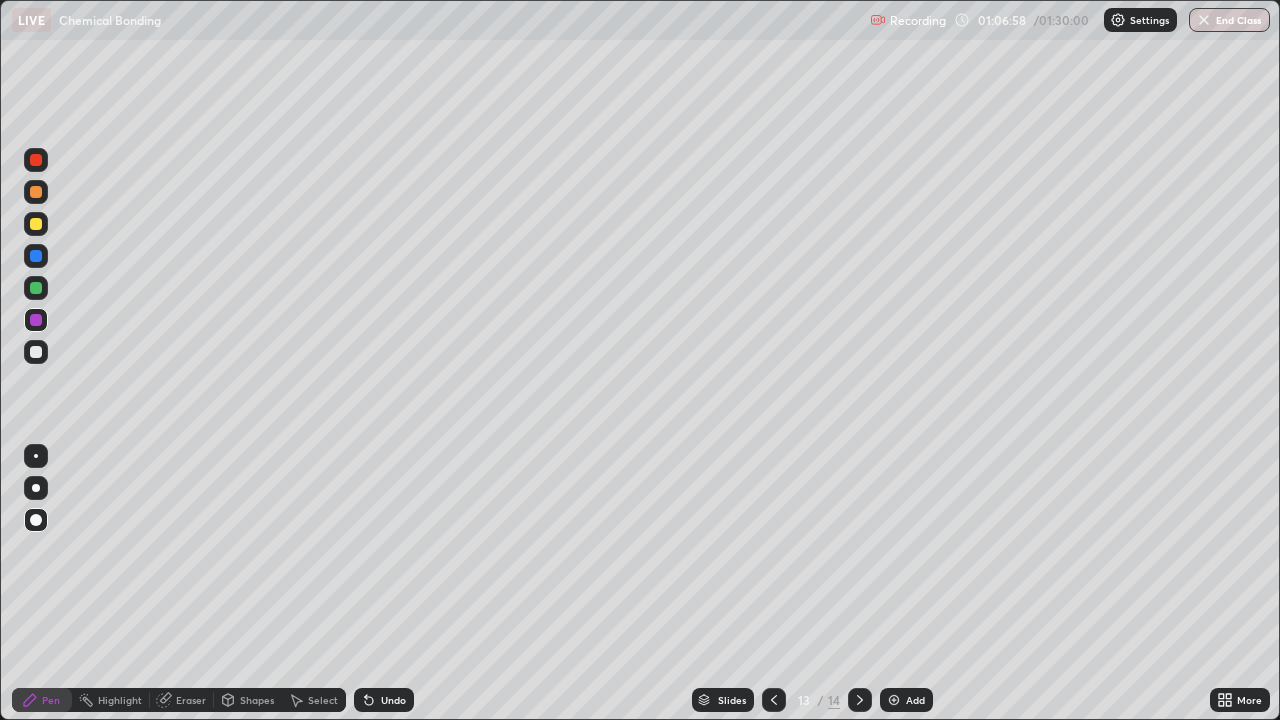 click 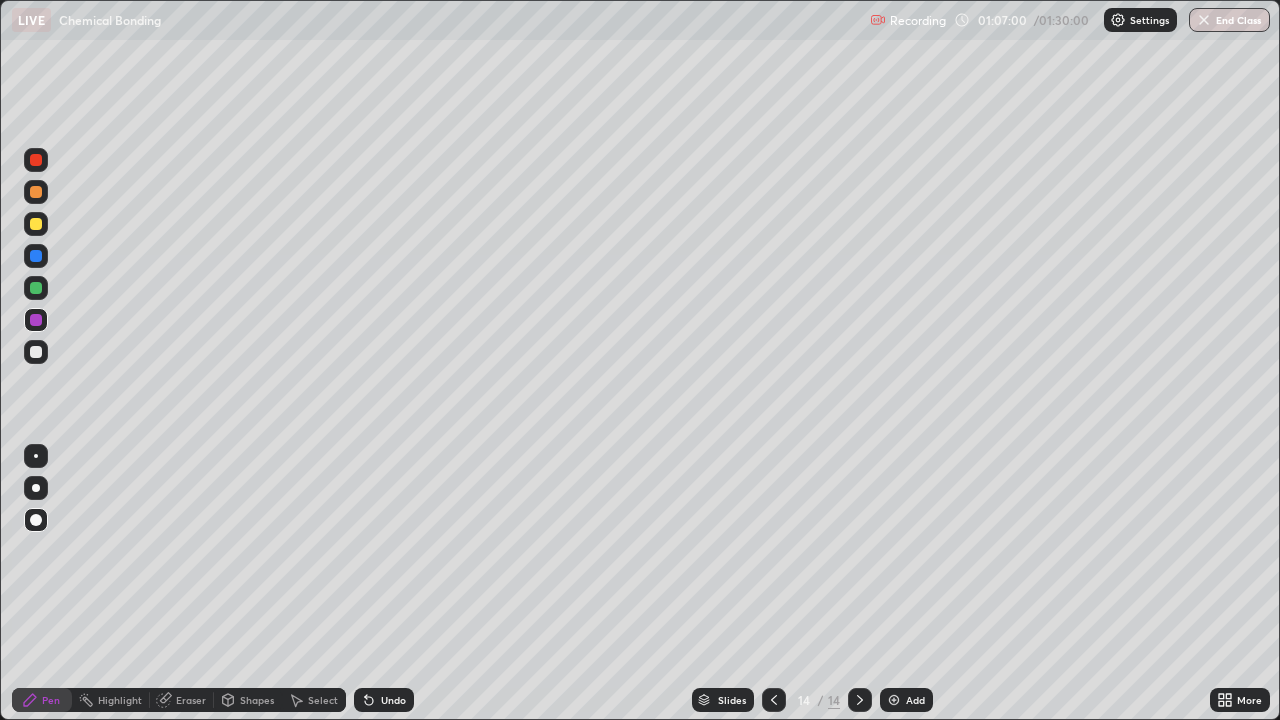 click at bounding box center [36, 224] 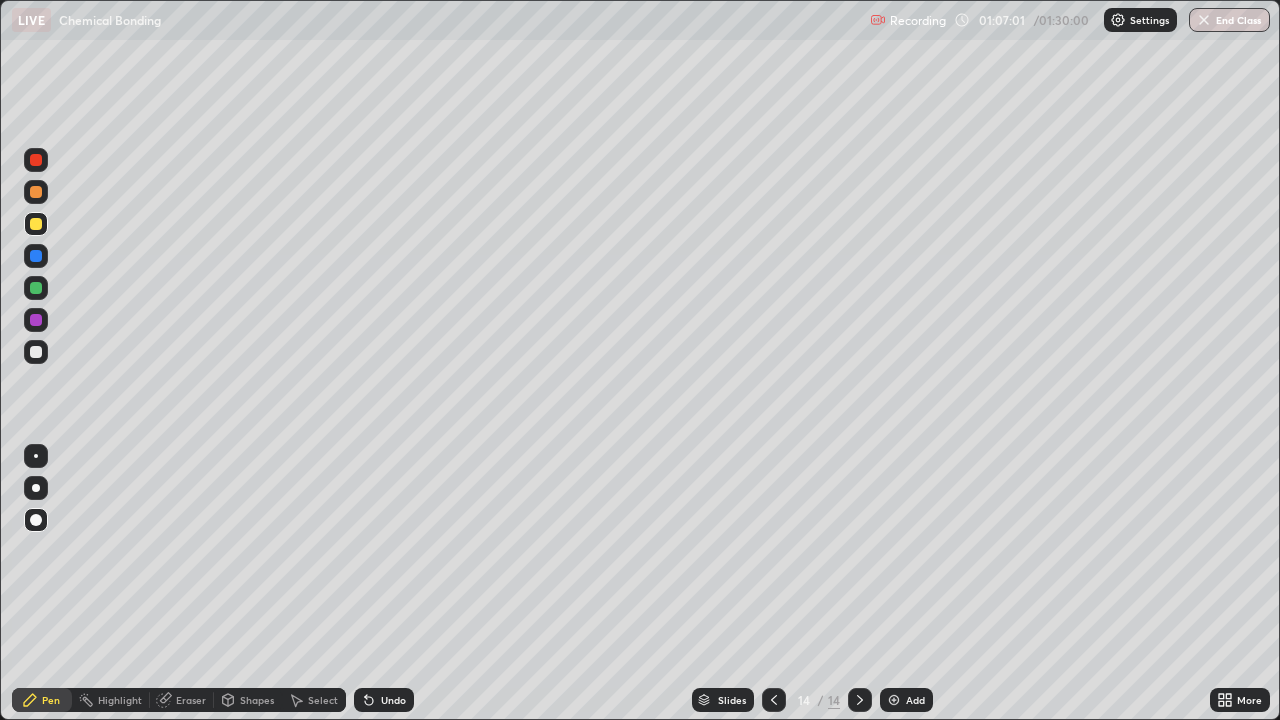 click on "Shapes" at bounding box center [257, 700] 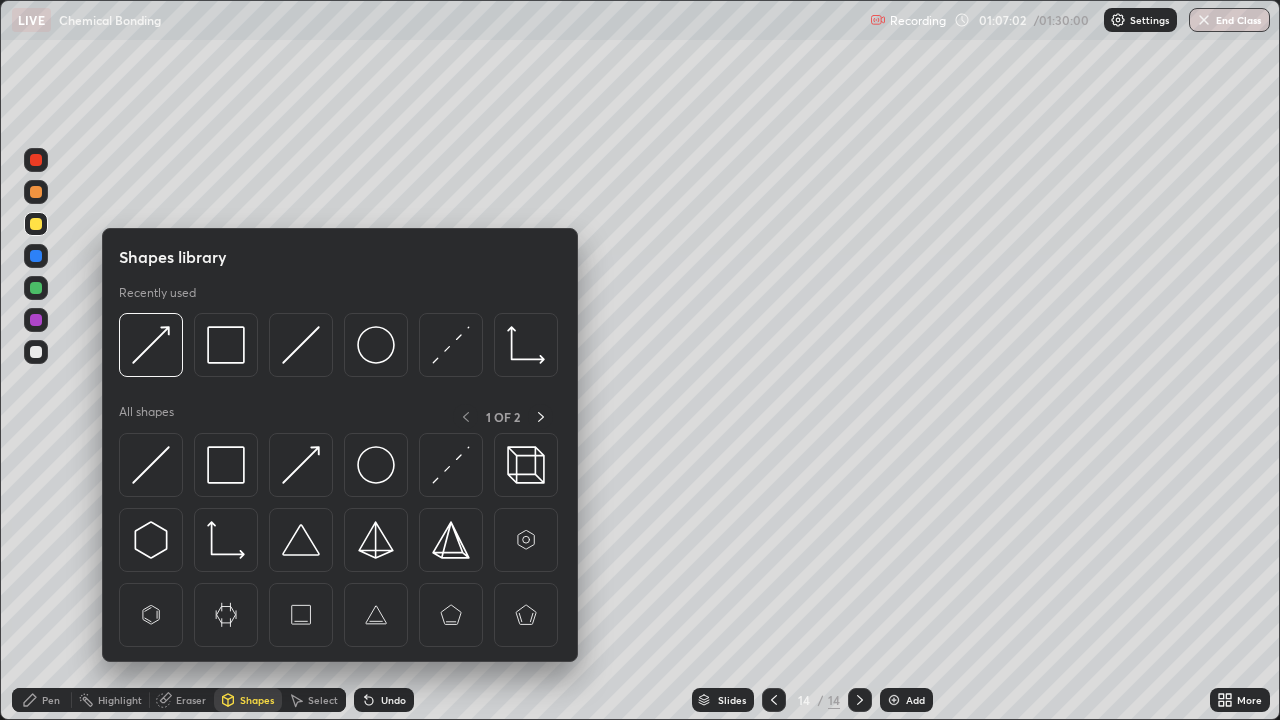 click at bounding box center (301, 465) 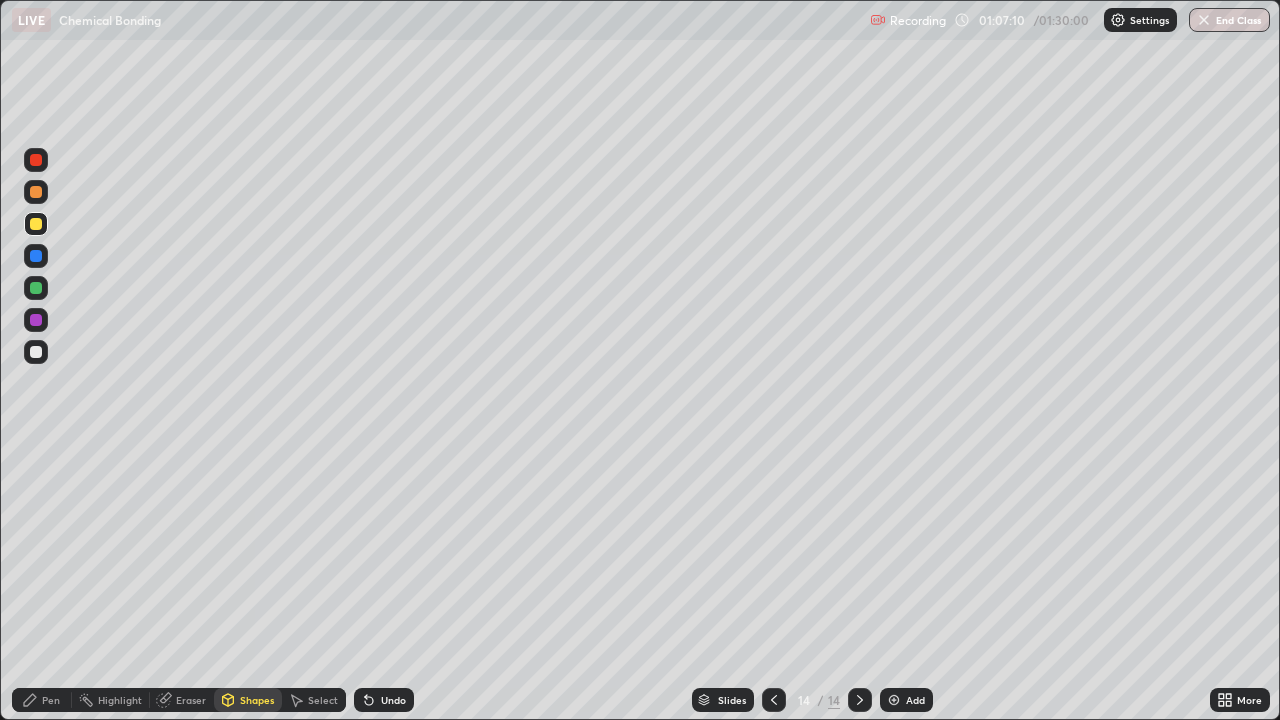click on "Shapes" at bounding box center (257, 700) 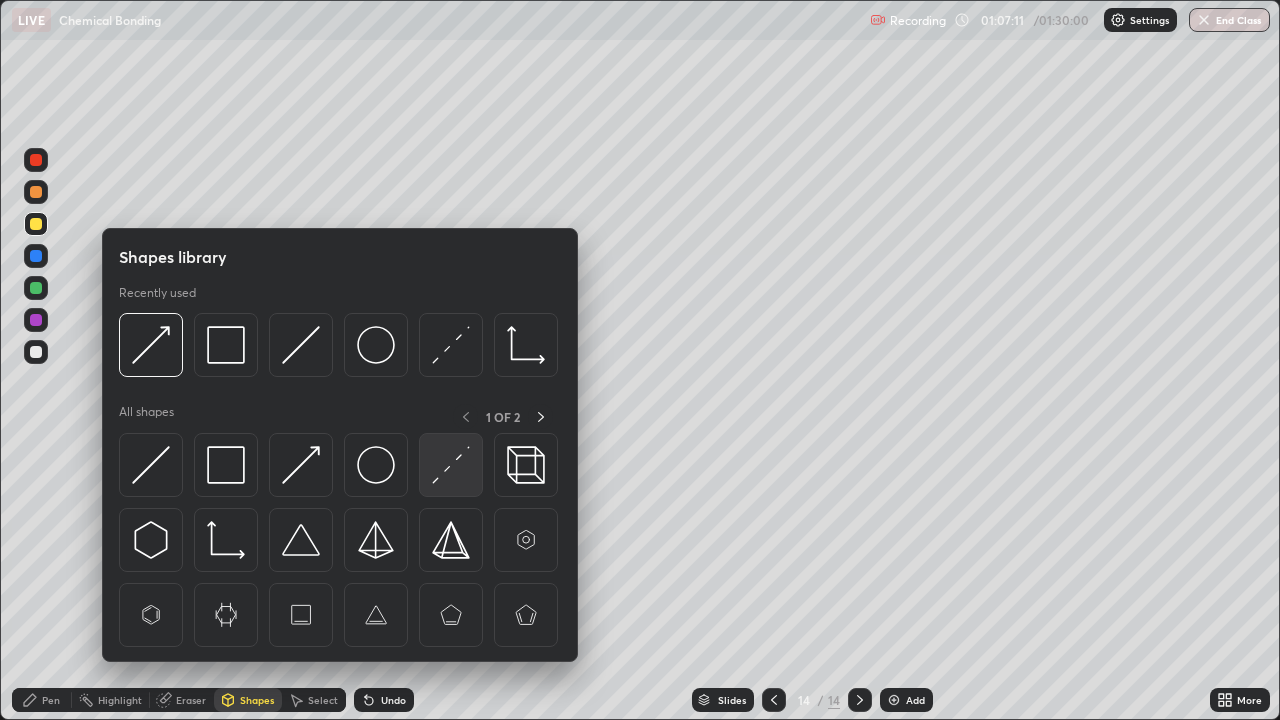 click at bounding box center (451, 465) 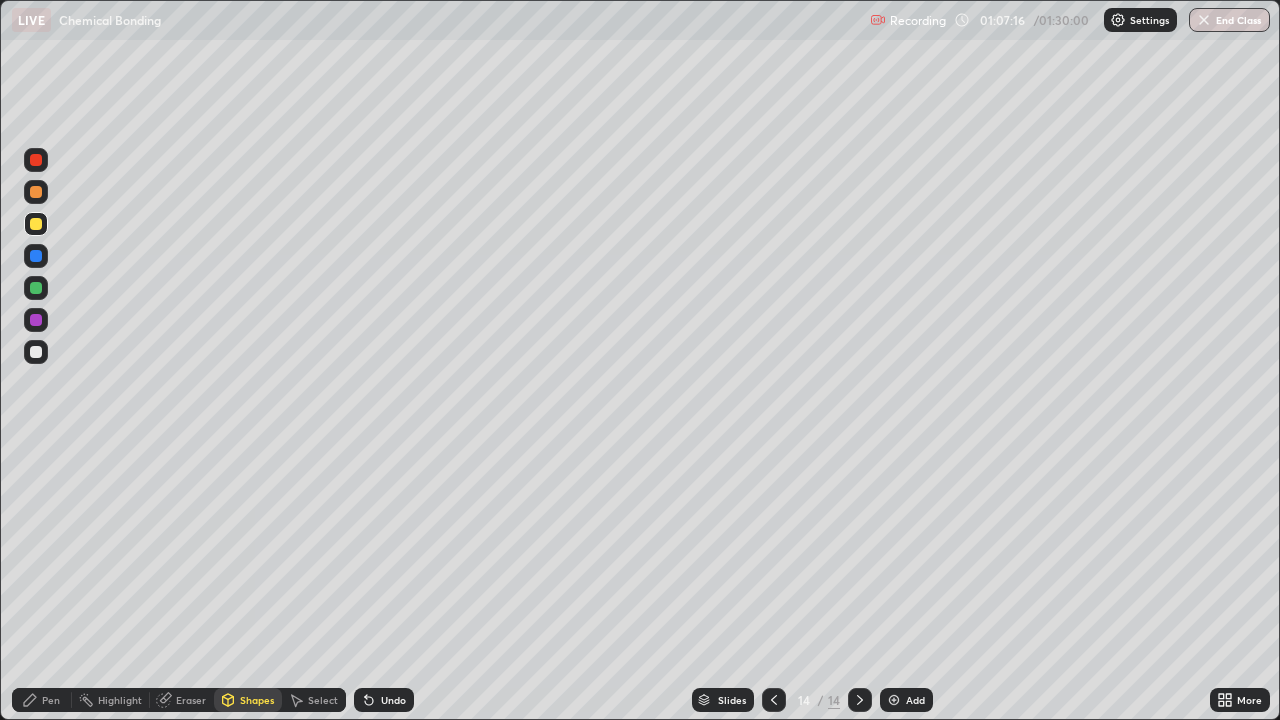 click on "Pen" at bounding box center (51, 700) 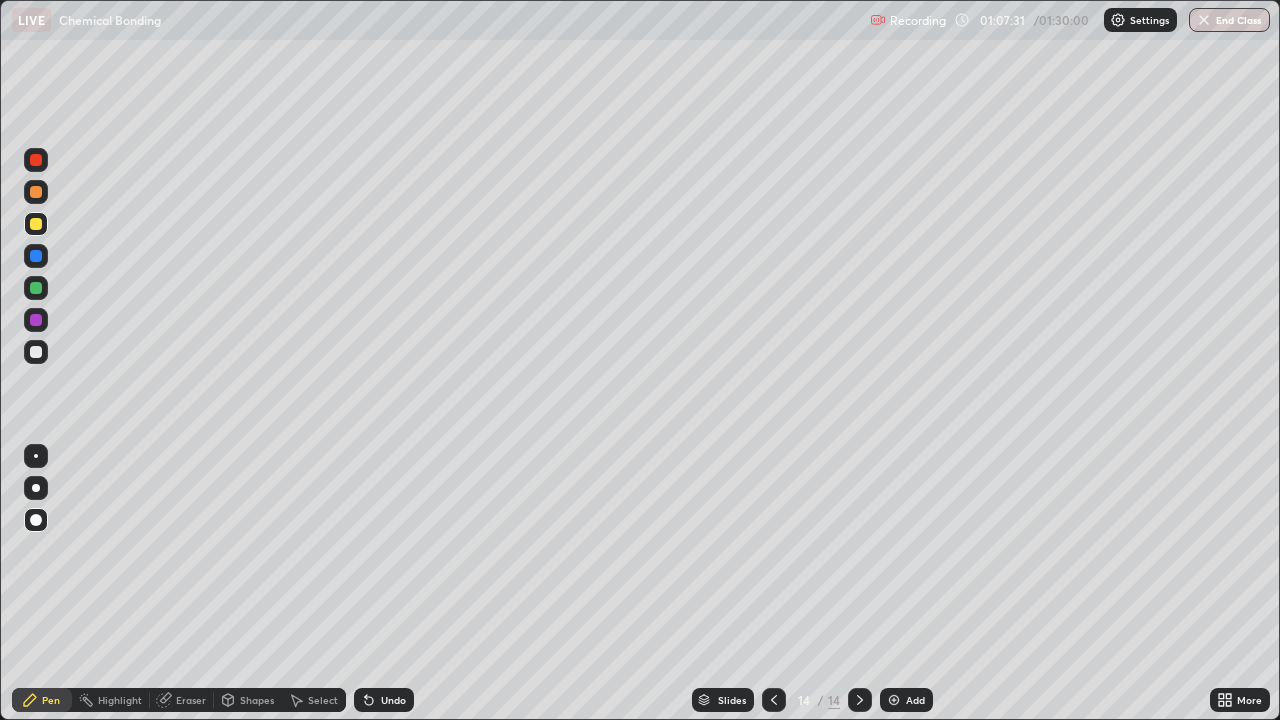 click on "Shapes" at bounding box center (257, 700) 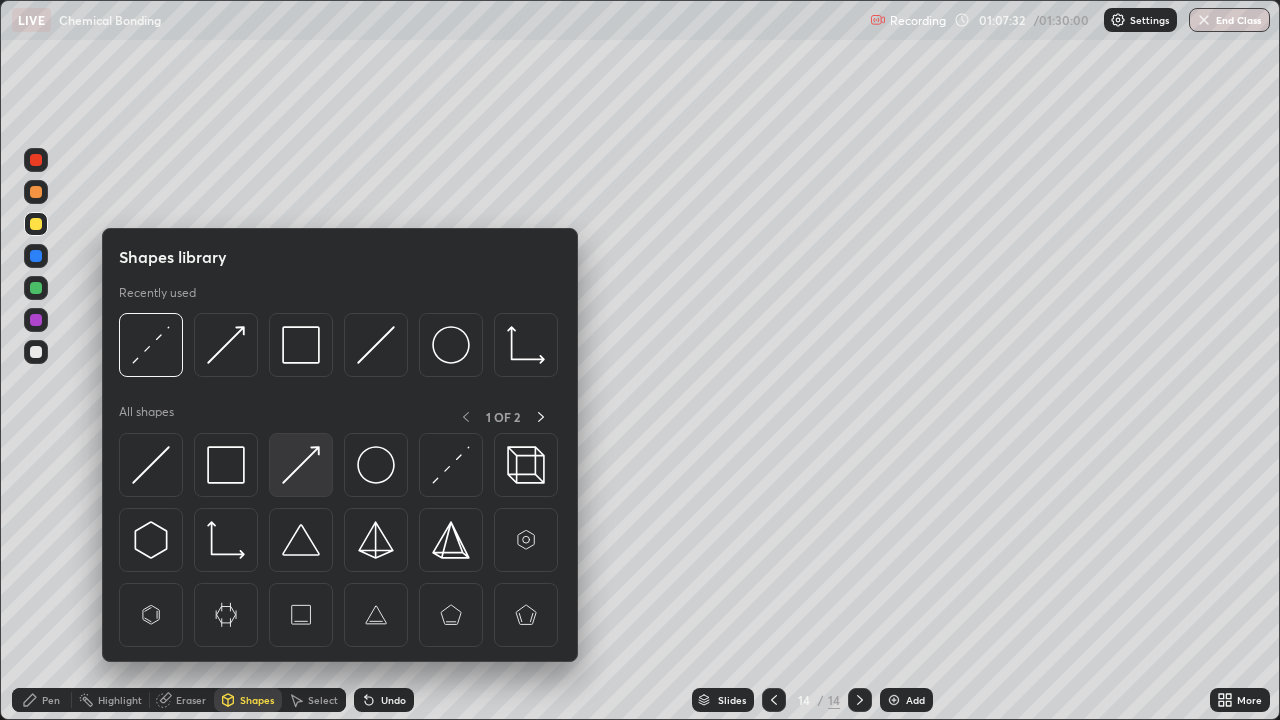 click at bounding box center (301, 465) 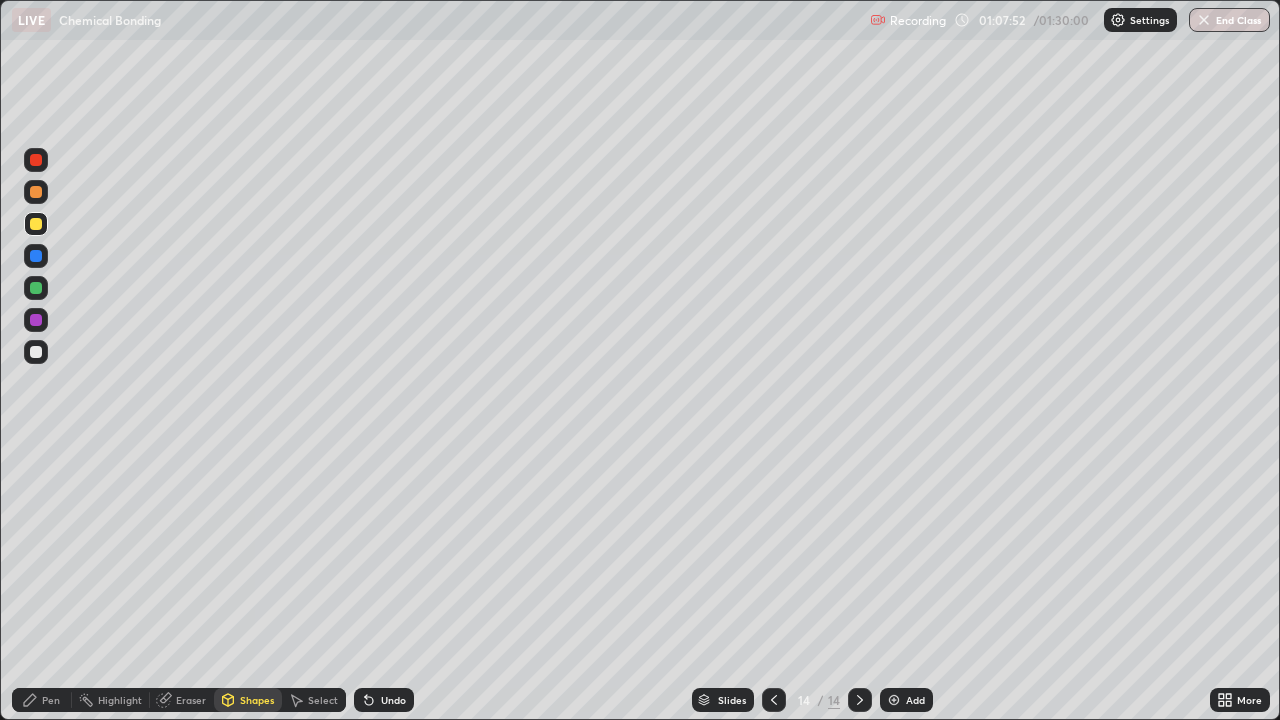 click on "Shapes" at bounding box center (248, 700) 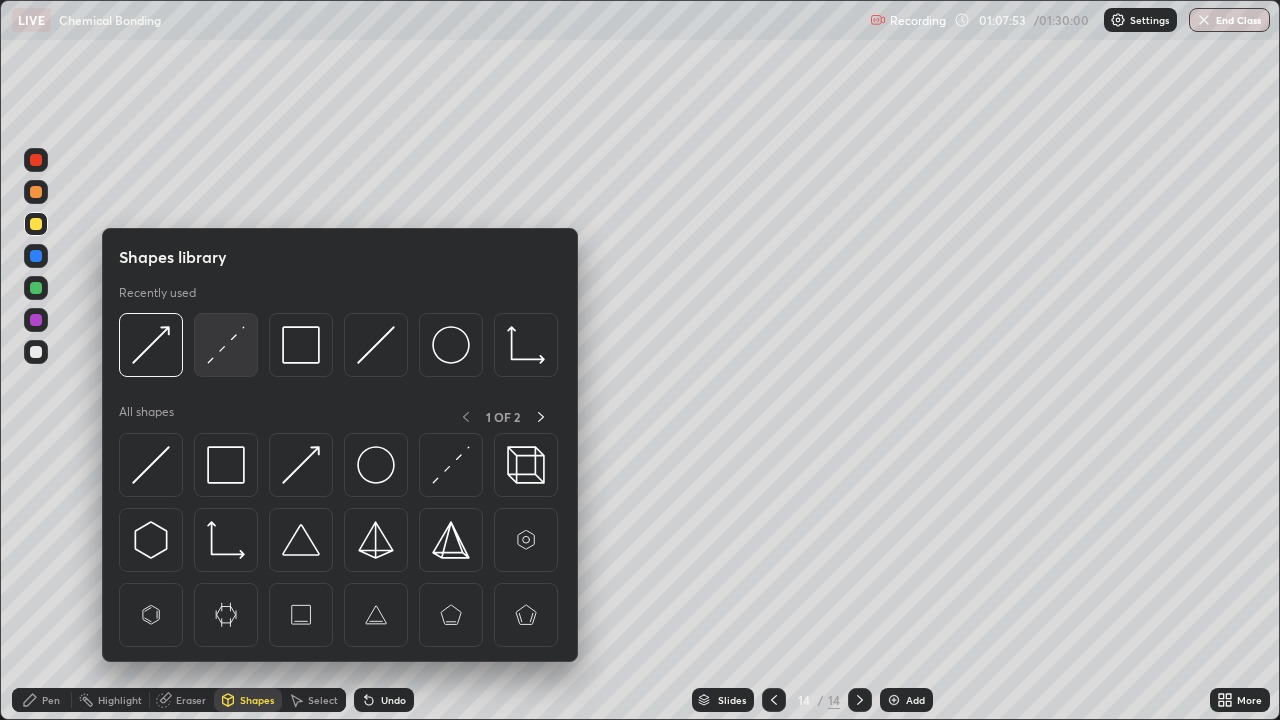 click at bounding box center (226, 345) 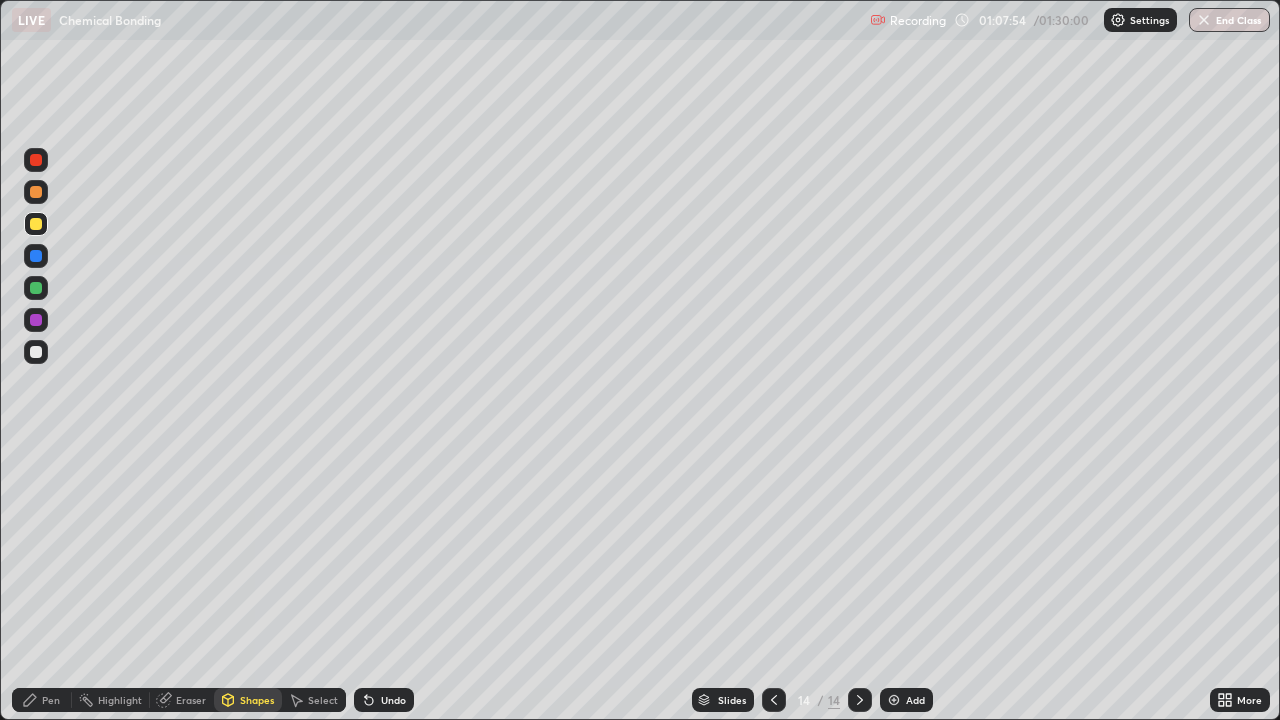click at bounding box center [36, 256] 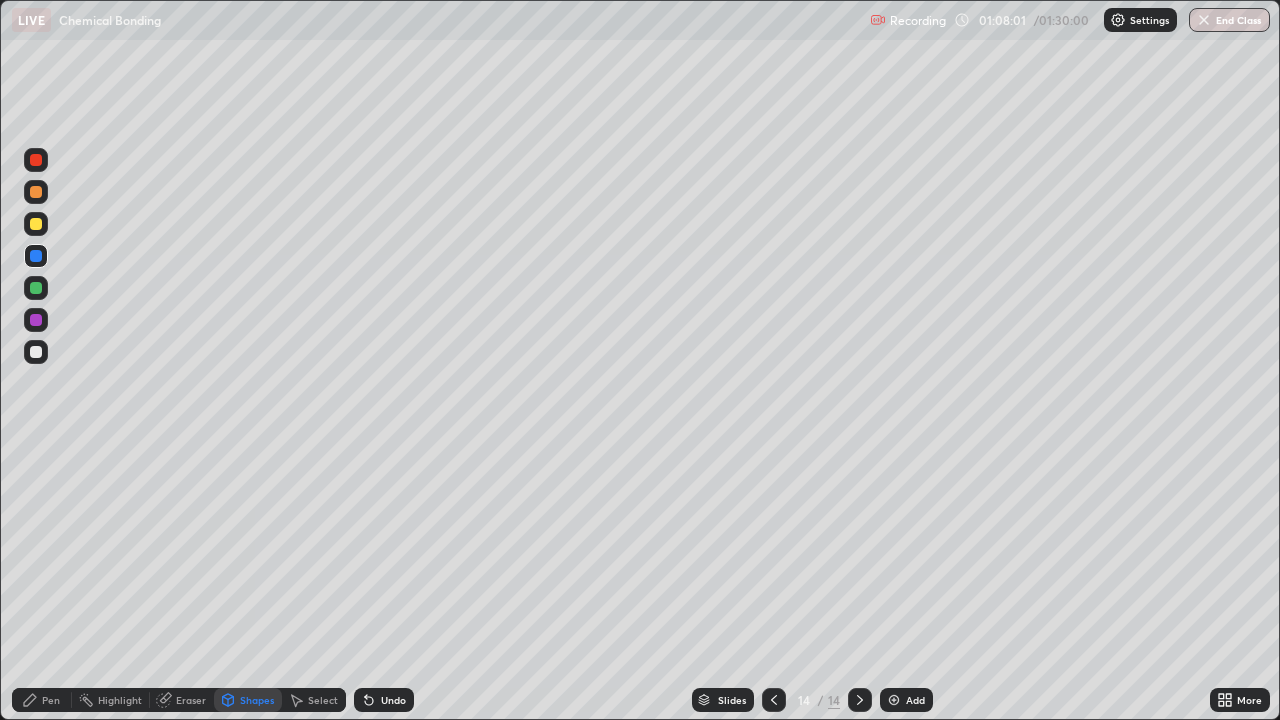 click on "Pen" at bounding box center (42, 700) 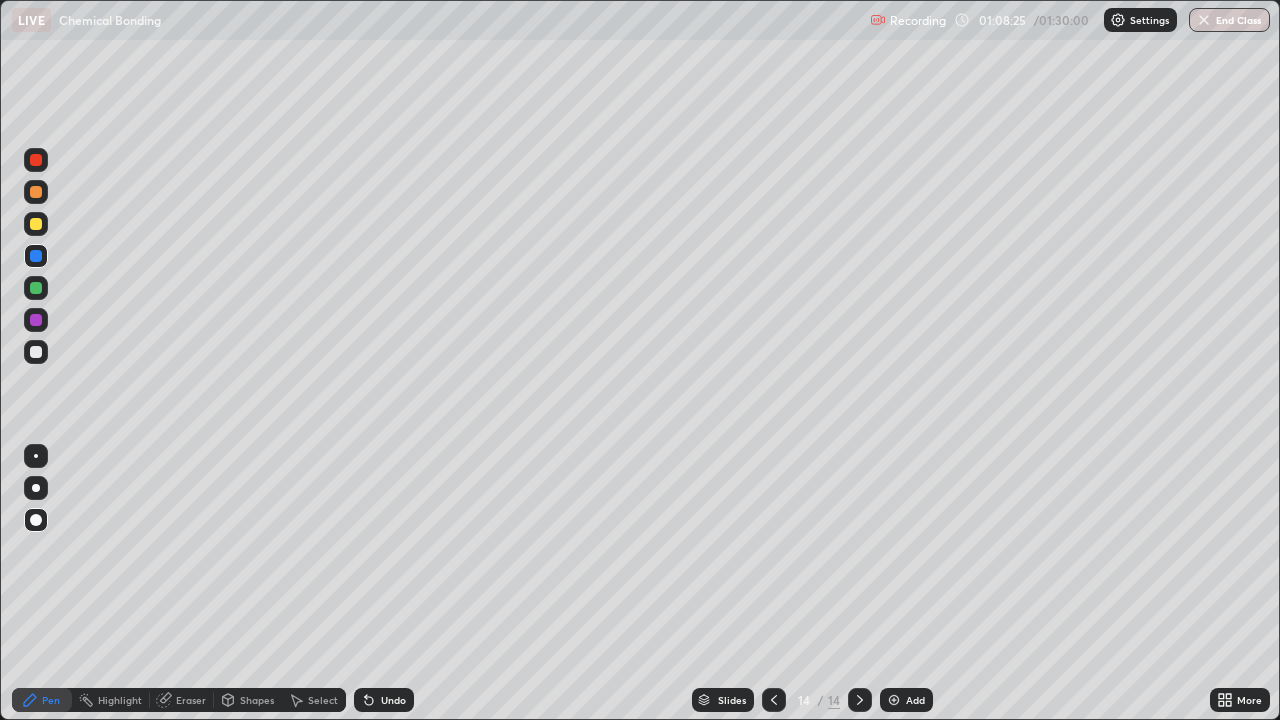 click 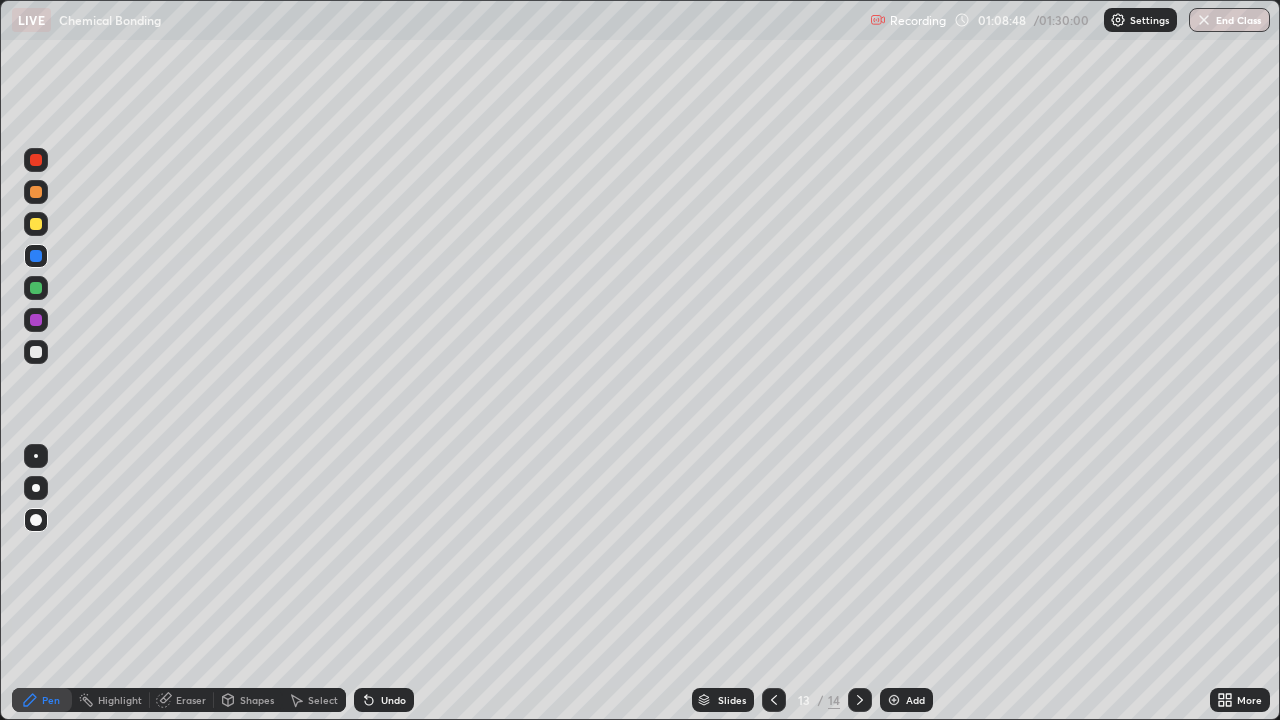 click 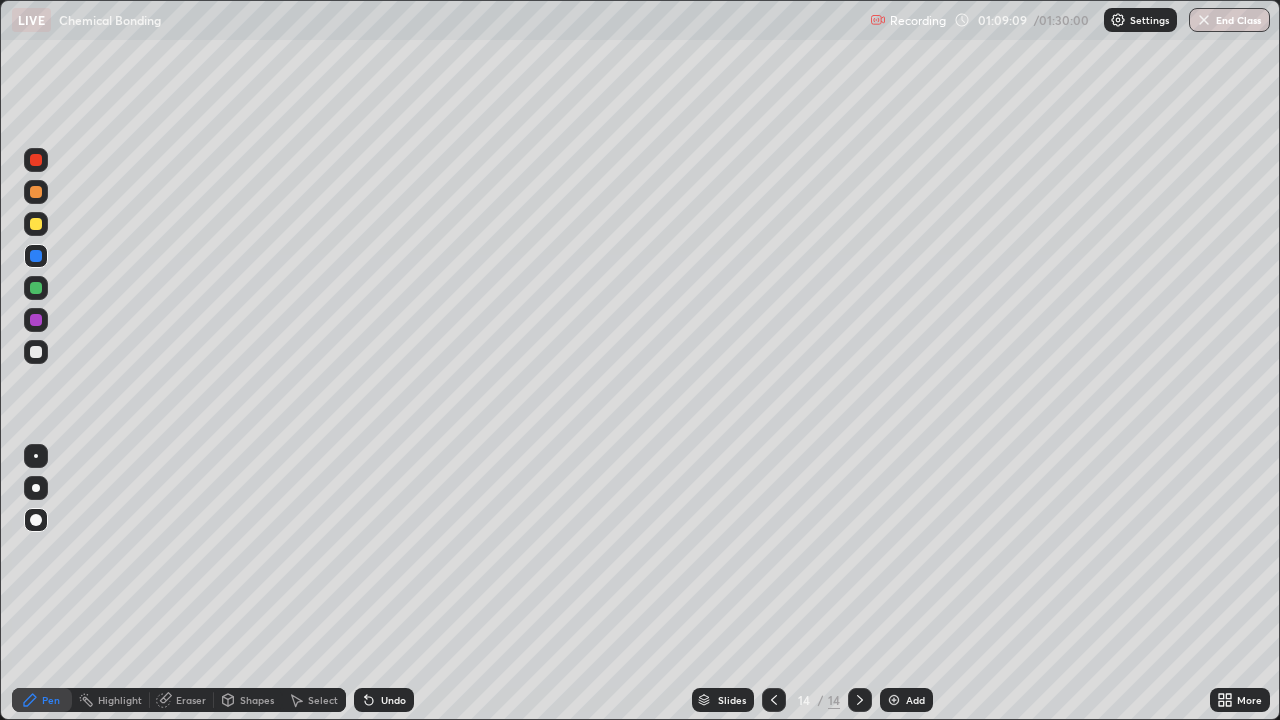 click 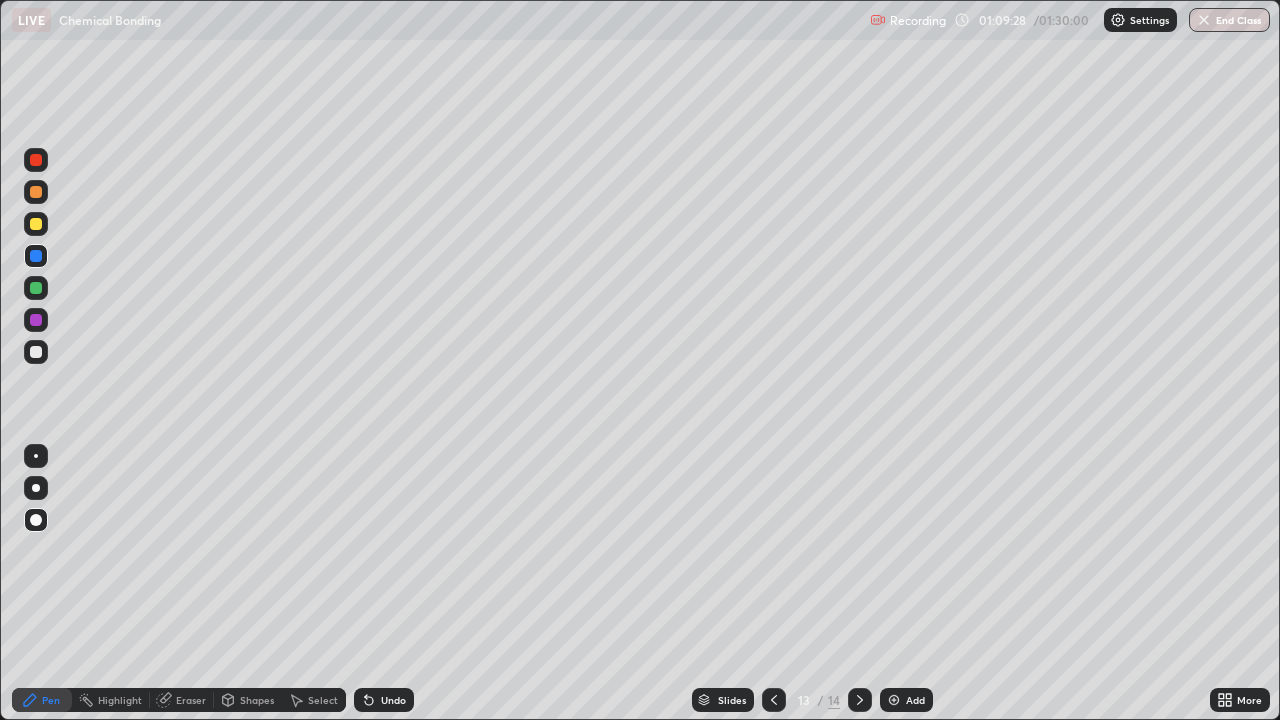click at bounding box center (36, 352) 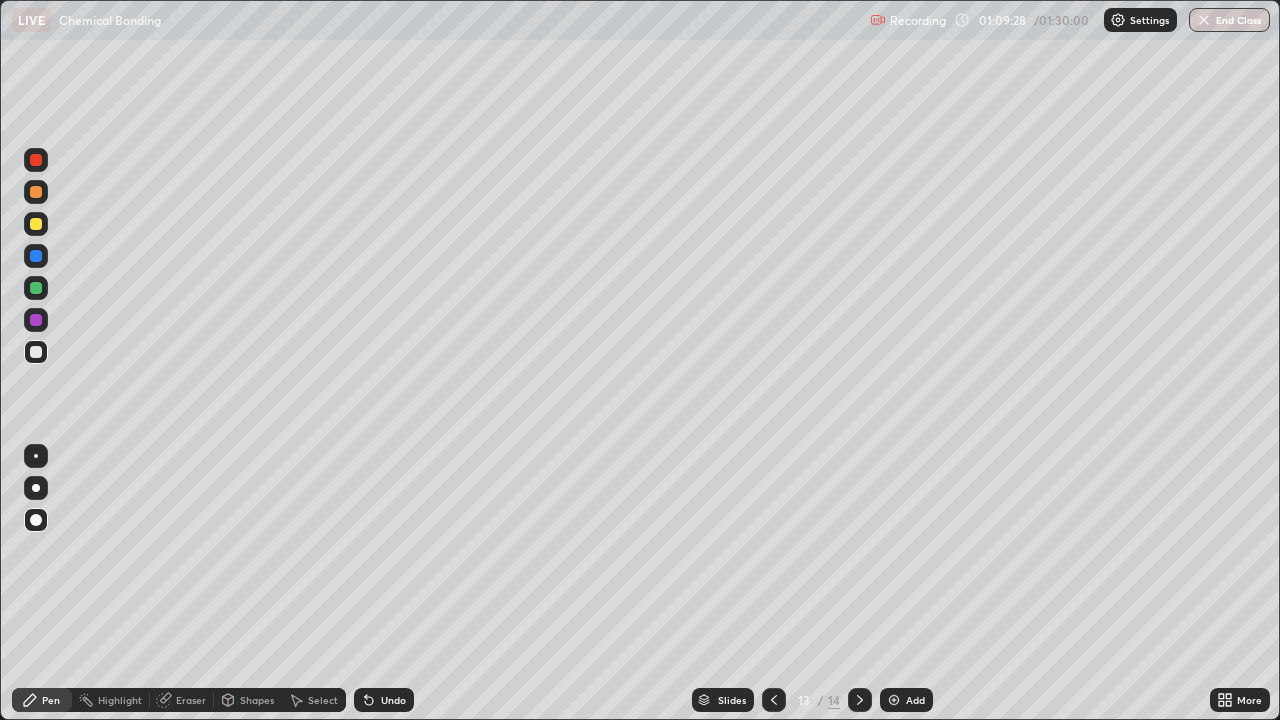 click on "Shapes" at bounding box center (257, 700) 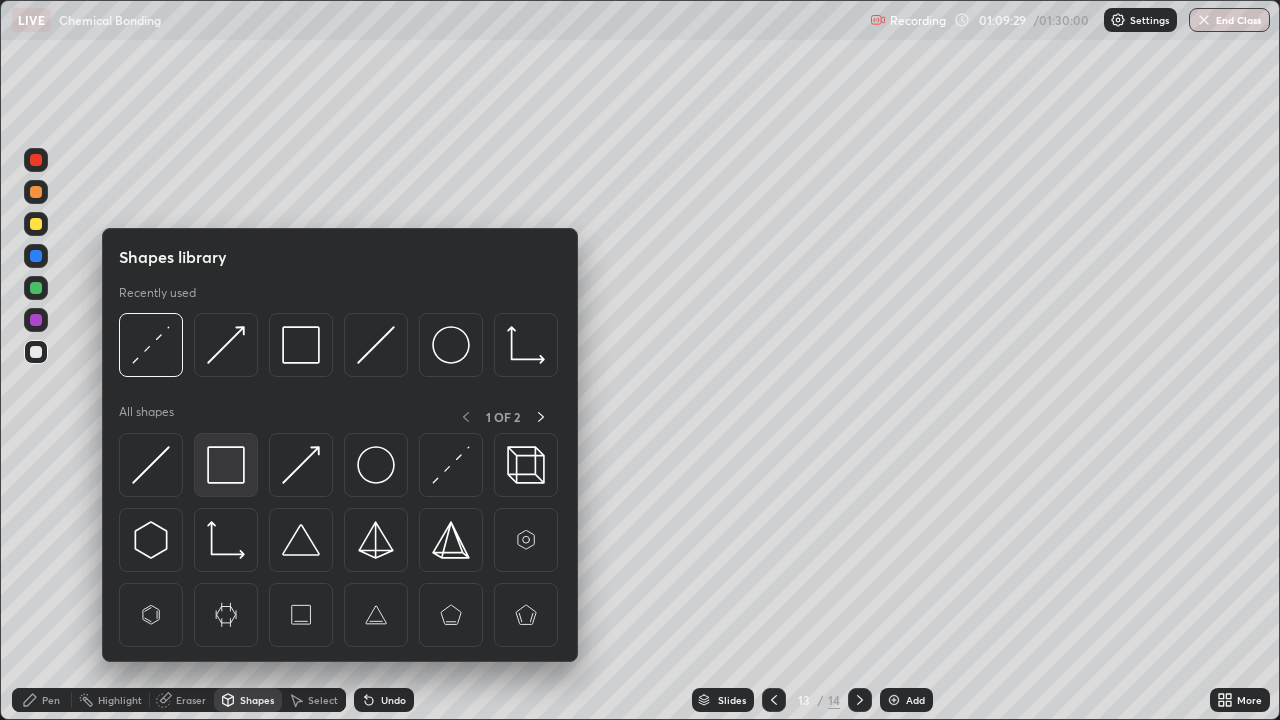click at bounding box center [226, 465] 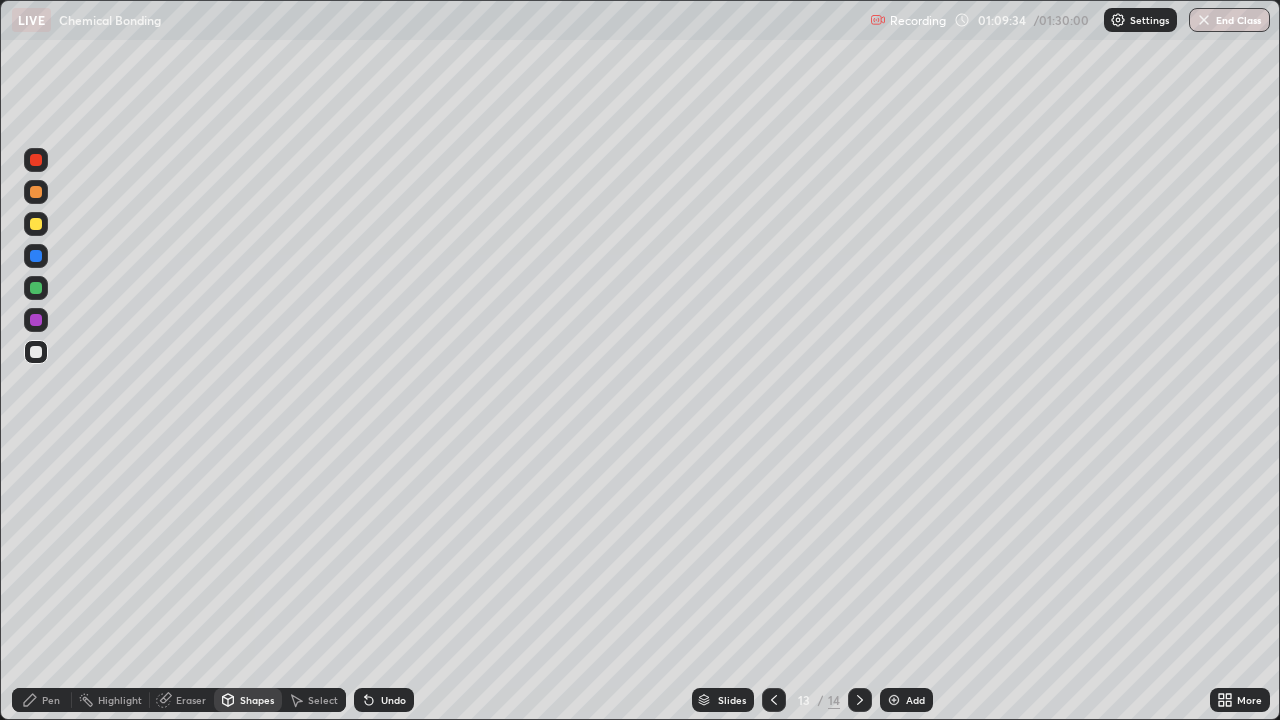 click on "Undo" at bounding box center [384, 700] 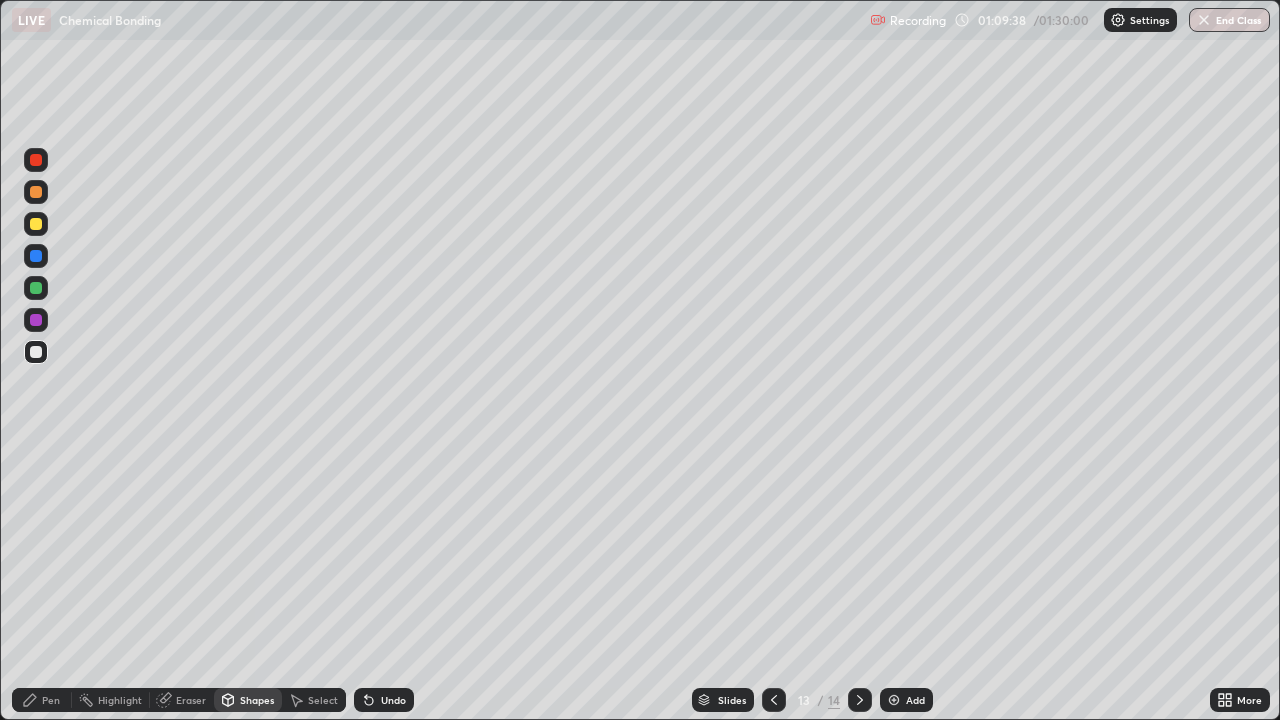 click on "Pen" at bounding box center (42, 700) 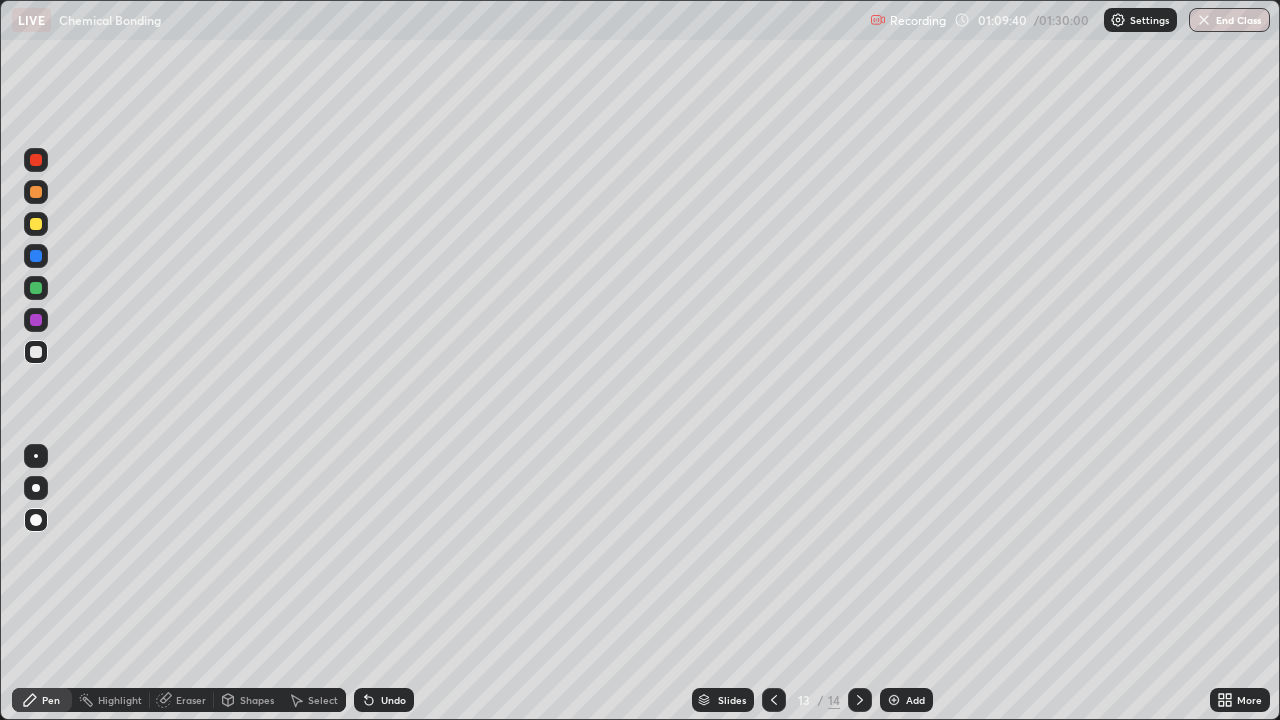 click 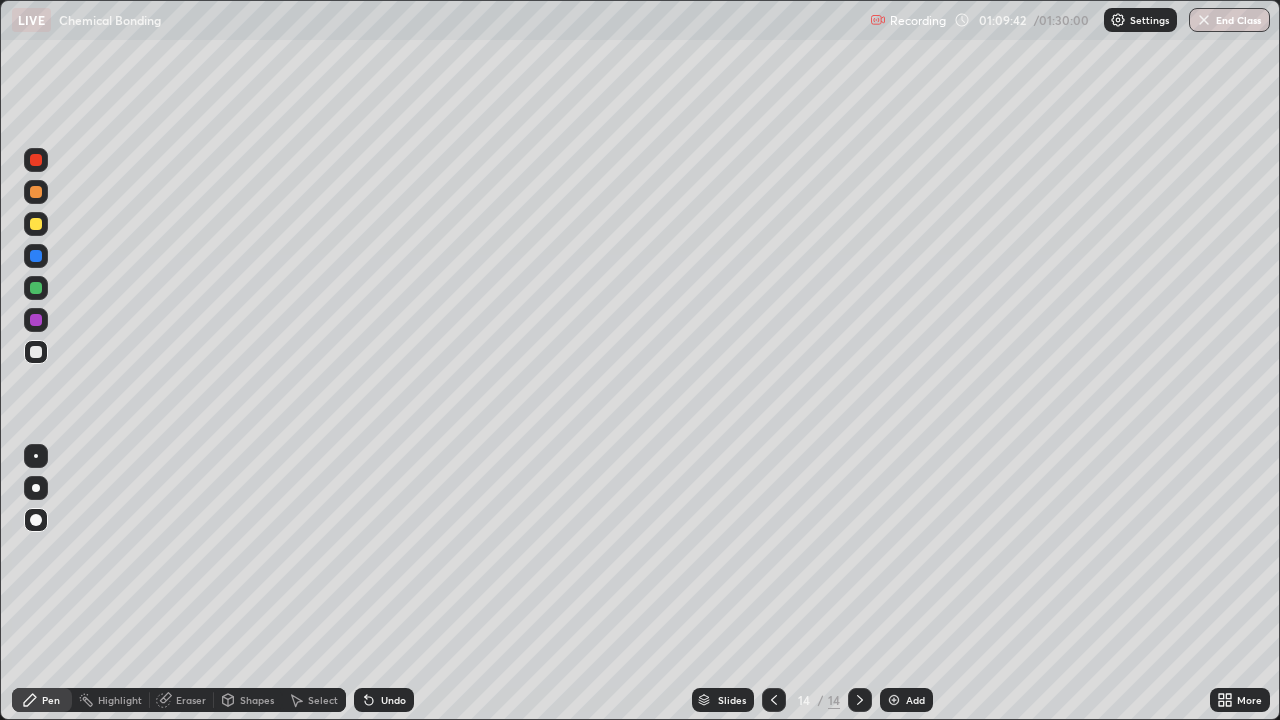 click on "Shapes" at bounding box center [257, 700] 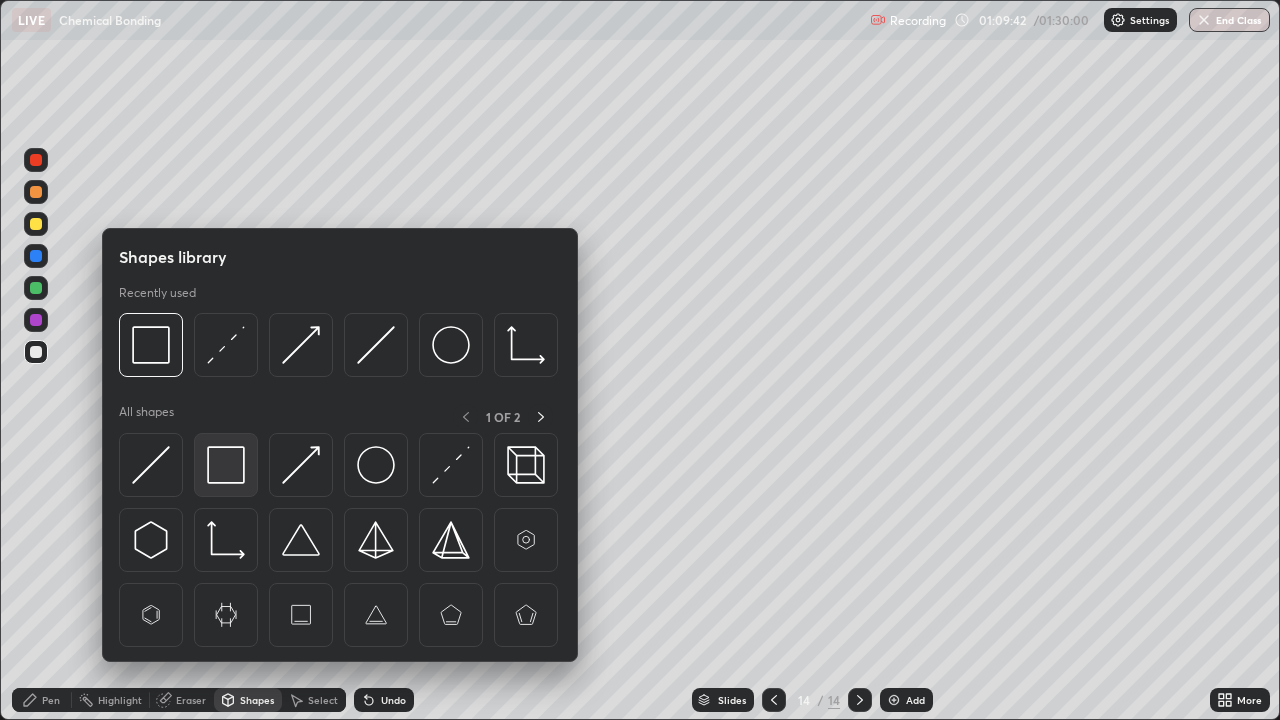 click at bounding box center (226, 465) 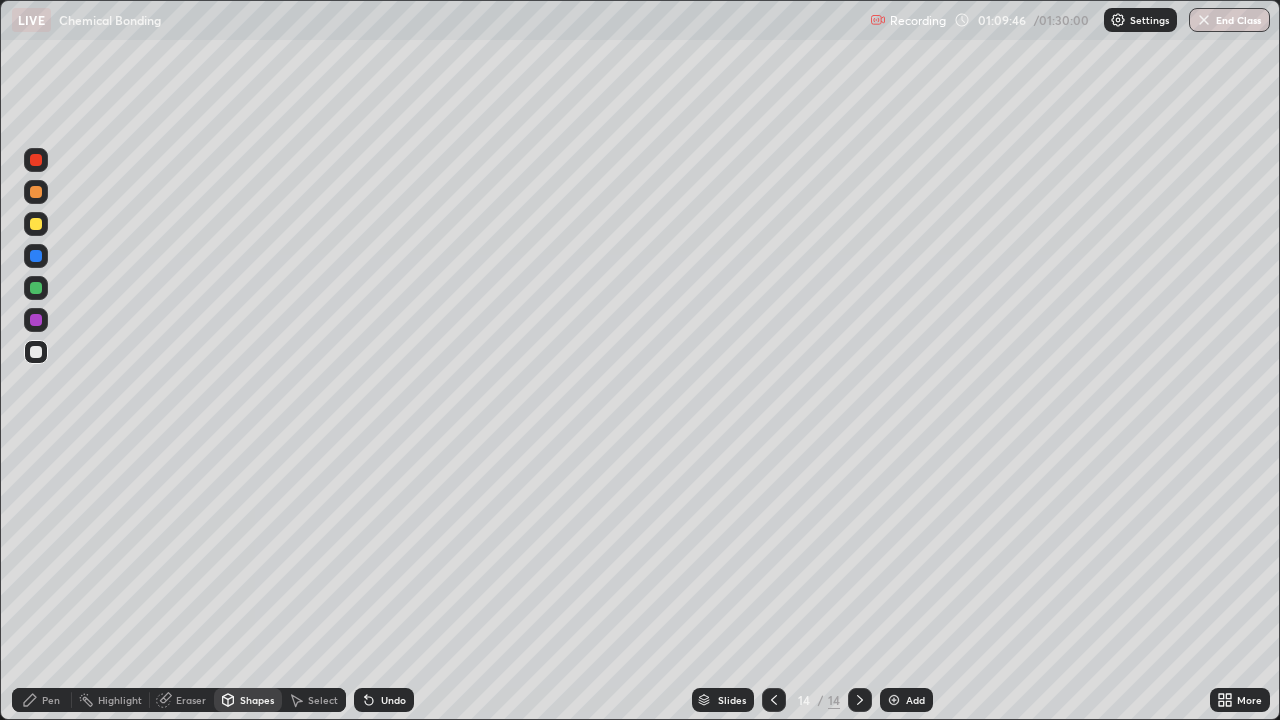 click at bounding box center [894, 700] 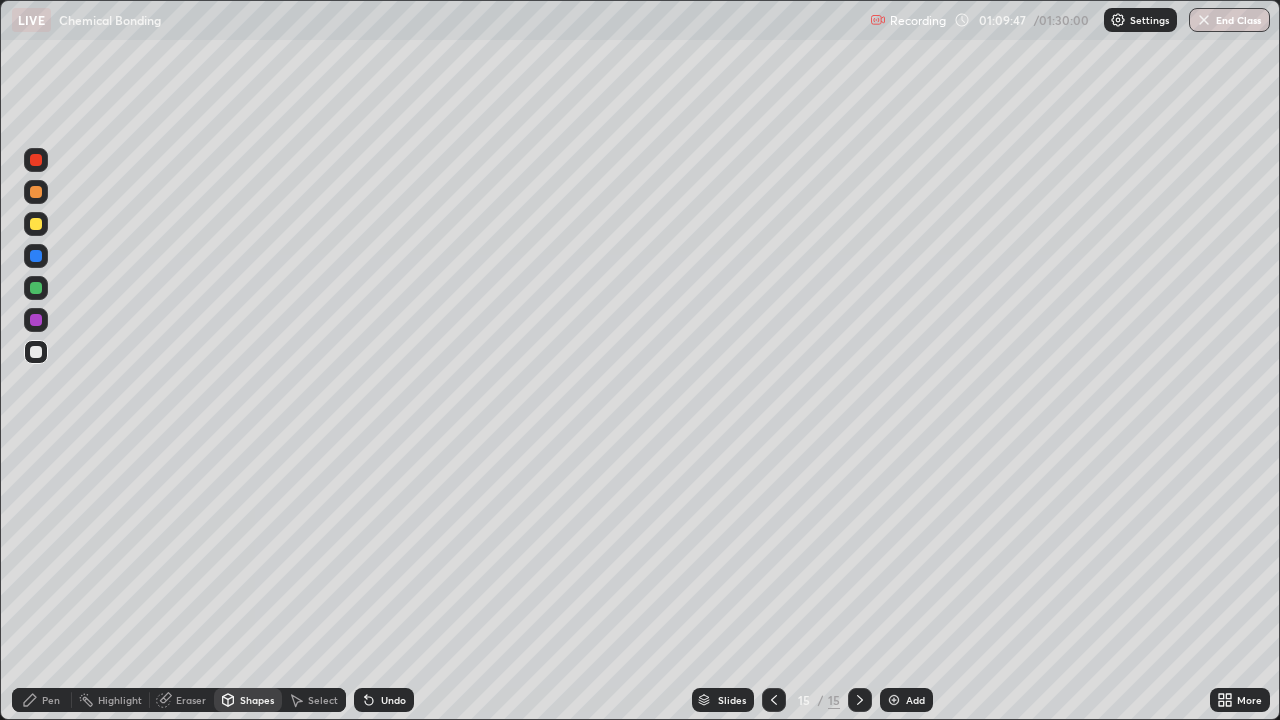 click on "Pen" at bounding box center (42, 700) 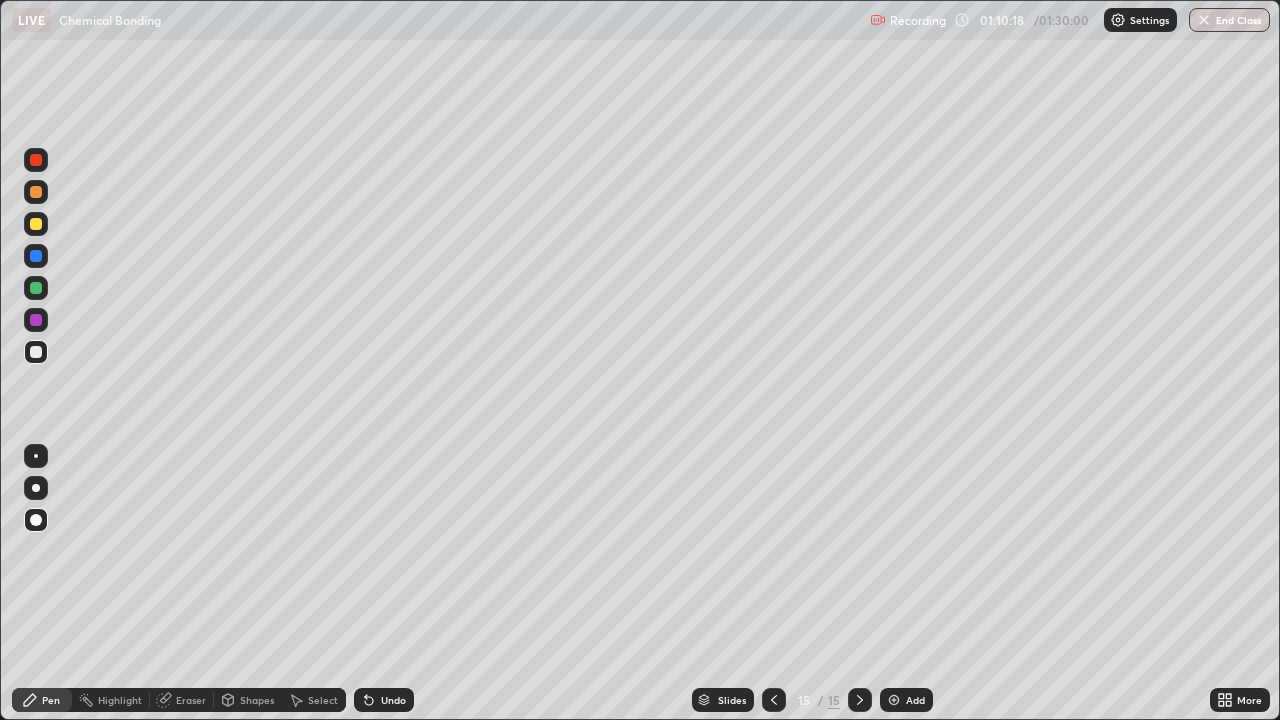 click on "Add" at bounding box center (915, 700) 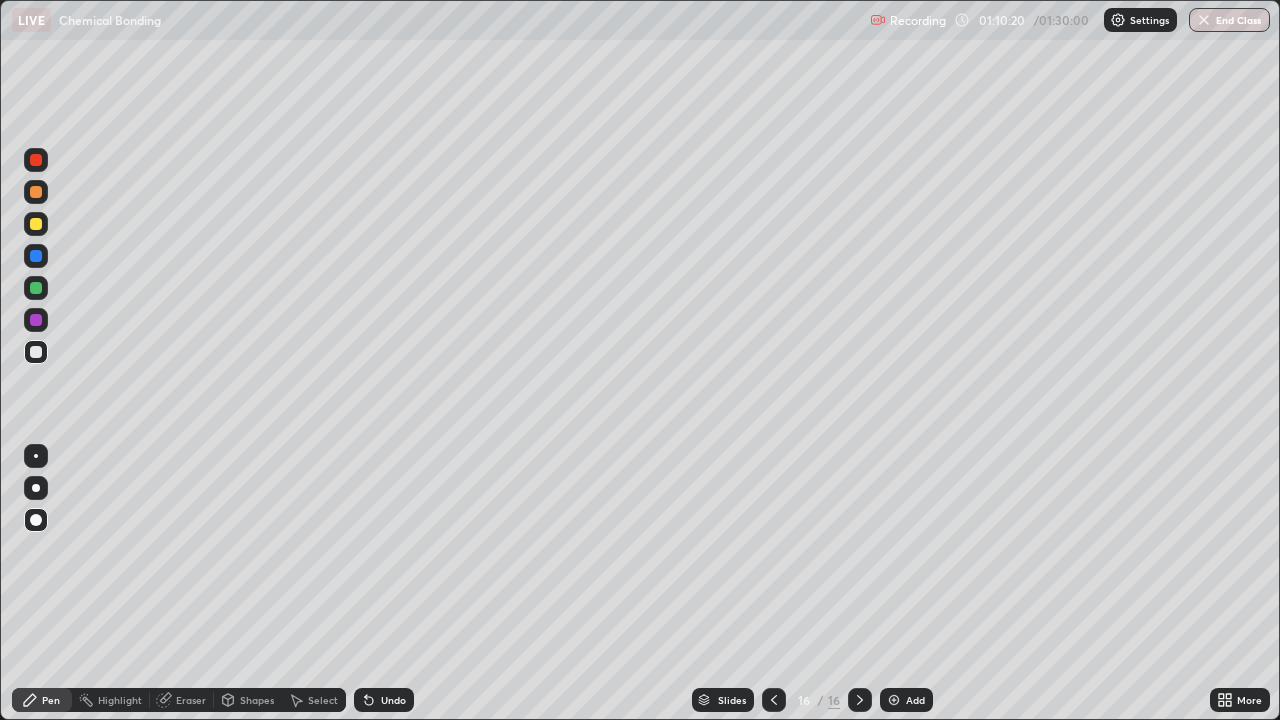 click at bounding box center (36, 224) 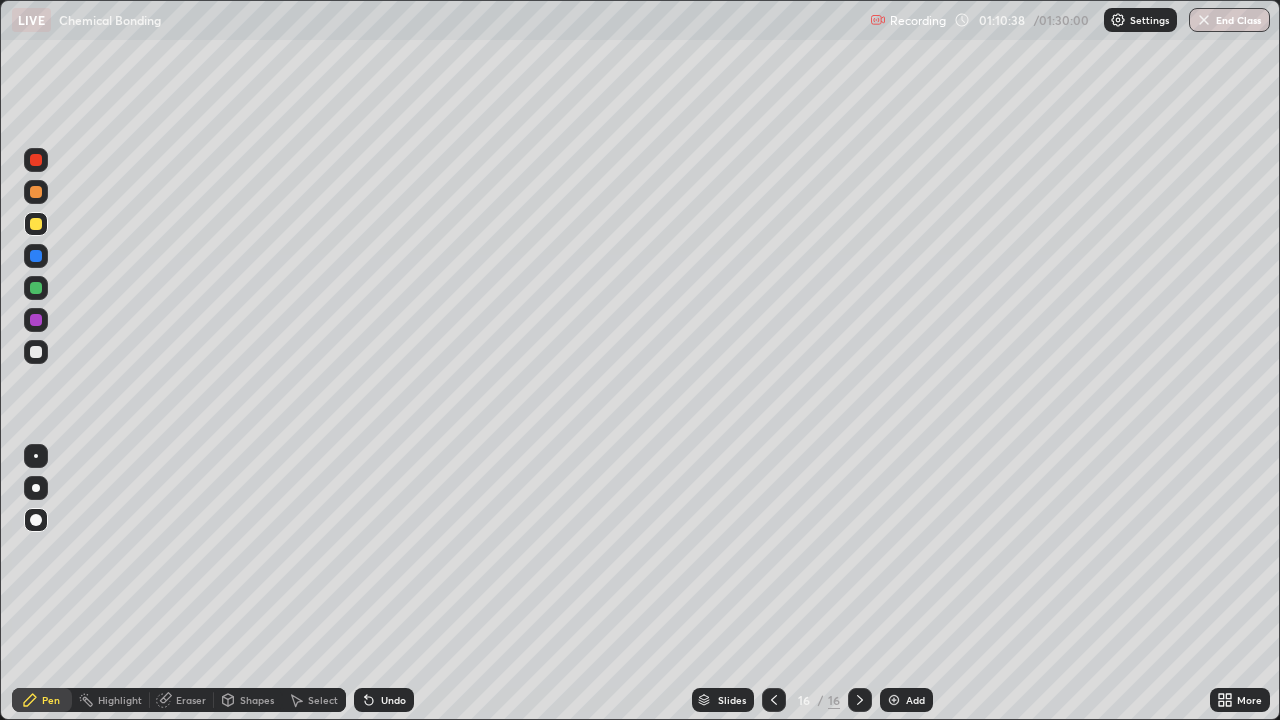 click at bounding box center [36, 256] 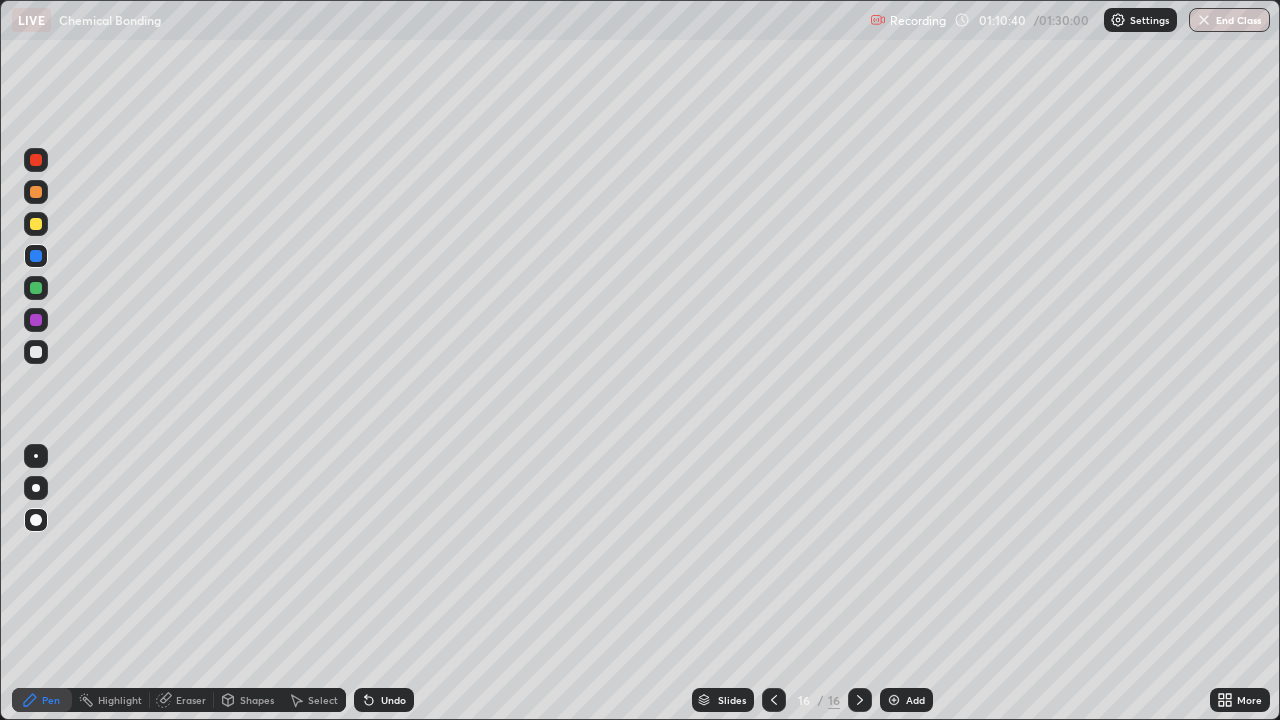 click on "Shapes" at bounding box center [257, 700] 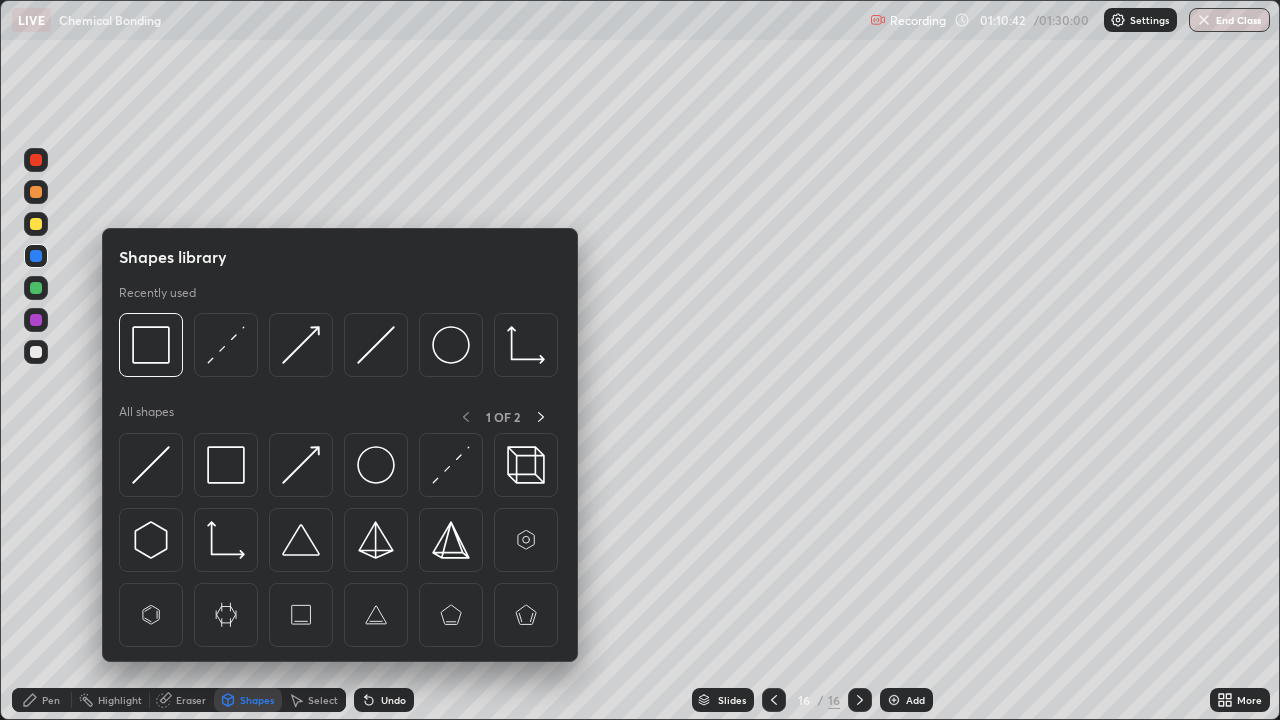 click on "Pen" at bounding box center [42, 700] 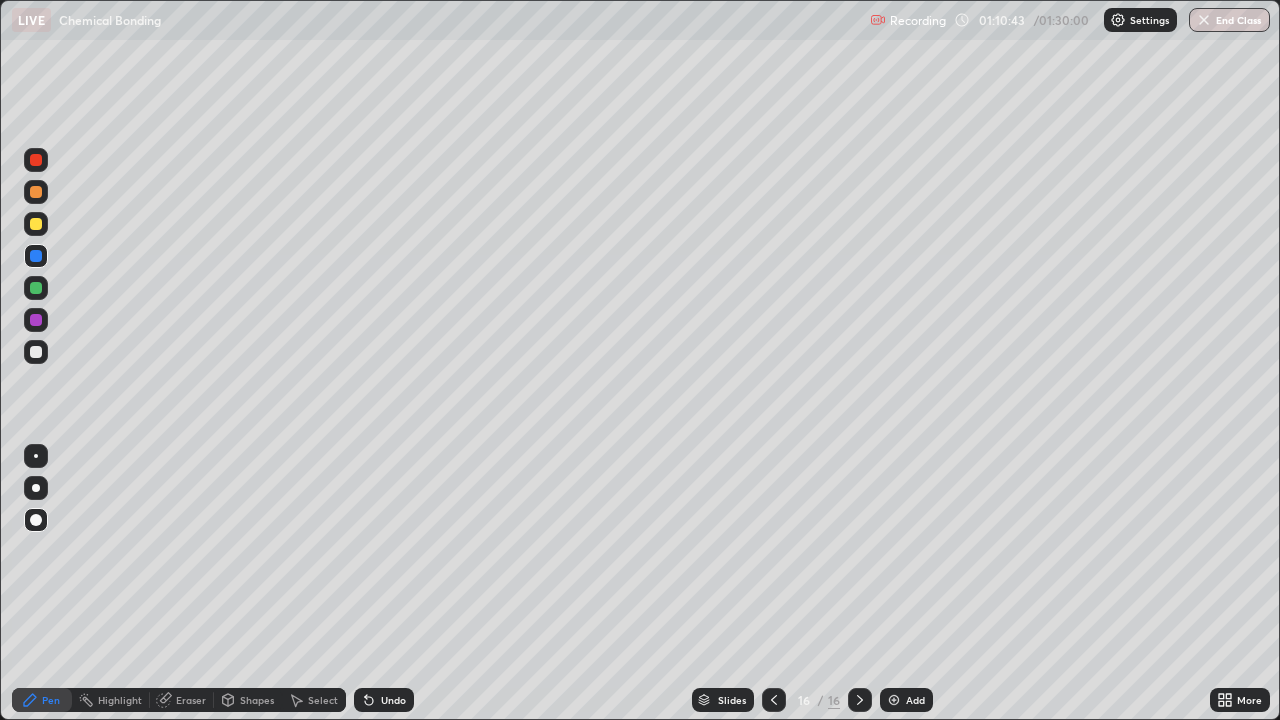 click at bounding box center (36, 256) 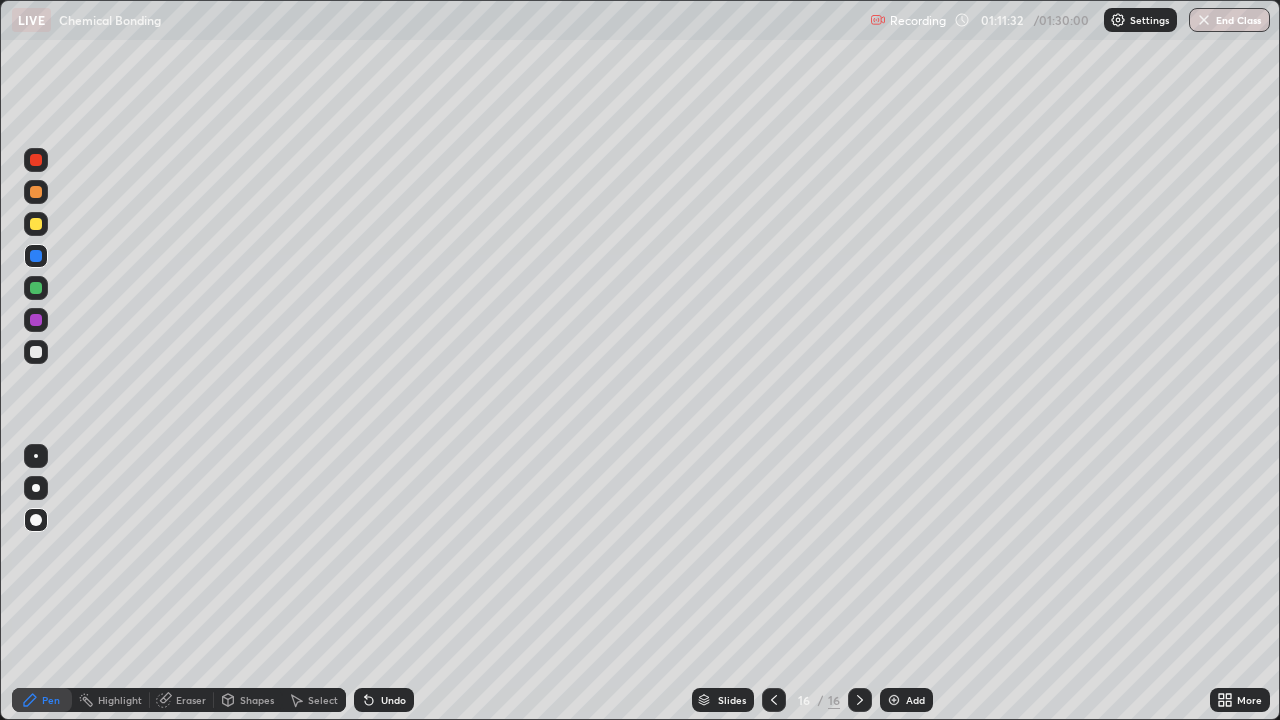 click on "Shapes" at bounding box center (248, 700) 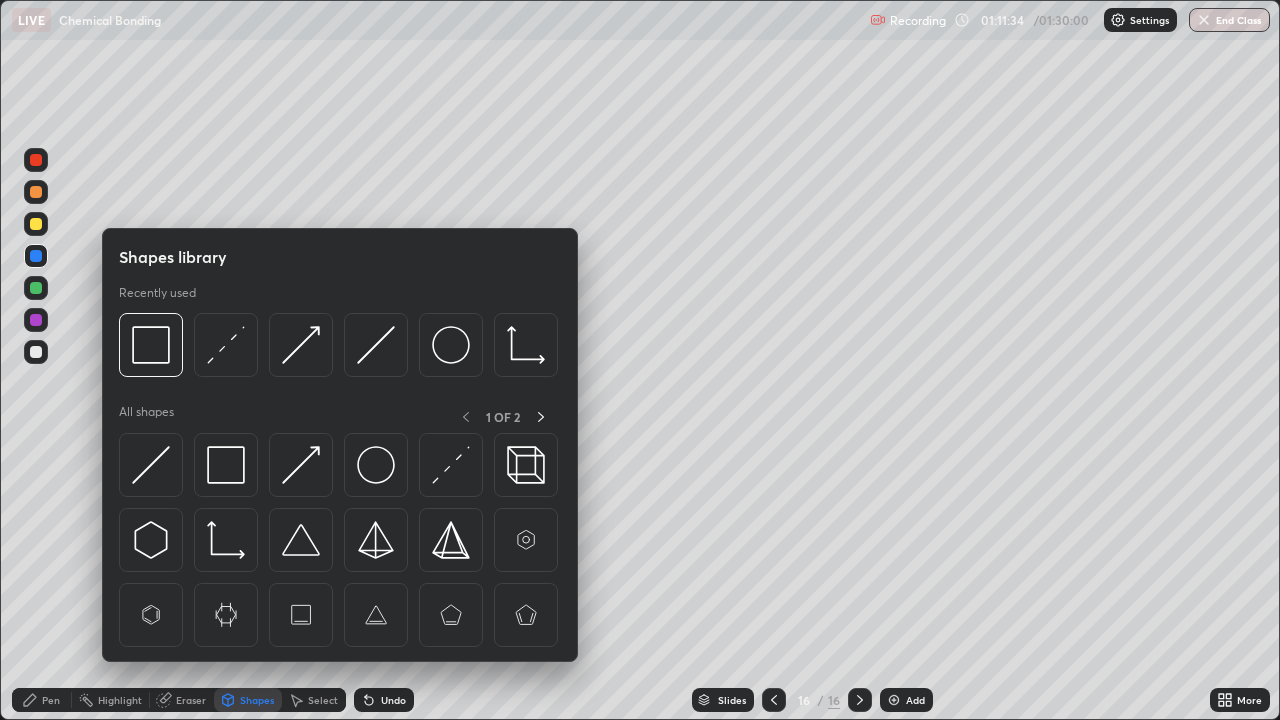 click at bounding box center (36, 320) 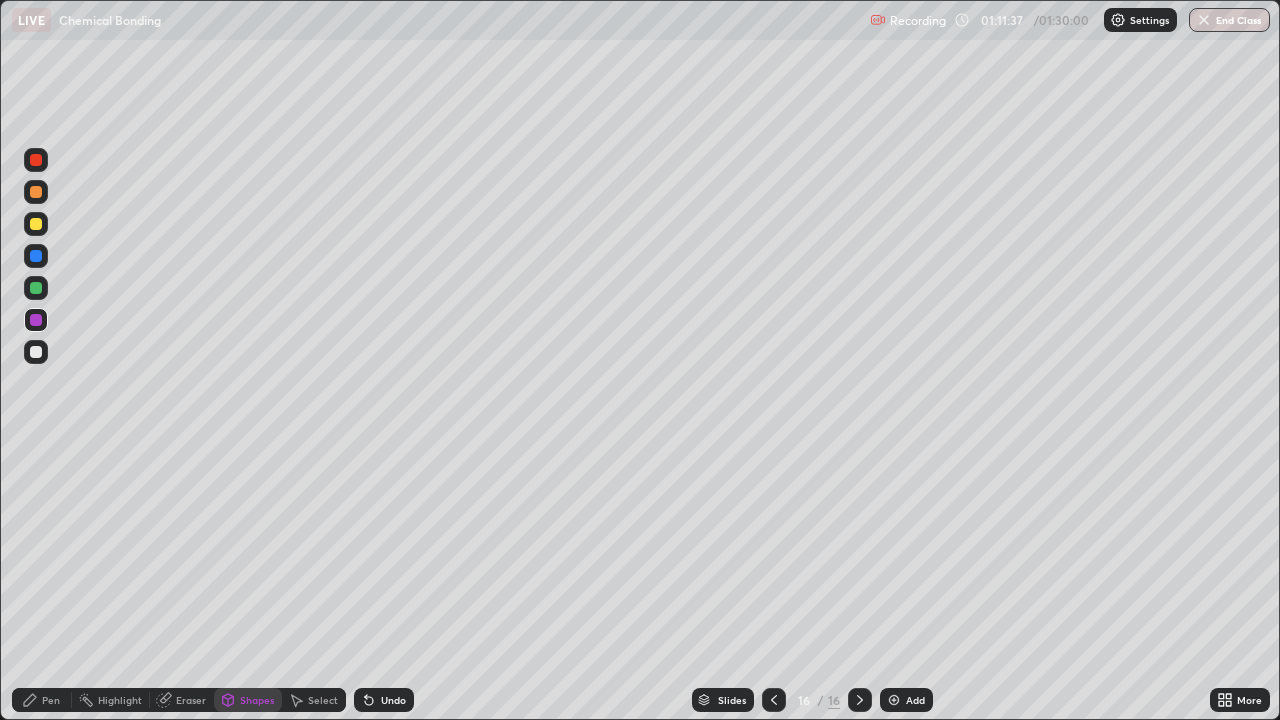 click on "Undo" at bounding box center (384, 700) 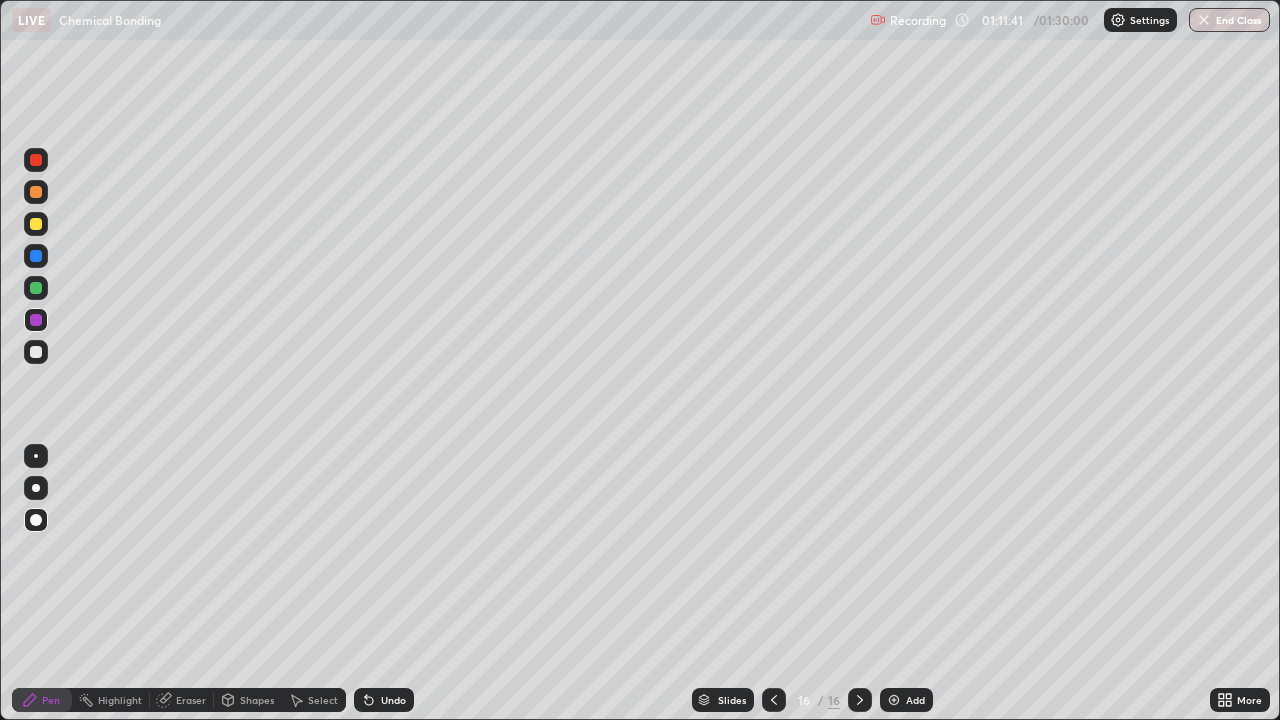 click on "Shapes" at bounding box center (257, 700) 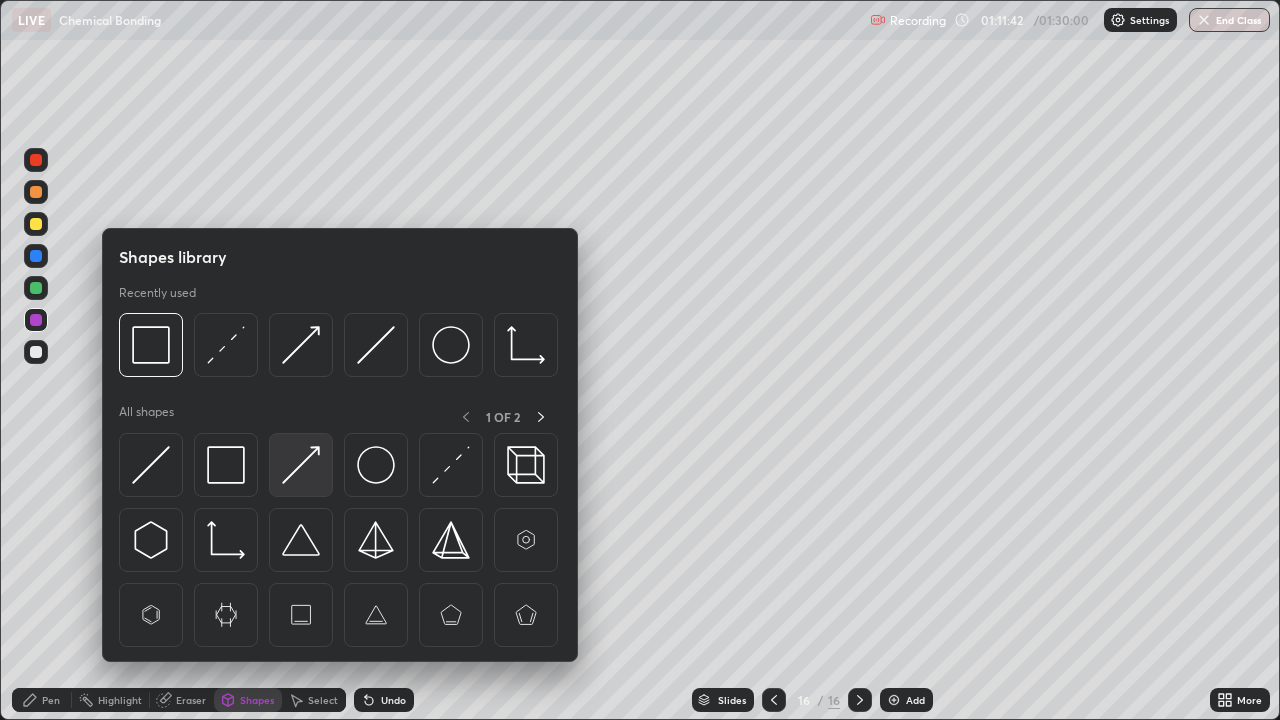 click at bounding box center (301, 465) 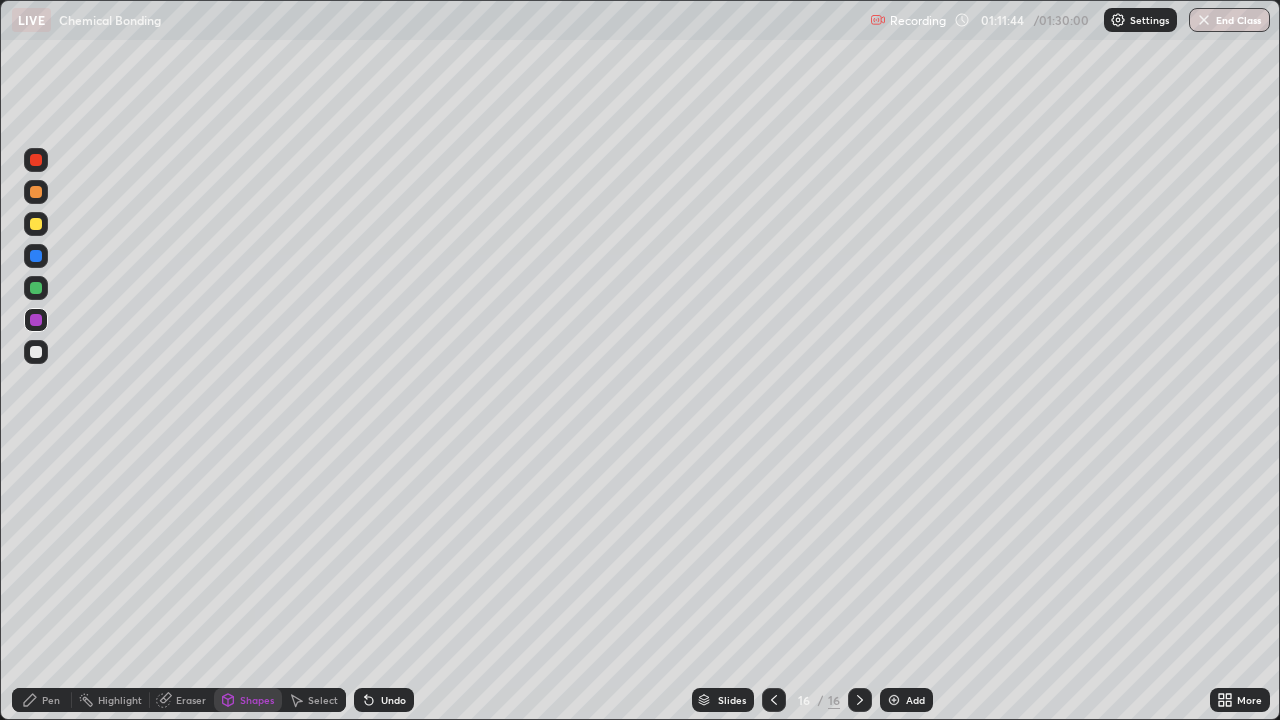 click on "Pen" at bounding box center (51, 700) 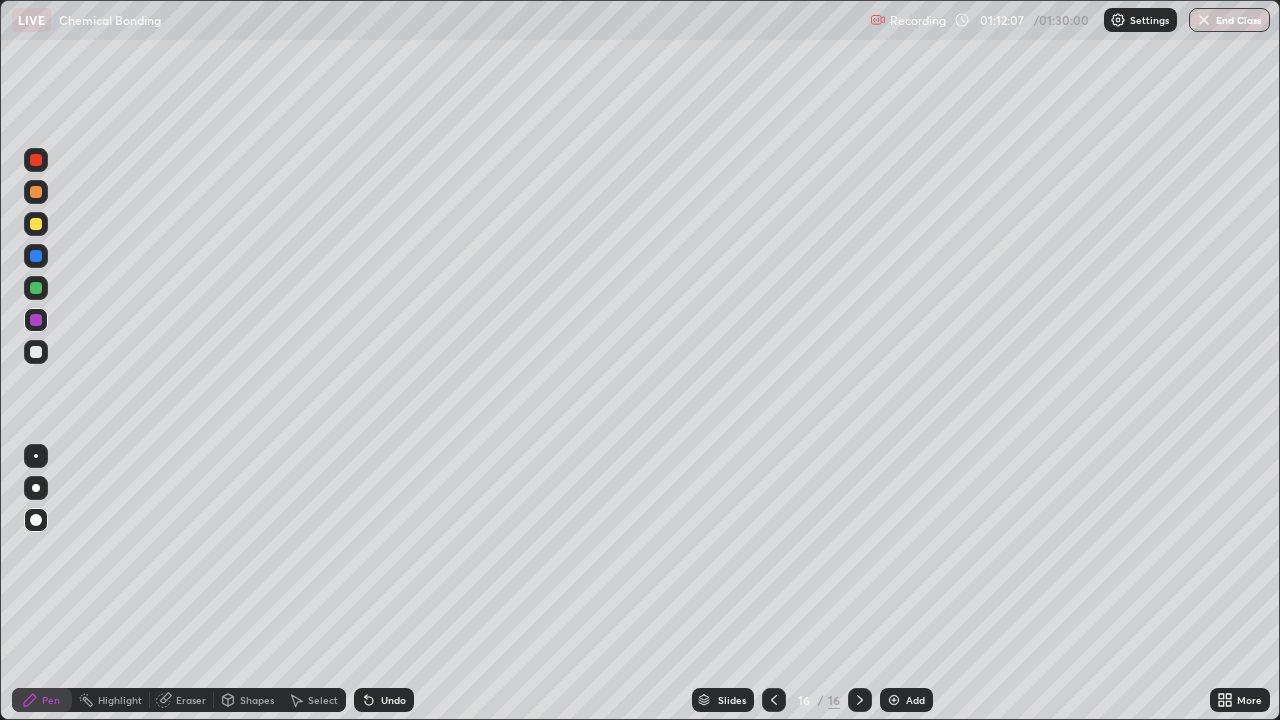 click on "Shapes" at bounding box center (257, 700) 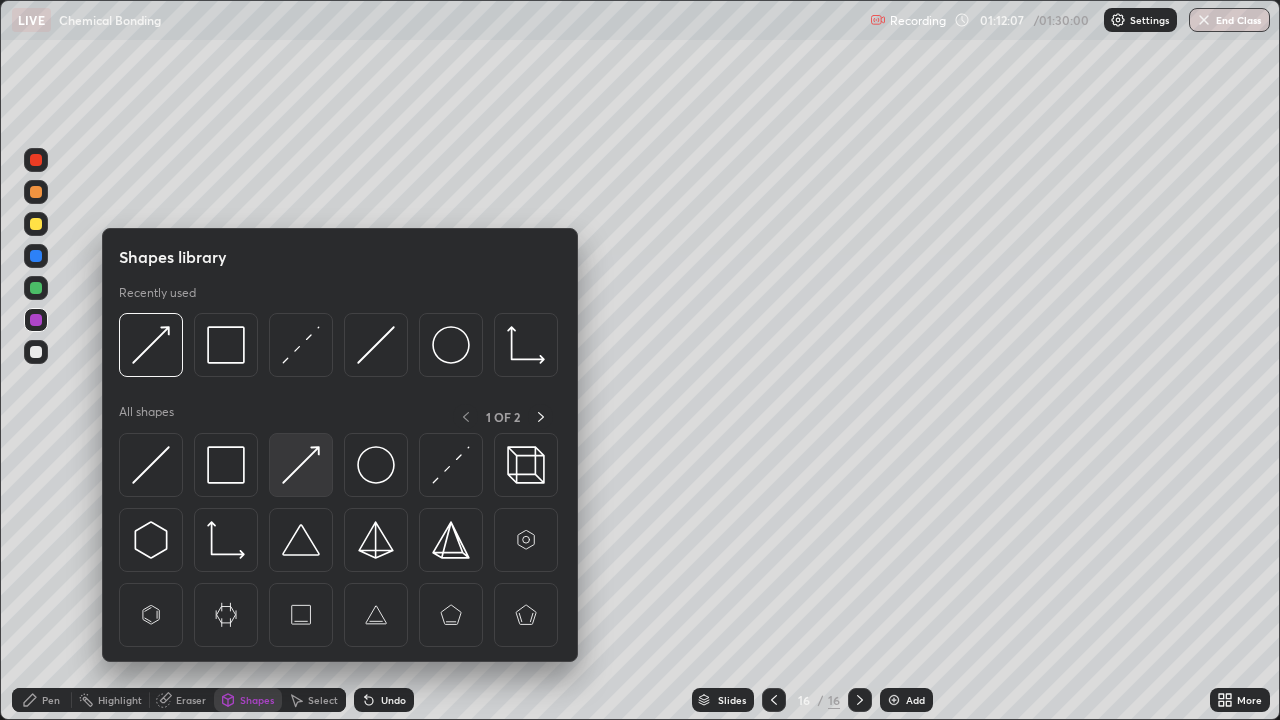 click at bounding box center [301, 465] 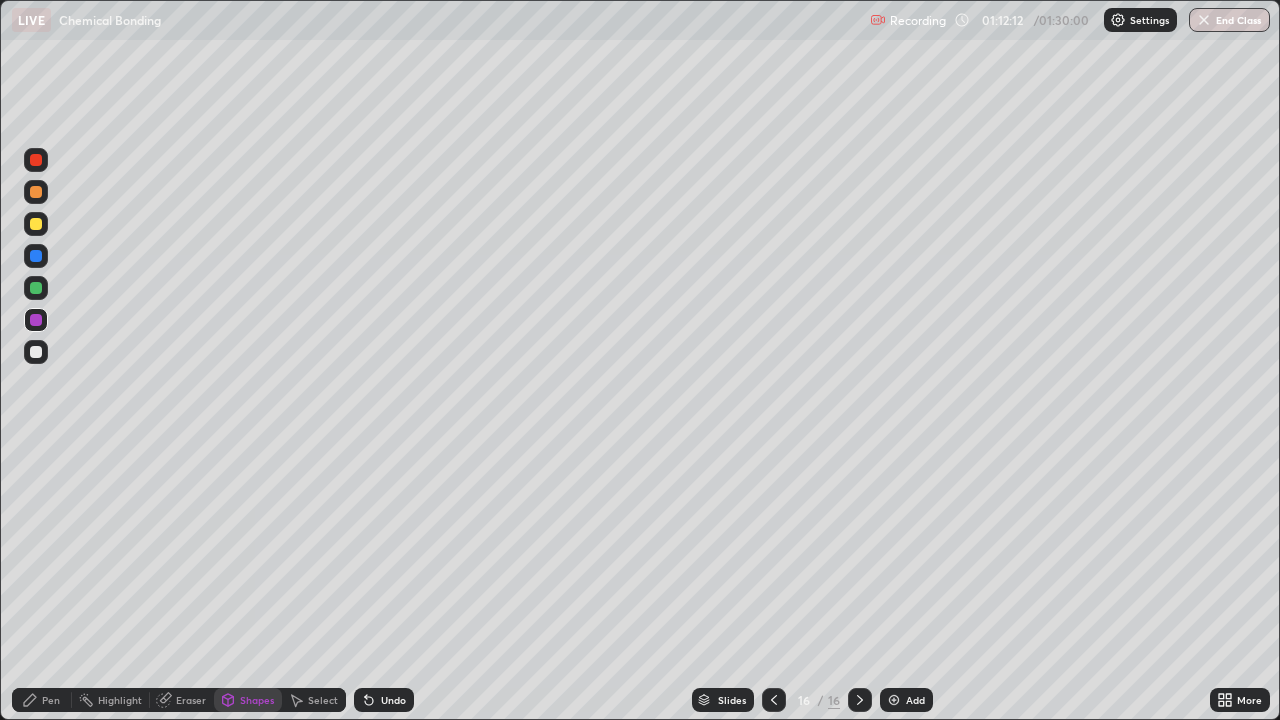 click on "Pen" at bounding box center [51, 700] 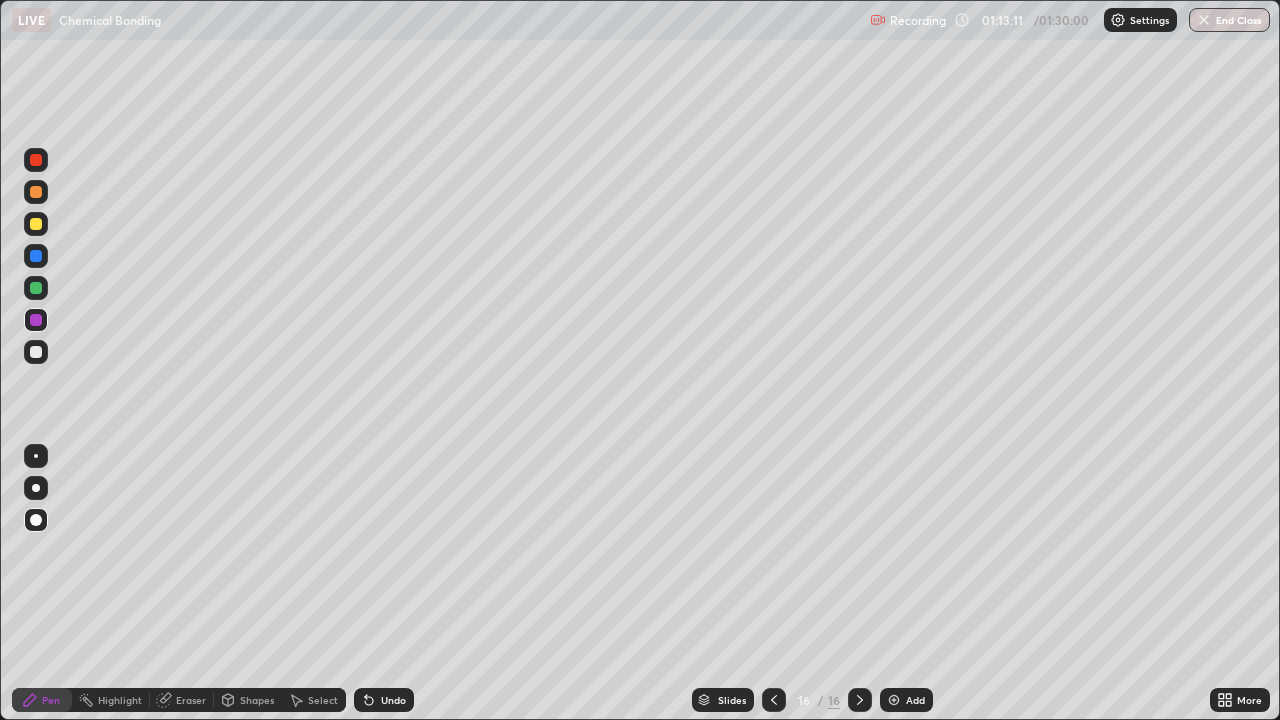 click on "Add" at bounding box center (915, 700) 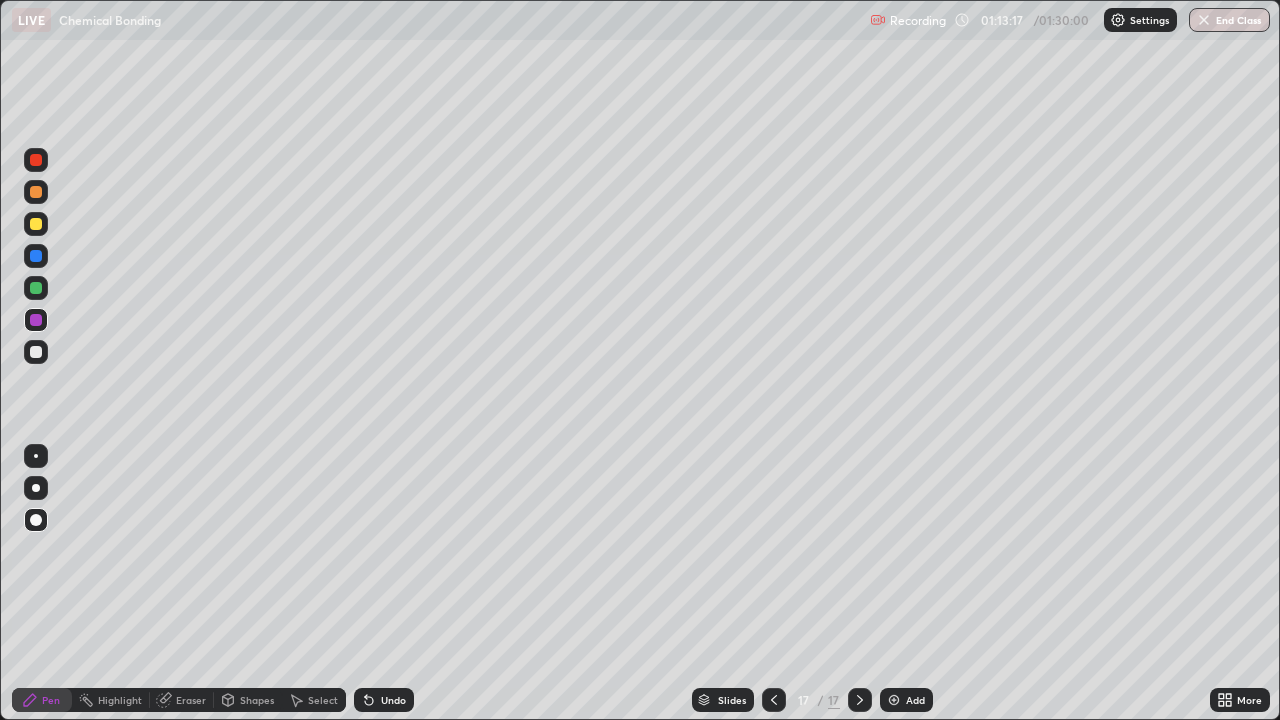 click on "Shapes" at bounding box center [257, 700] 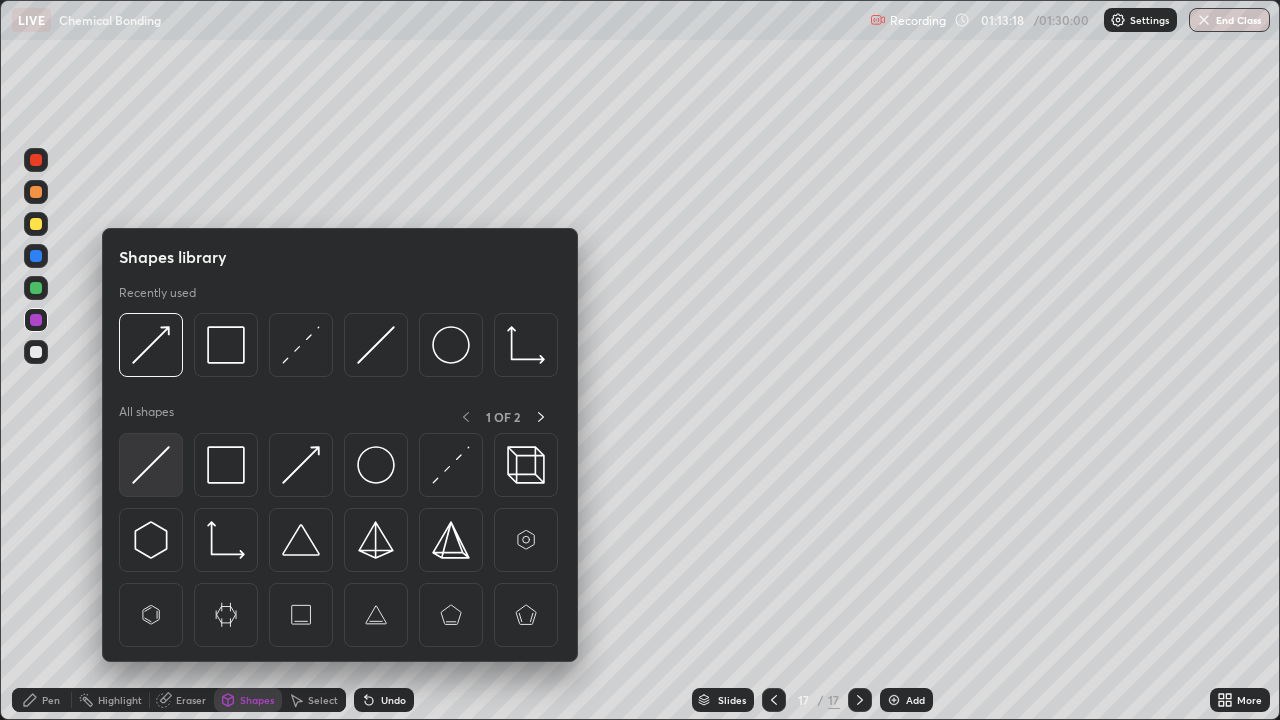 click at bounding box center [151, 465] 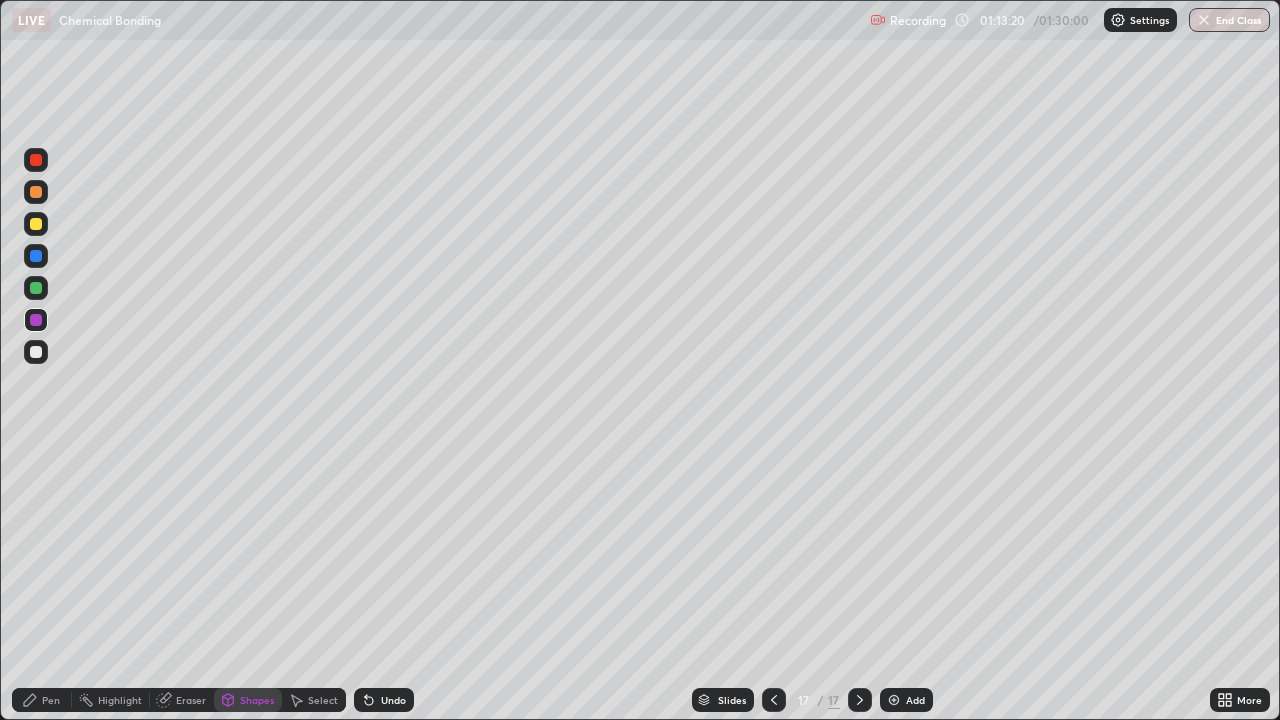 click on "Pen" at bounding box center [51, 700] 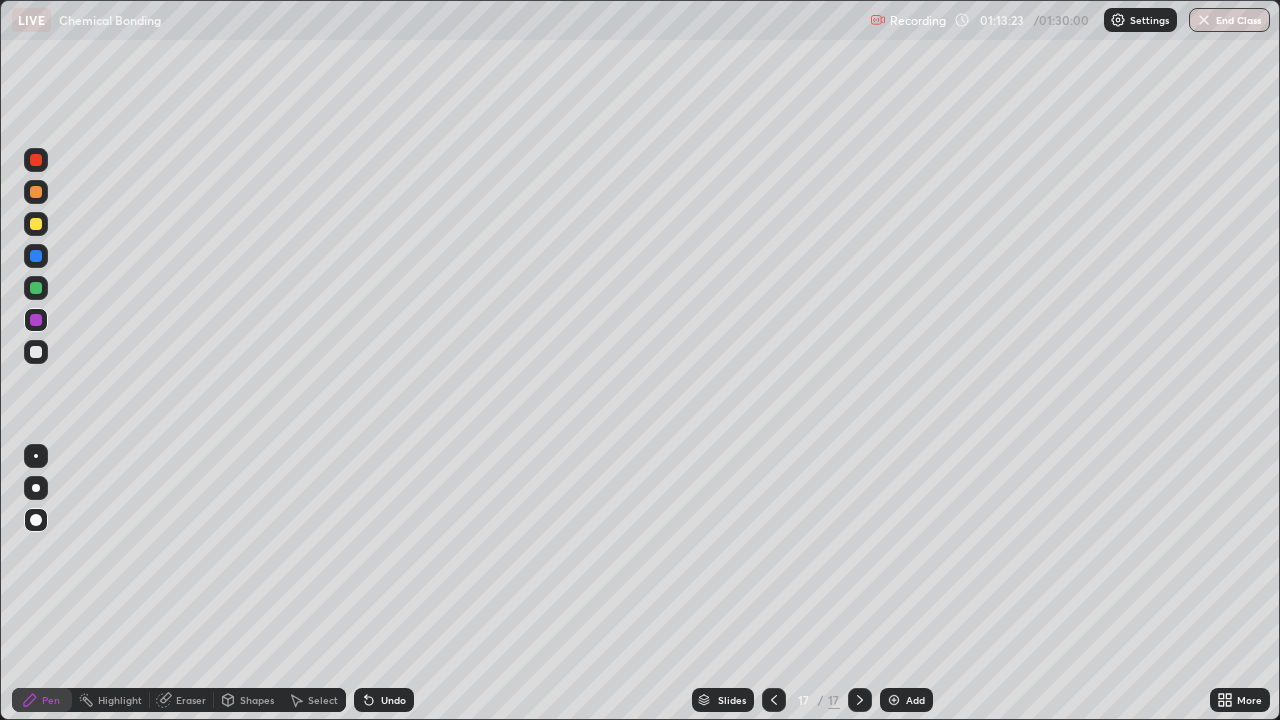 click on "Shapes" at bounding box center (257, 700) 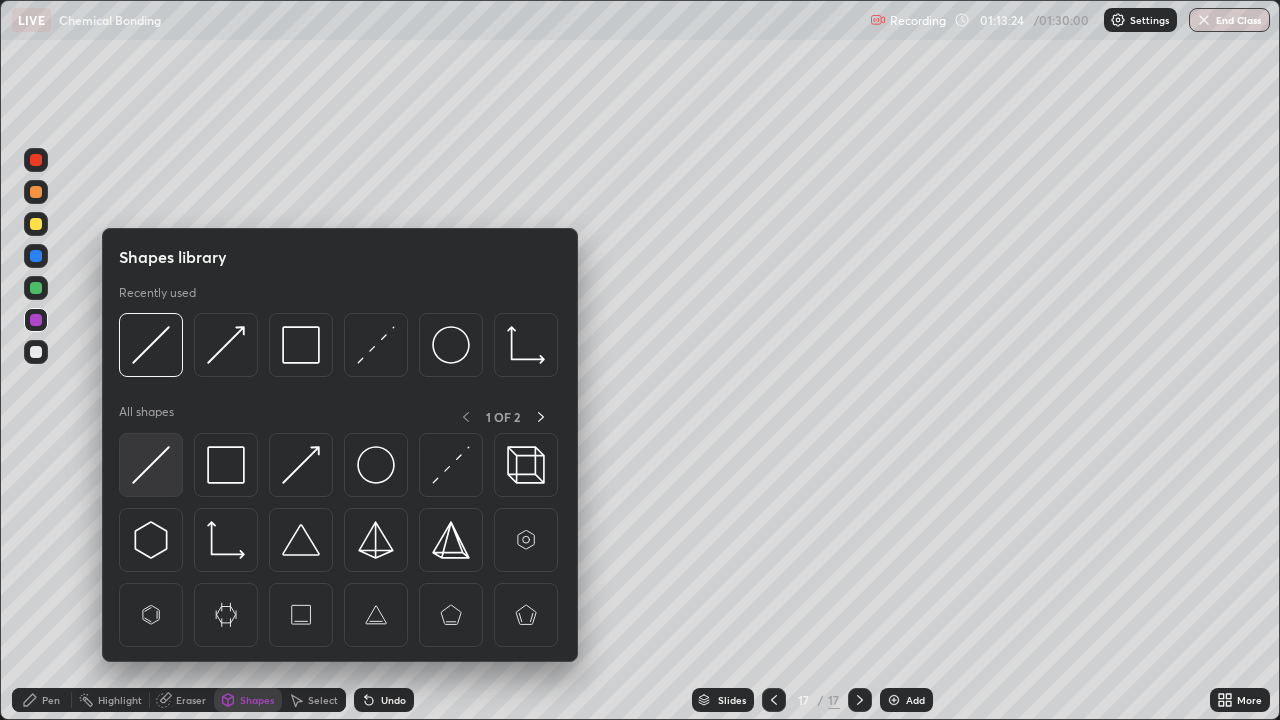 click at bounding box center [151, 465] 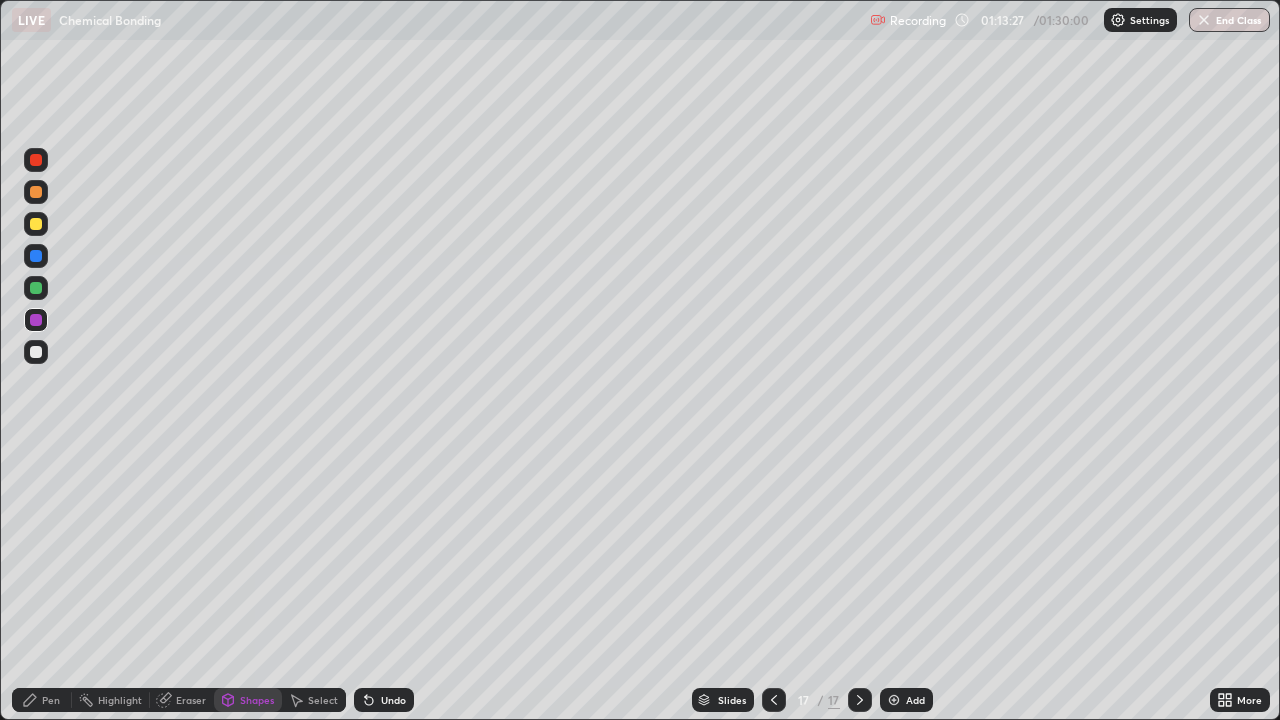 click at bounding box center [36, 224] 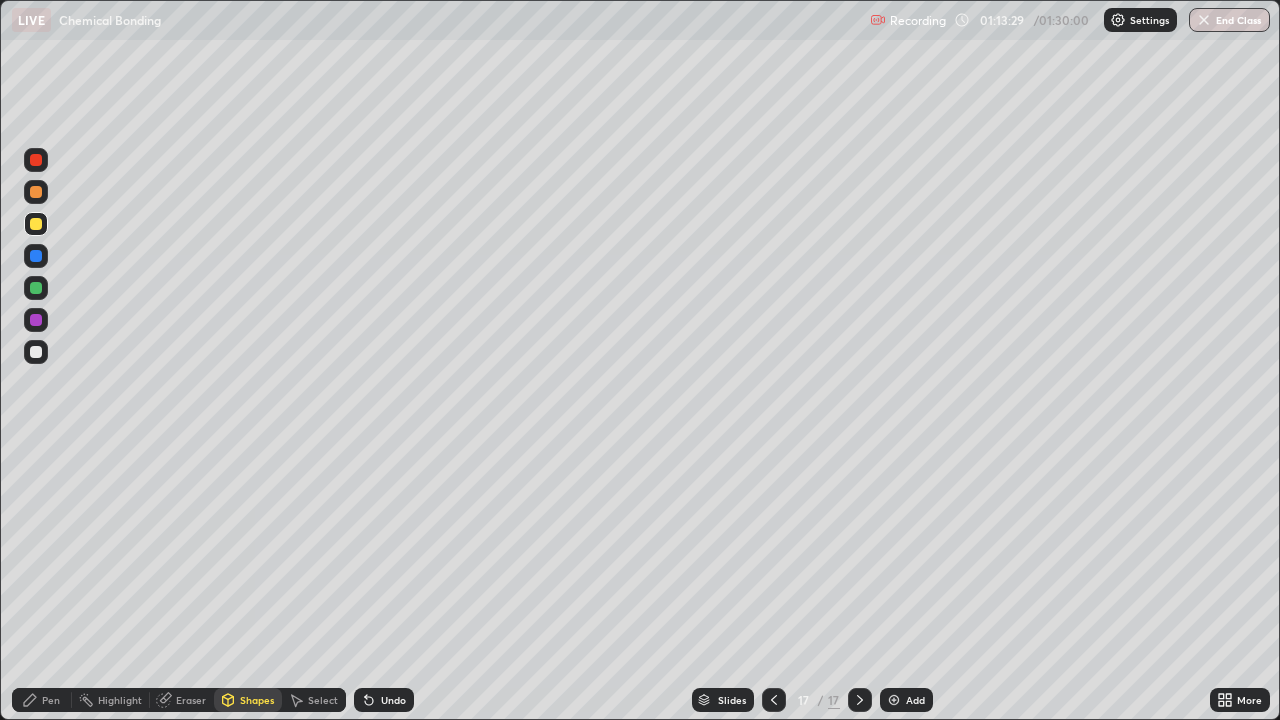 click on "Undo" at bounding box center (393, 700) 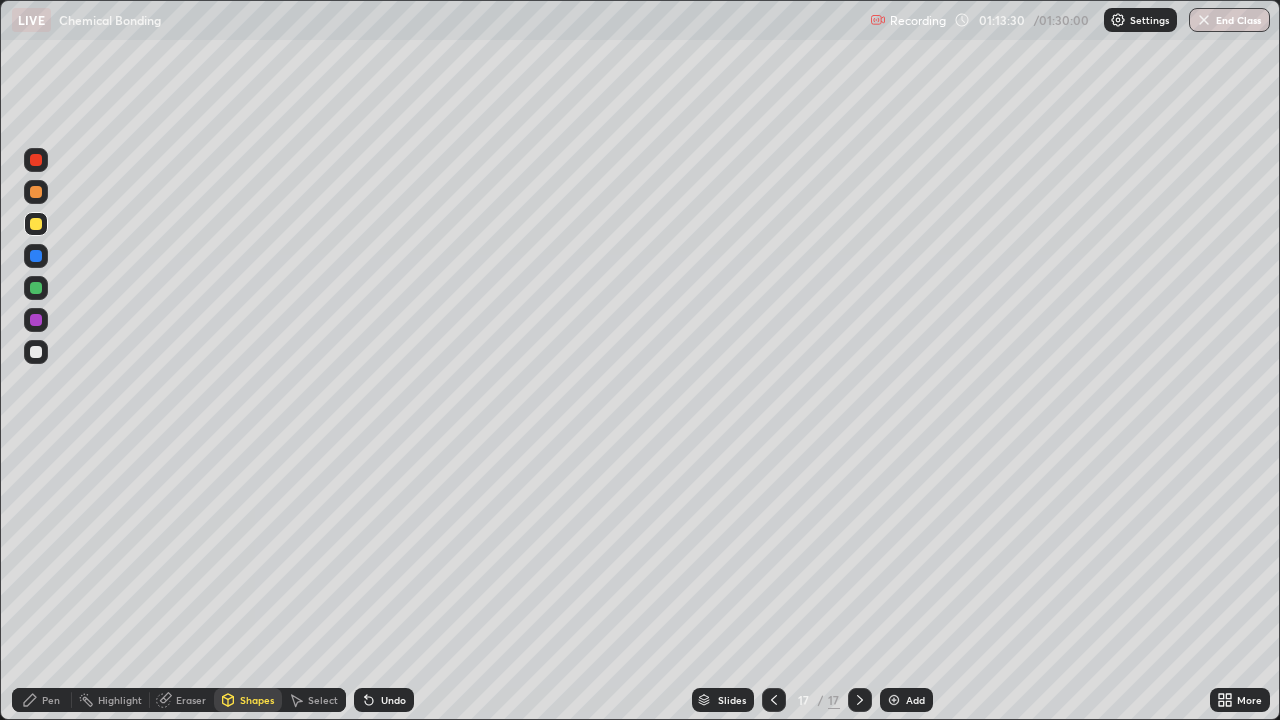click on "Pen" at bounding box center (51, 700) 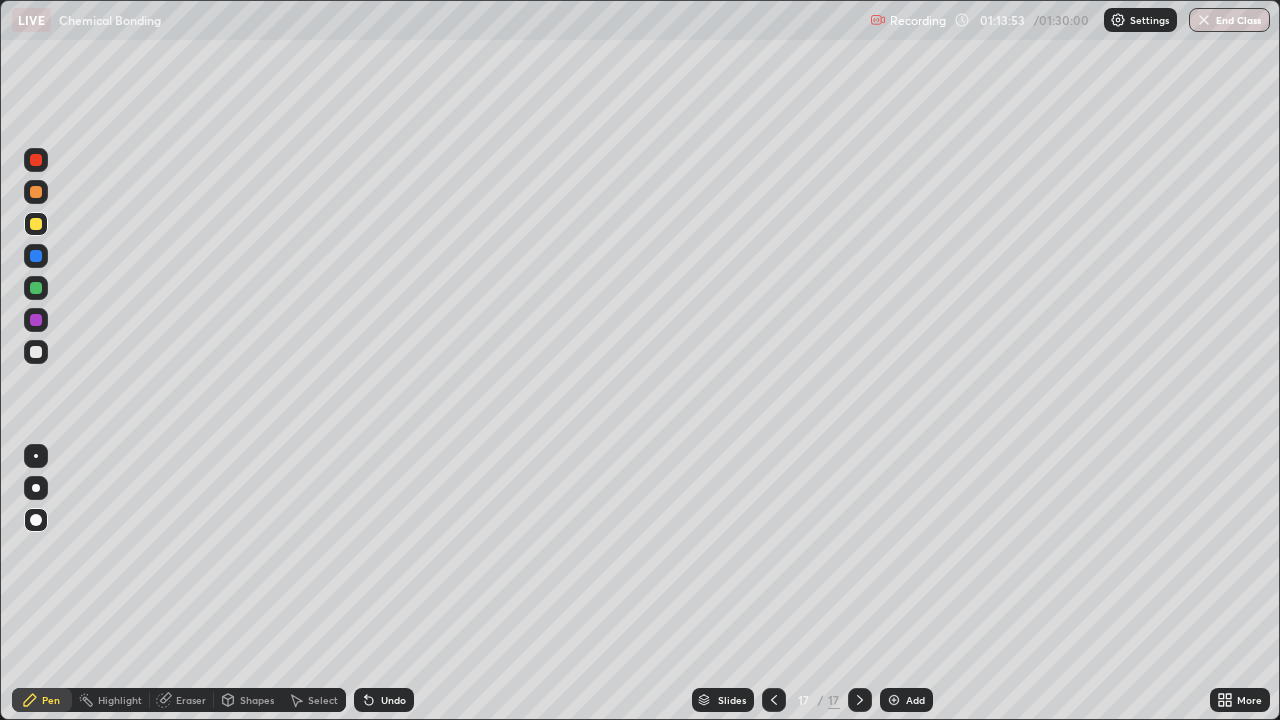 click at bounding box center (36, 320) 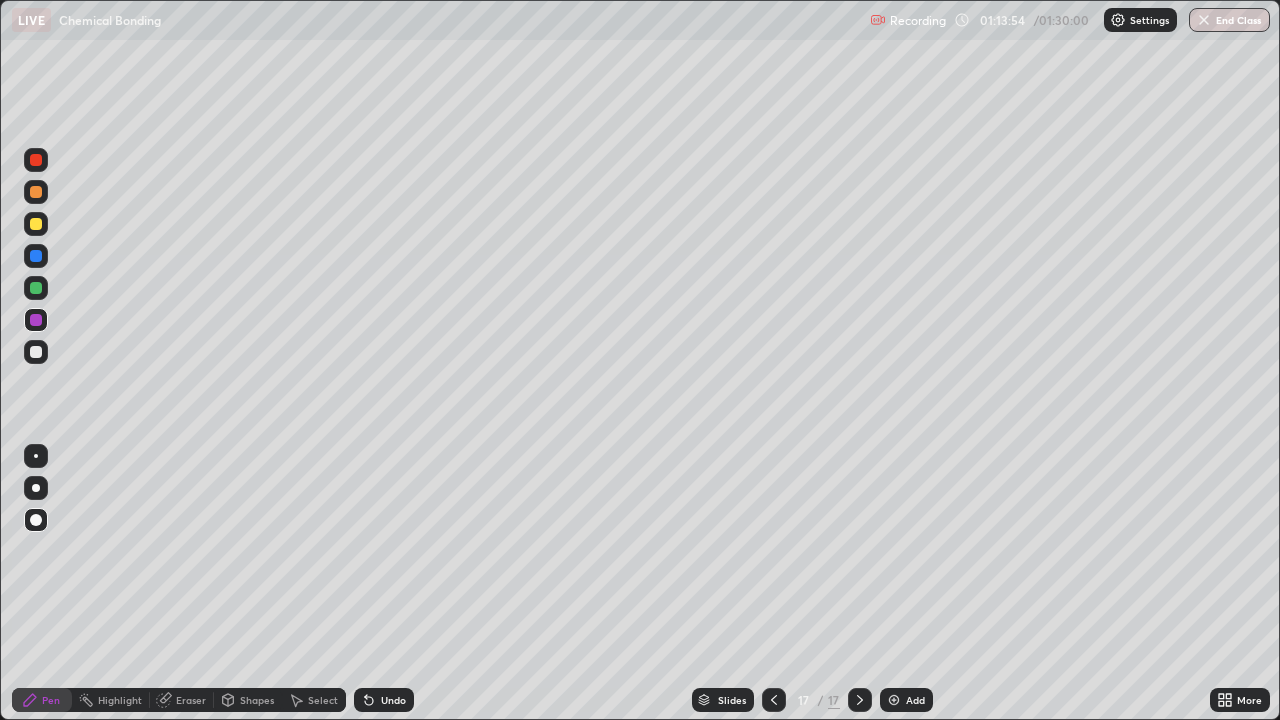 click at bounding box center (36, 256) 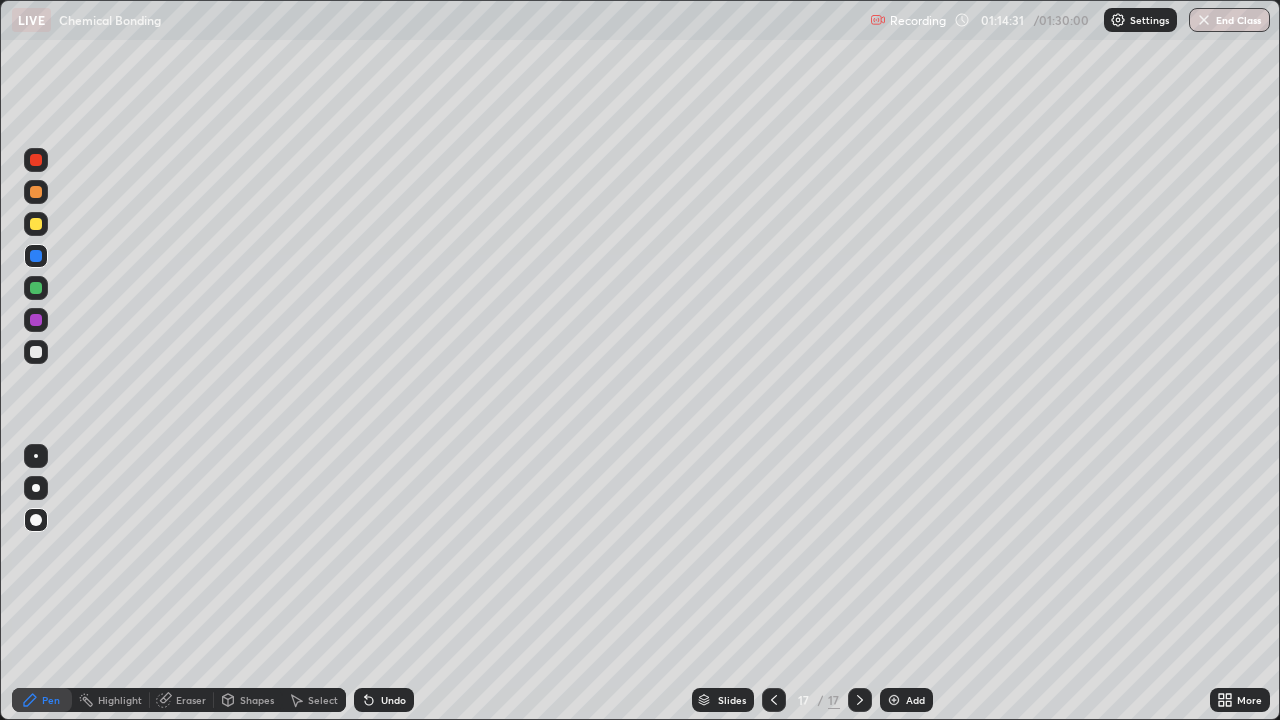 click on "Shapes" at bounding box center [257, 700] 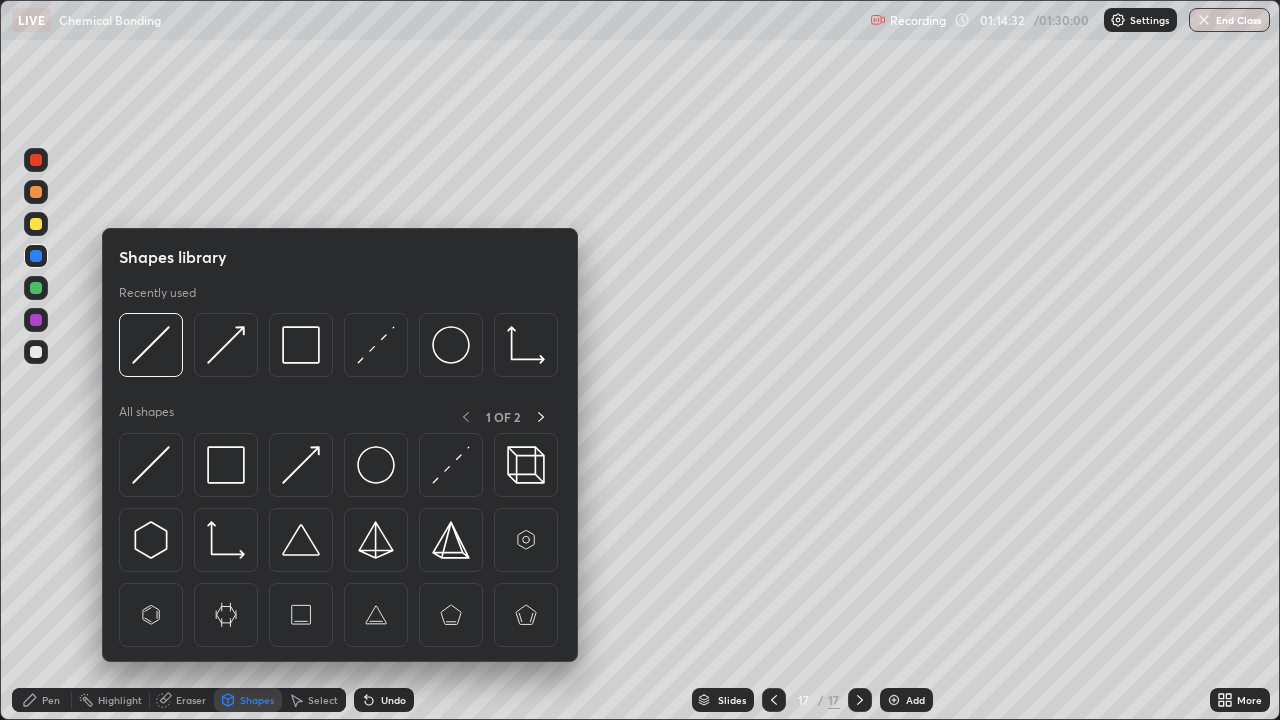 click at bounding box center [301, 465] 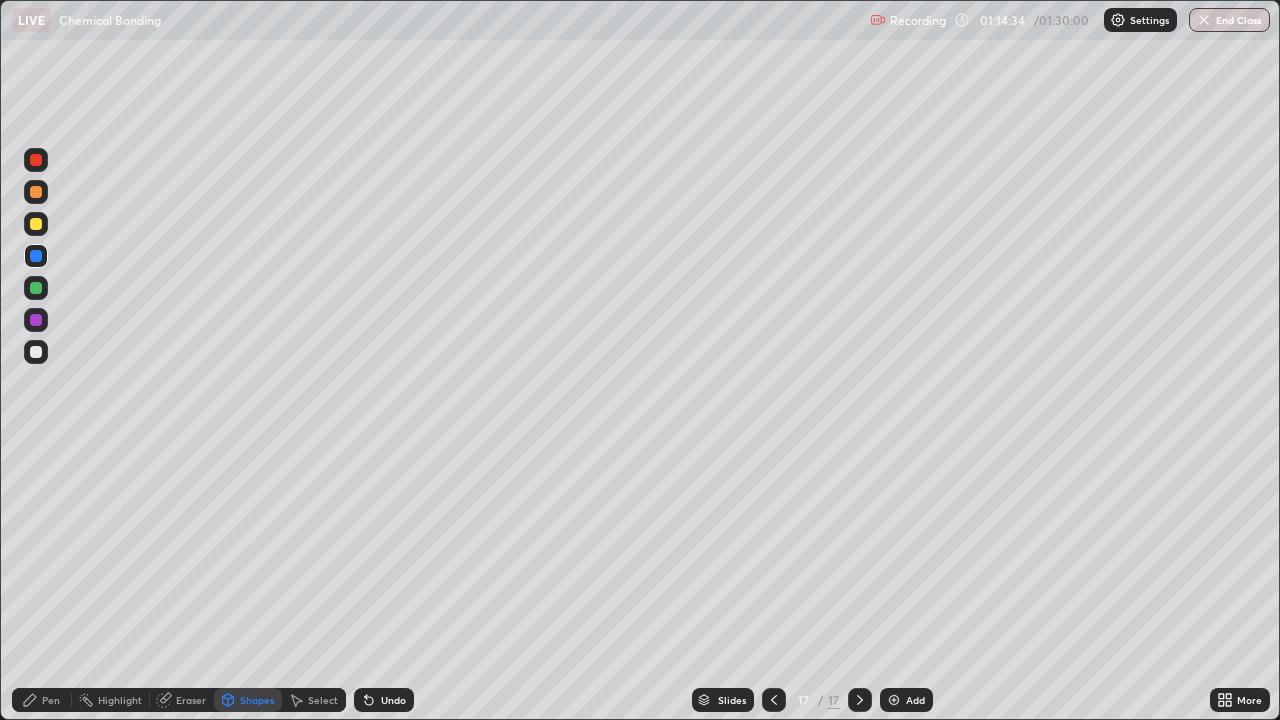 click on "Pen" at bounding box center [42, 700] 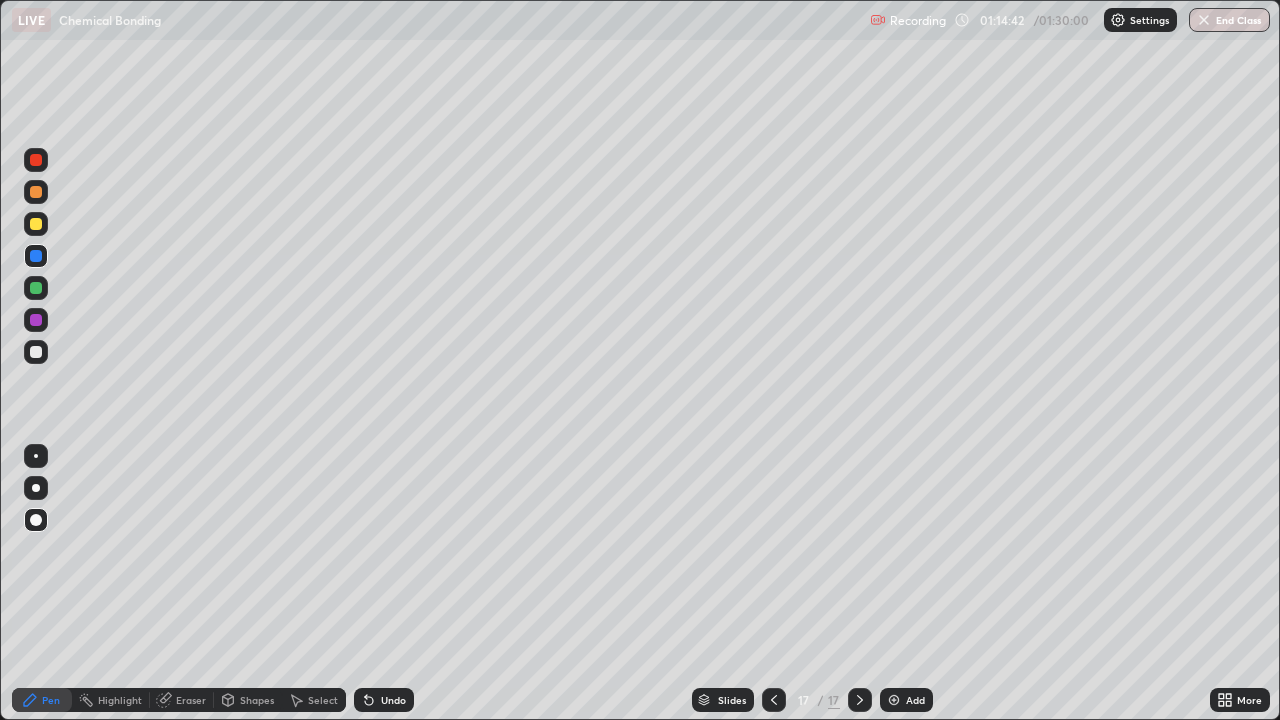click on "Shapes" at bounding box center (257, 700) 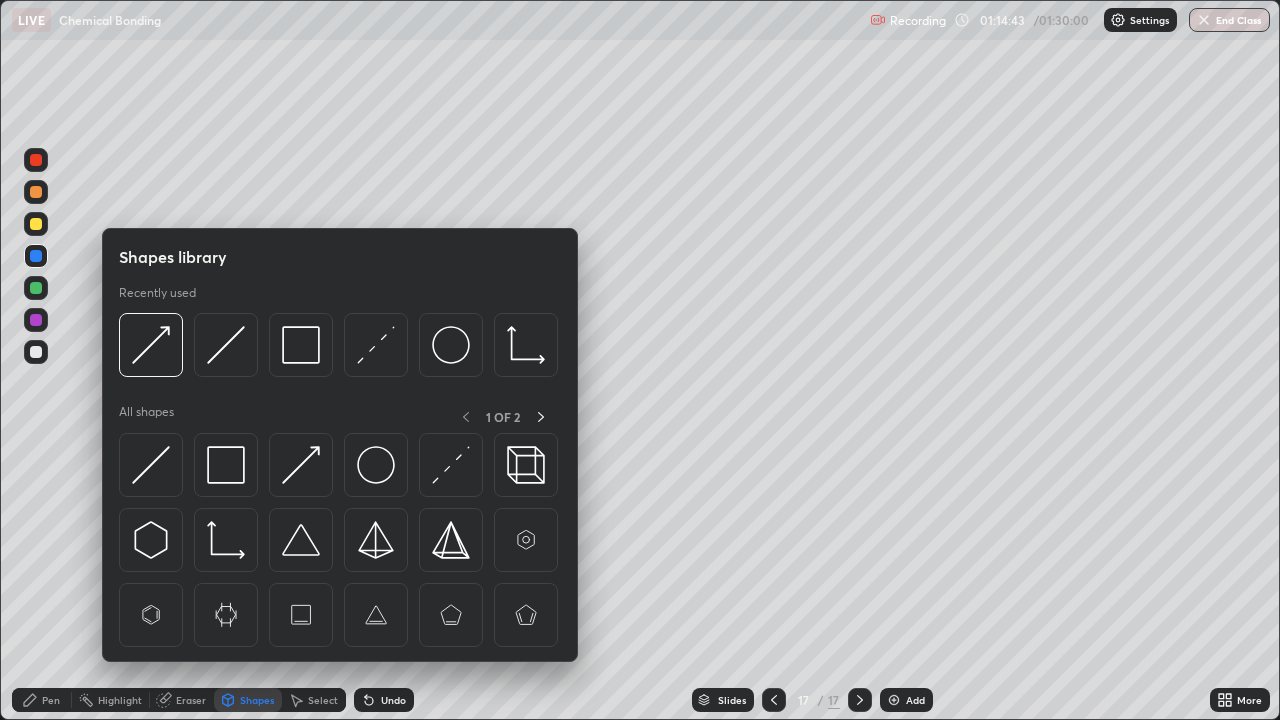 click at bounding box center (301, 465) 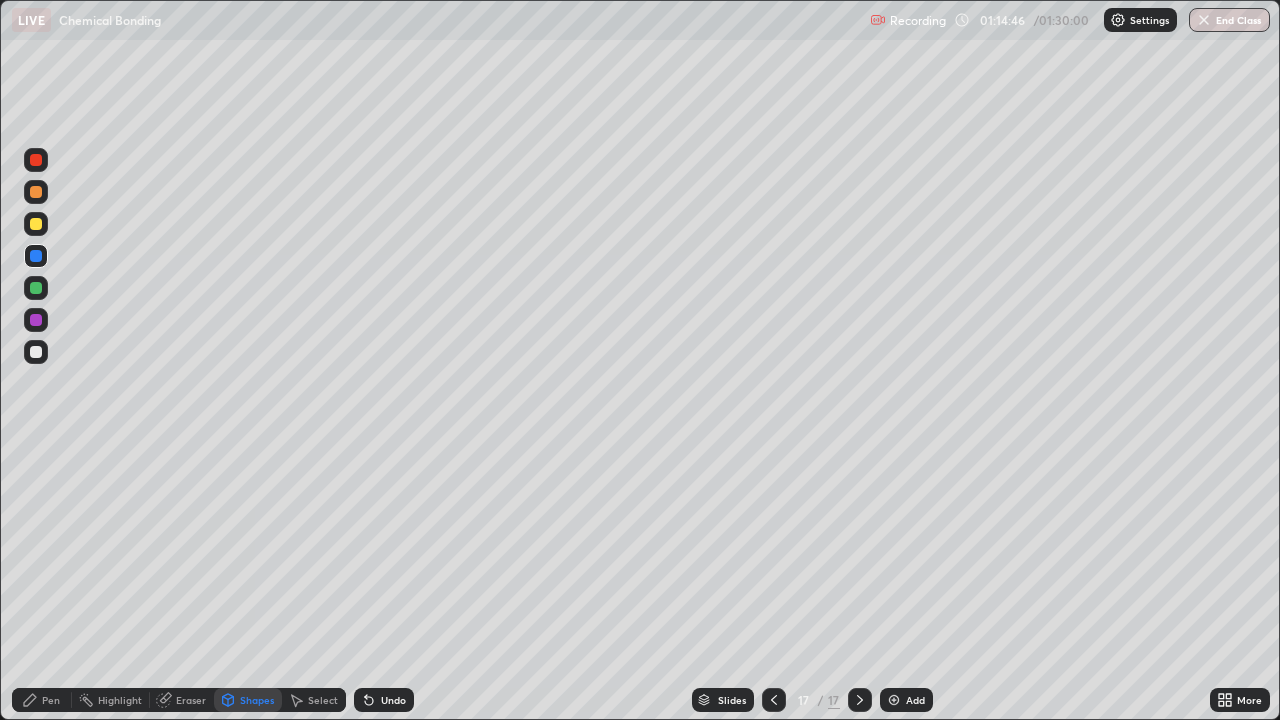 click on "Pen" at bounding box center [42, 700] 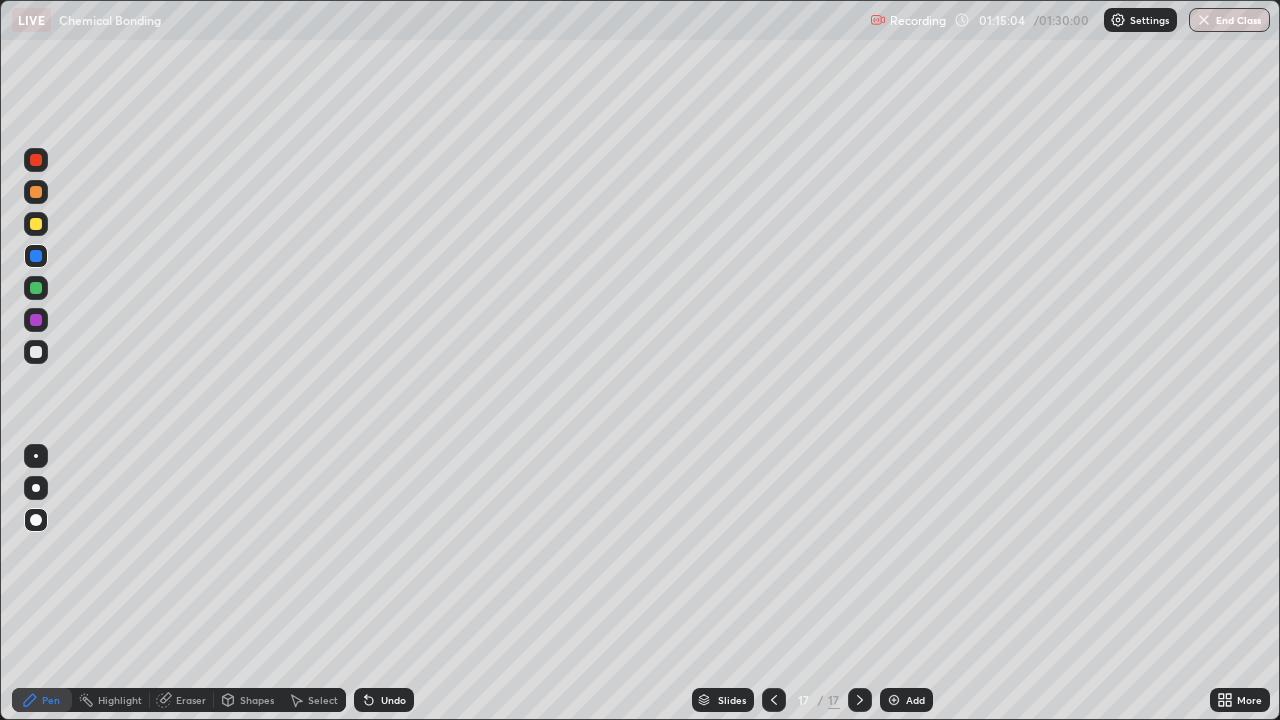 click on "Eraser" at bounding box center [191, 700] 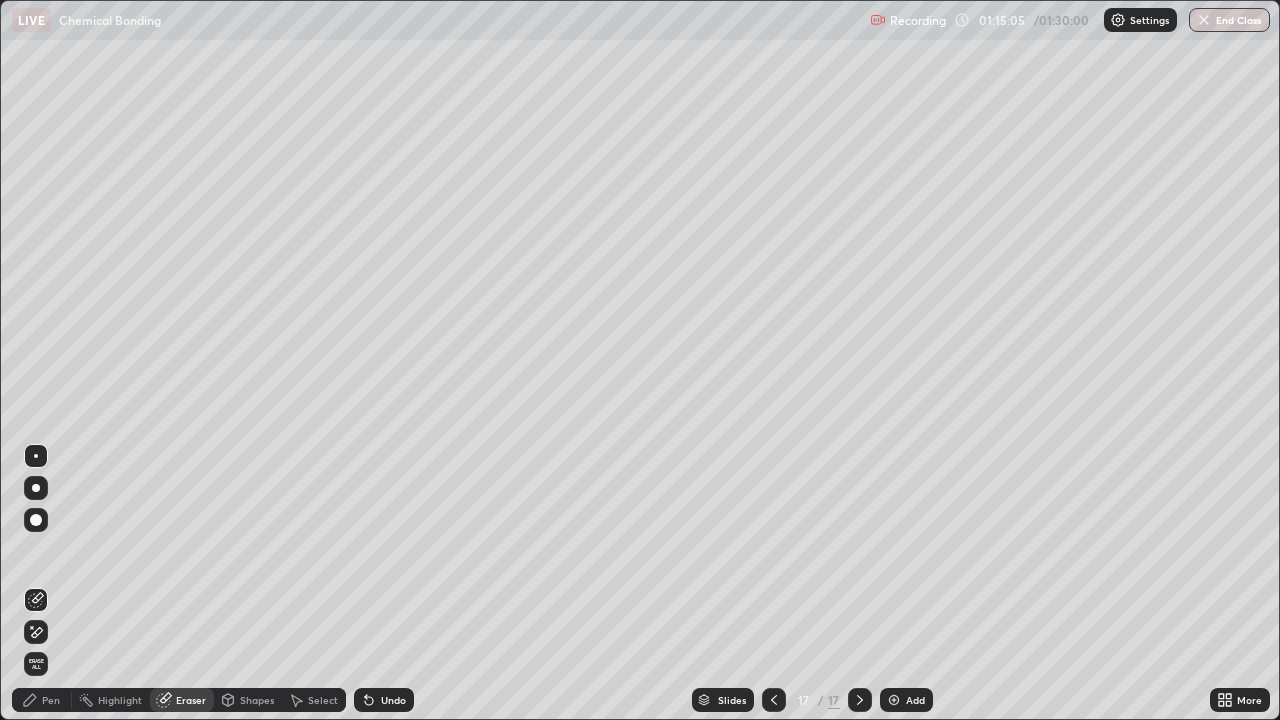 click on "Shapes" at bounding box center [257, 700] 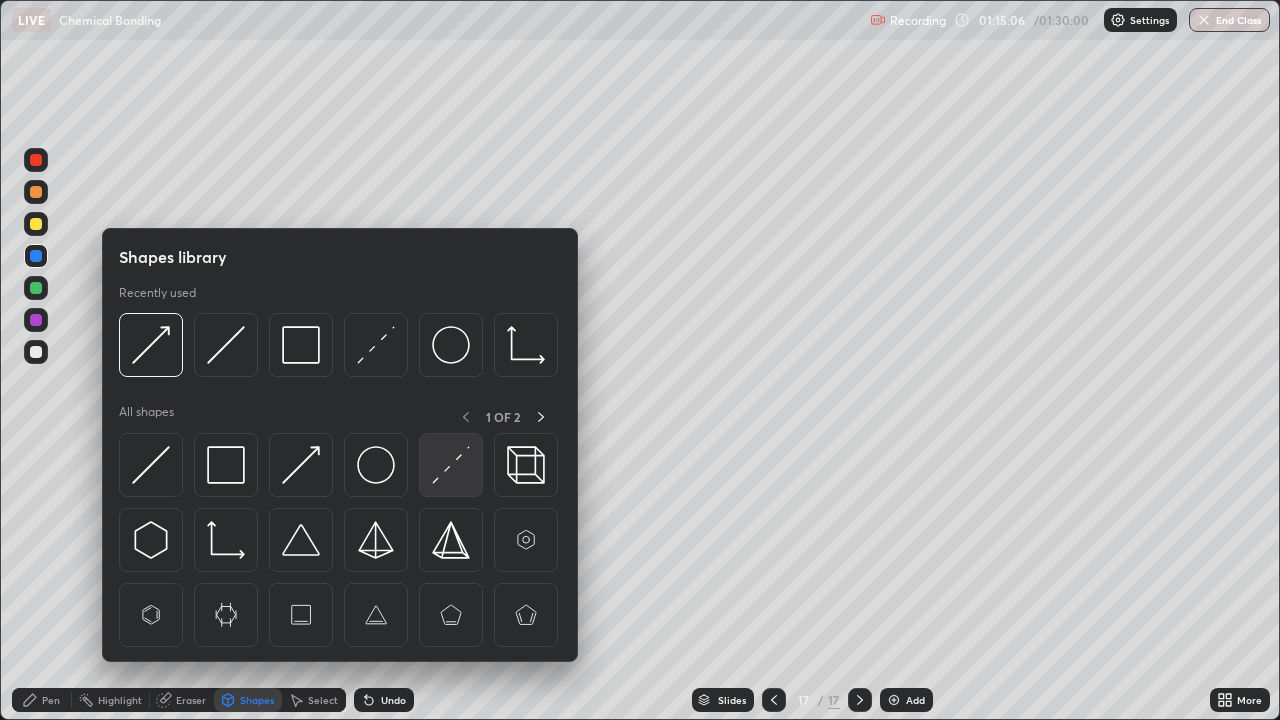 click at bounding box center [451, 465] 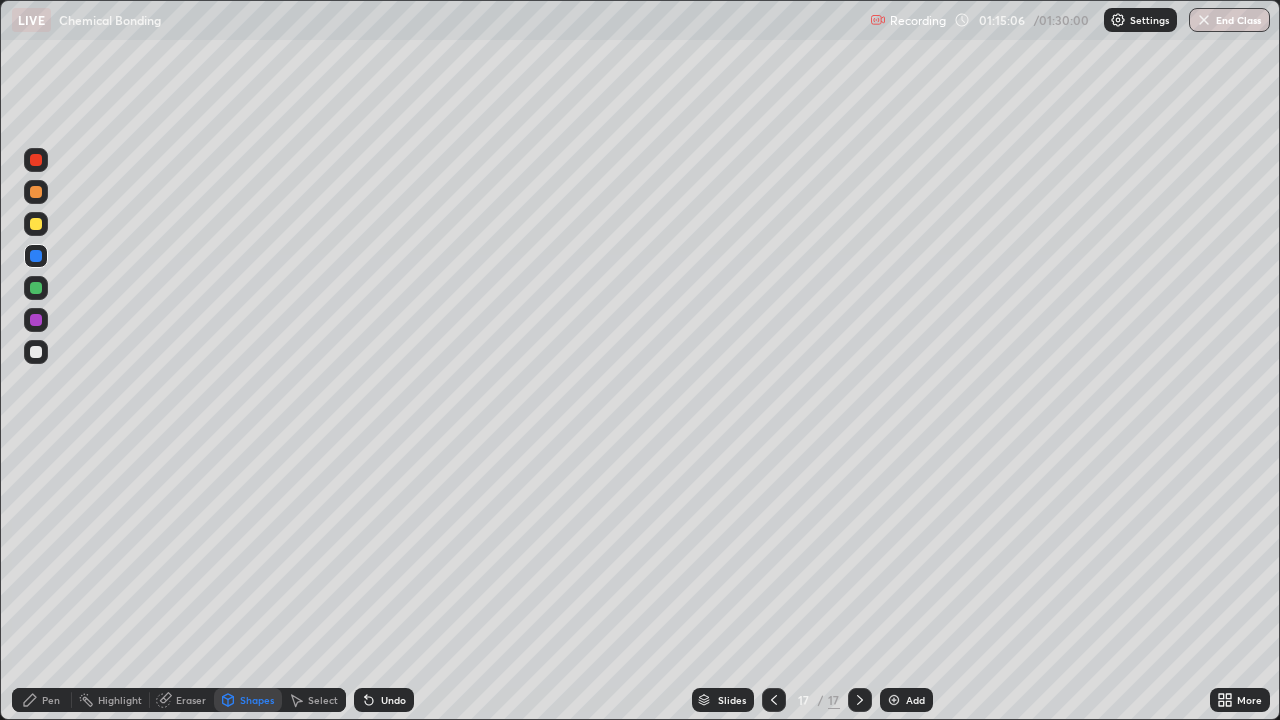 click at bounding box center (36, 352) 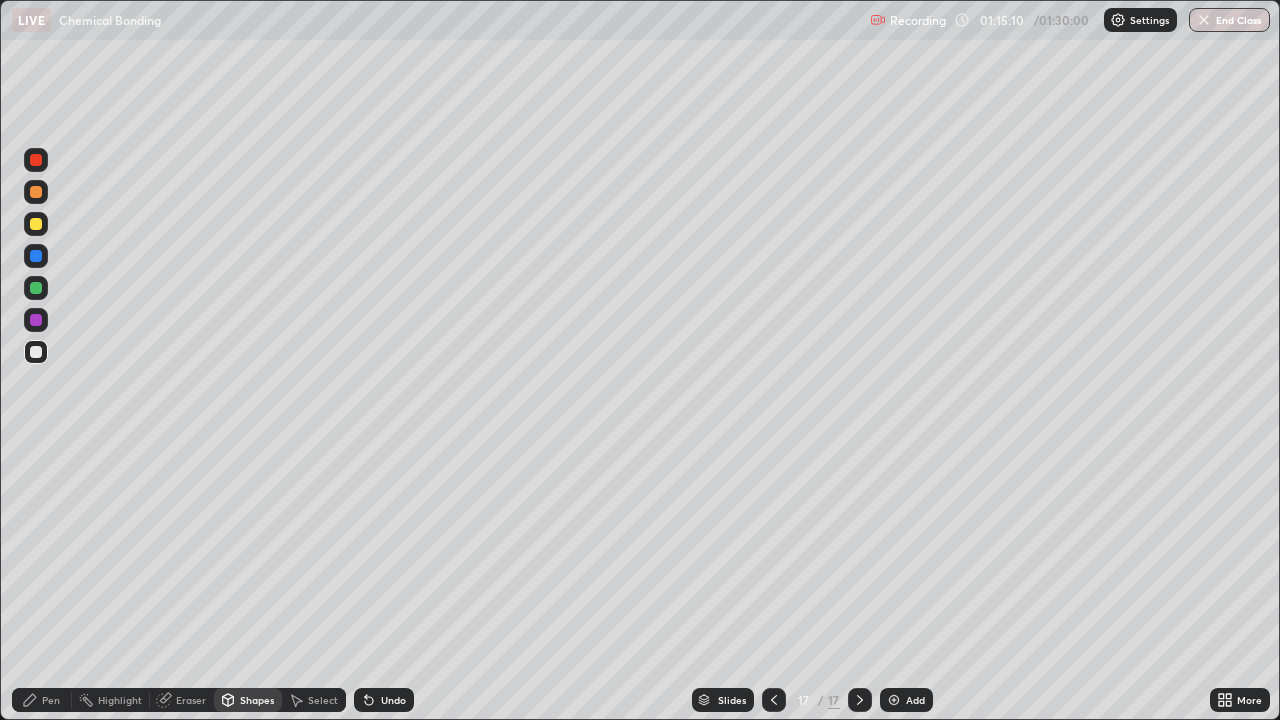 click on "Pen" at bounding box center [51, 700] 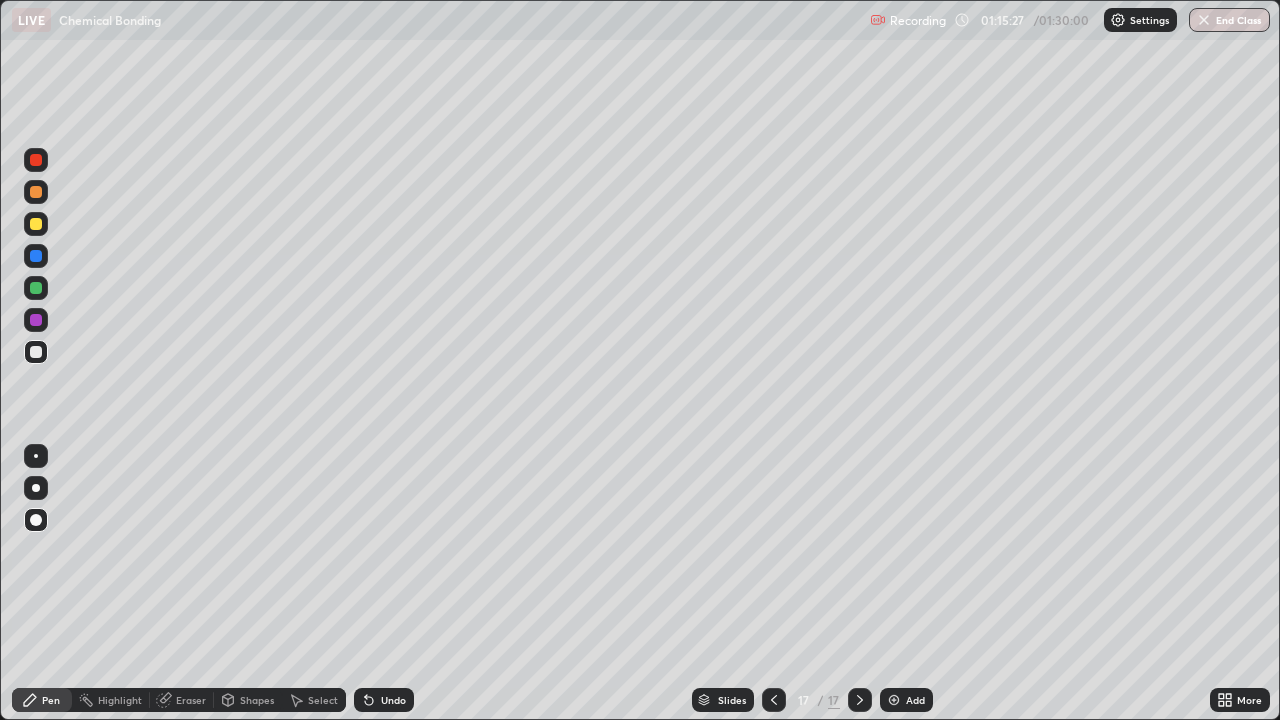 click on "Shapes" at bounding box center [257, 700] 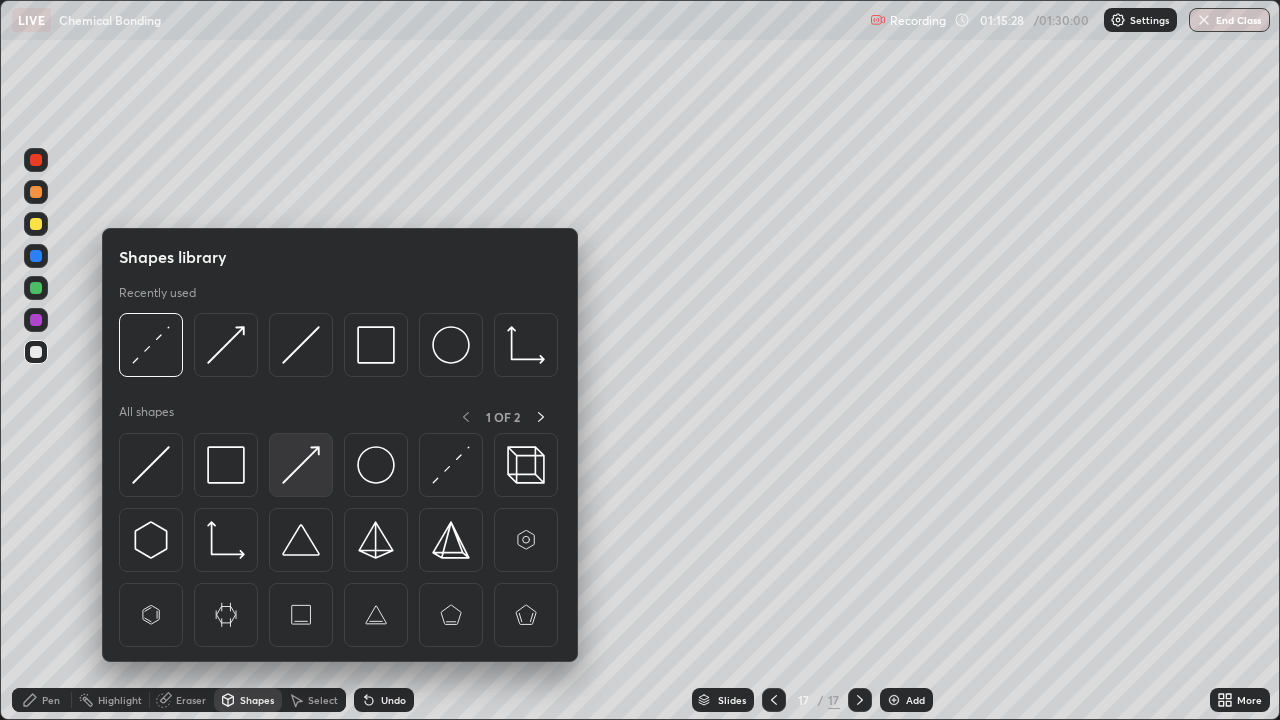 click at bounding box center [301, 465] 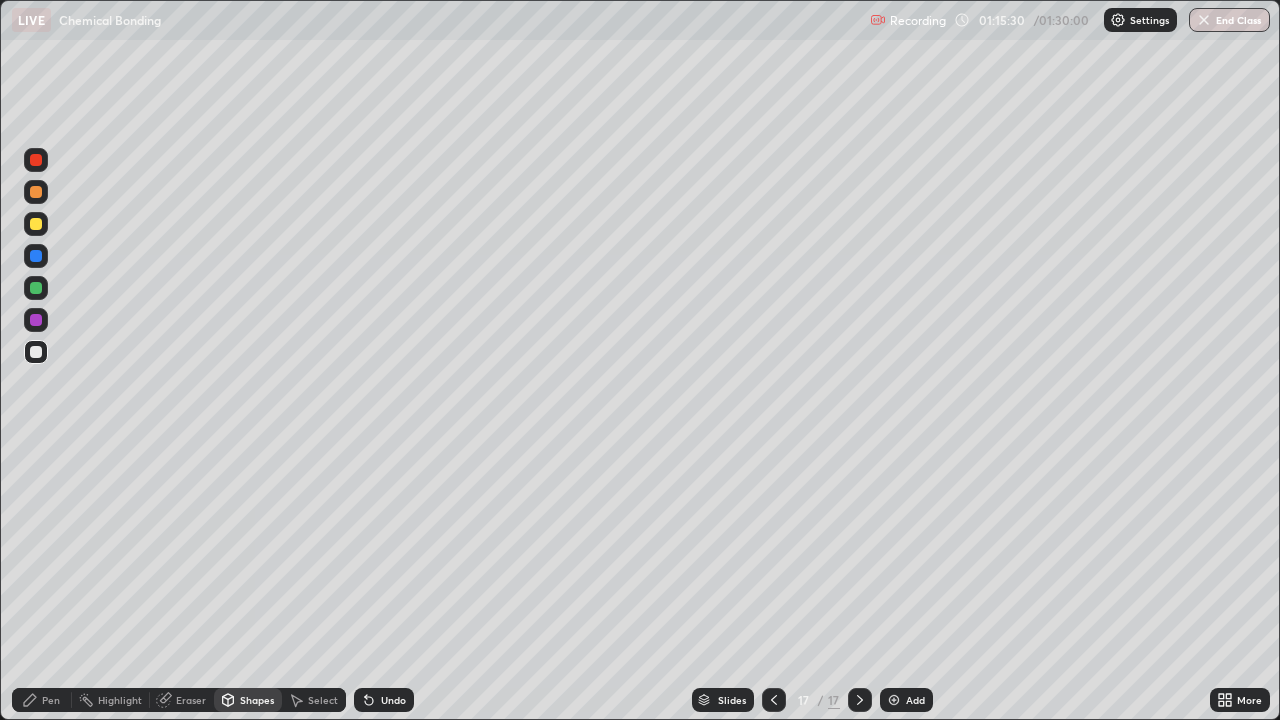 click on "Pen" at bounding box center [51, 700] 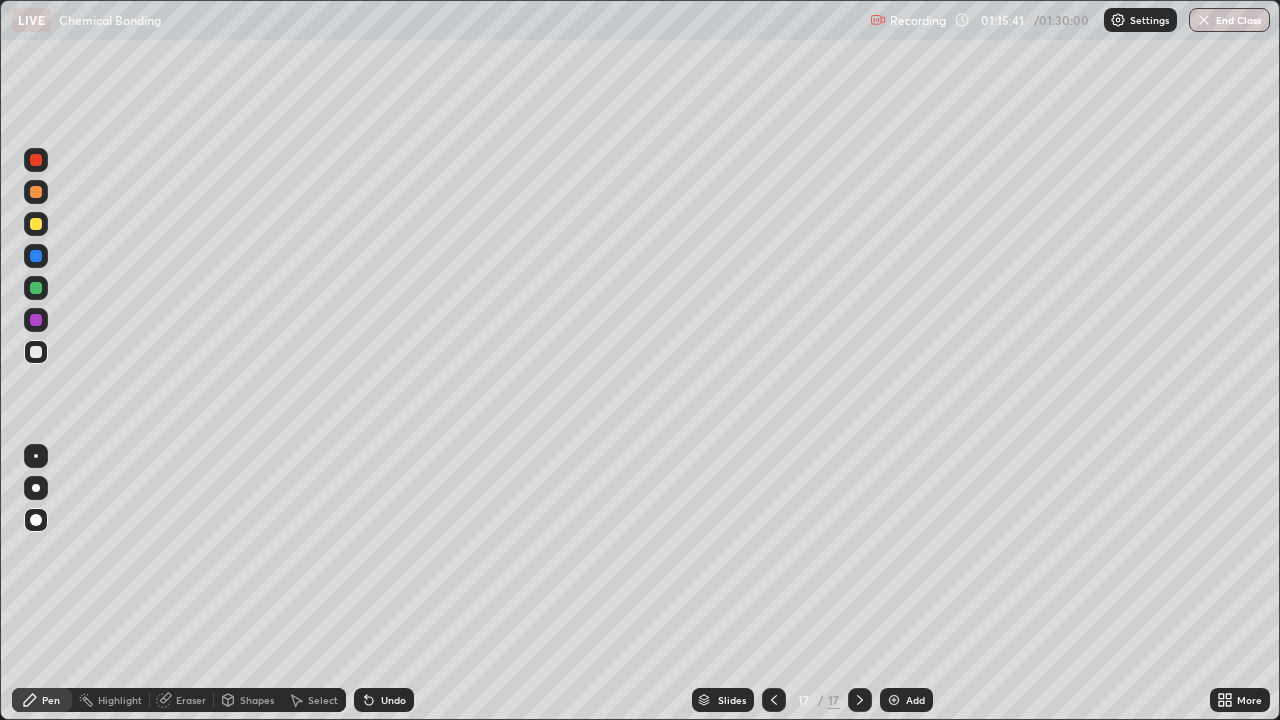 click on "Shapes" at bounding box center (257, 700) 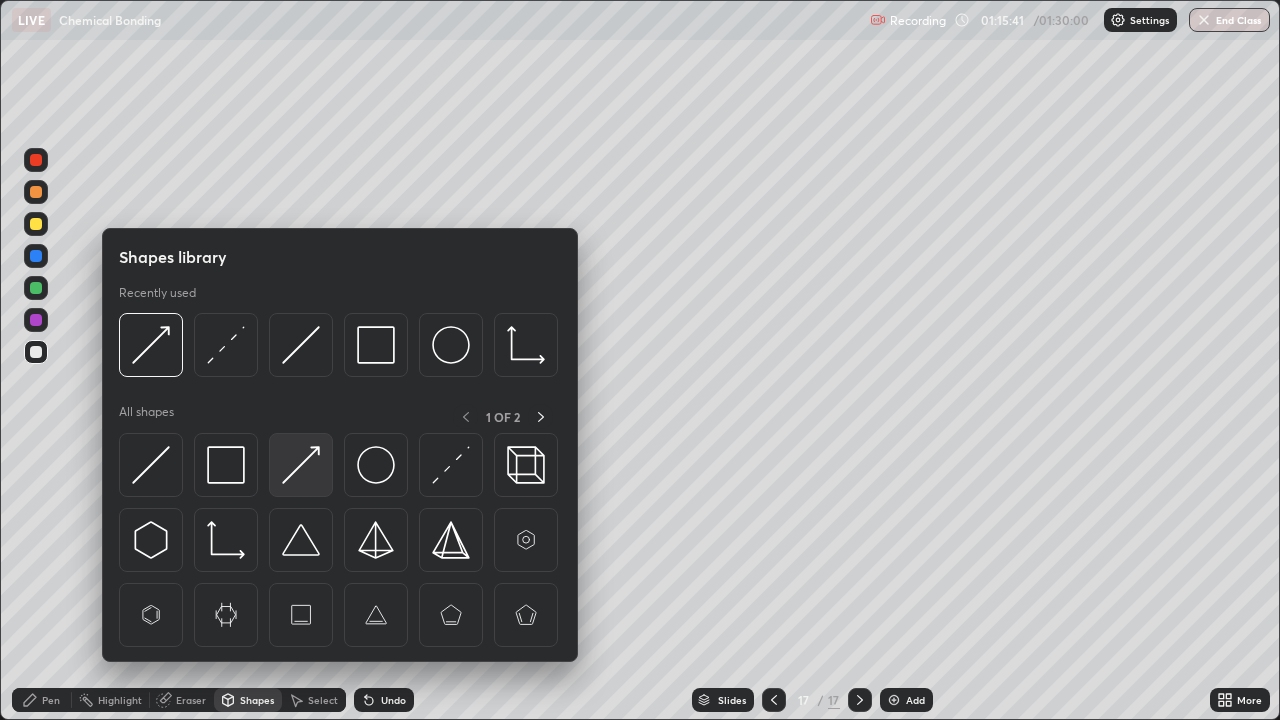 click at bounding box center (301, 465) 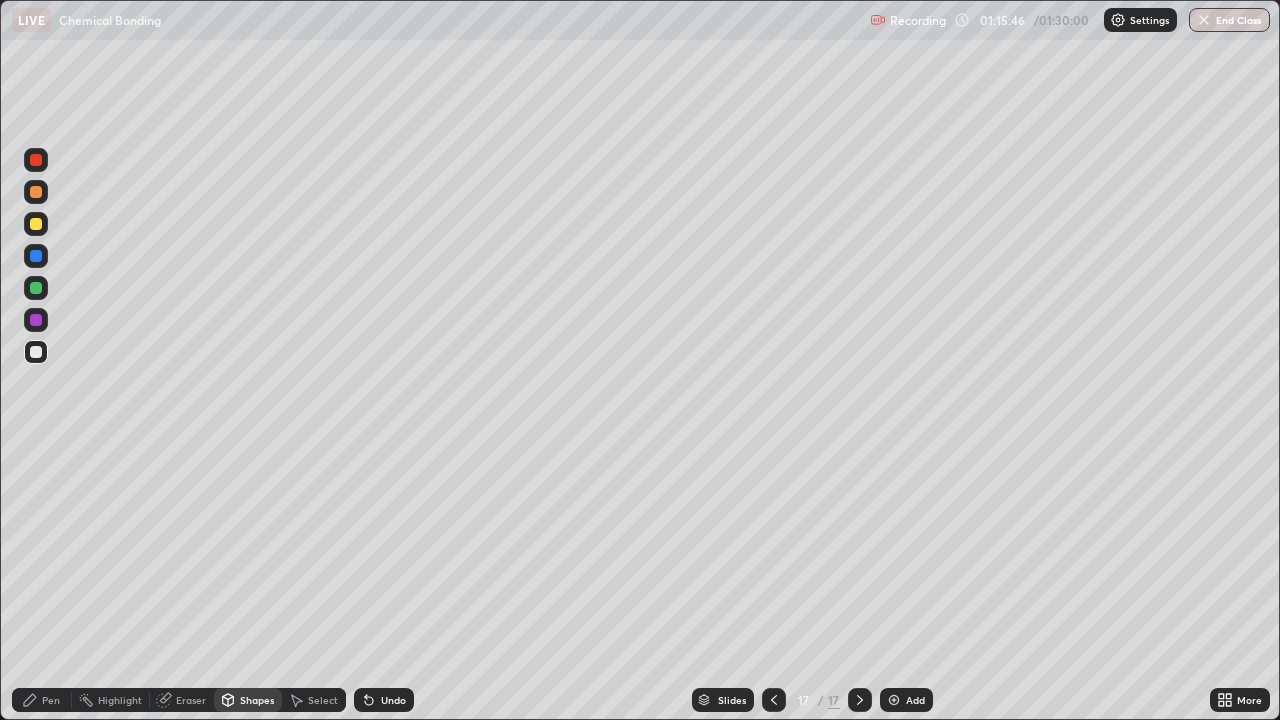 click on "Pen" at bounding box center [51, 700] 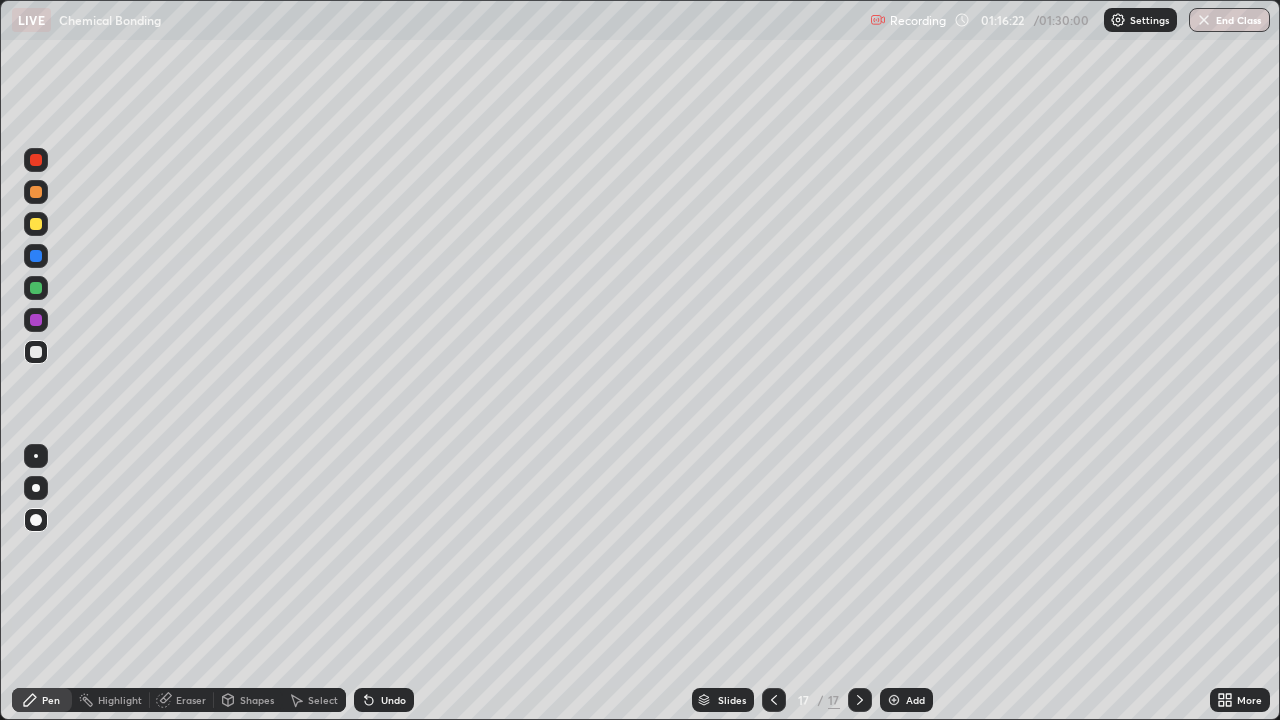 click at bounding box center [894, 700] 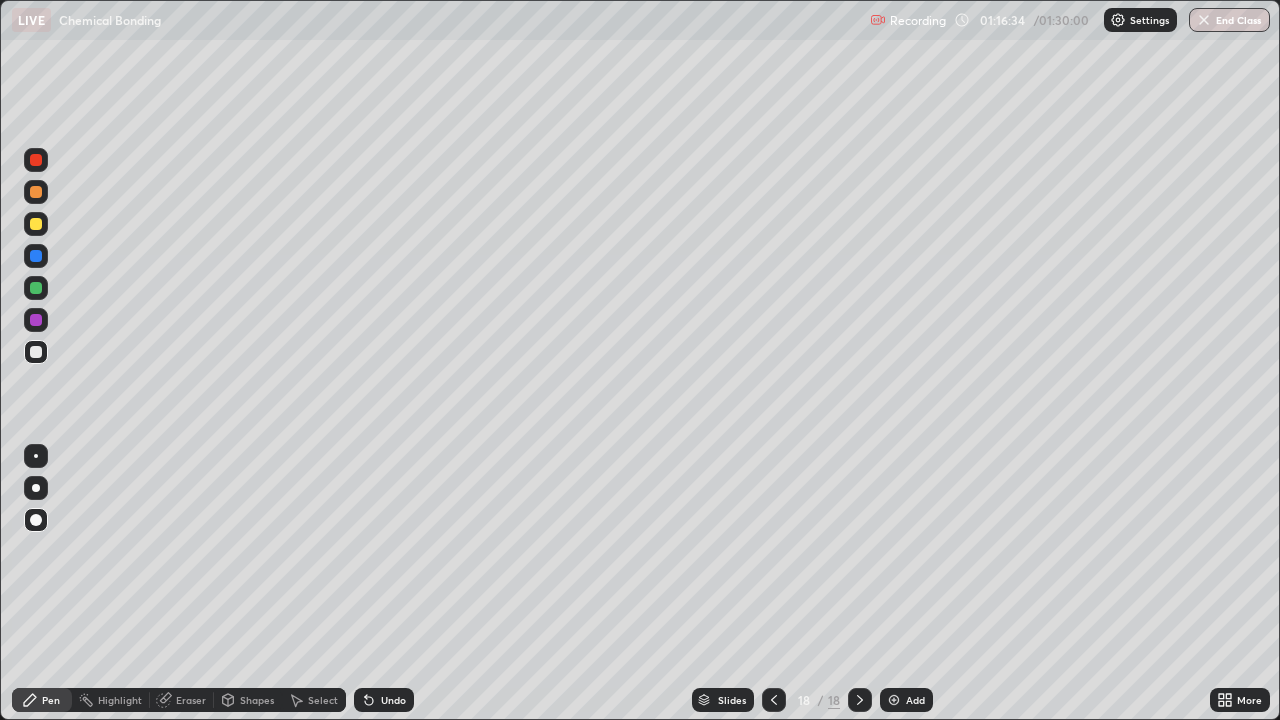 click on "Shapes" at bounding box center (257, 700) 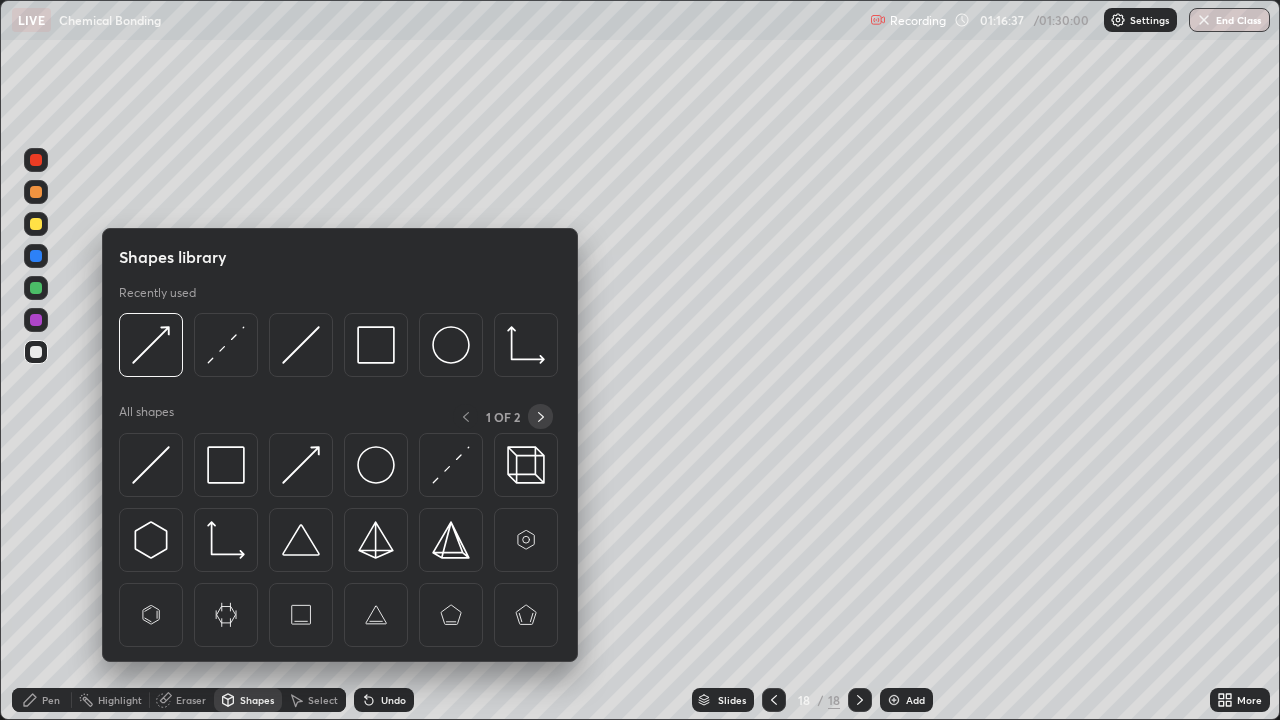 click at bounding box center [540, 416] 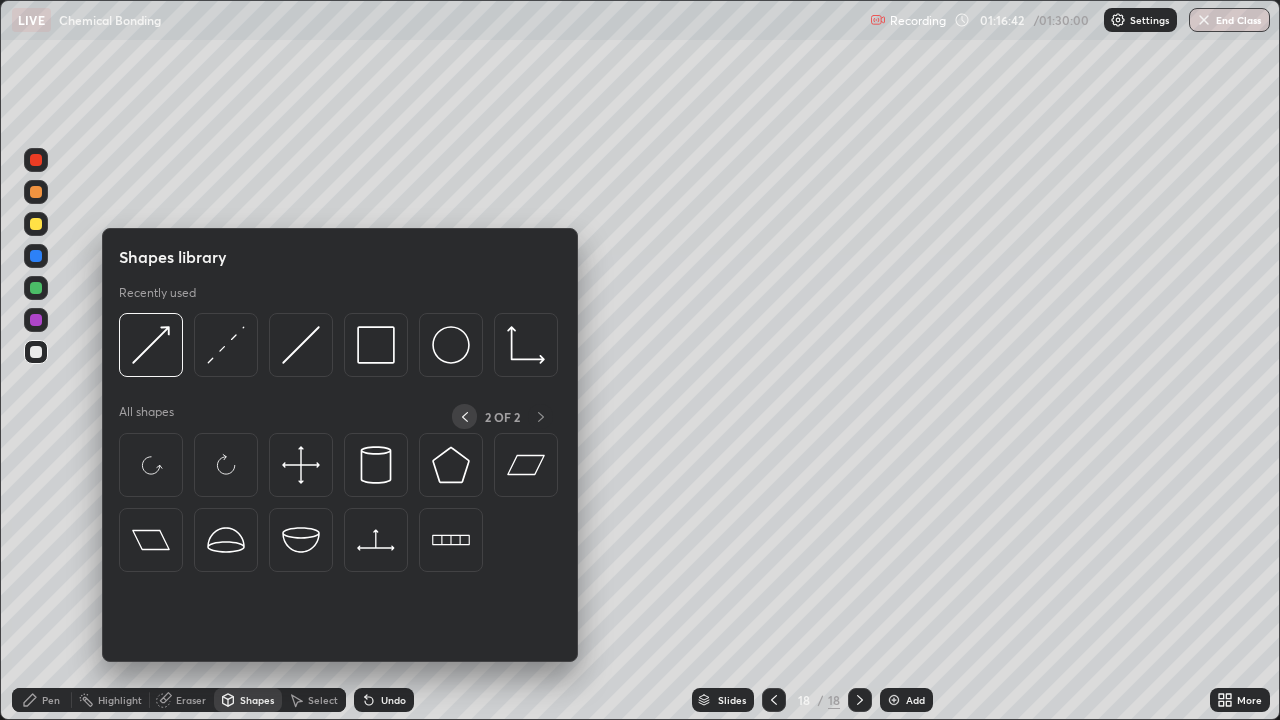 click 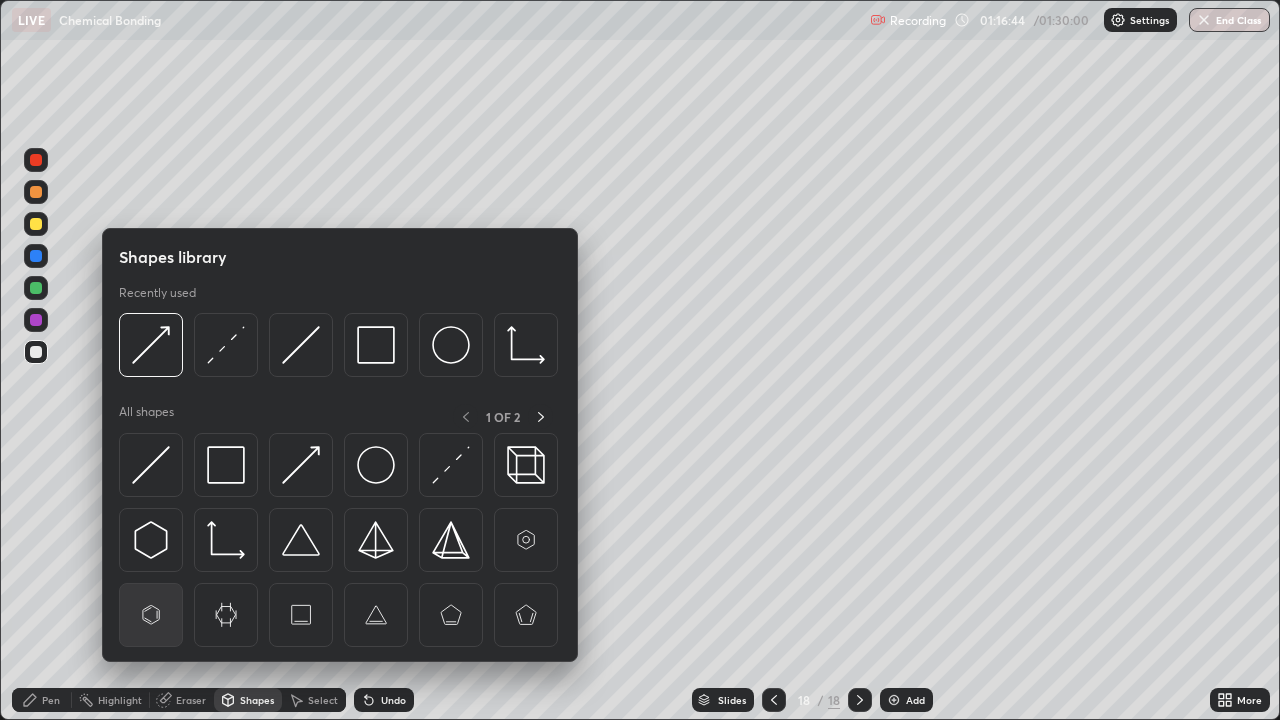 click at bounding box center [151, 615] 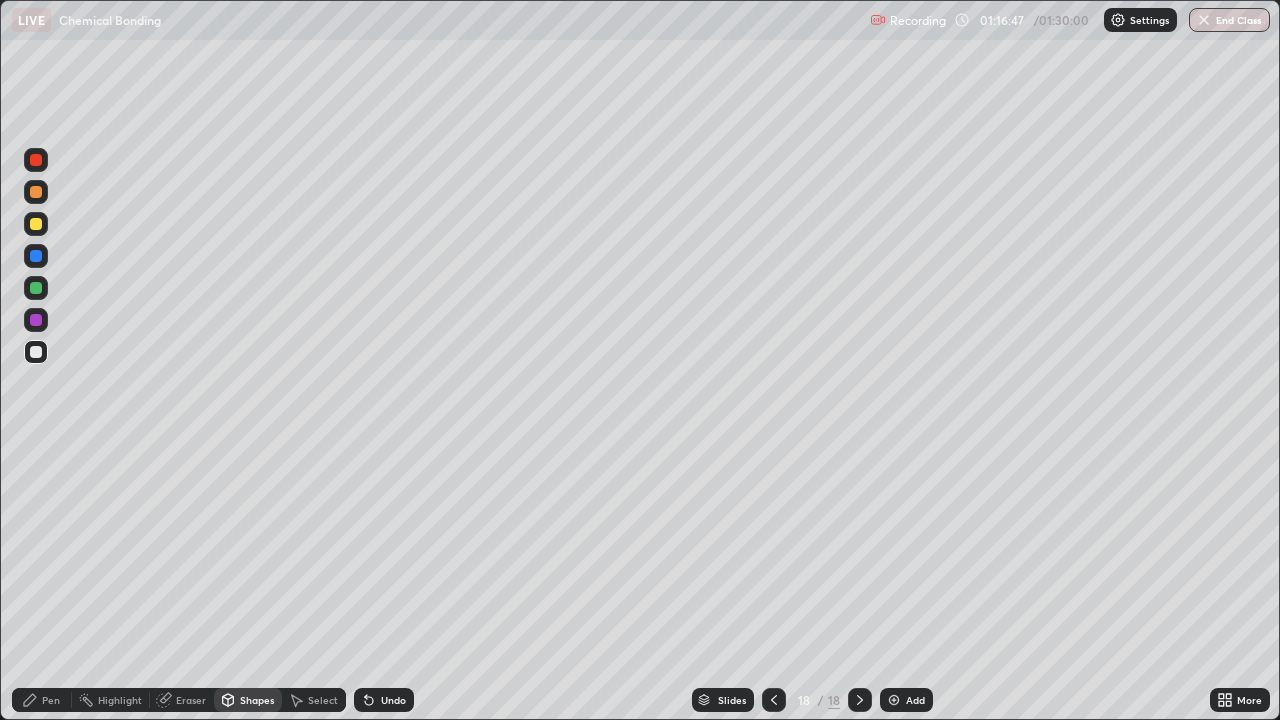 click on "Pen" at bounding box center [51, 700] 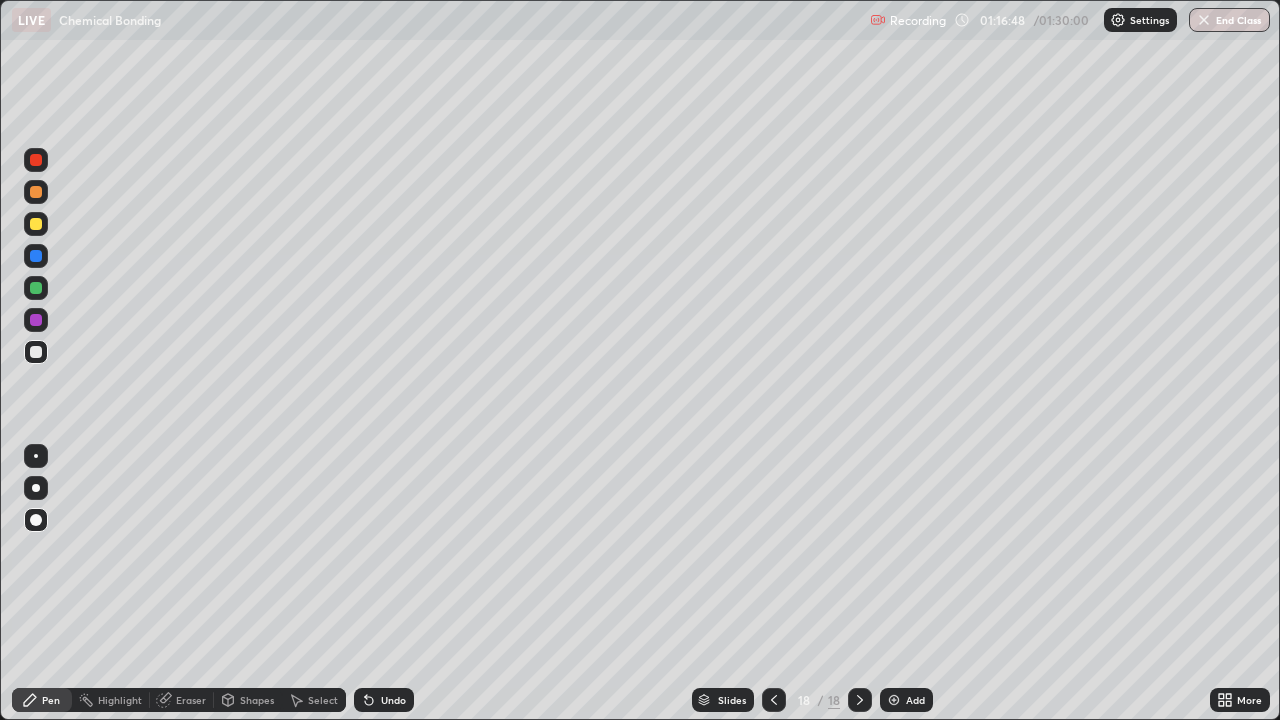 click at bounding box center [36, 320] 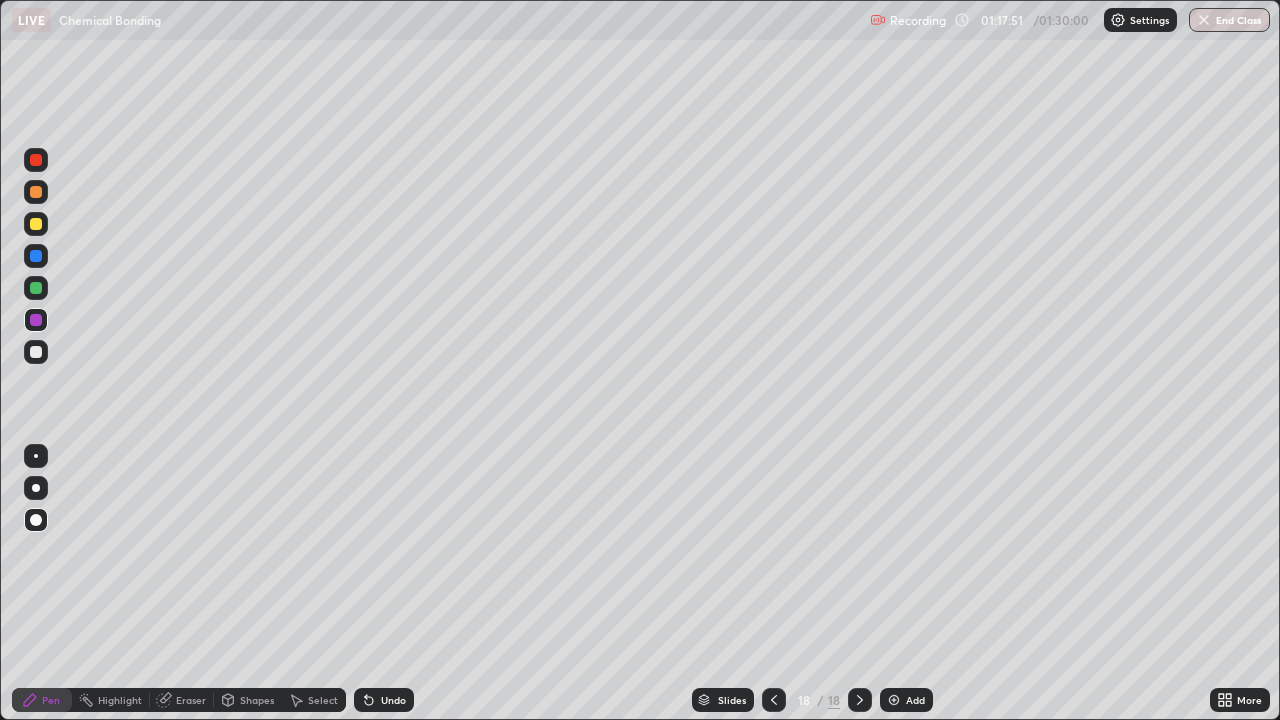 click at bounding box center [894, 700] 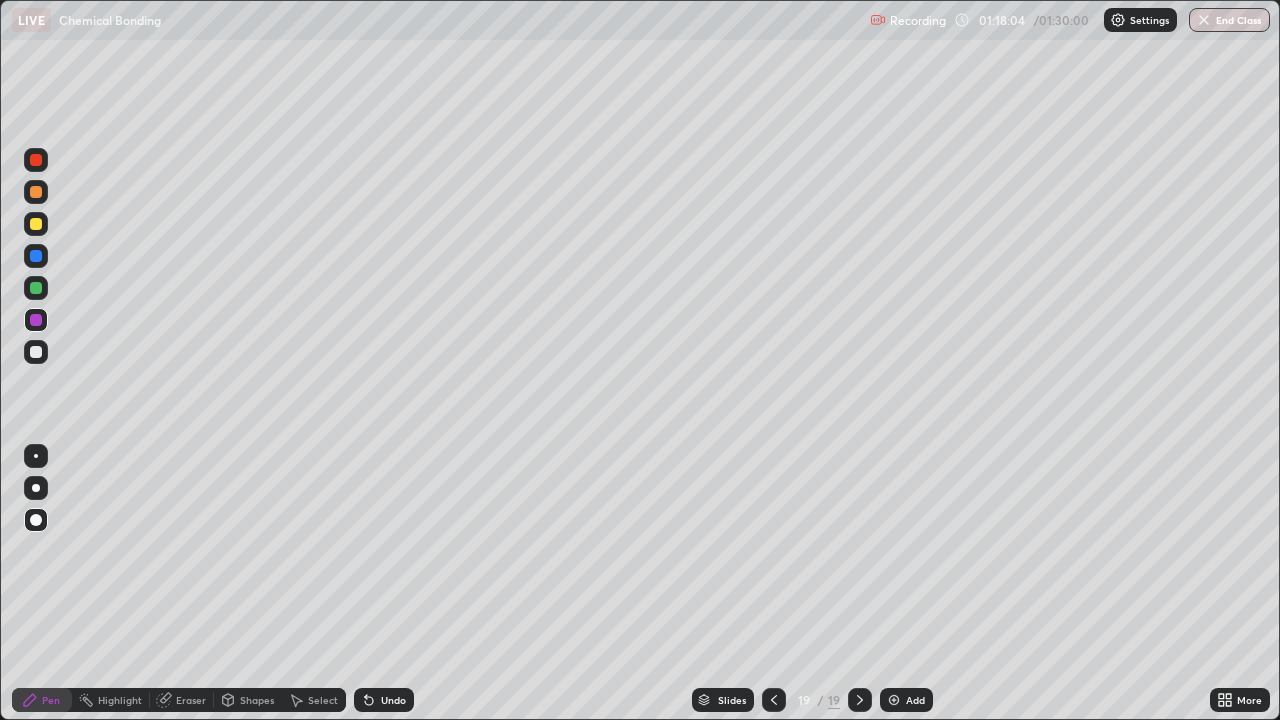 click on "Shapes" at bounding box center [257, 700] 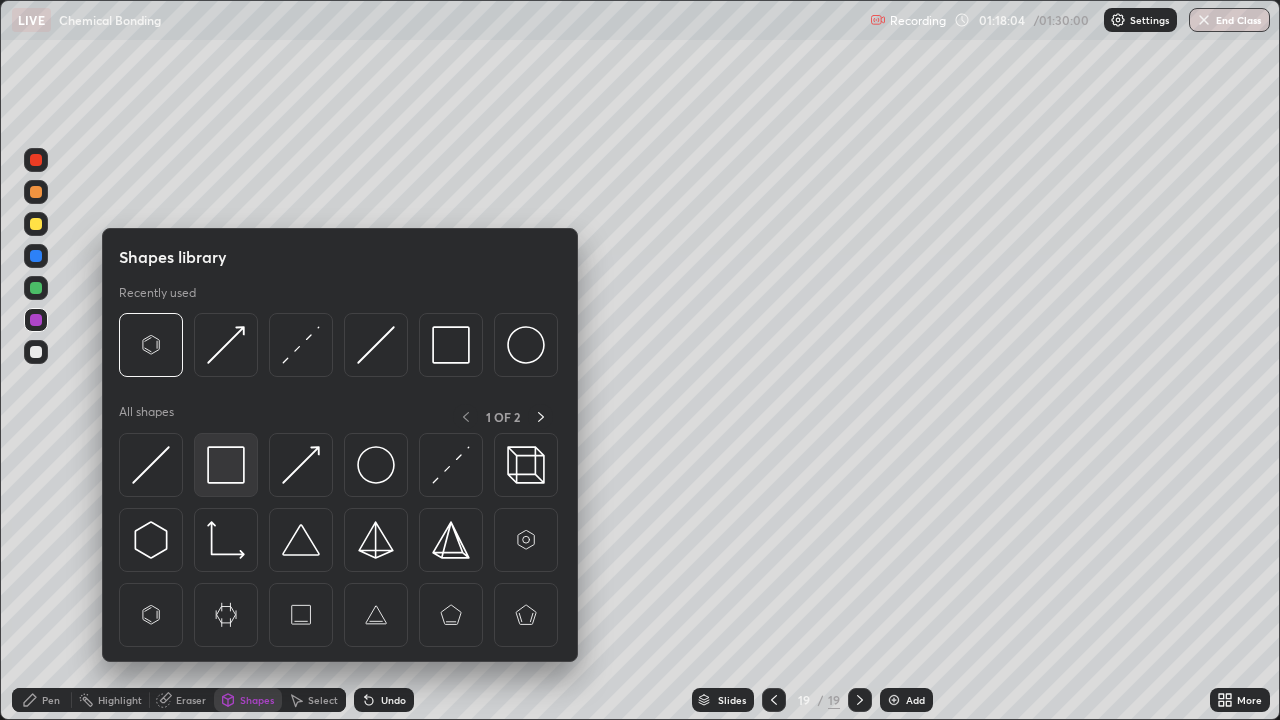click at bounding box center (226, 465) 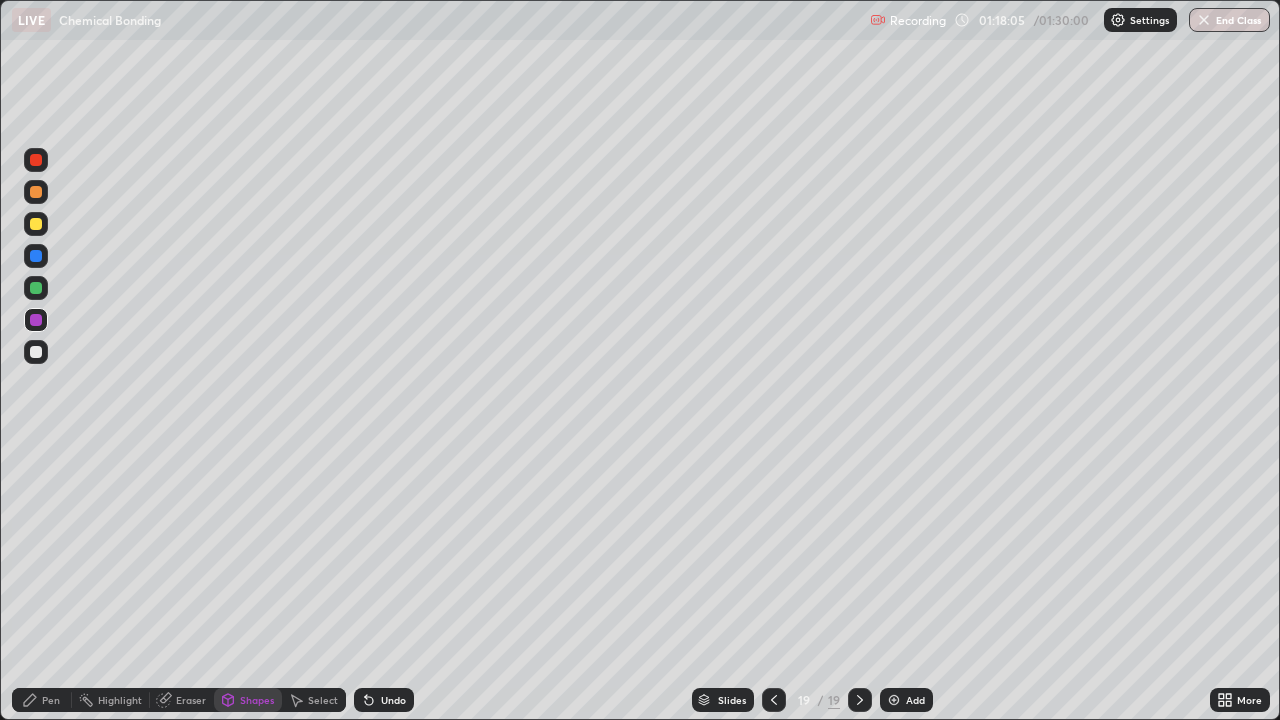 click at bounding box center (36, 352) 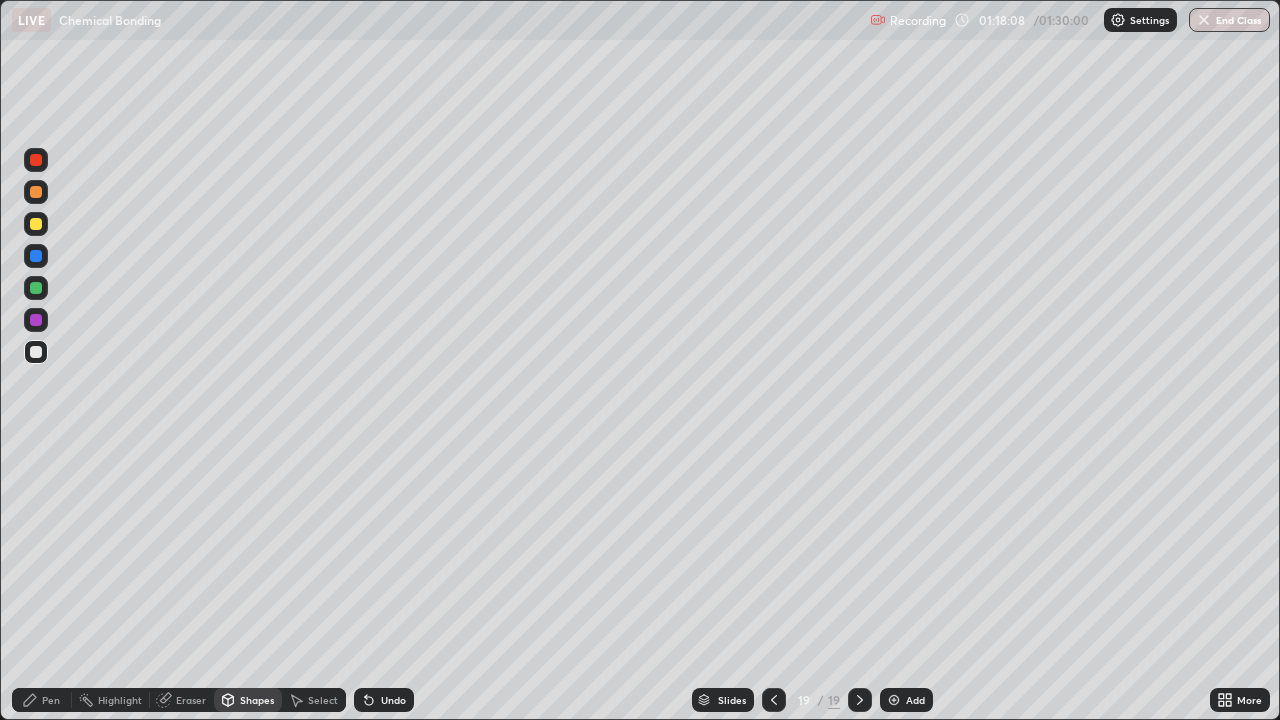 click on "Pen" at bounding box center (51, 700) 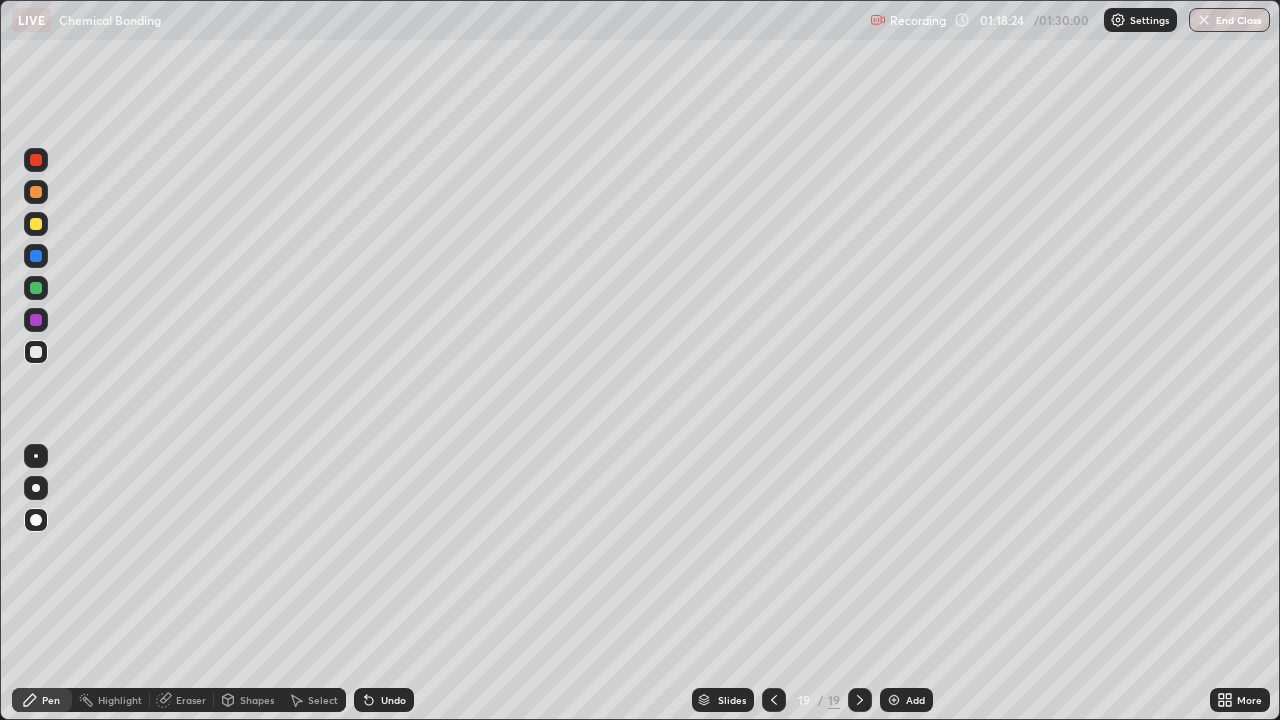 click at bounding box center (36, 320) 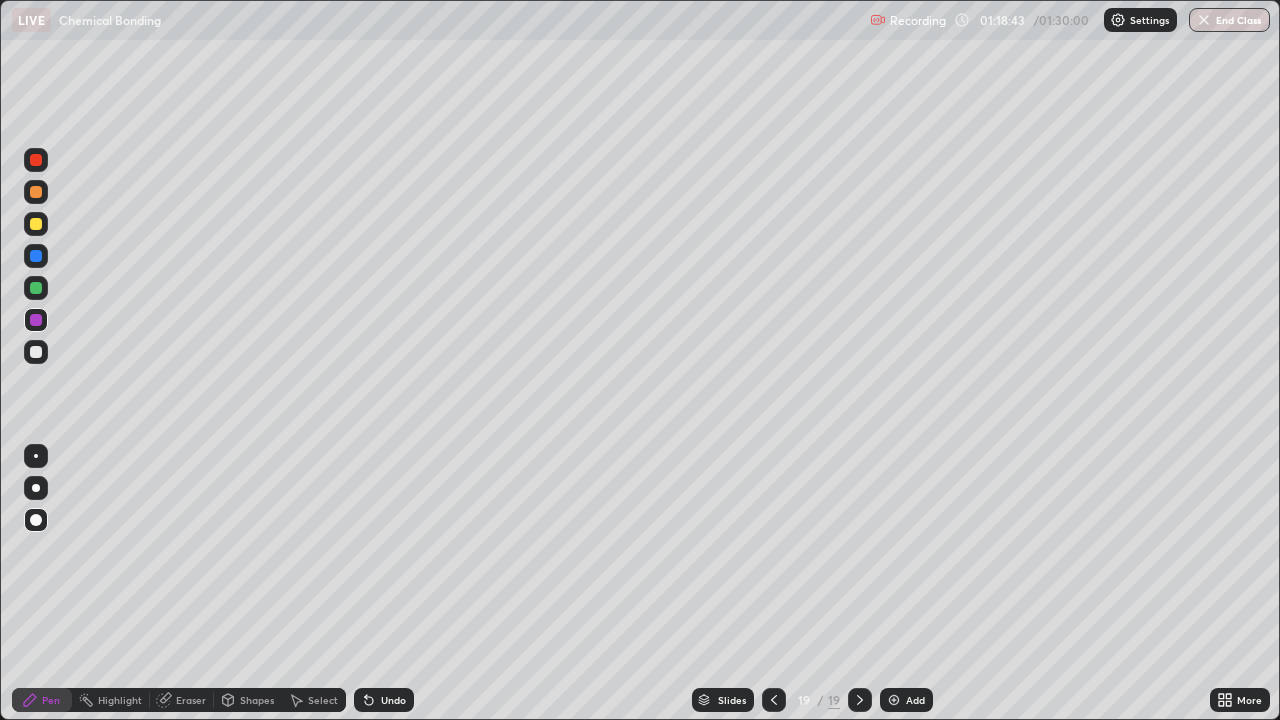 click 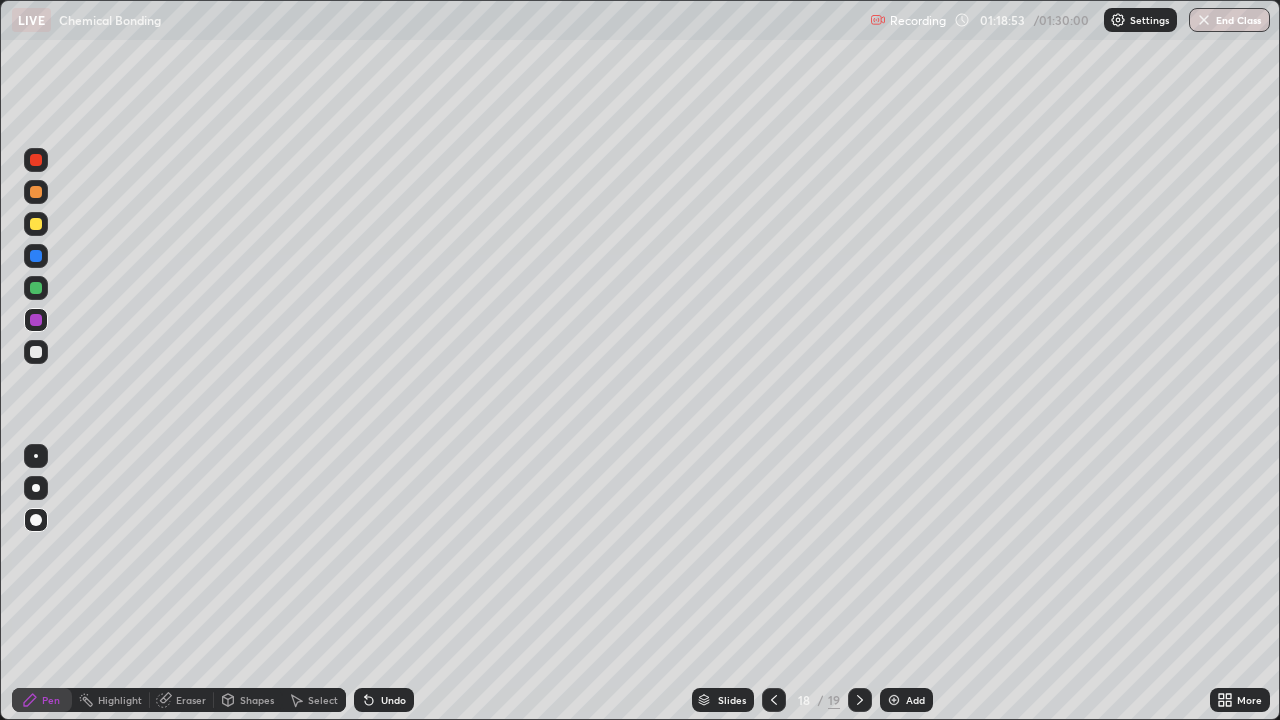 click at bounding box center [860, 700] 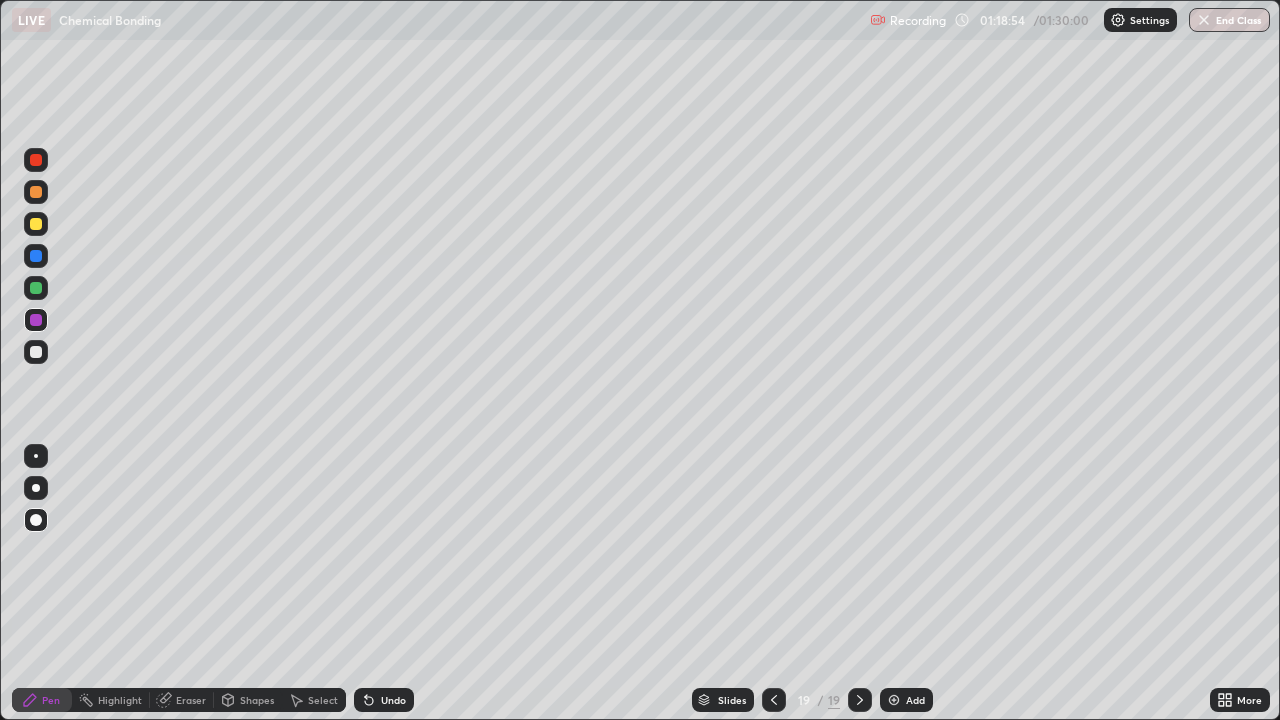 click on "Add" at bounding box center (906, 700) 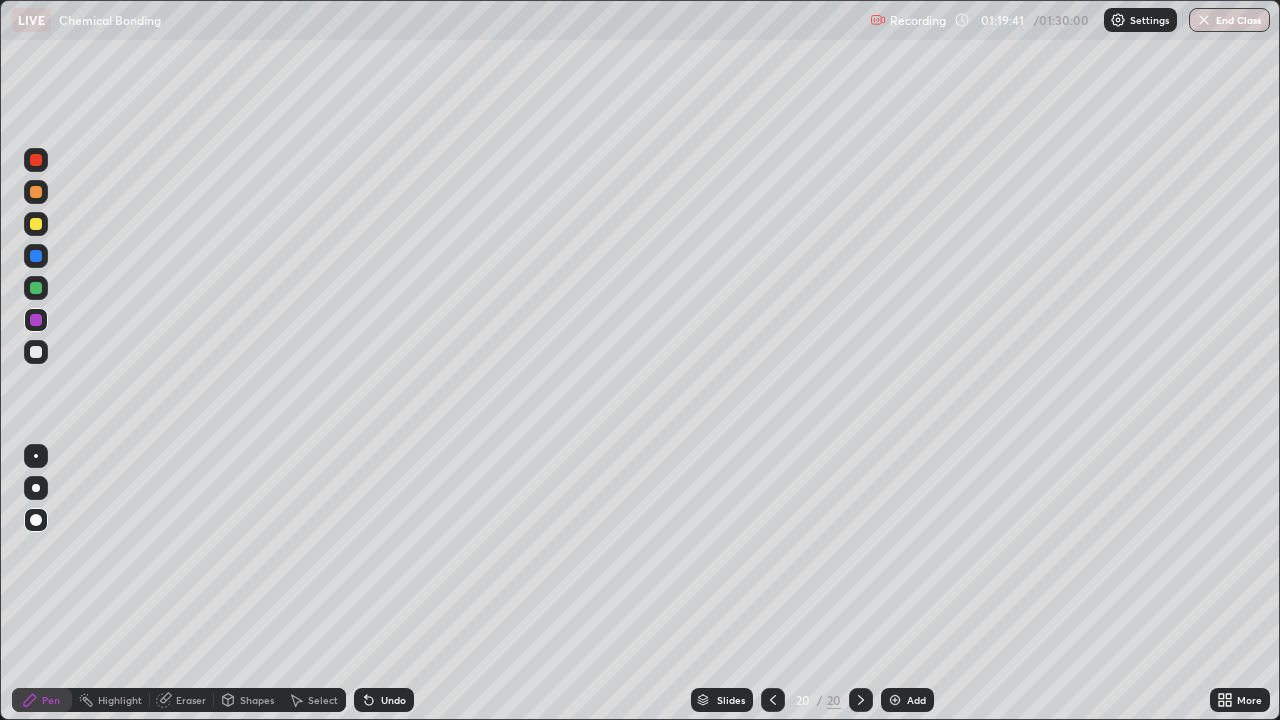 click at bounding box center (36, 352) 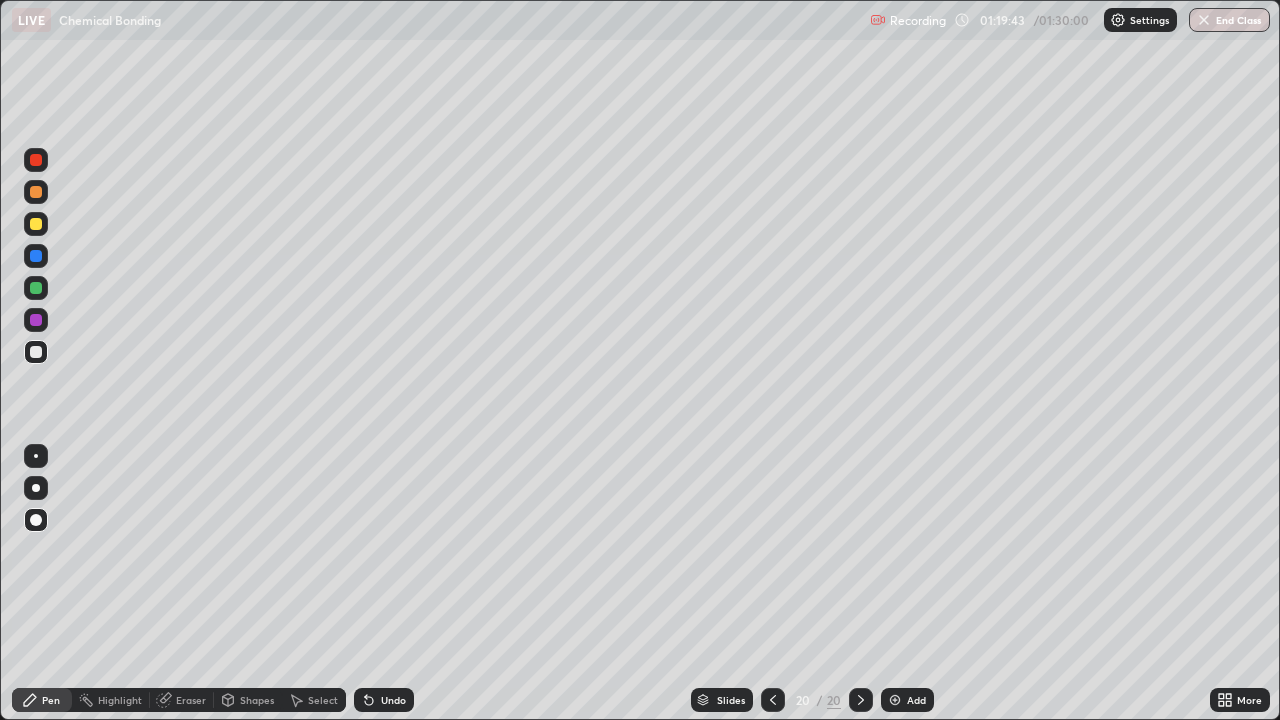 click on "Shapes" at bounding box center (257, 700) 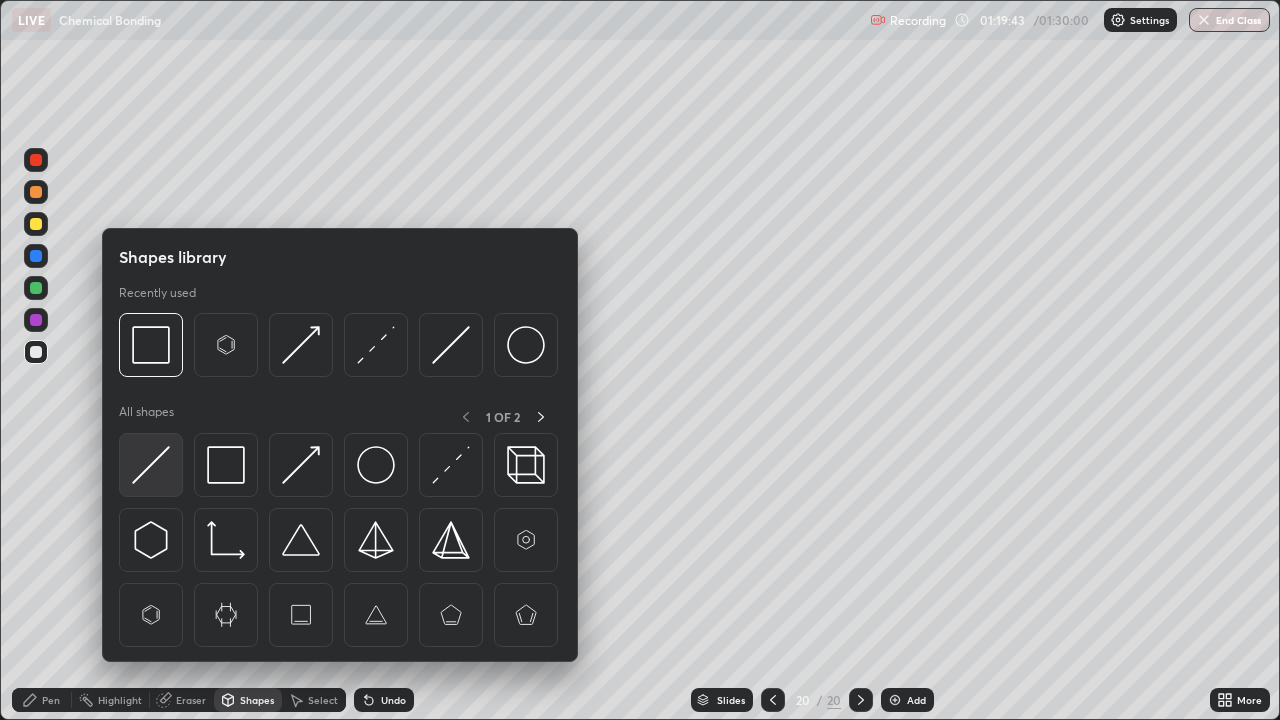 click at bounding box center (151, 465) 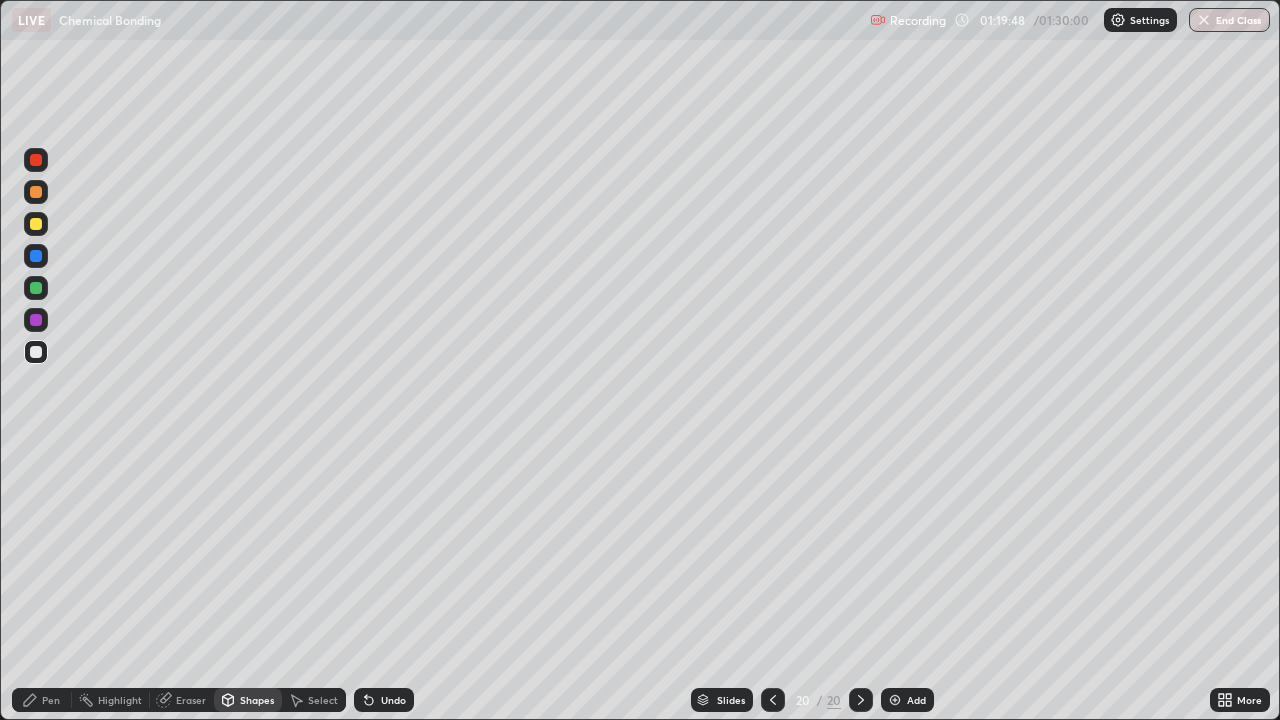 click on "Pen" at bounding box center [51, 700] 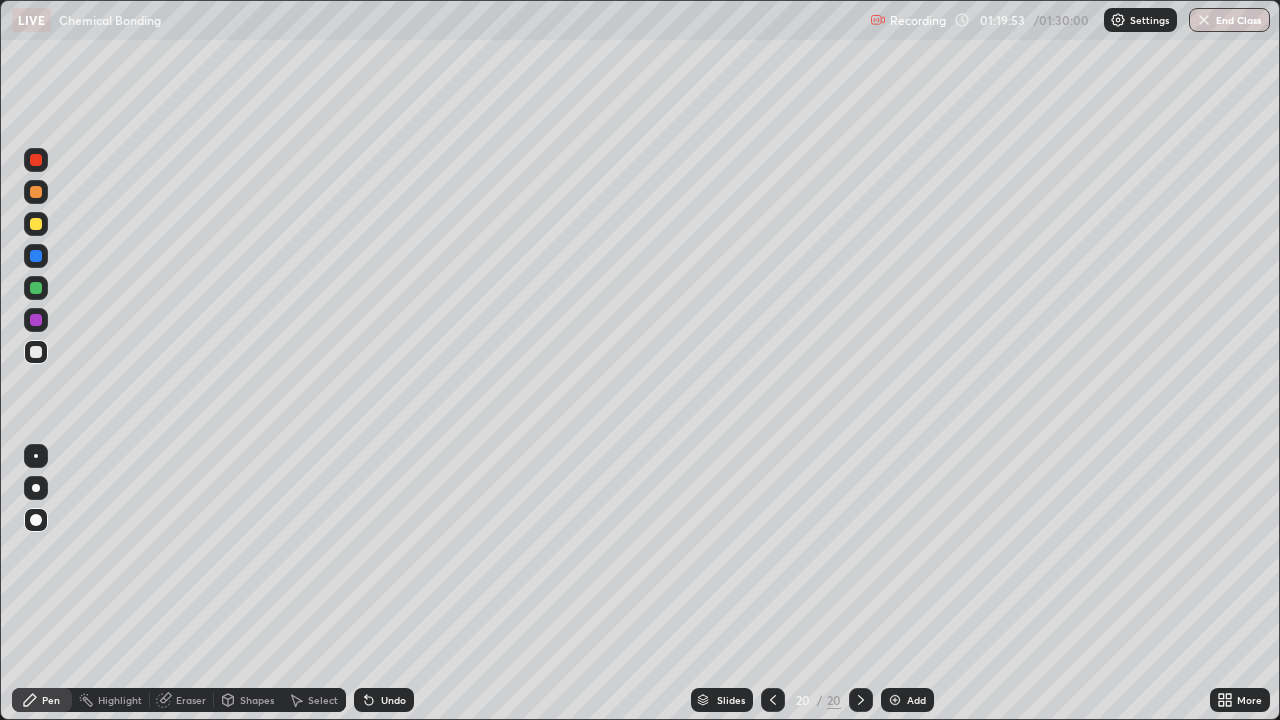 click 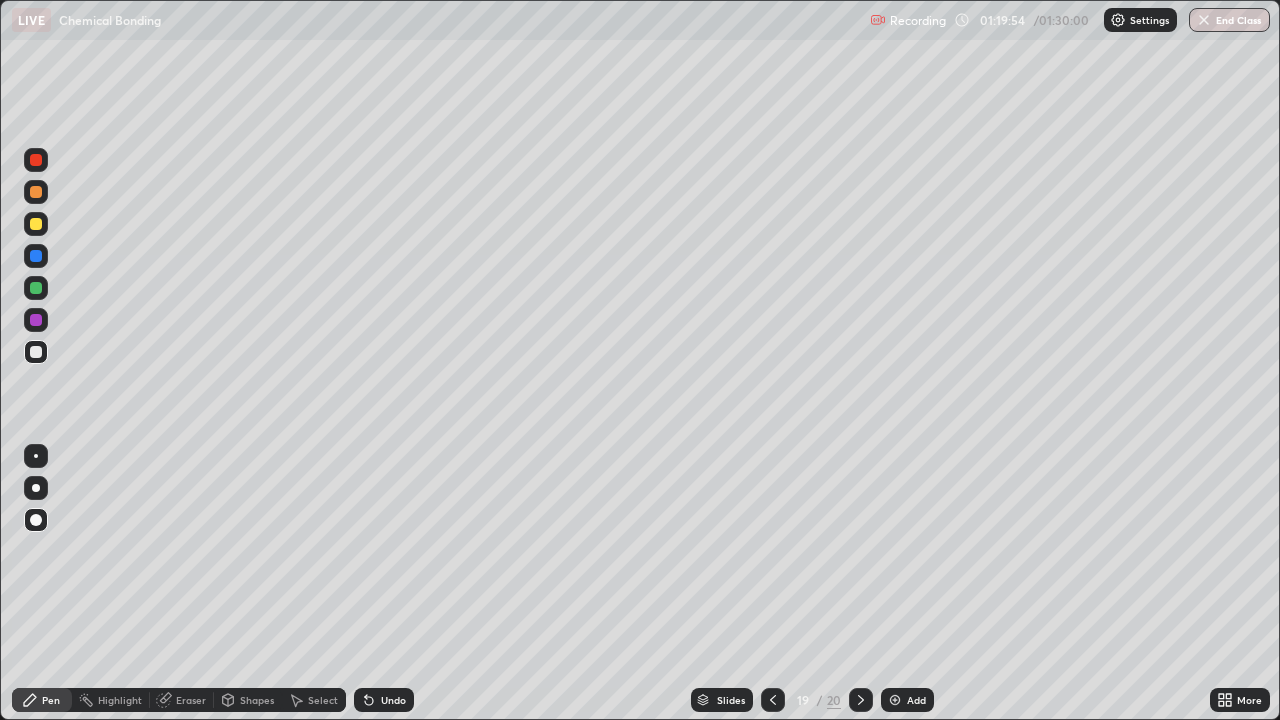 click 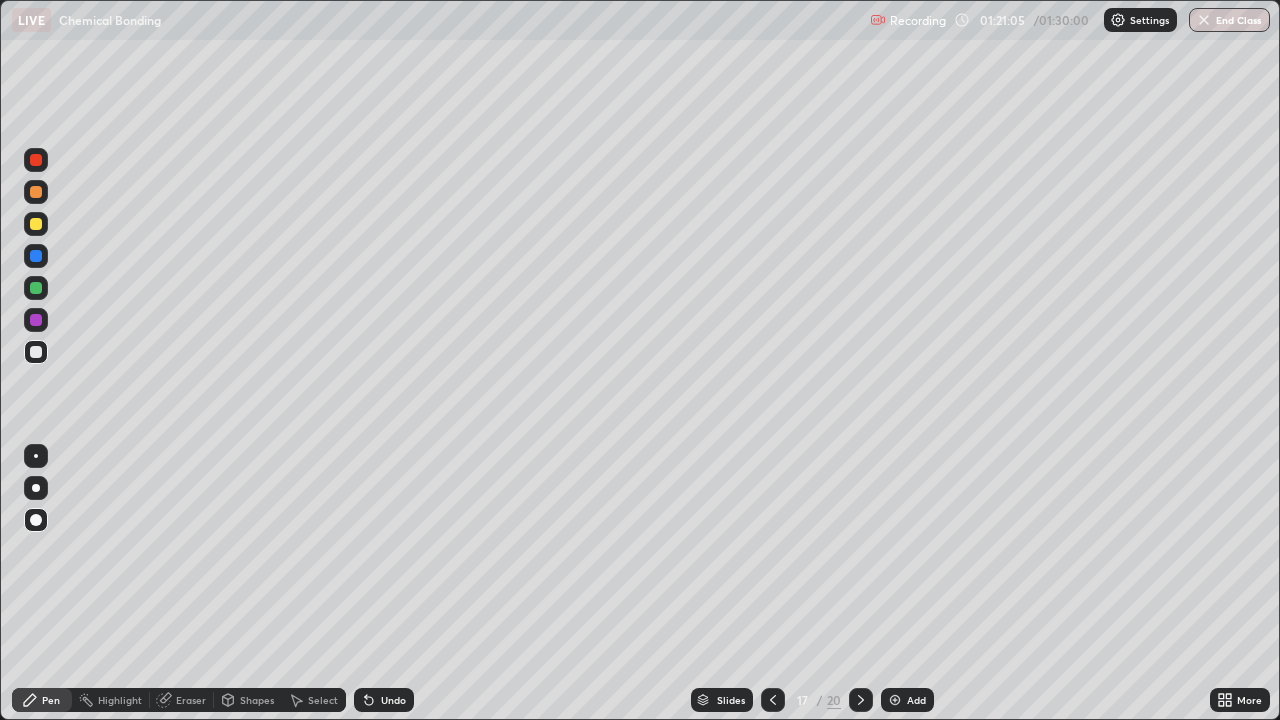 click 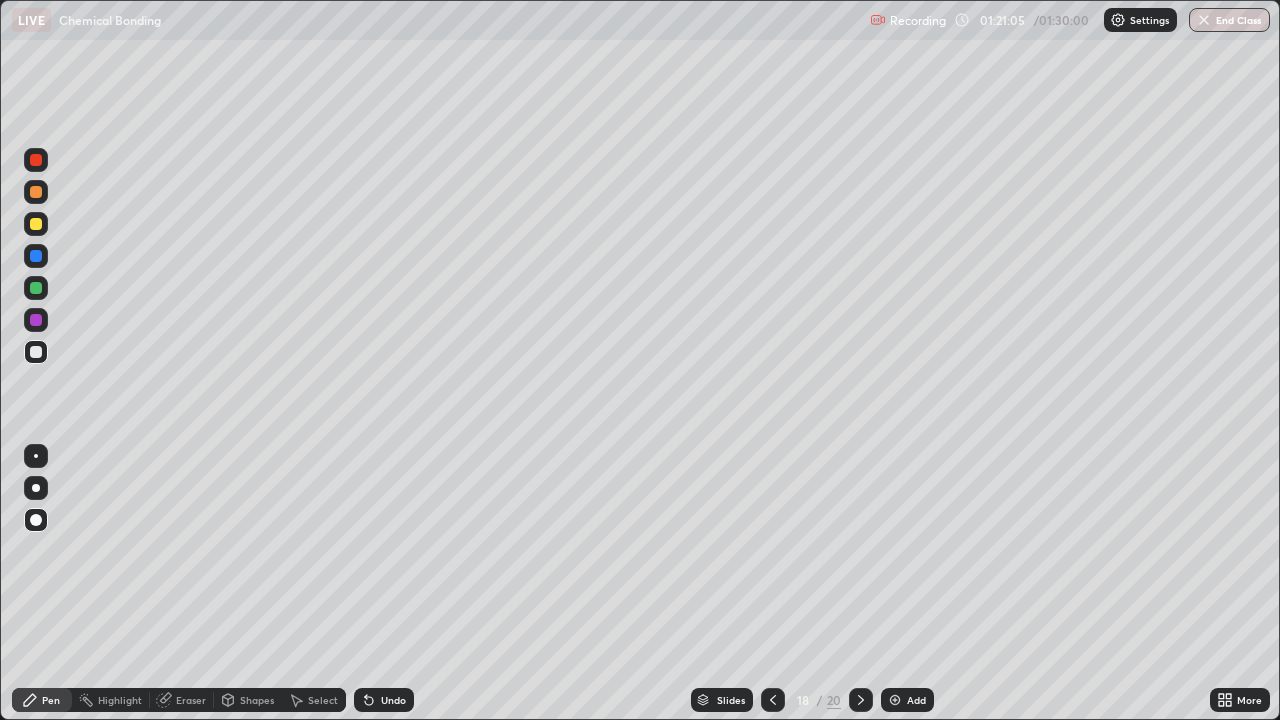 click 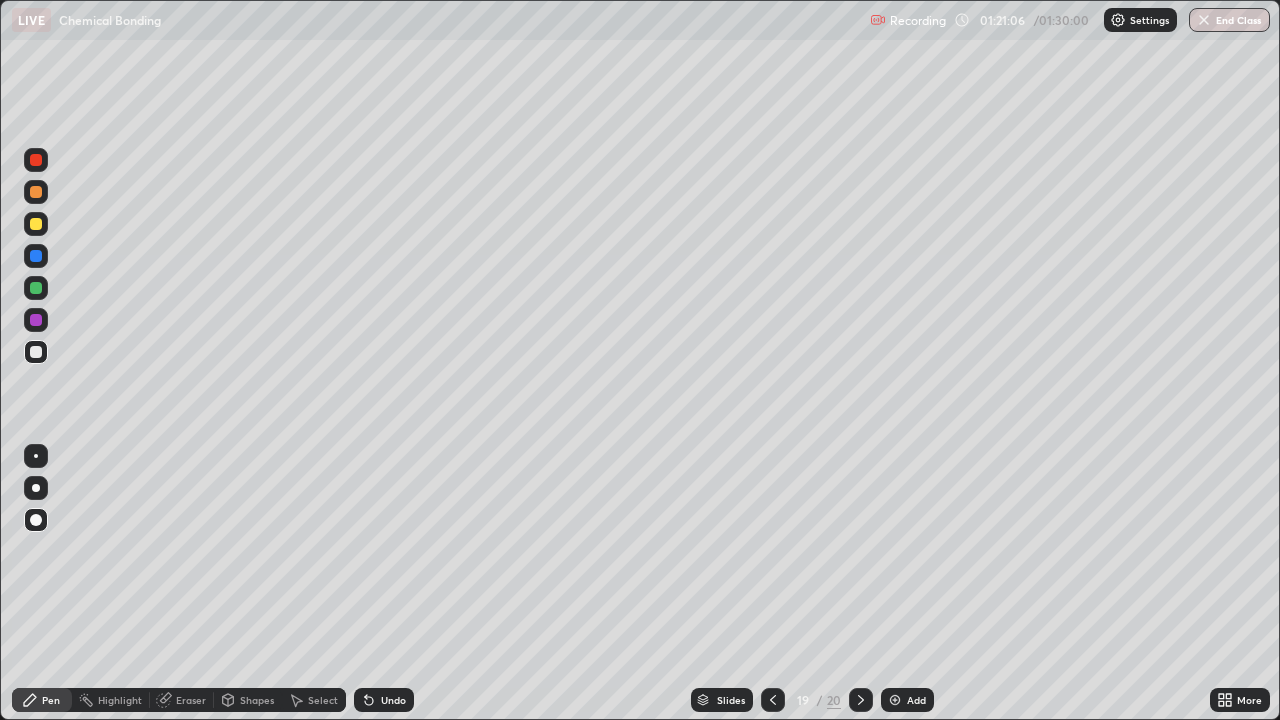 click 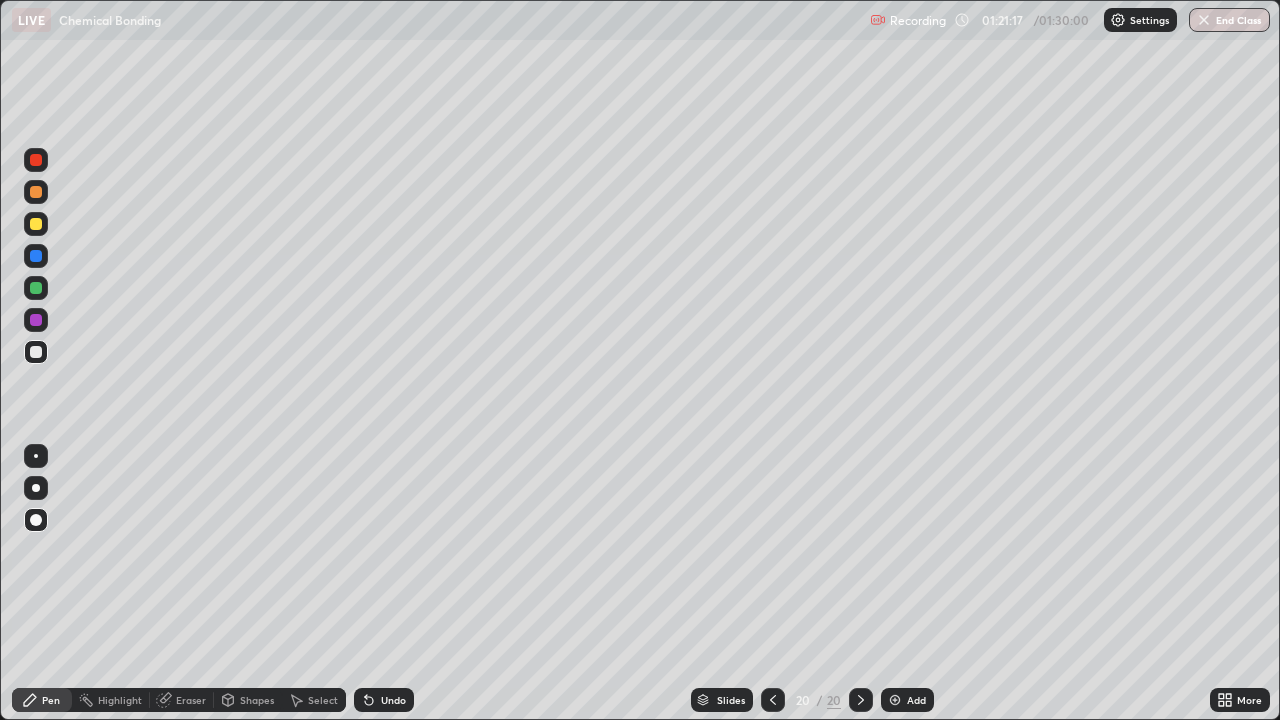 click on "Add" at bounding box center [907, 700] 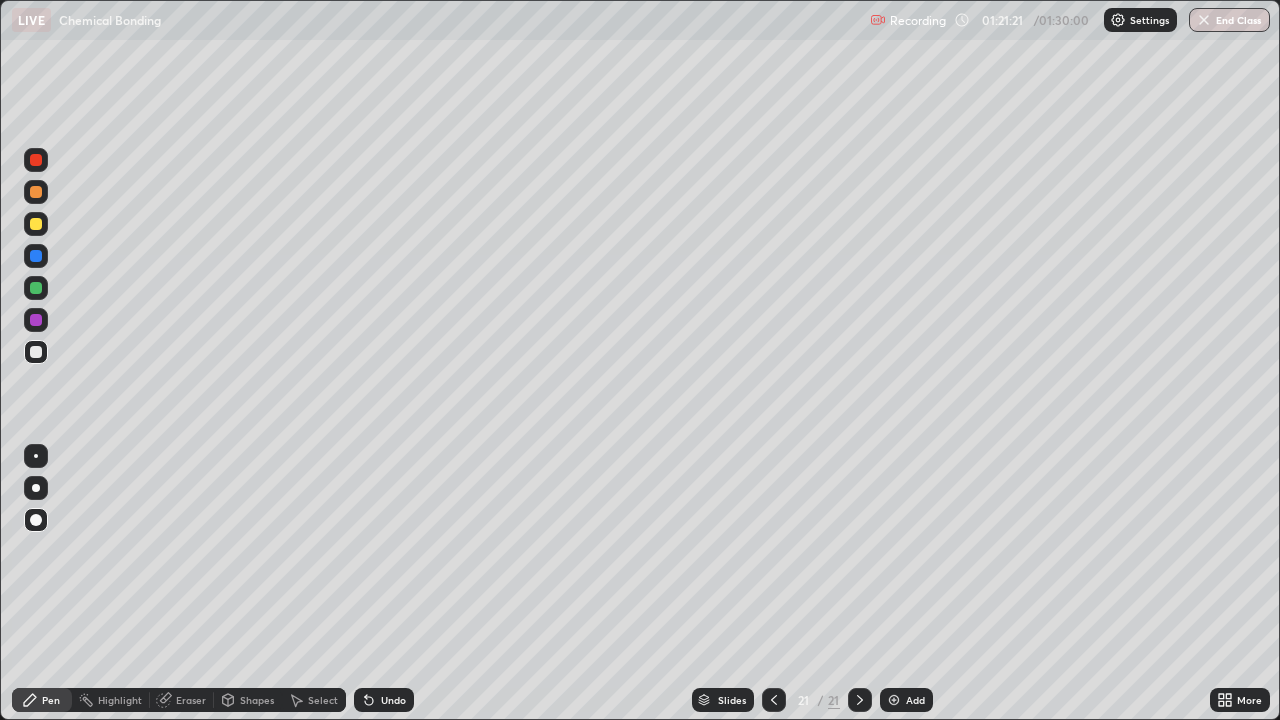 click on "Undo" at bounding box center [393, 700] 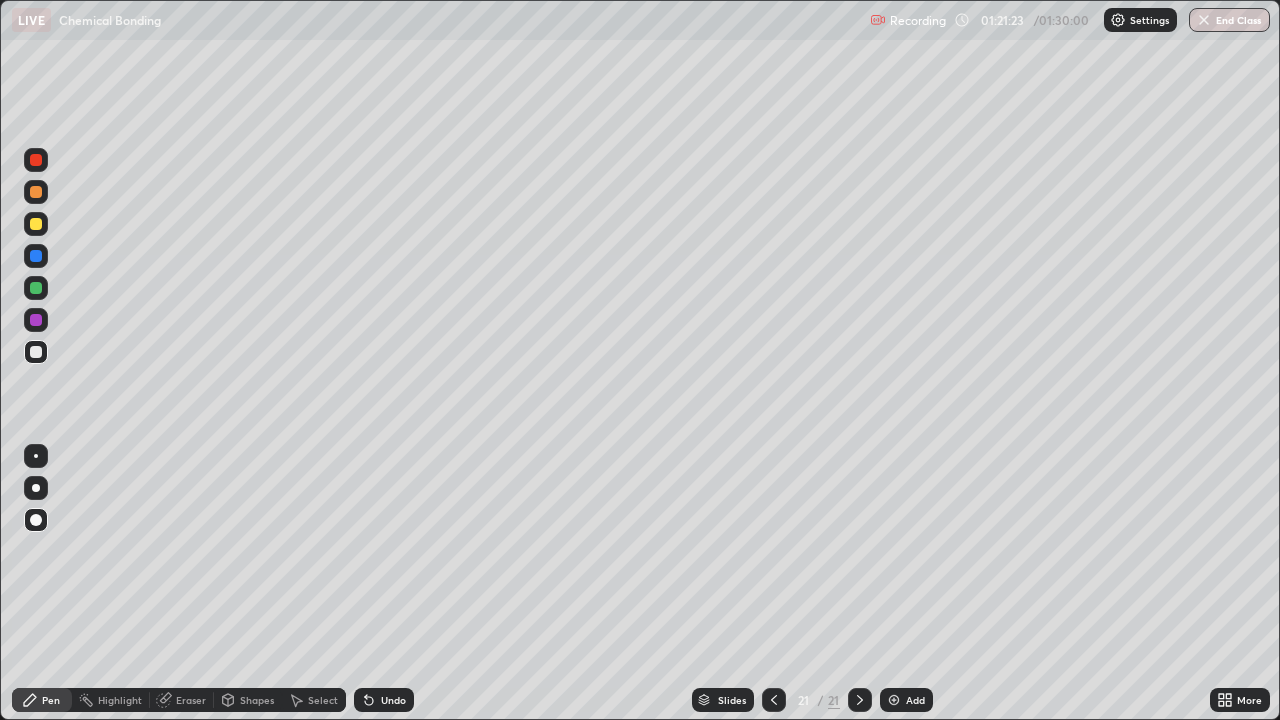 click on "Undo" at bounding box center (393, 700) 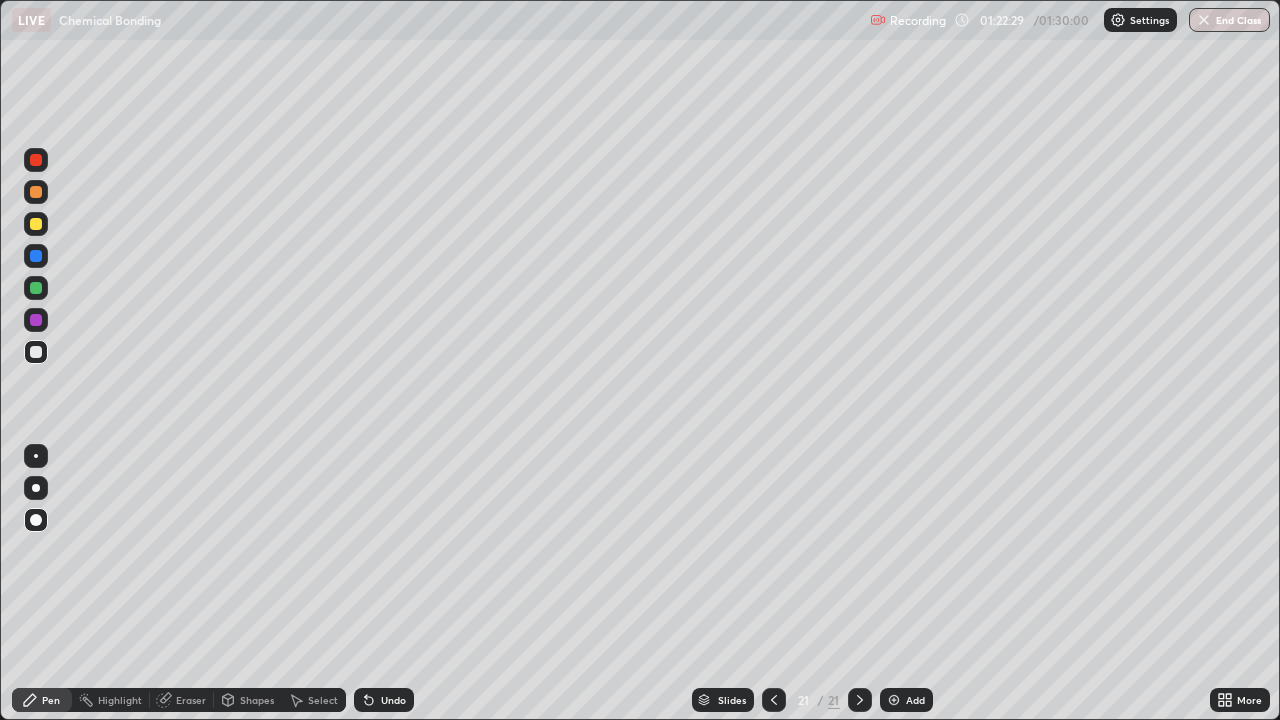 click at bounding box center [36, 224] 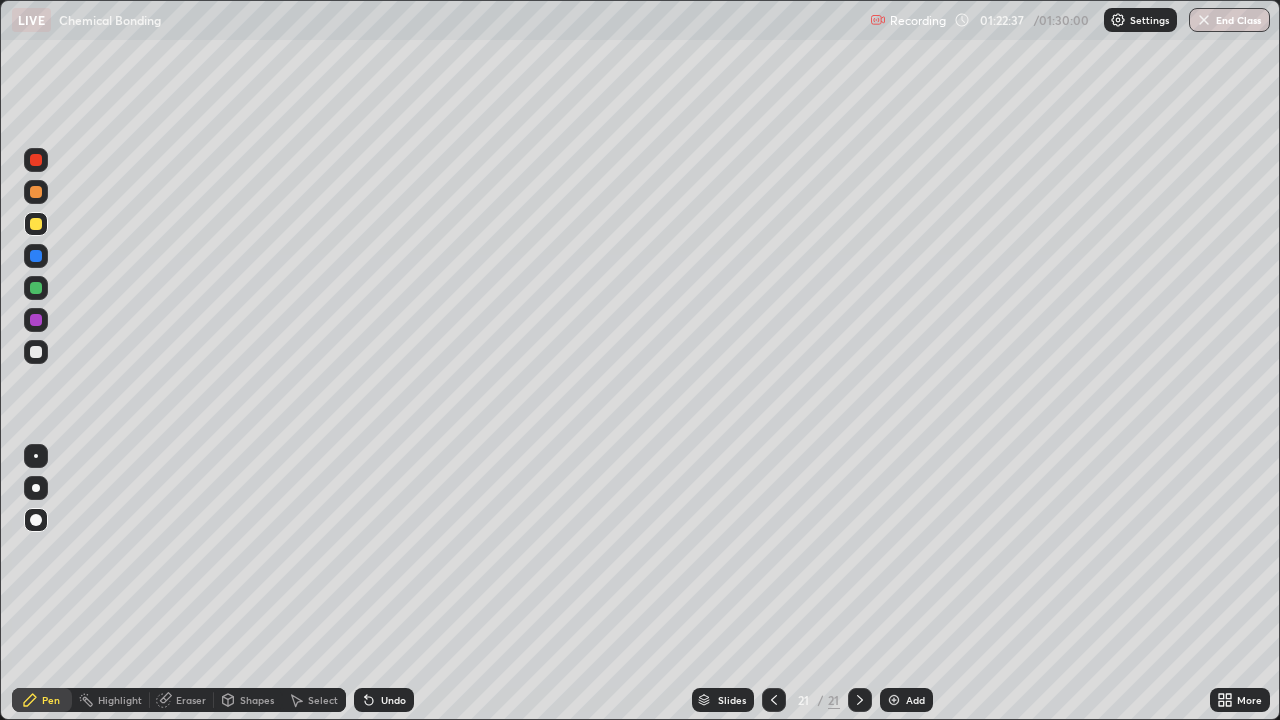 click on "Shapes" at bounding box center [257, 700] 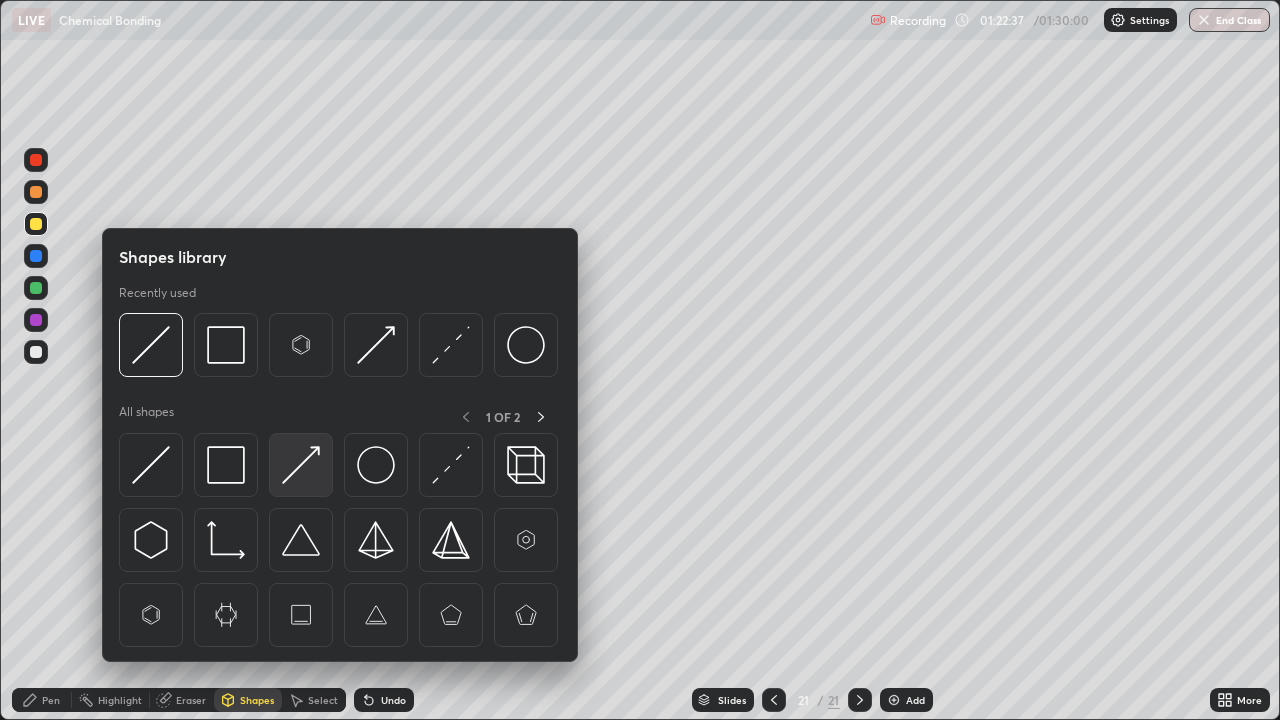 click at bounding box center [301, 465] 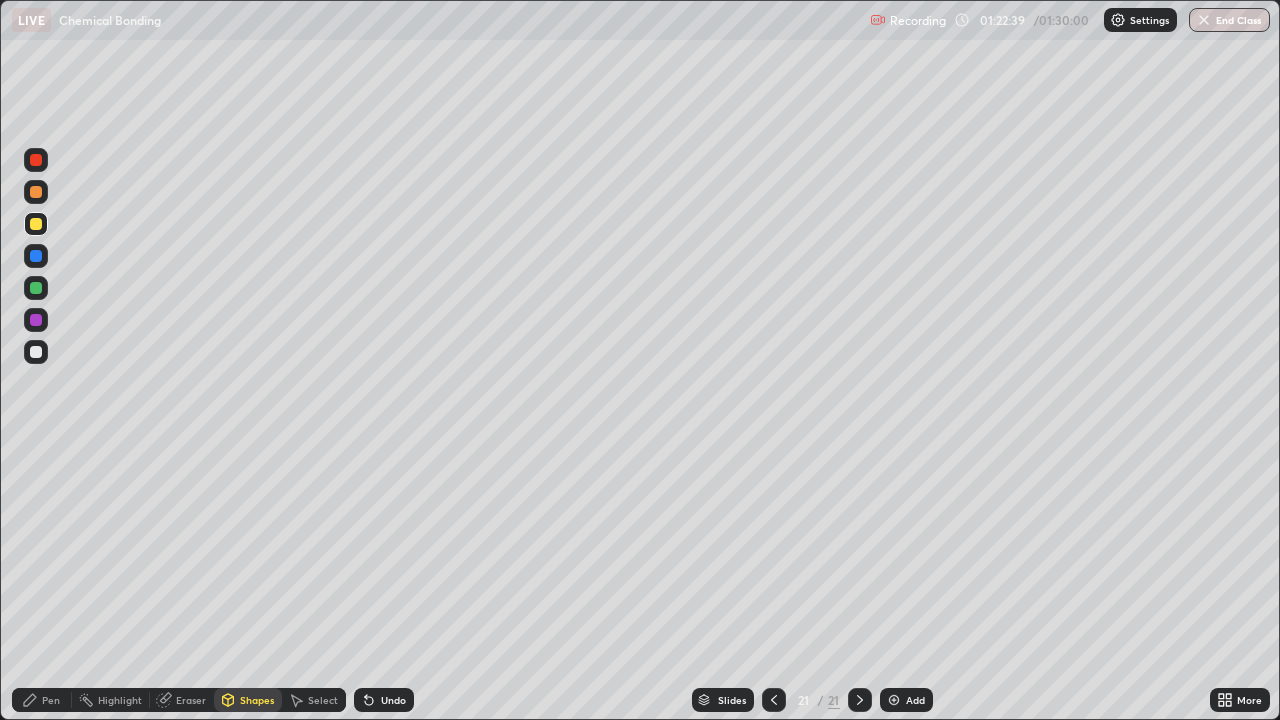 click on "Pen" at bounding box center [51, 700] 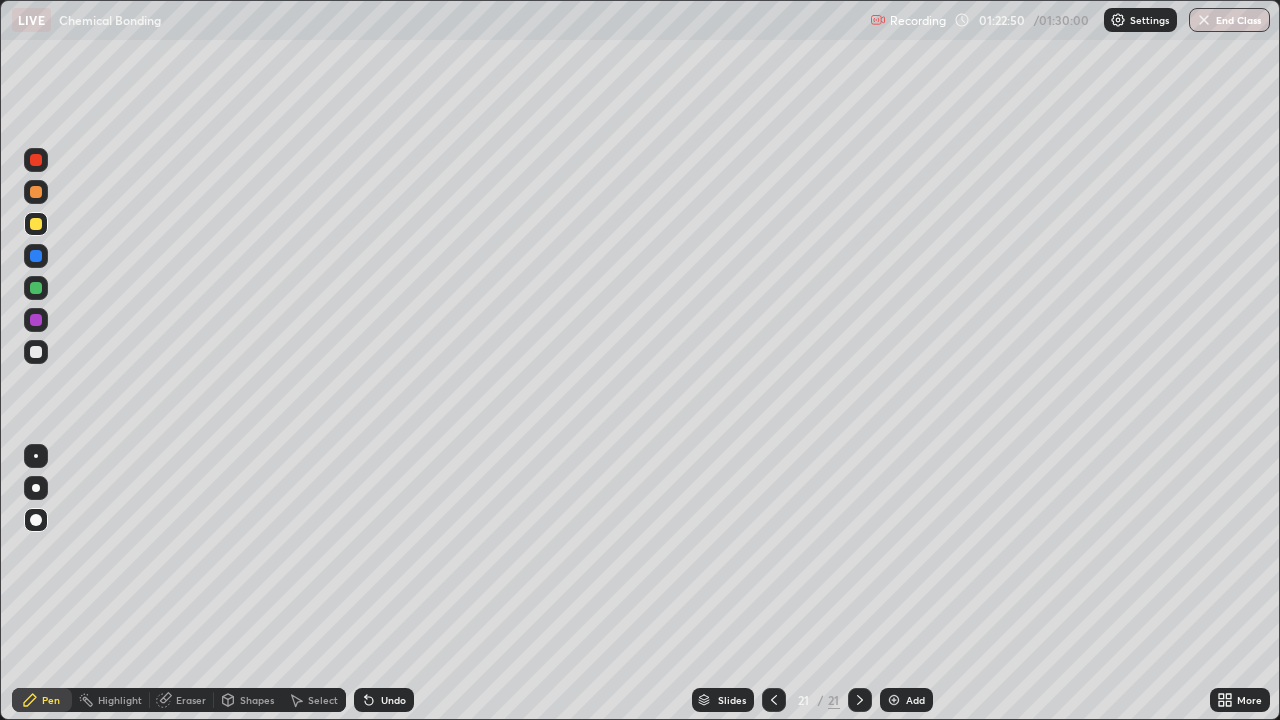 click on "Undo" at bounding box center (393, 700) 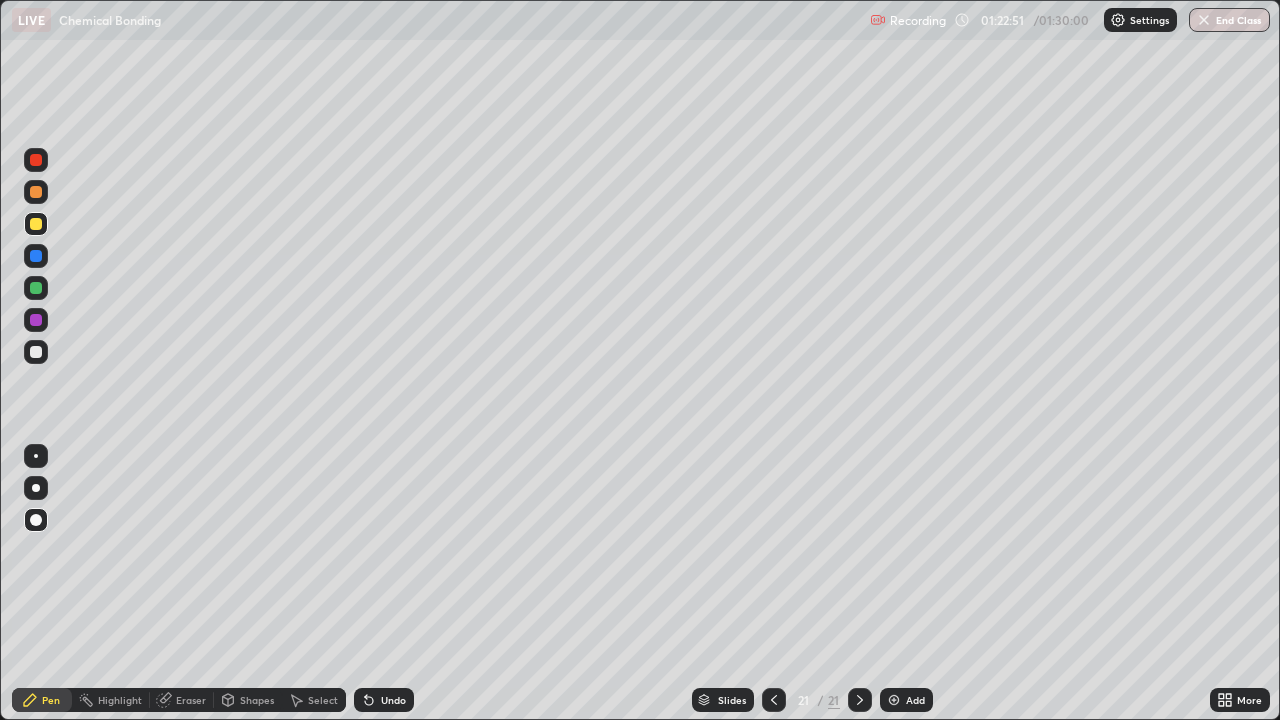 click on "Shapes" at bounding box center [257, 700] 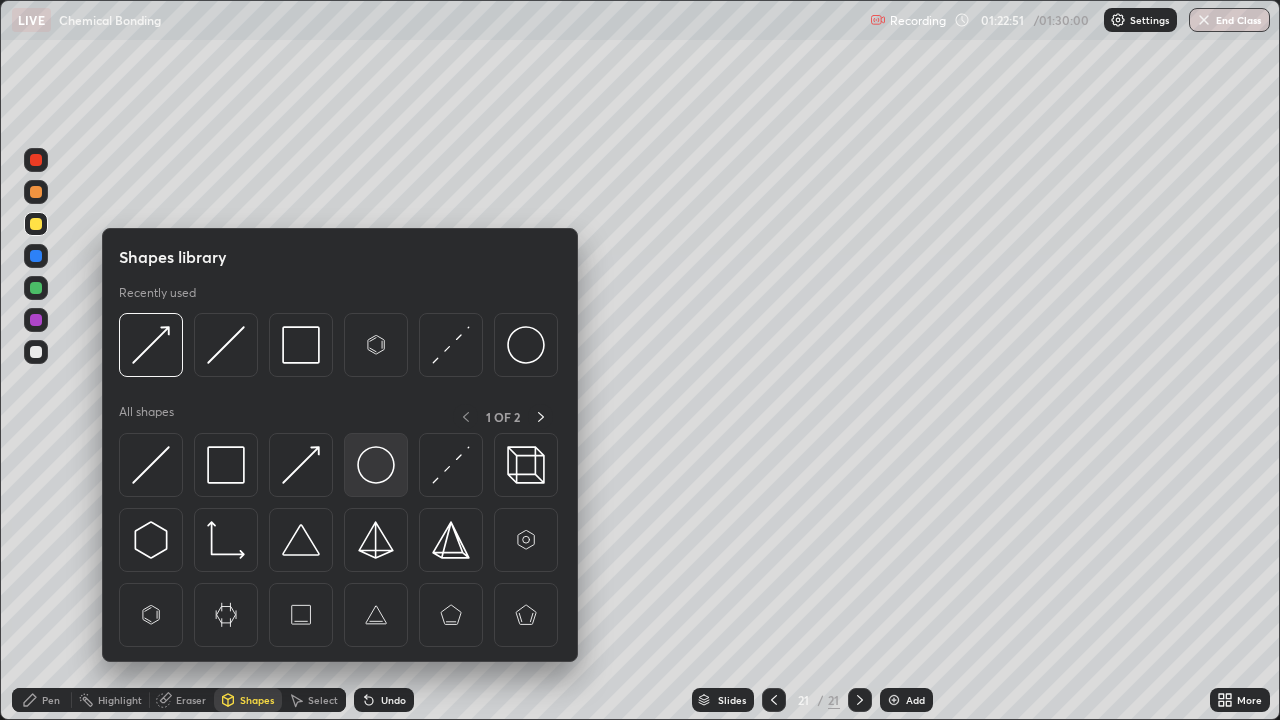 click at bounding box center [376, 465] 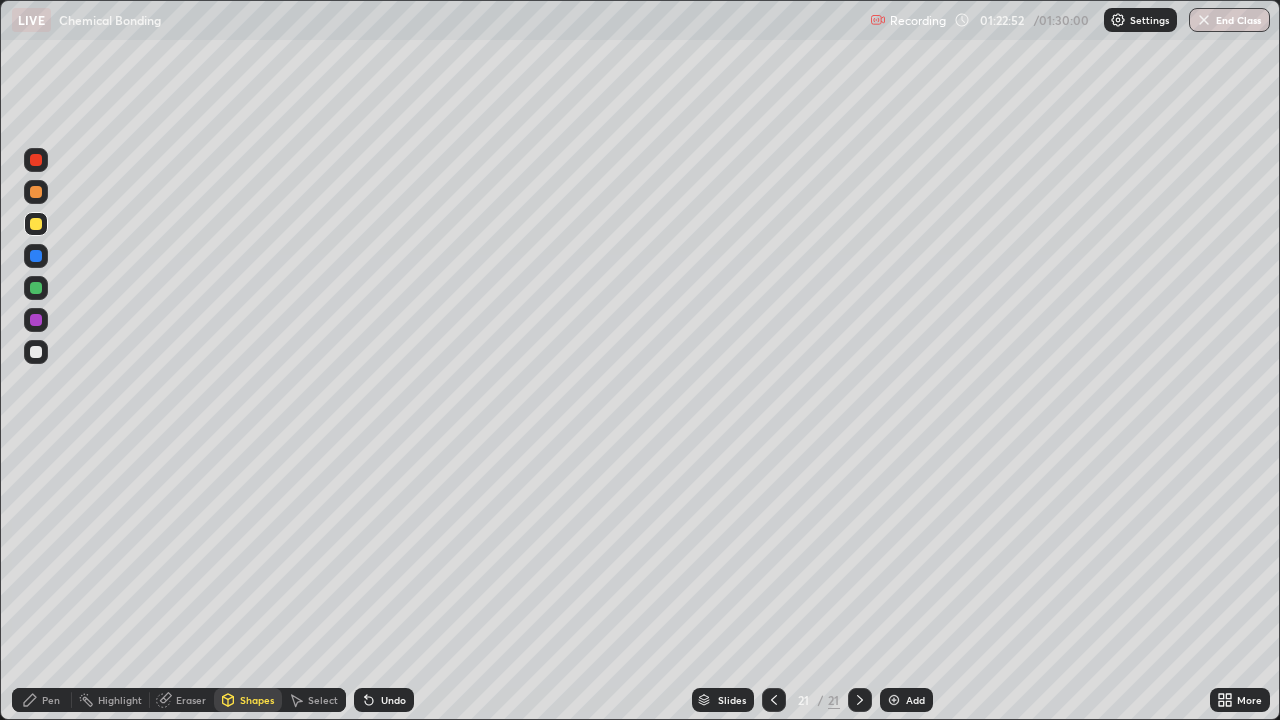 click at bounding box center [36, 256] 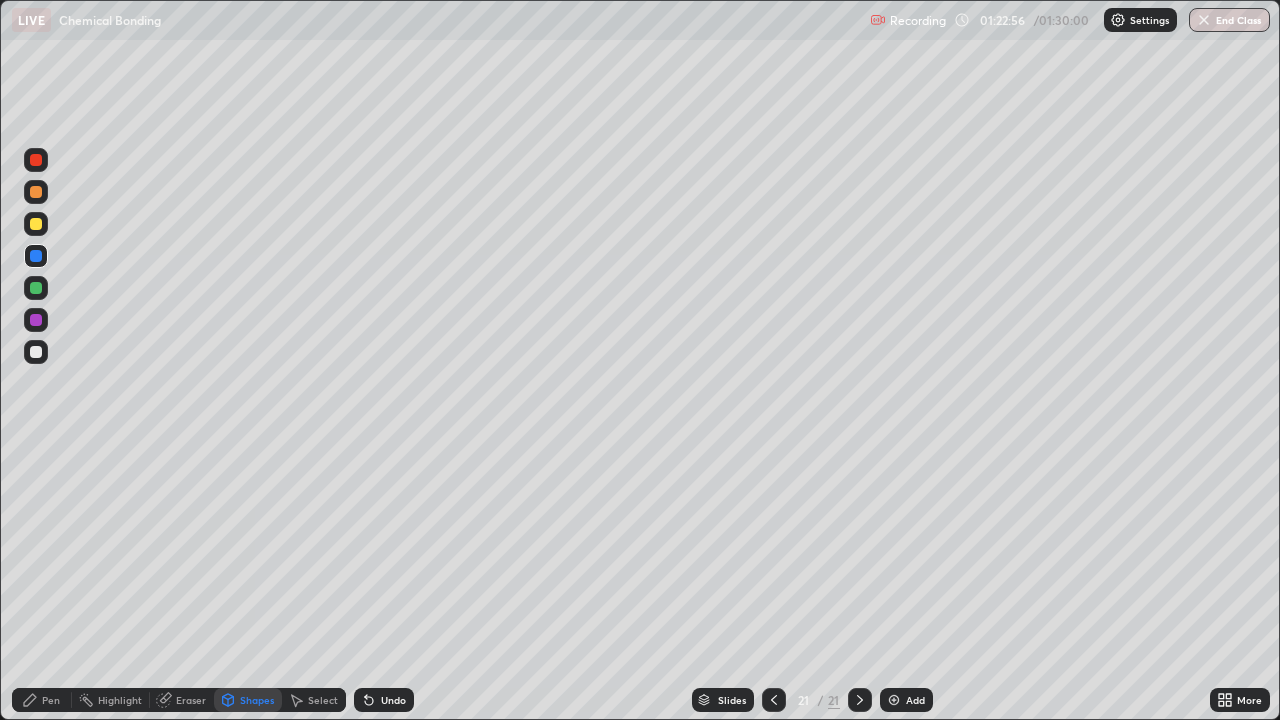 click on "Pen" at bounding box center (51, 700) 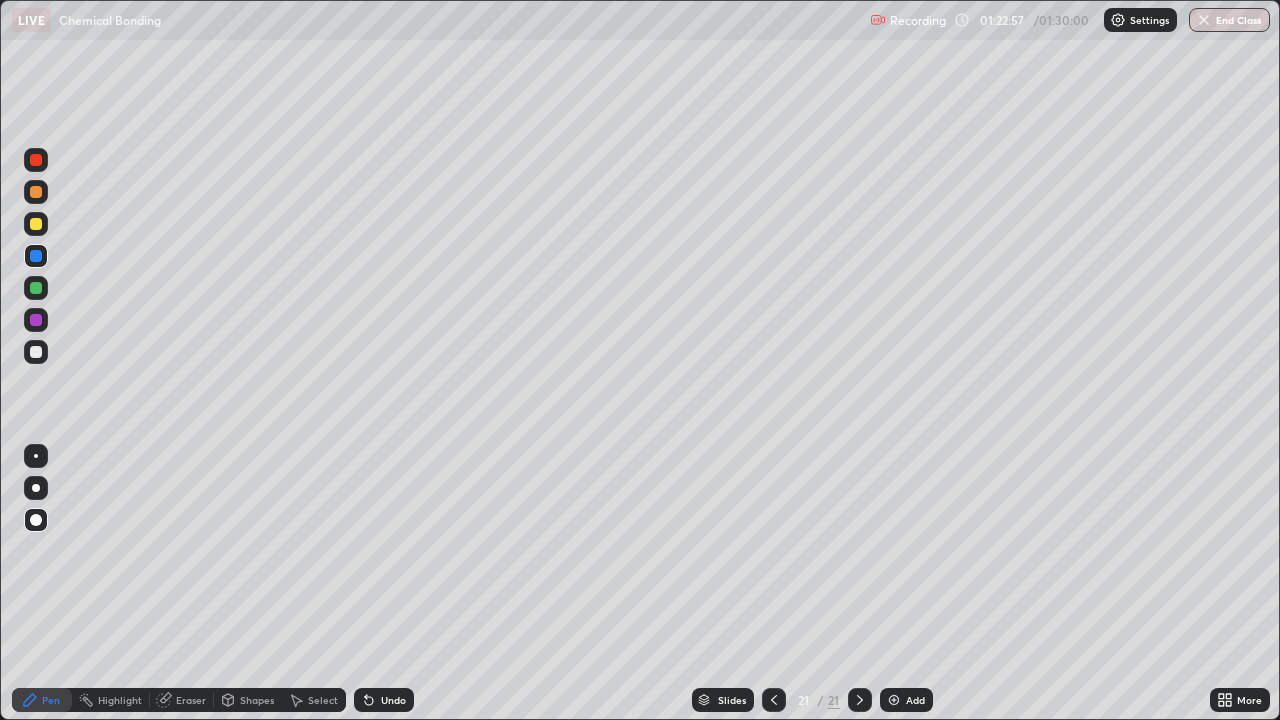 click on "Shapes" at bounding box center (257, 700) 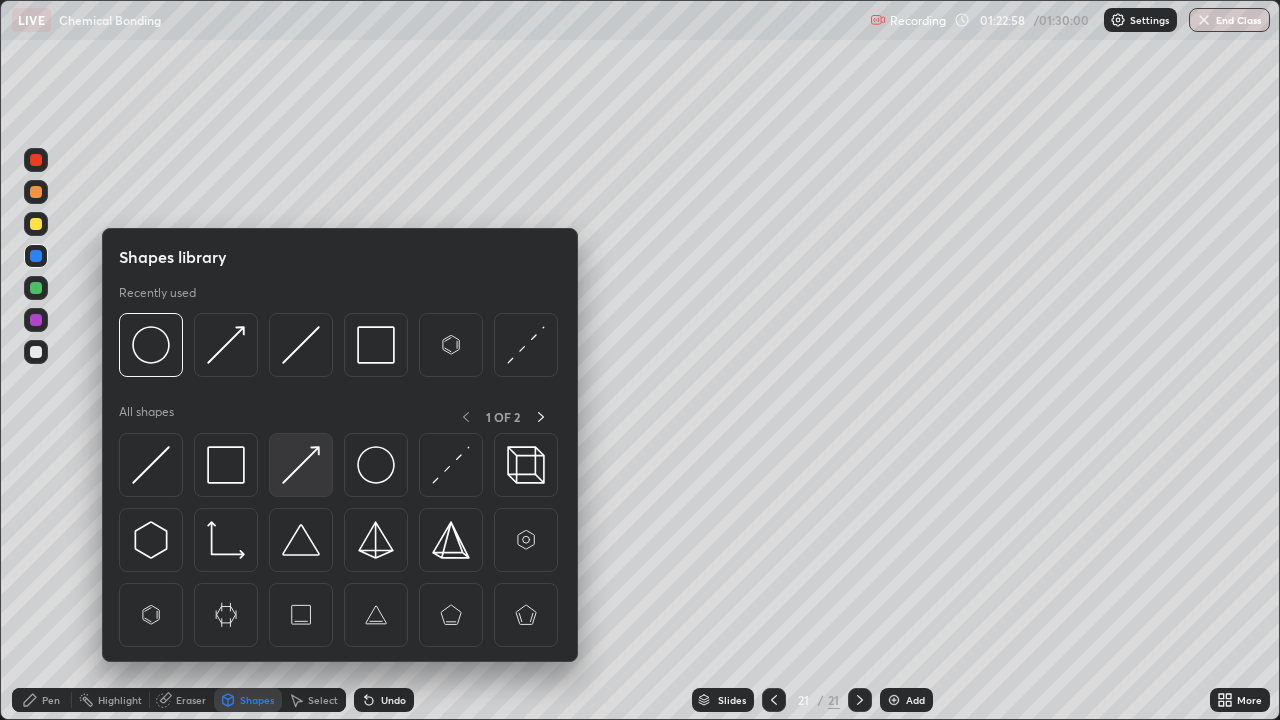 click at bounding box center [301, 465] 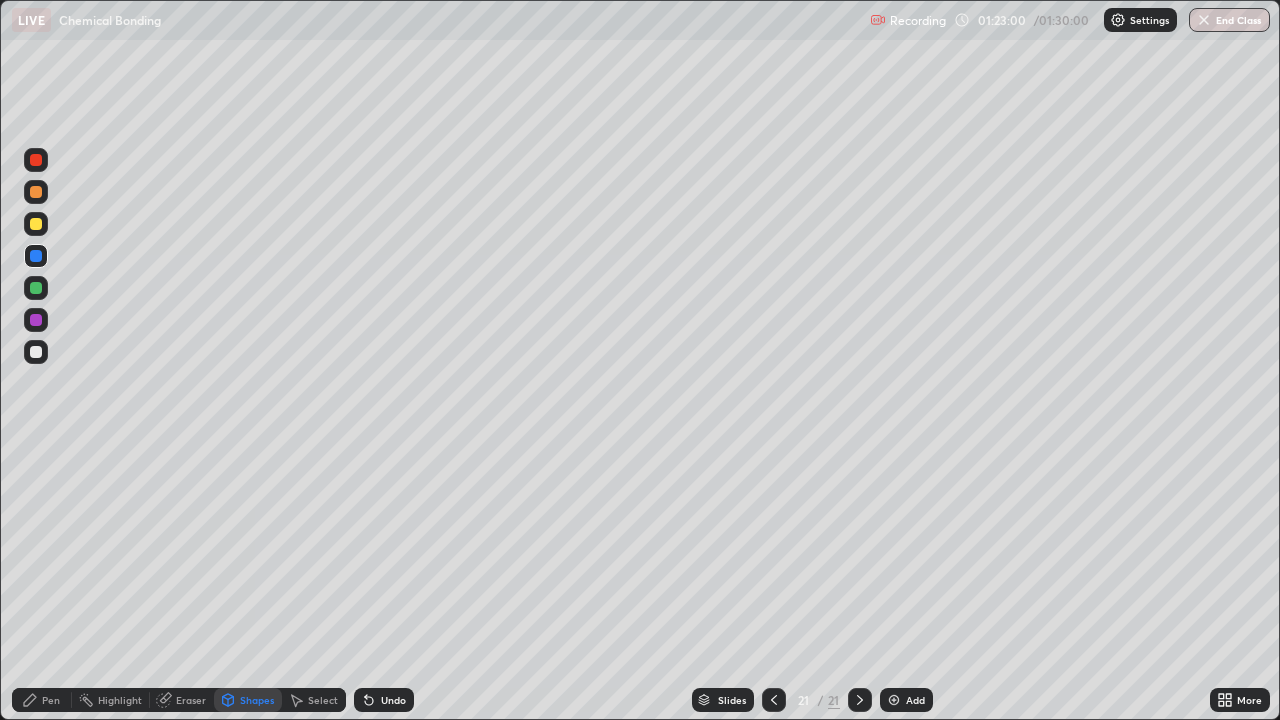 click on "Pen" at bounding box center (42, 700) 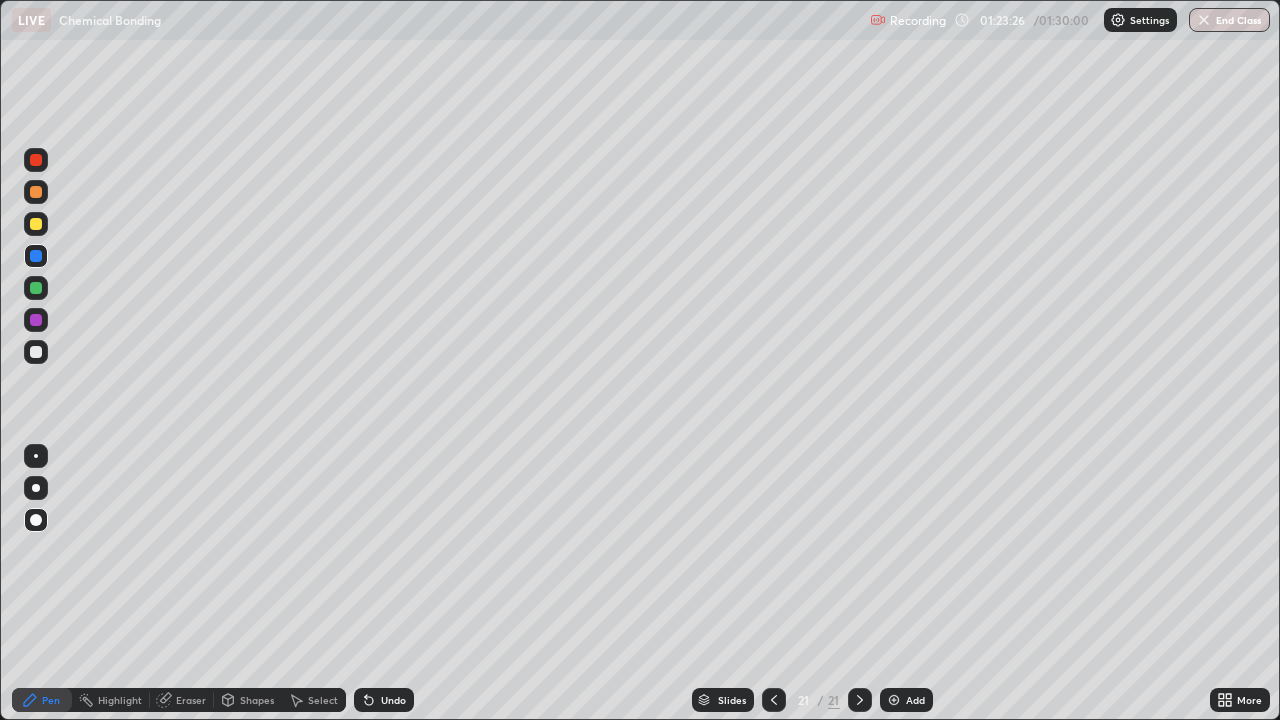 click 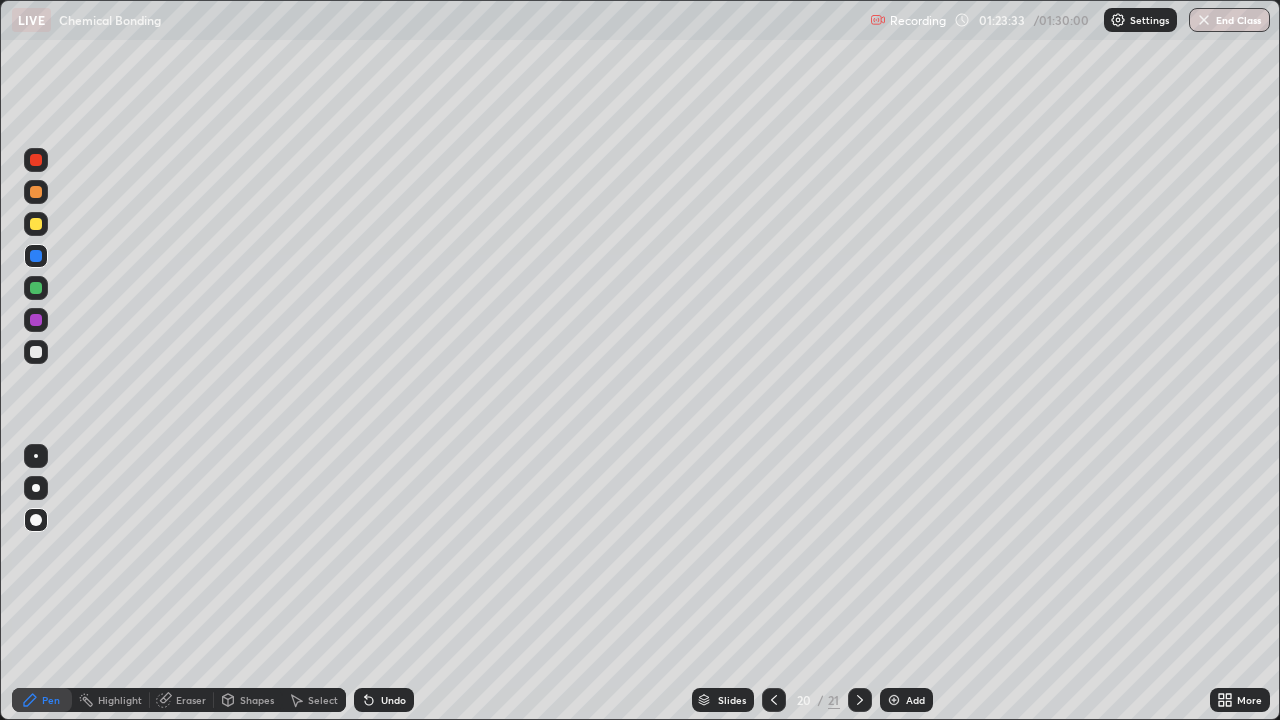 click 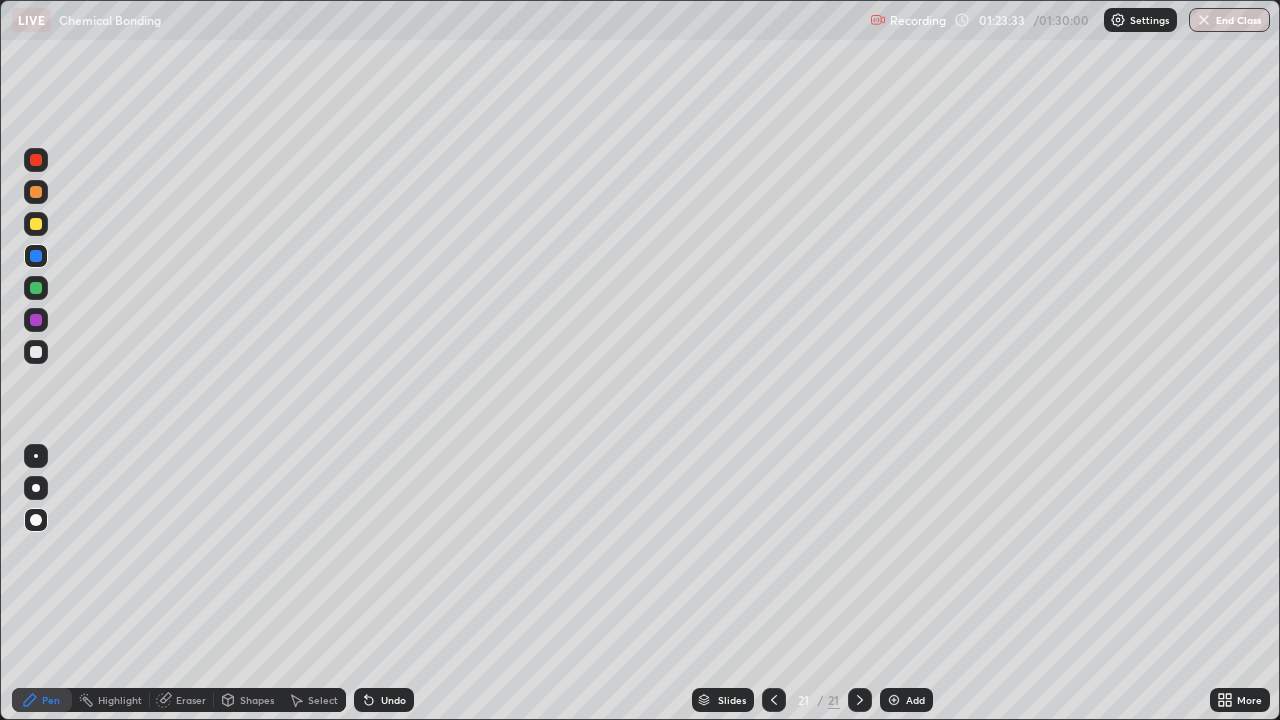 click on "Add" at bounding box center [906, 700] 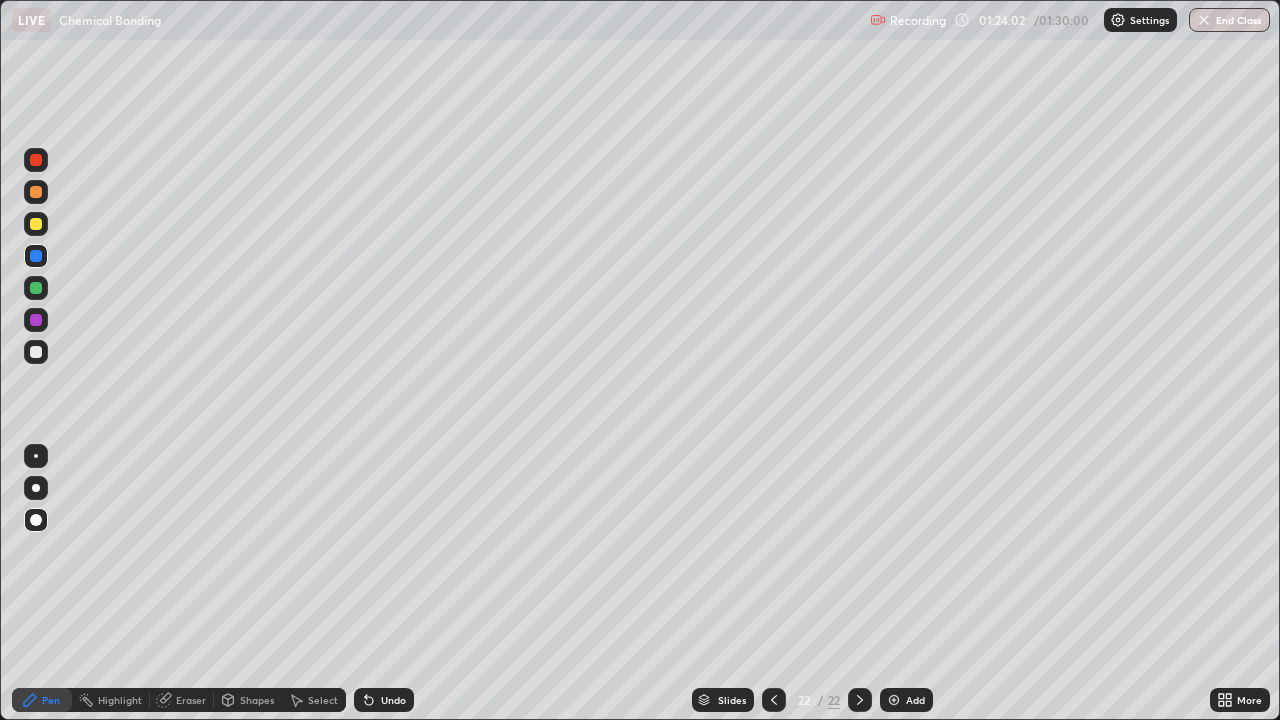 click at bounding box center (36, 288) 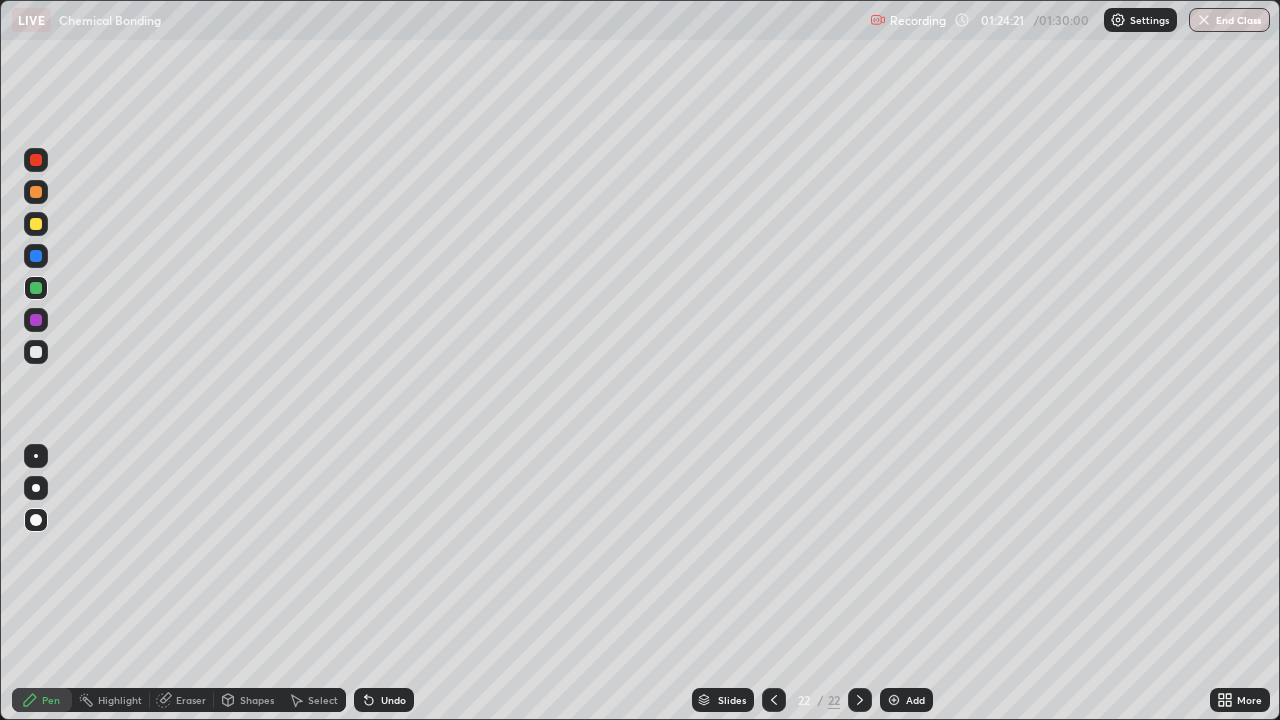 click on "Eraser" at bounding box center (191, 700) 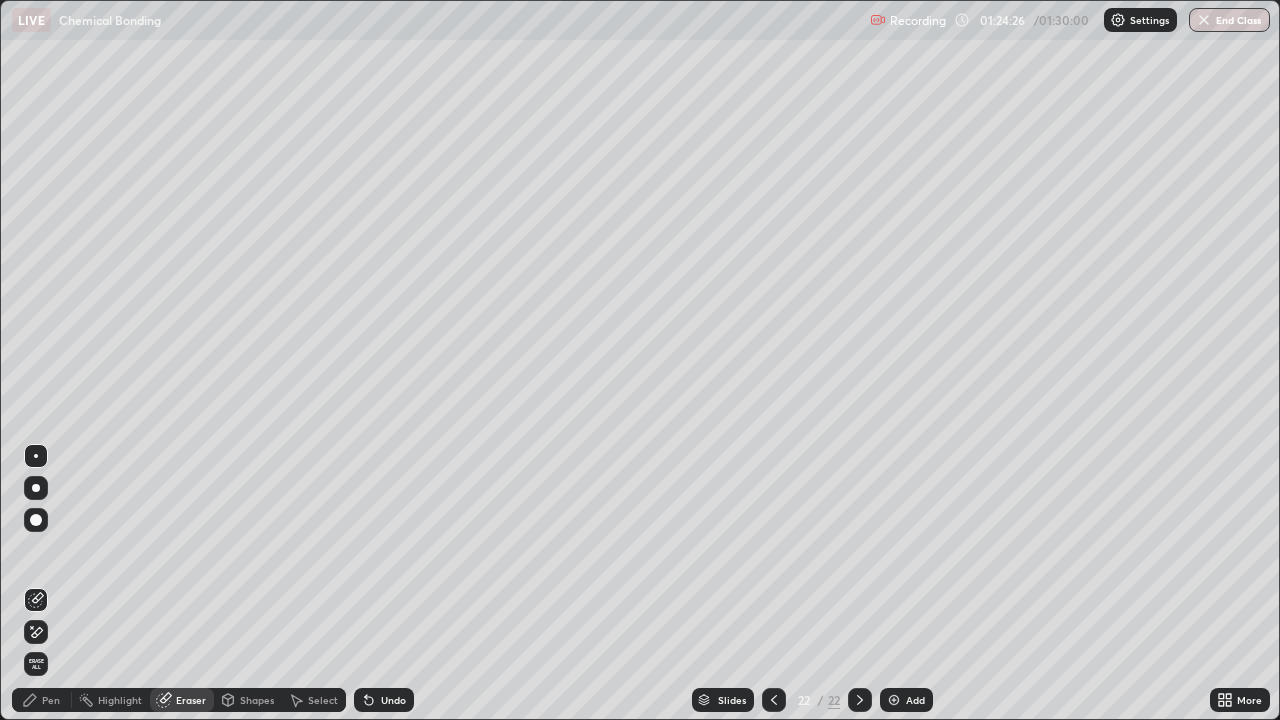click 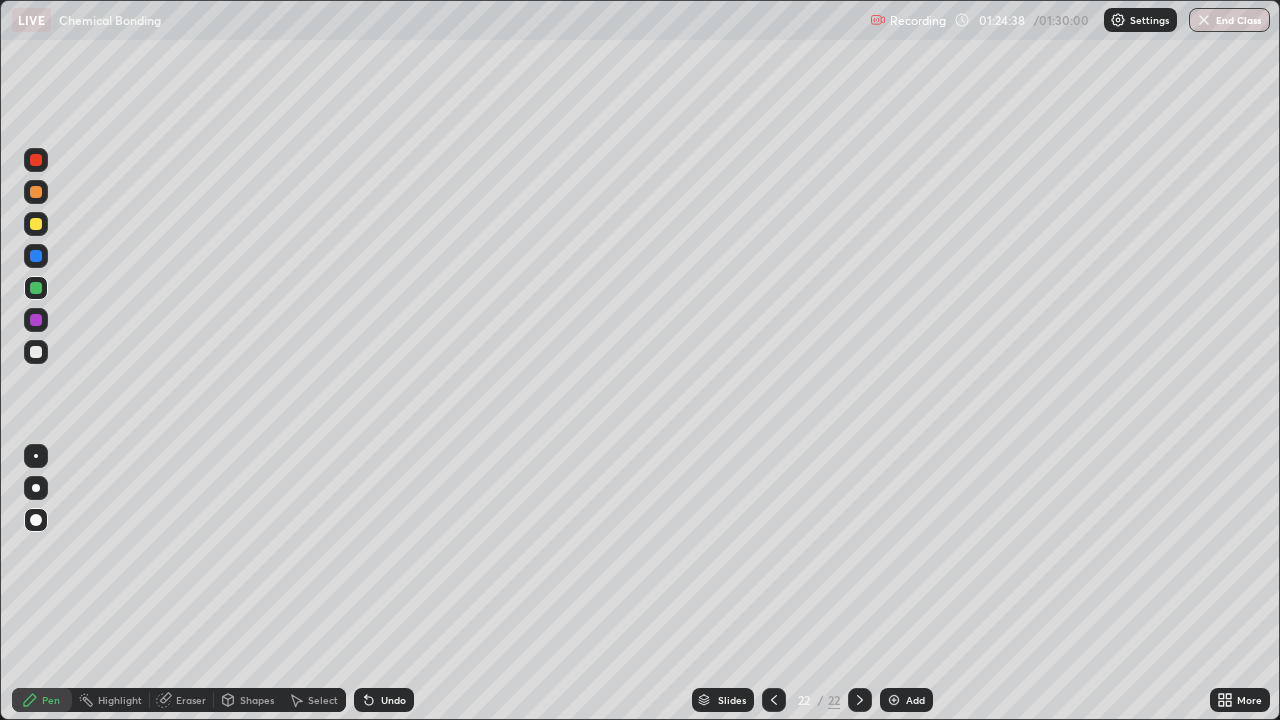 click 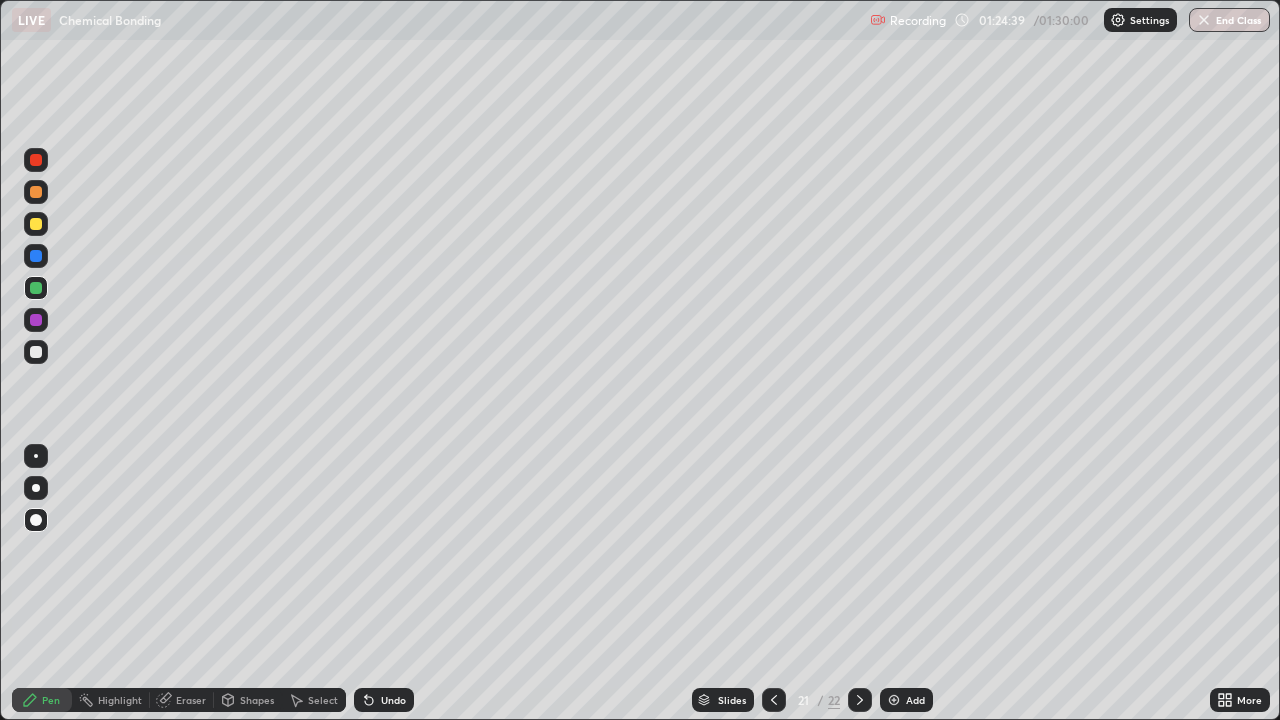 click 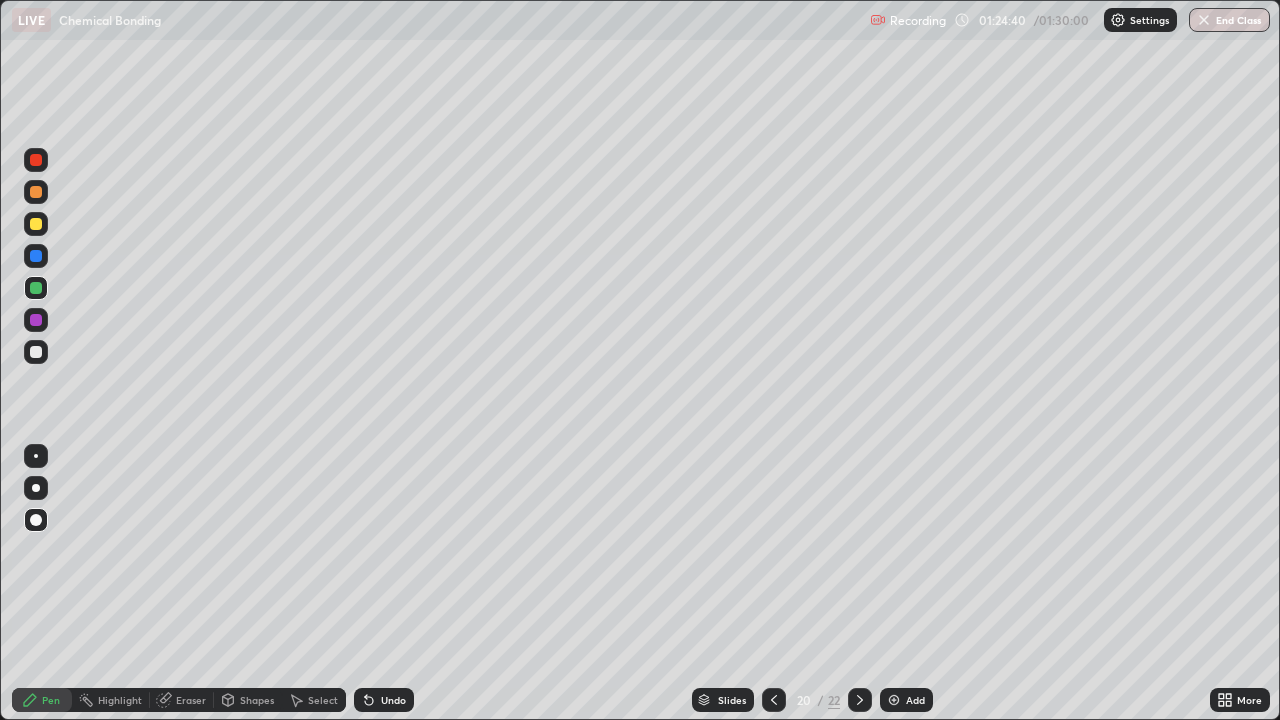 click 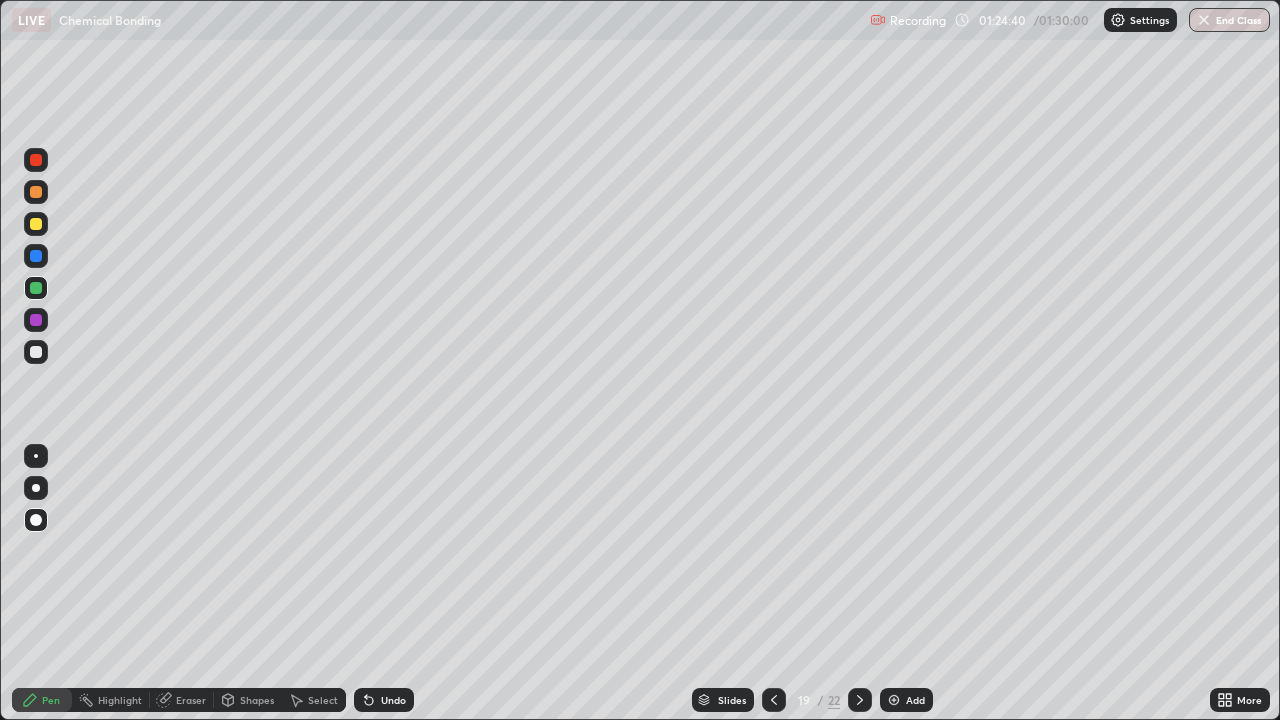 click 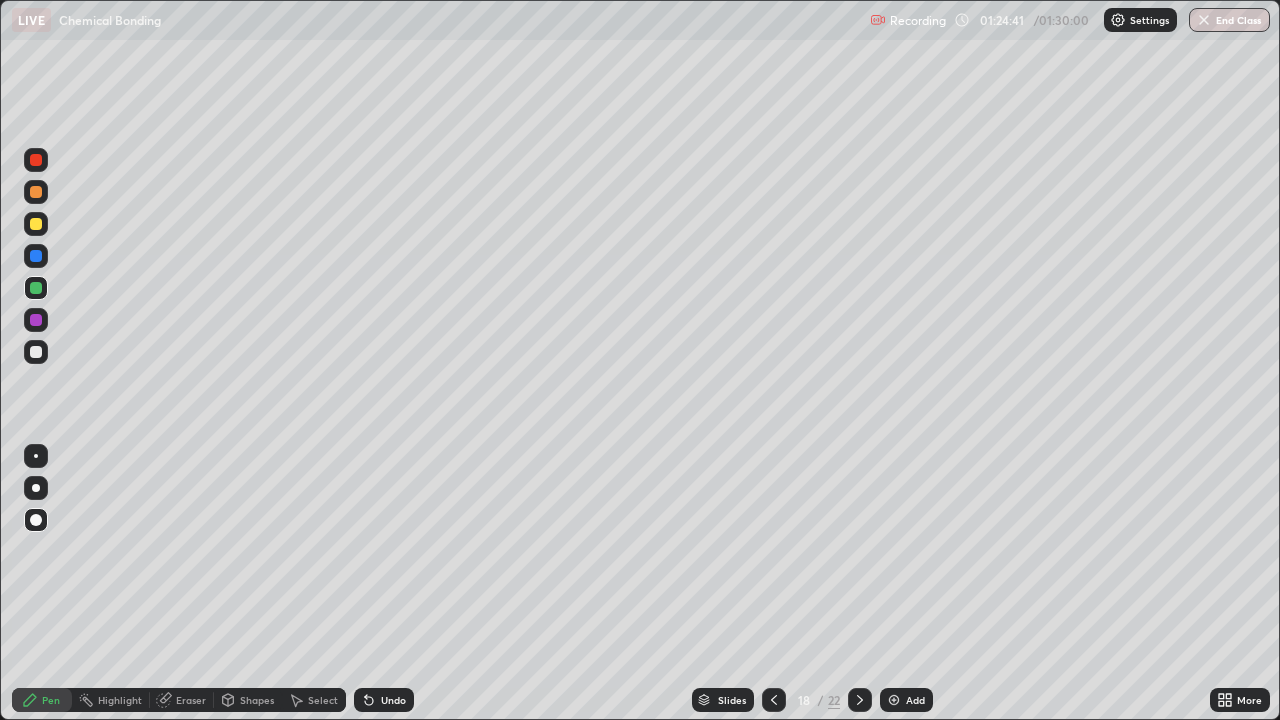 click at bounding box center [774, 700] 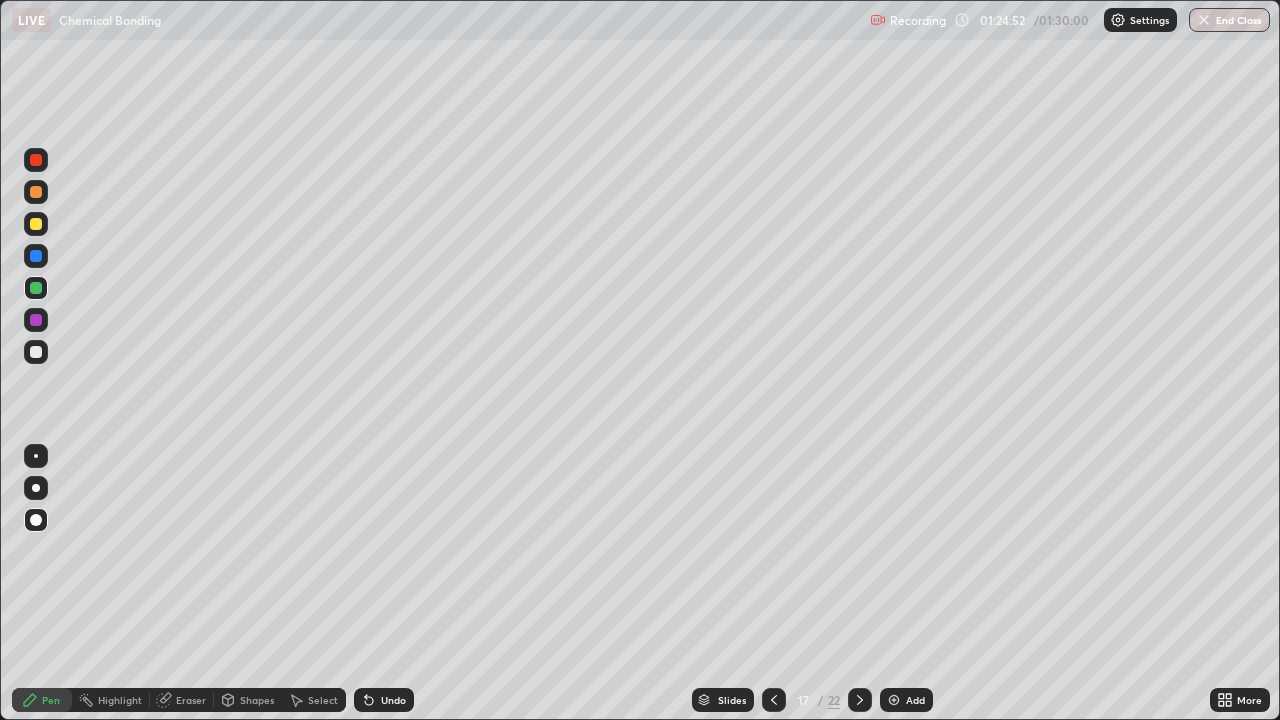 click 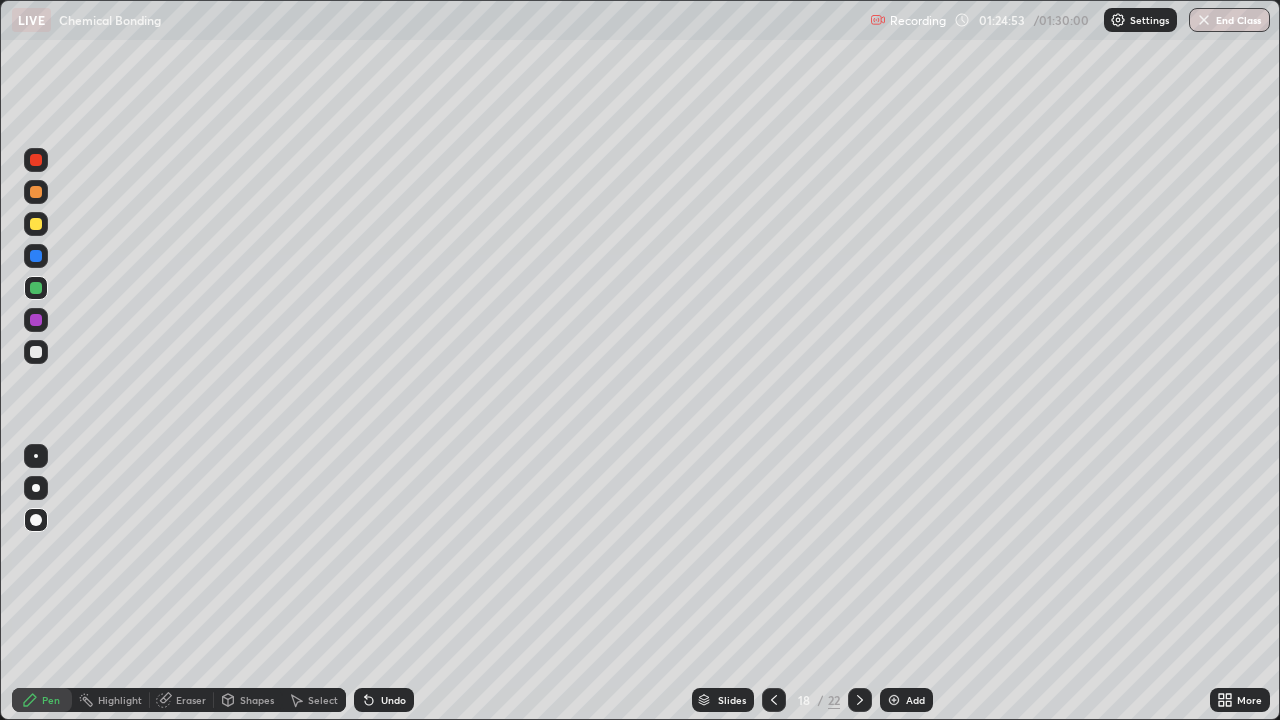 click 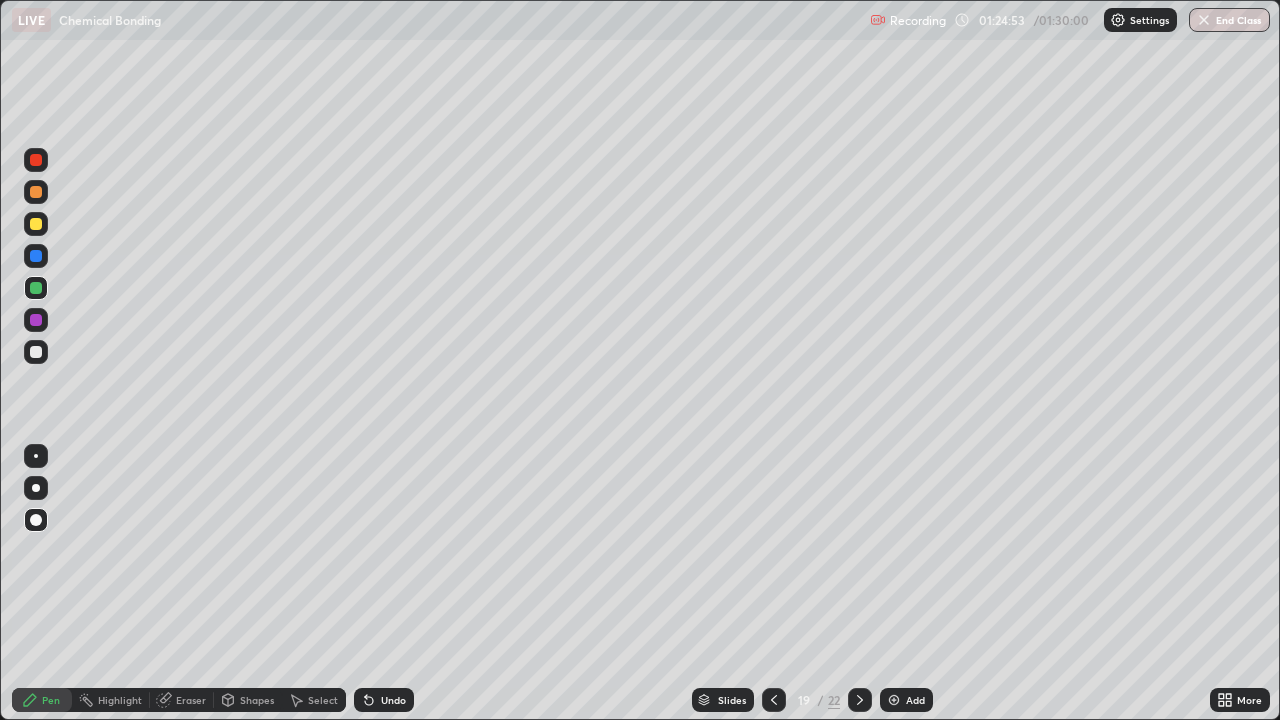 click 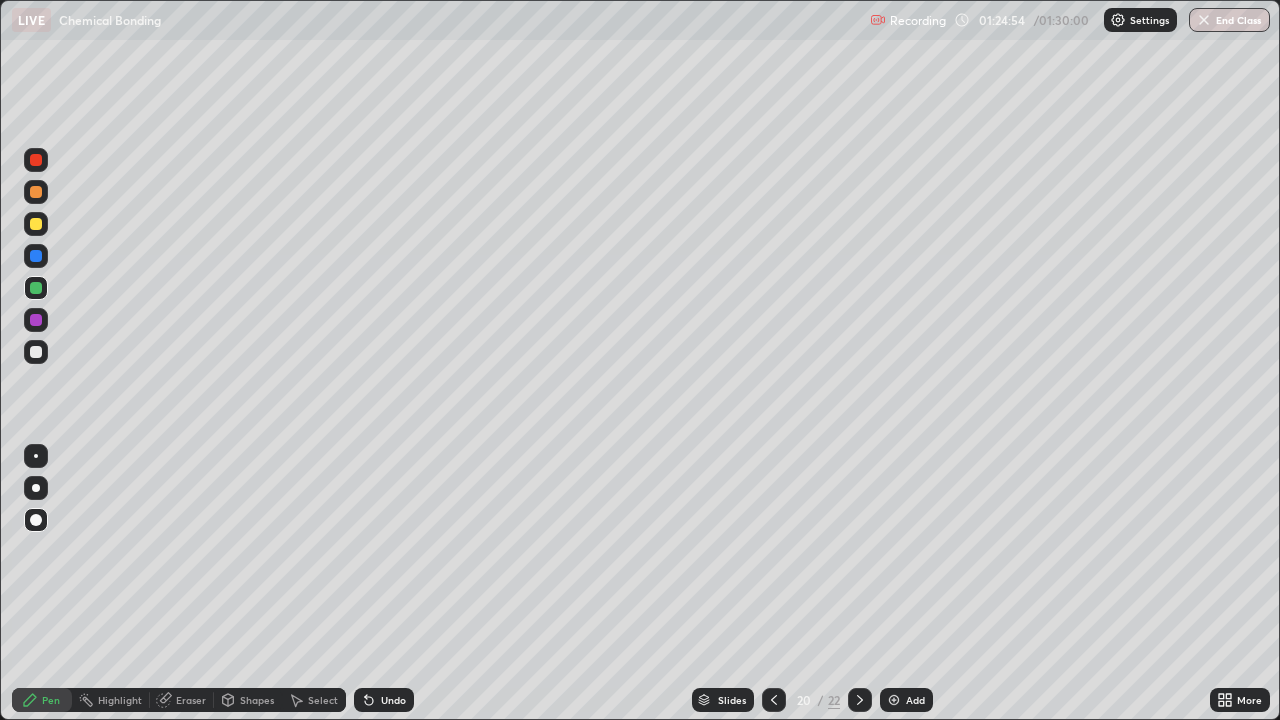 click at bounding box center [860, 700] 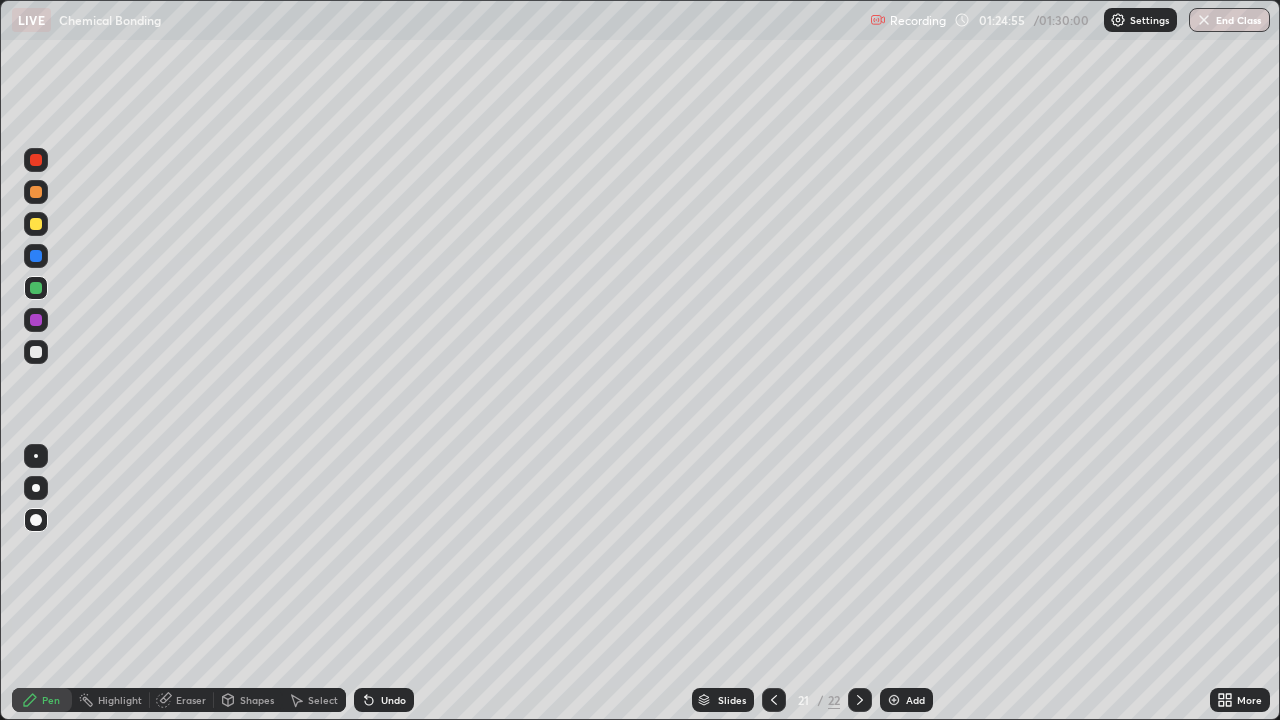 click at bounding box center (860, 700) 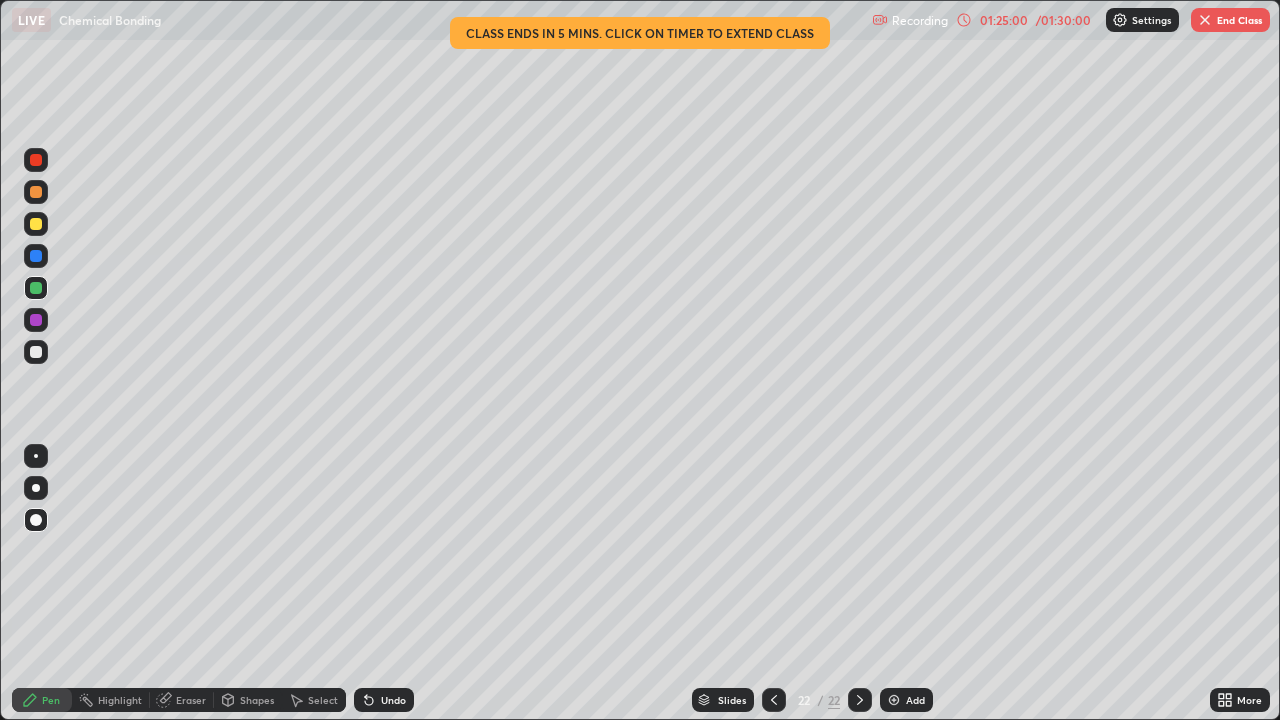 click on "Shapes" at bounding box center [257, 700] 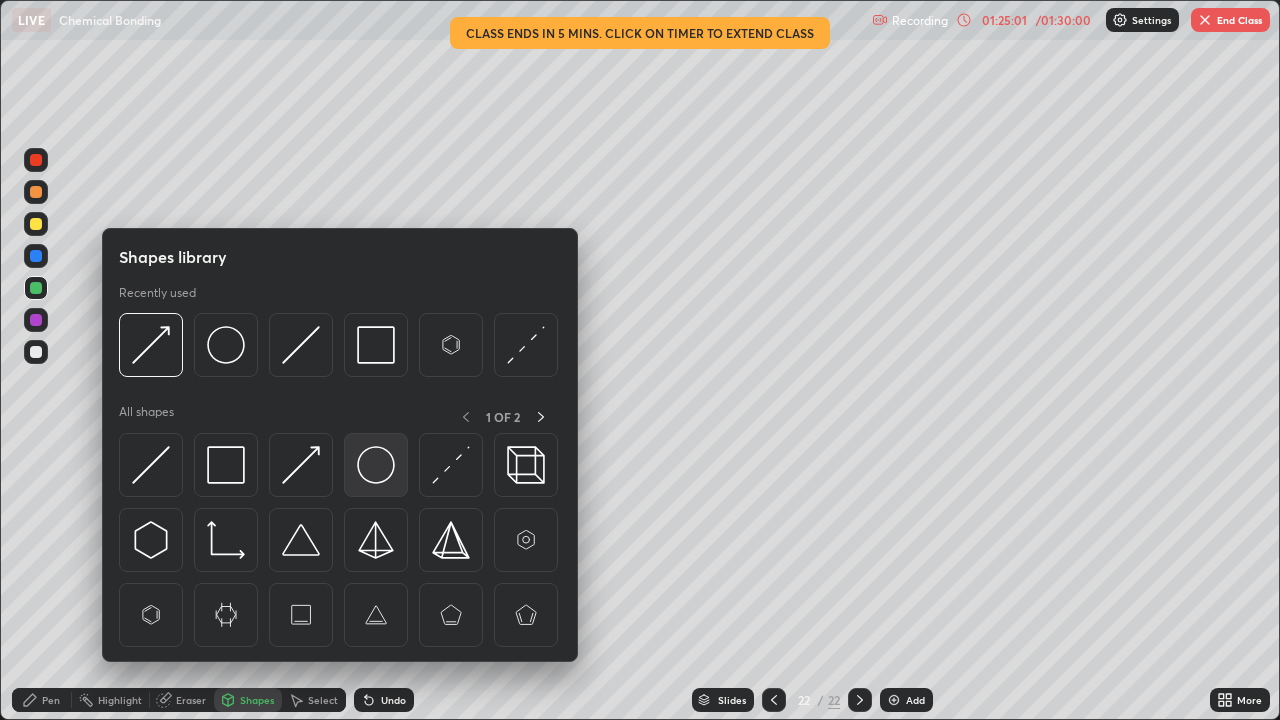 click at bounding box center (376, 465) 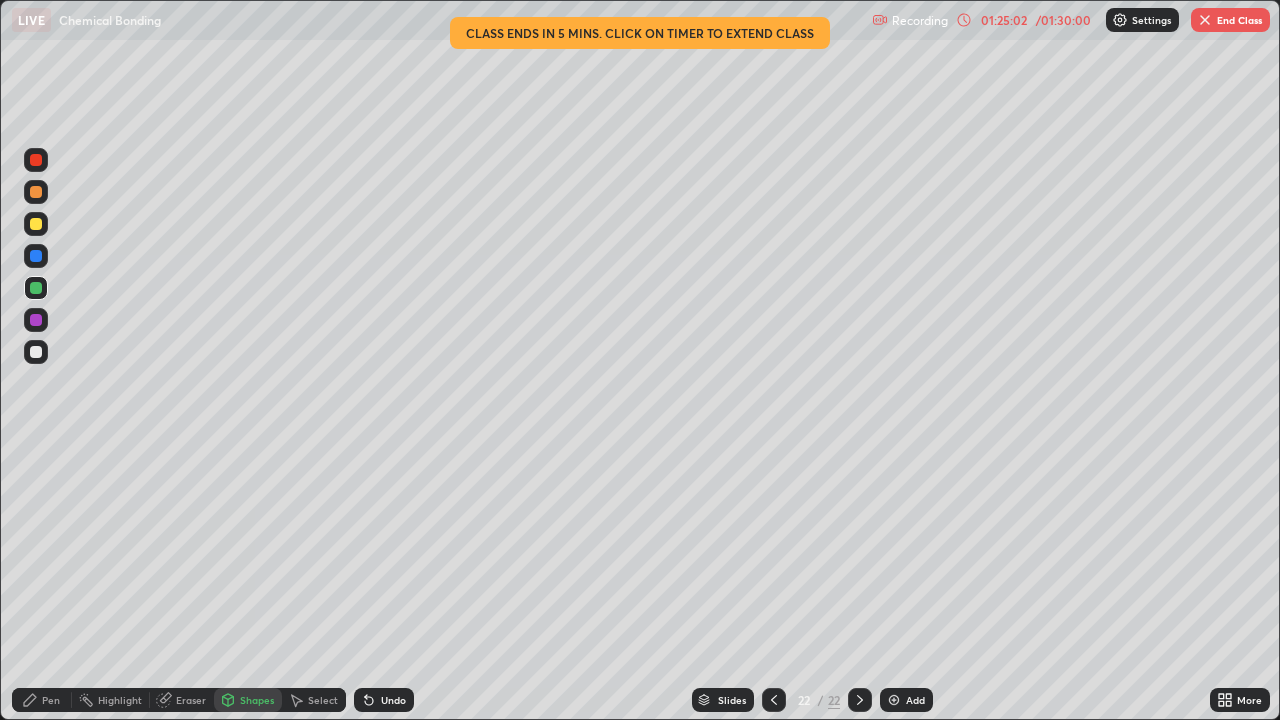 click at bounding box center (36, 224) 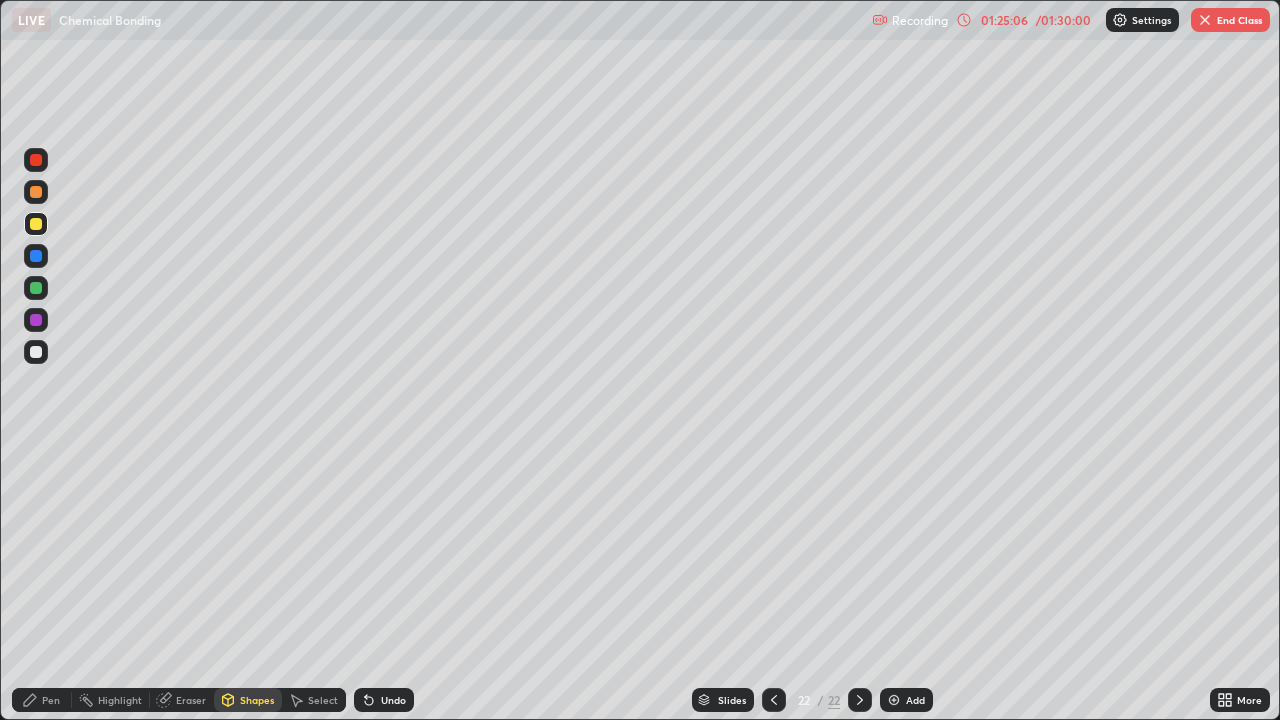 click on "Undo" at bounding box center (393, 700) 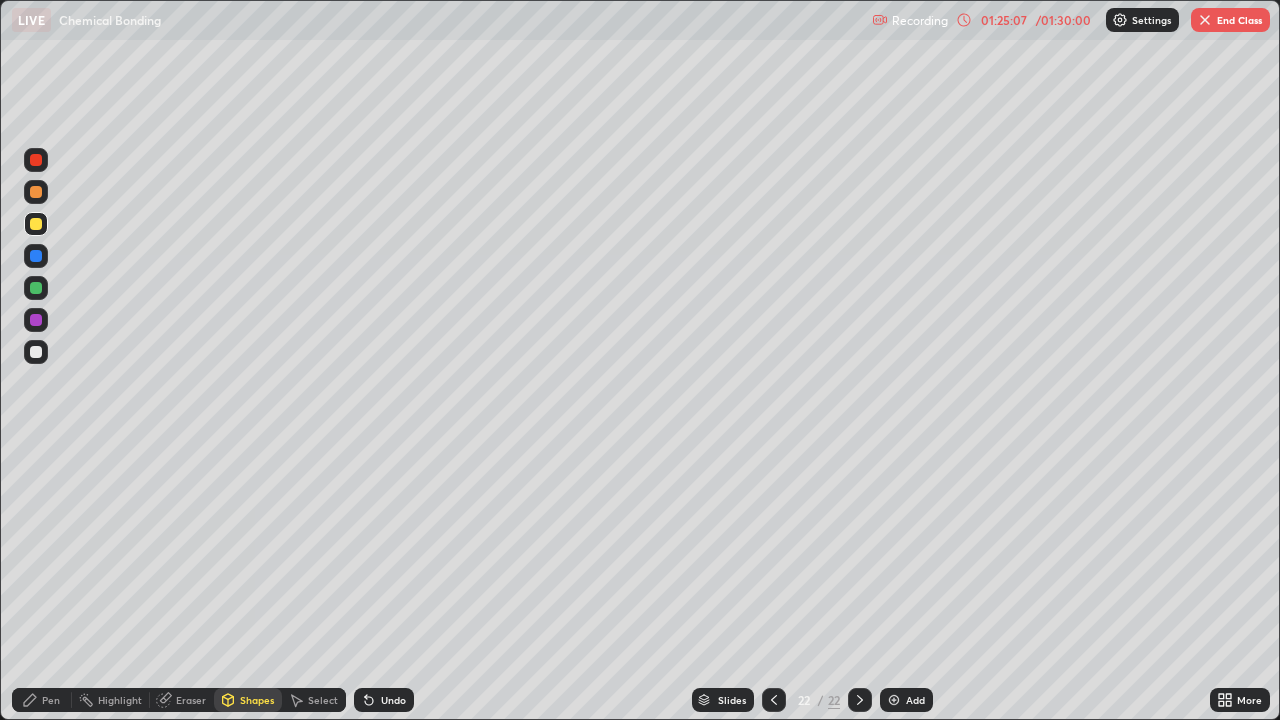 click 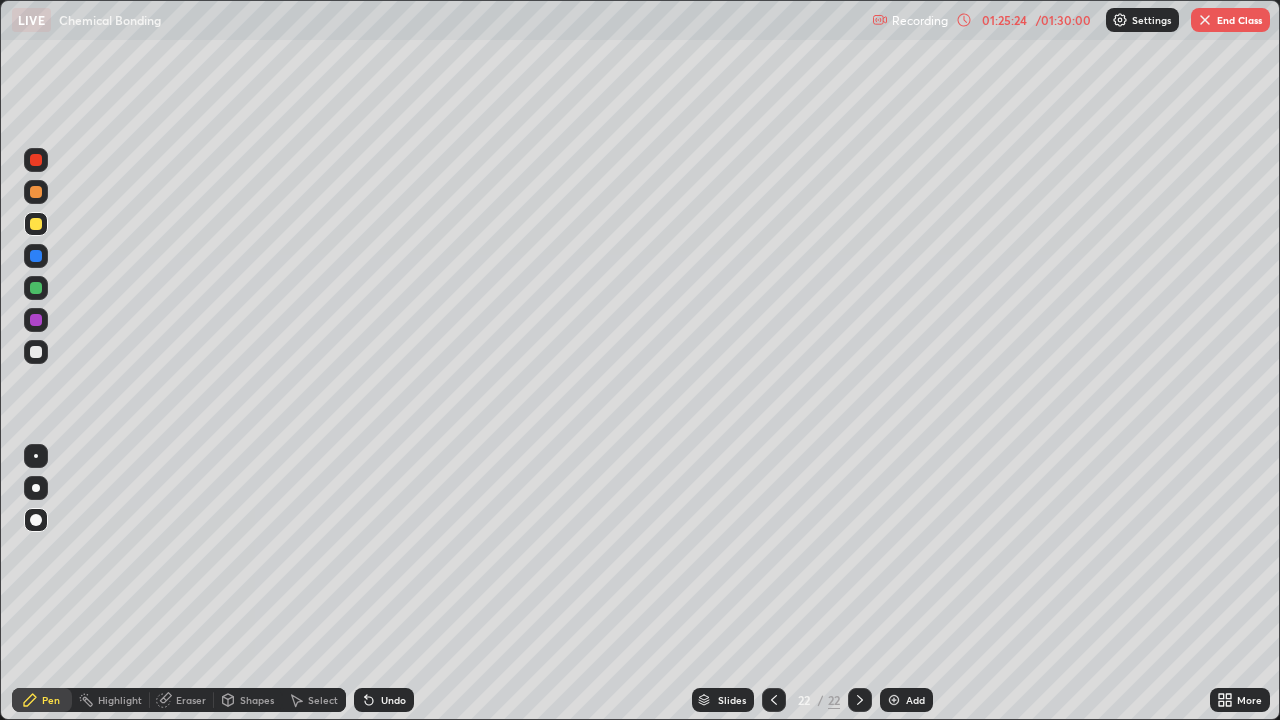 click on "Shapes" at bounding box center (257, 700) 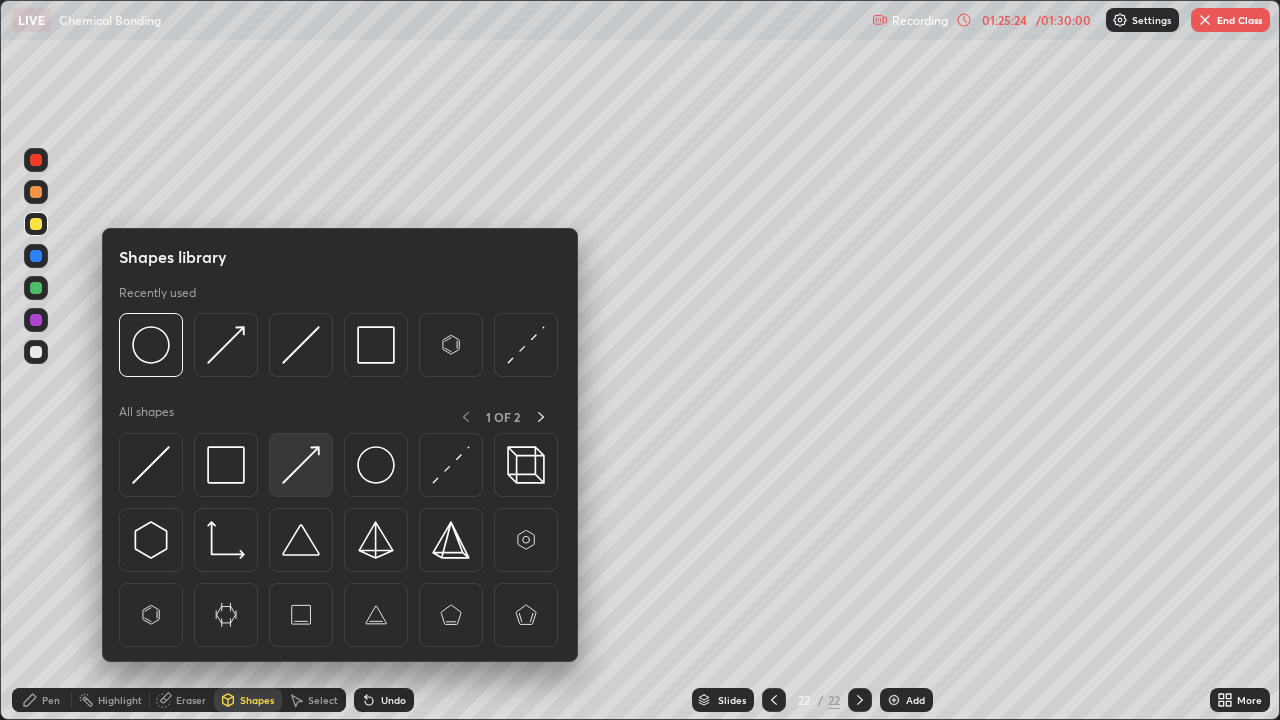 click at bounding box center [301, 465] 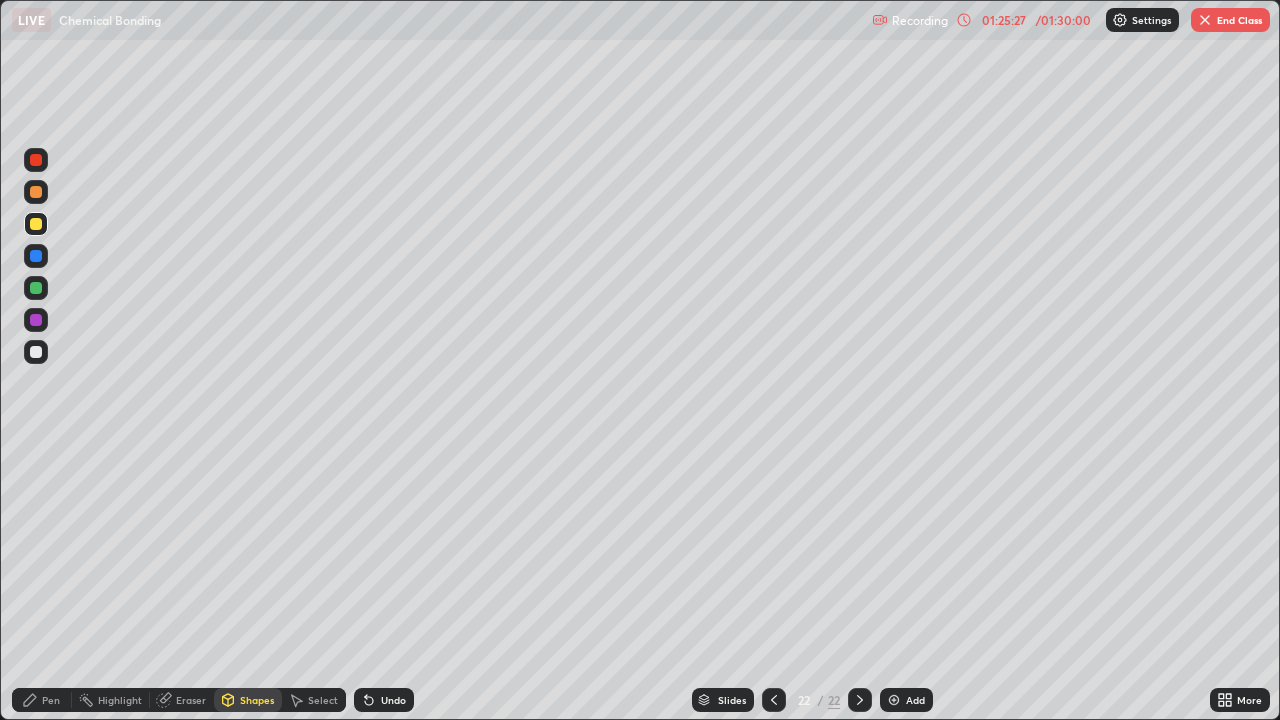 click on "Pen" at bounding box center (42, 700) 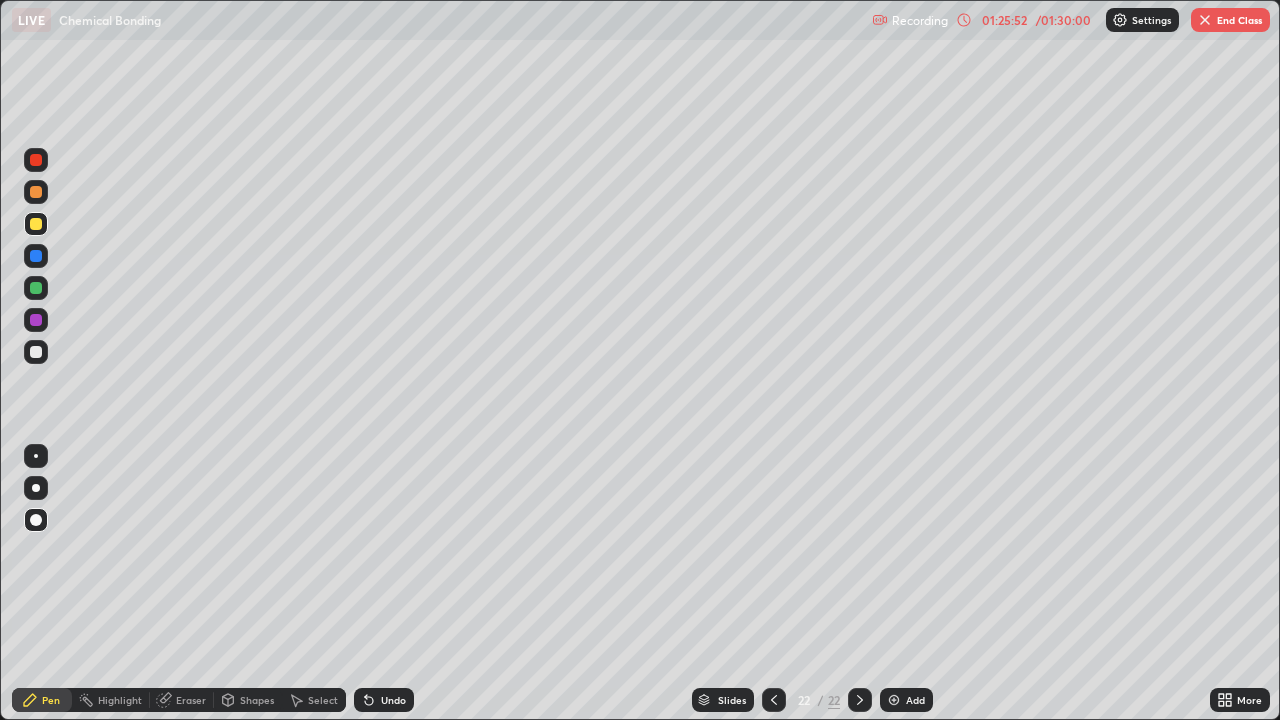 click on "Shapes" at bounding box center [257, 700] 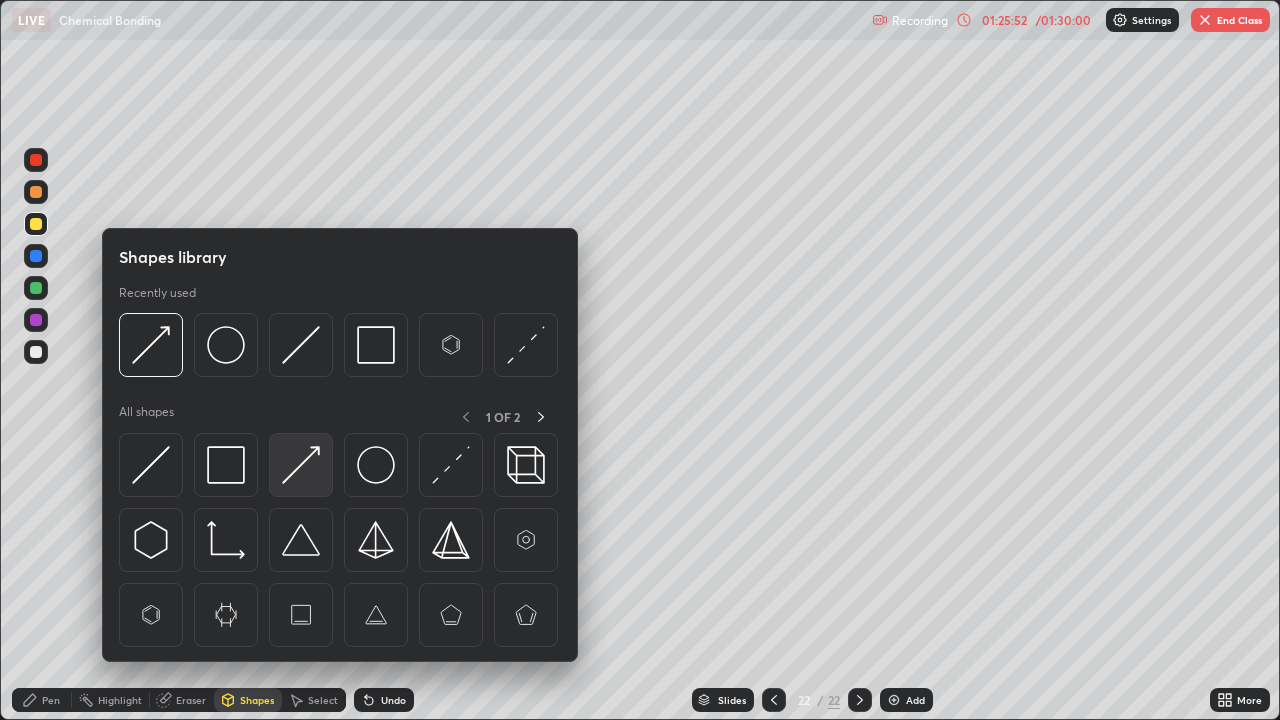 click at bounding box center [301, 465] 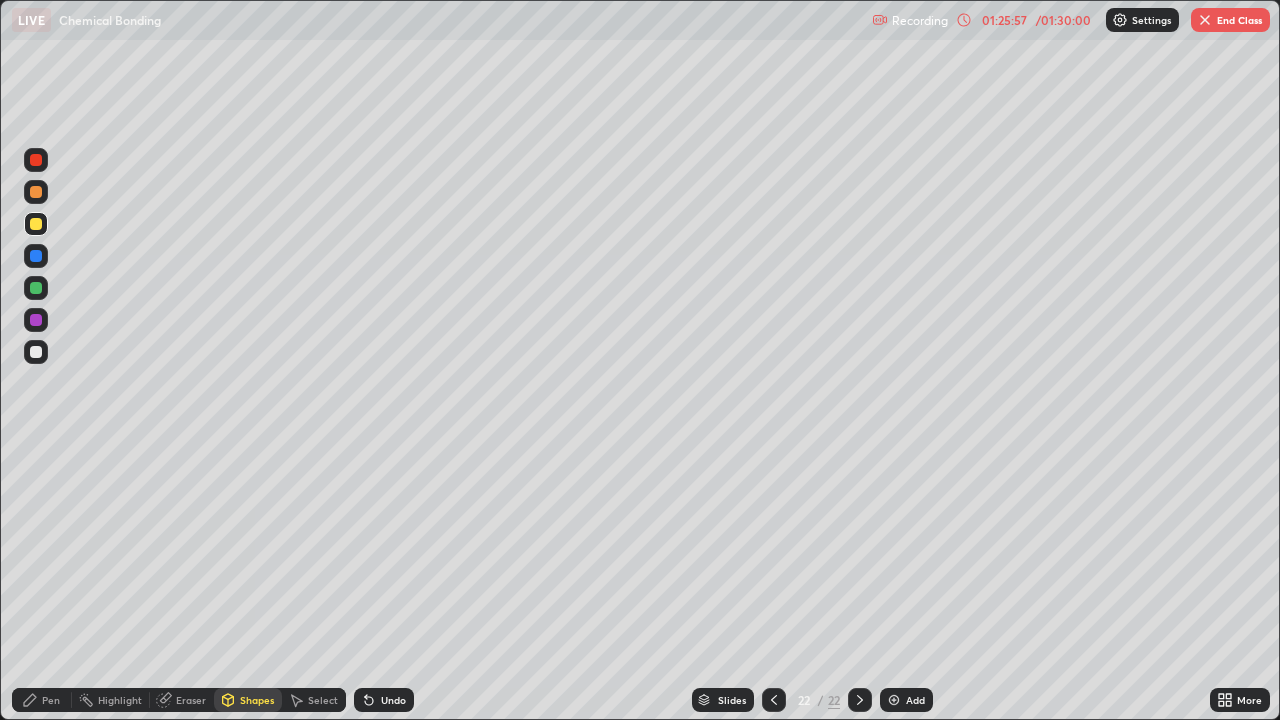 click on "Shapes" at bounding box center [257, 700] 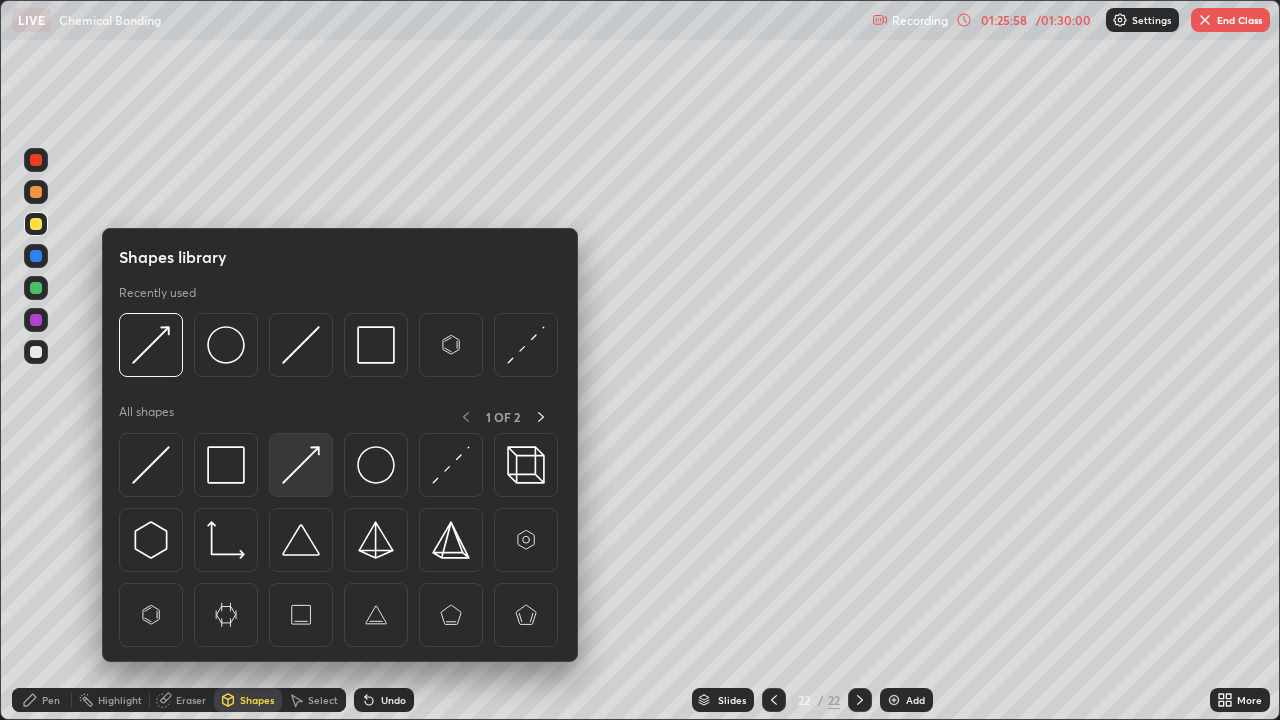 click at bounding box center (301, 465) 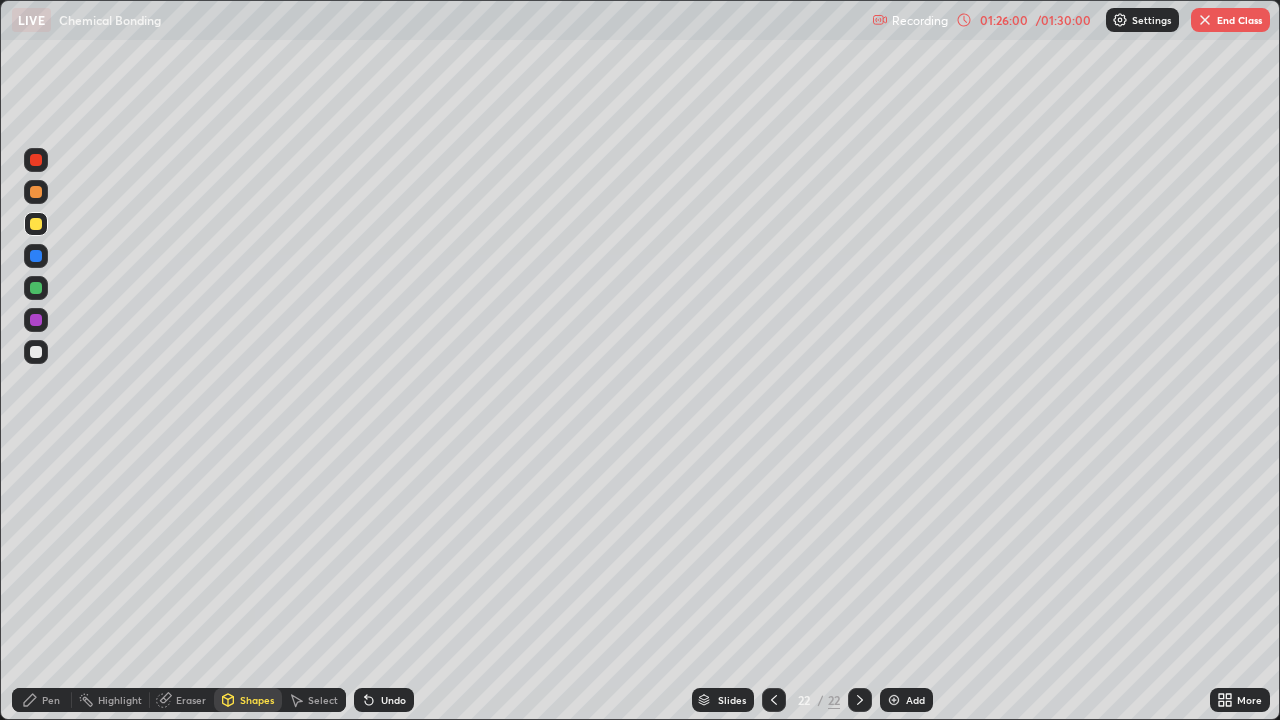 click on "Pen" at bounding box center [51, 700] 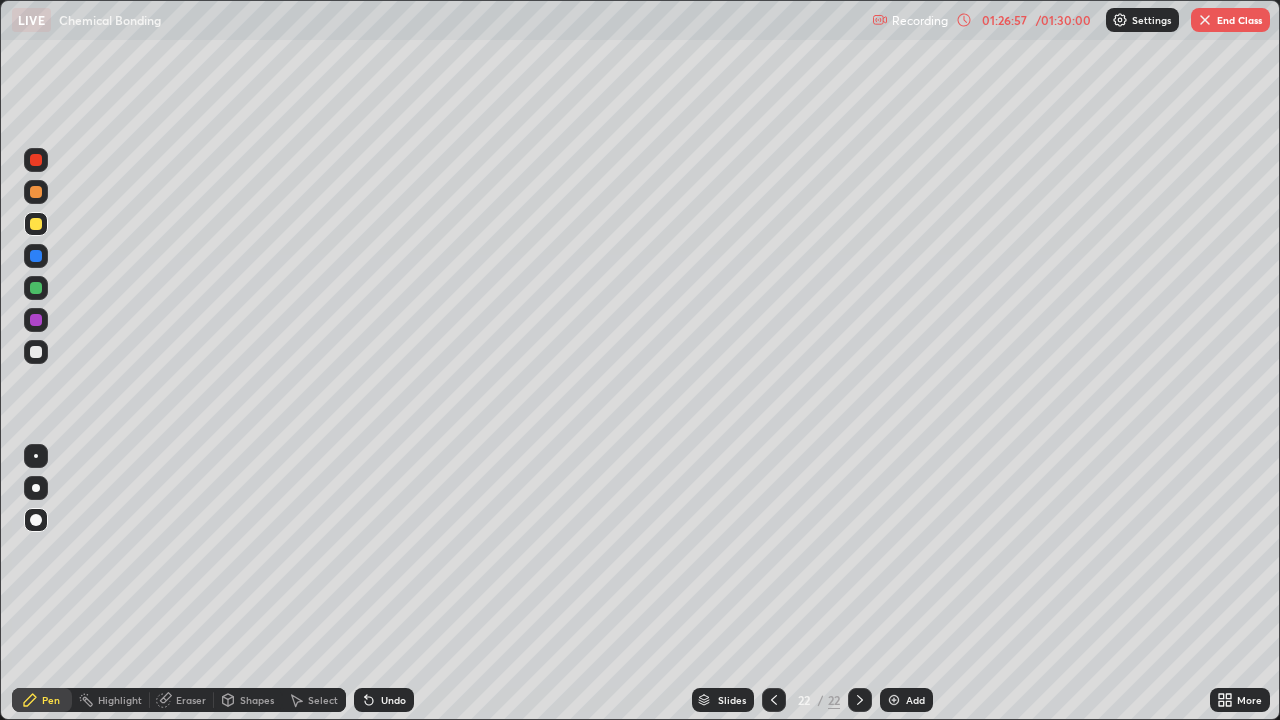 click on "Shapes" at bounding box center [257, 700] 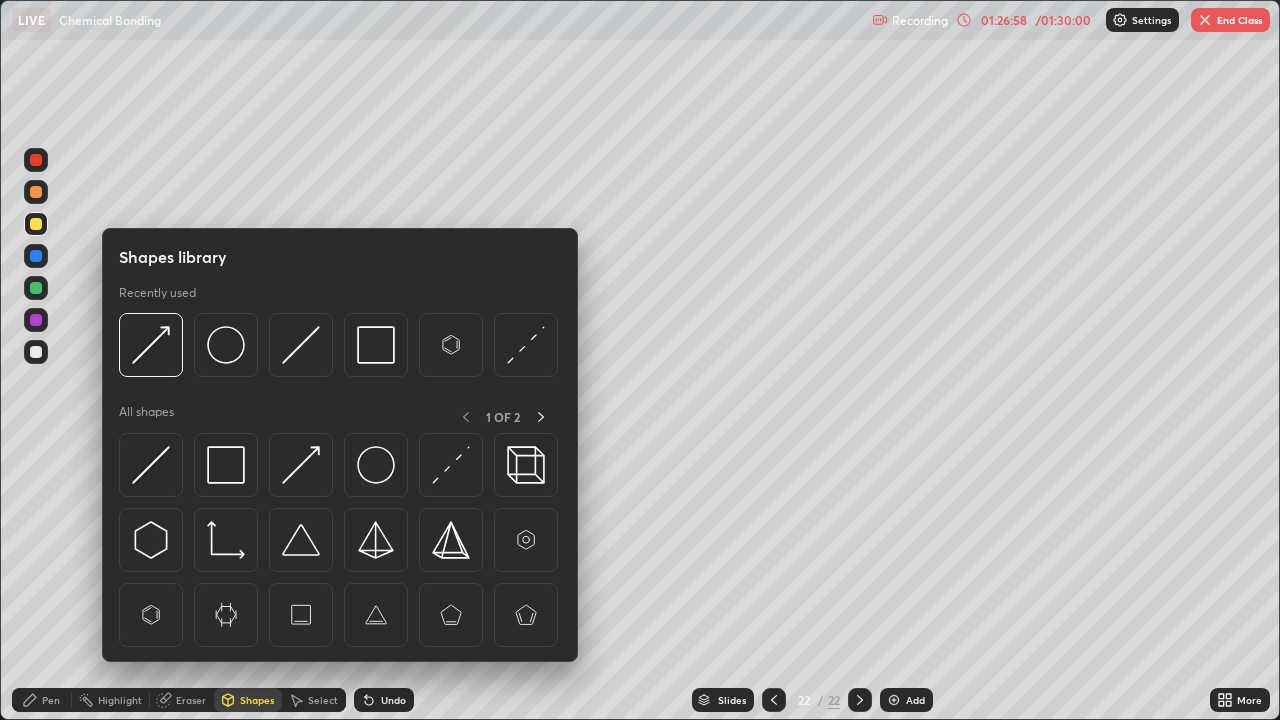 click at bounding box center [526, 345] 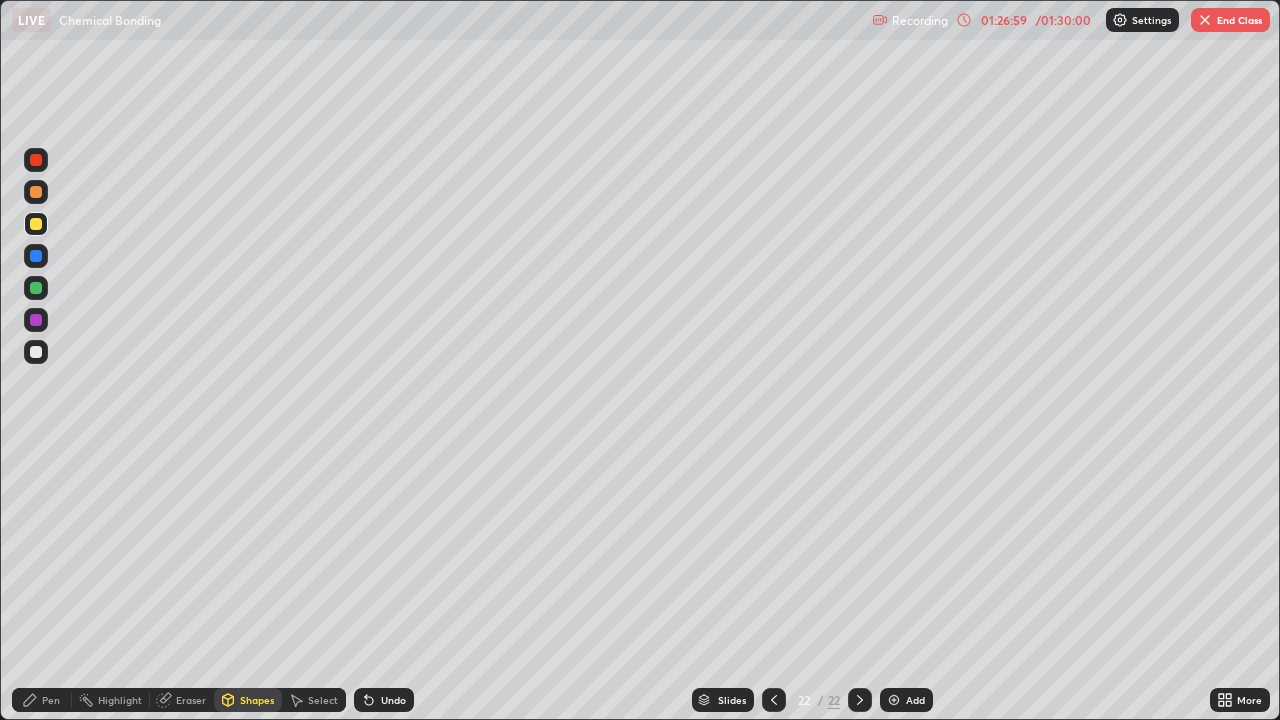 click at bounding box center (36, 320) 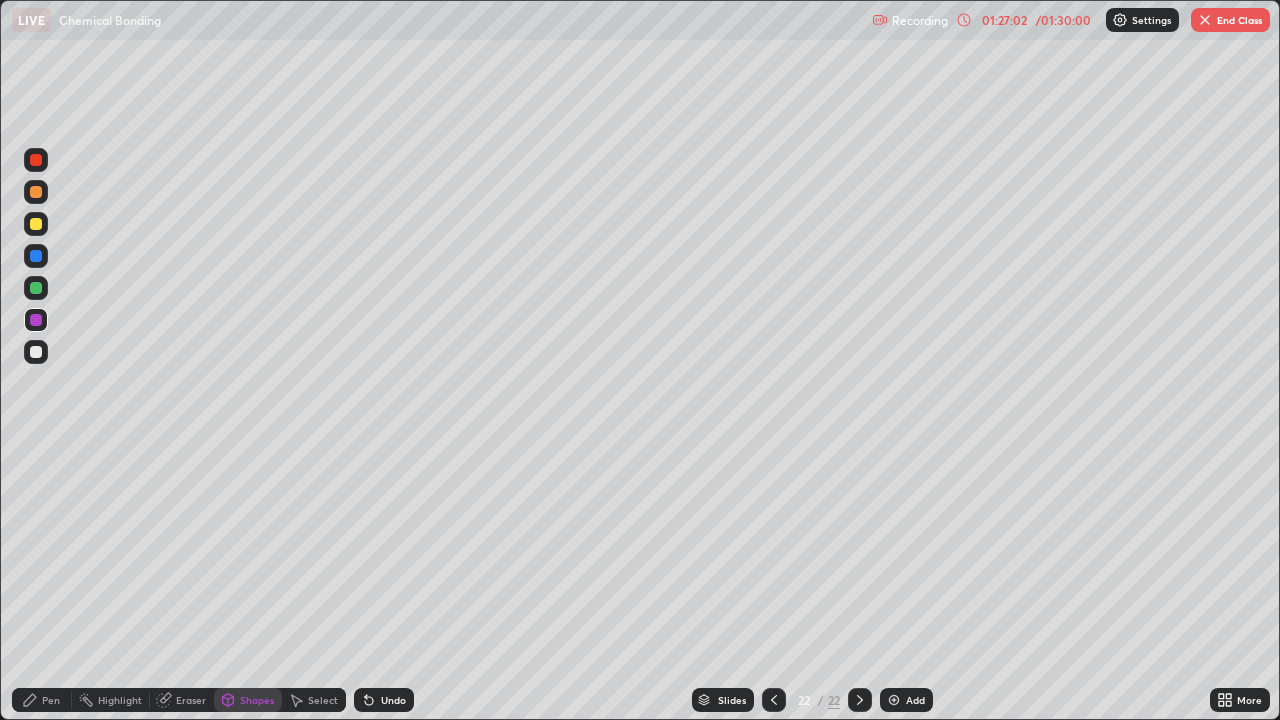 click on "Shapes" at bounding box center (257, 700) 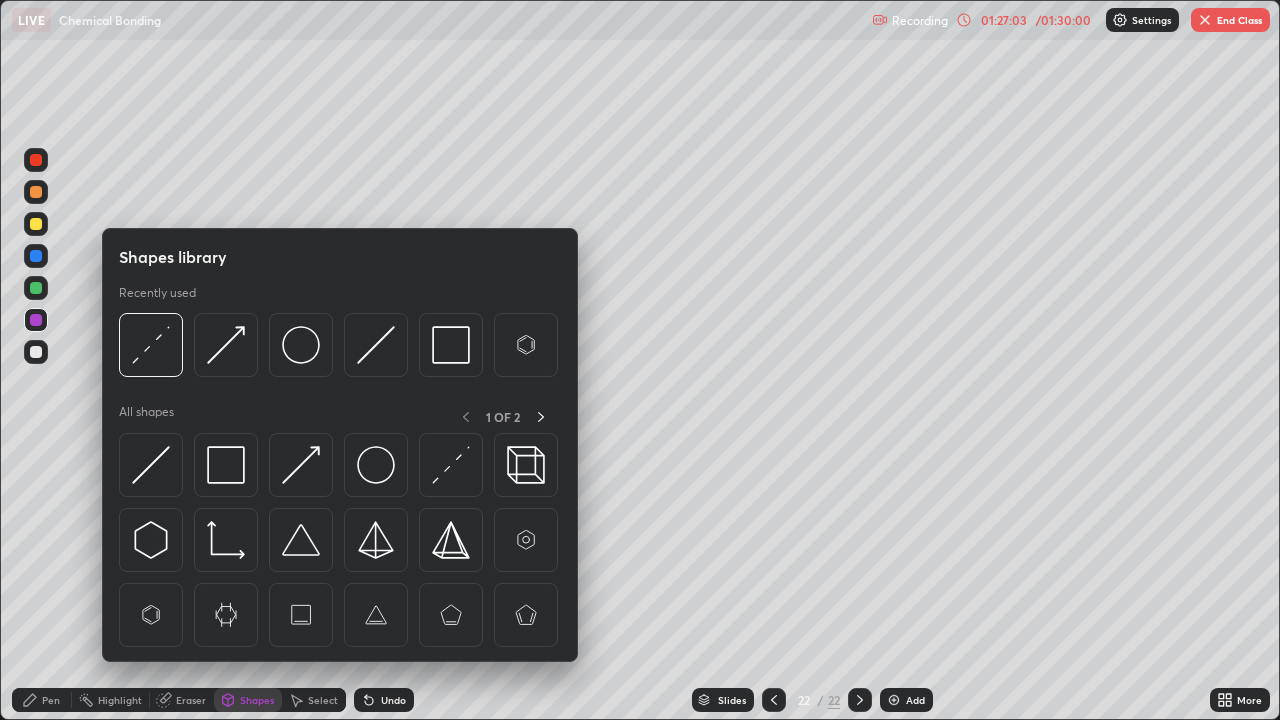 click at bounding box center (301, 465) 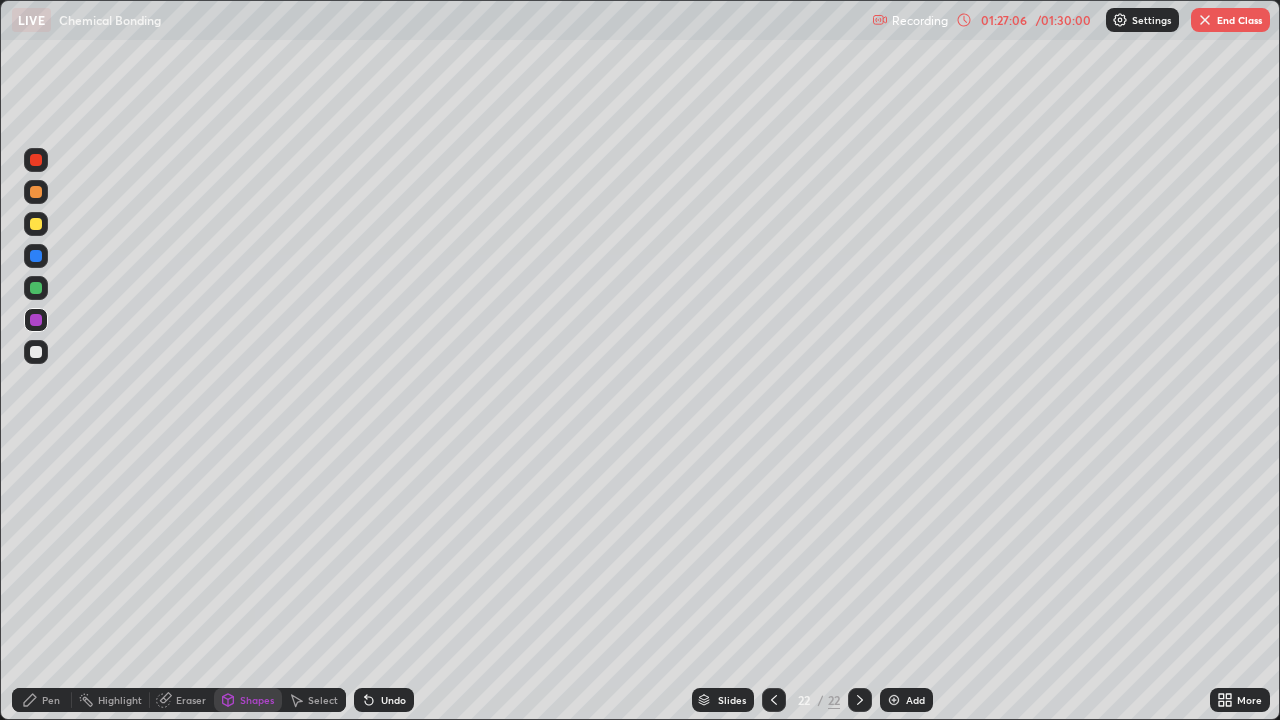 click on "Pen" at bounding box center (51, 700) 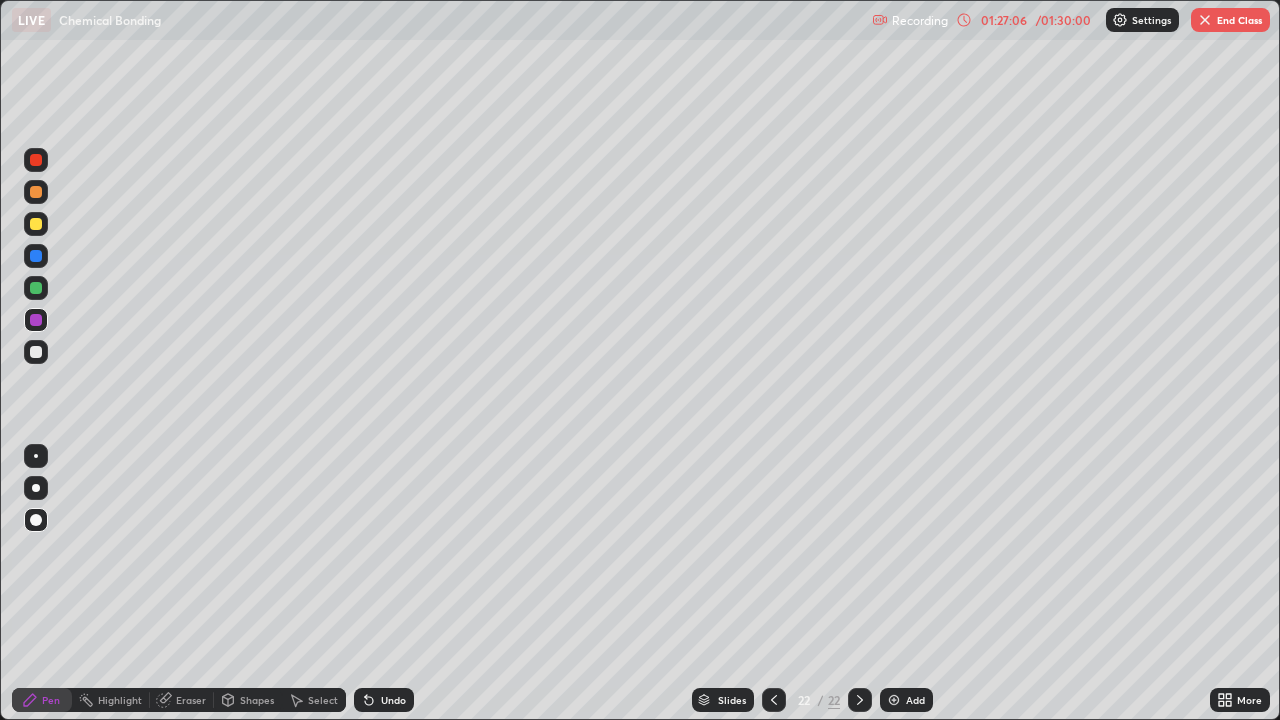 click at bounding box center [36, 352] 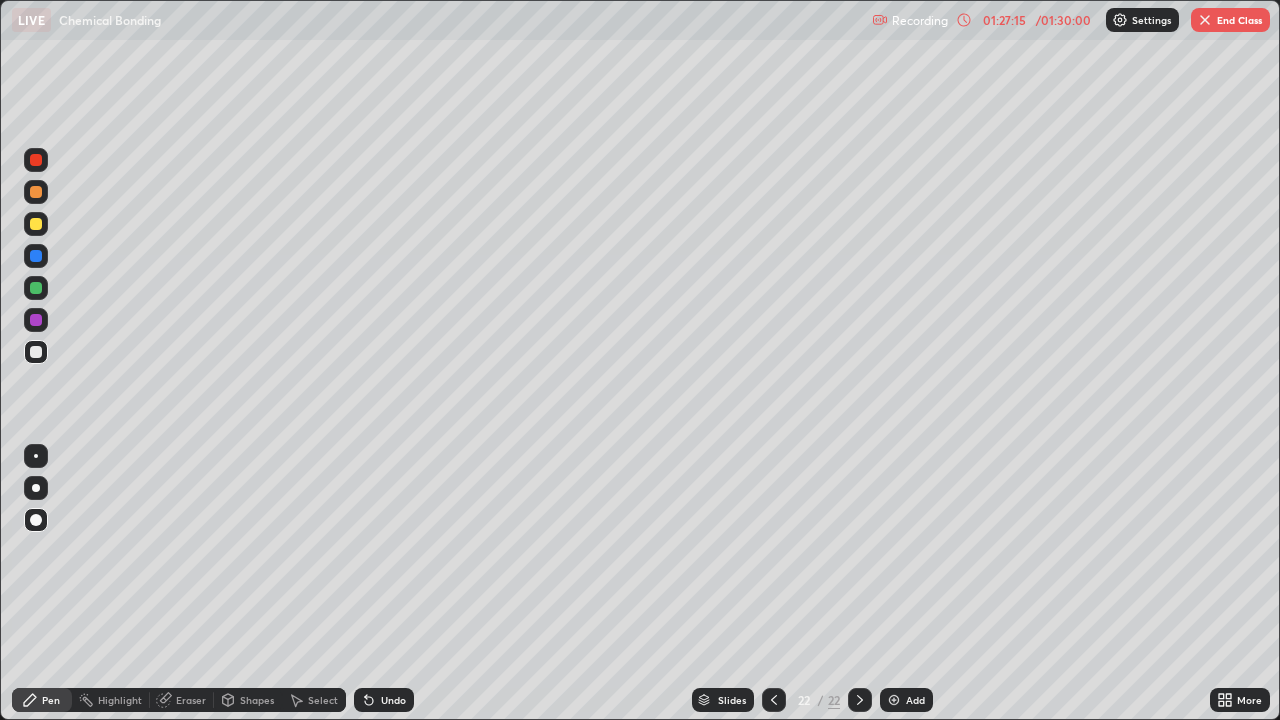 click on "/  01:30:00" at bounding box center (1063, 20) 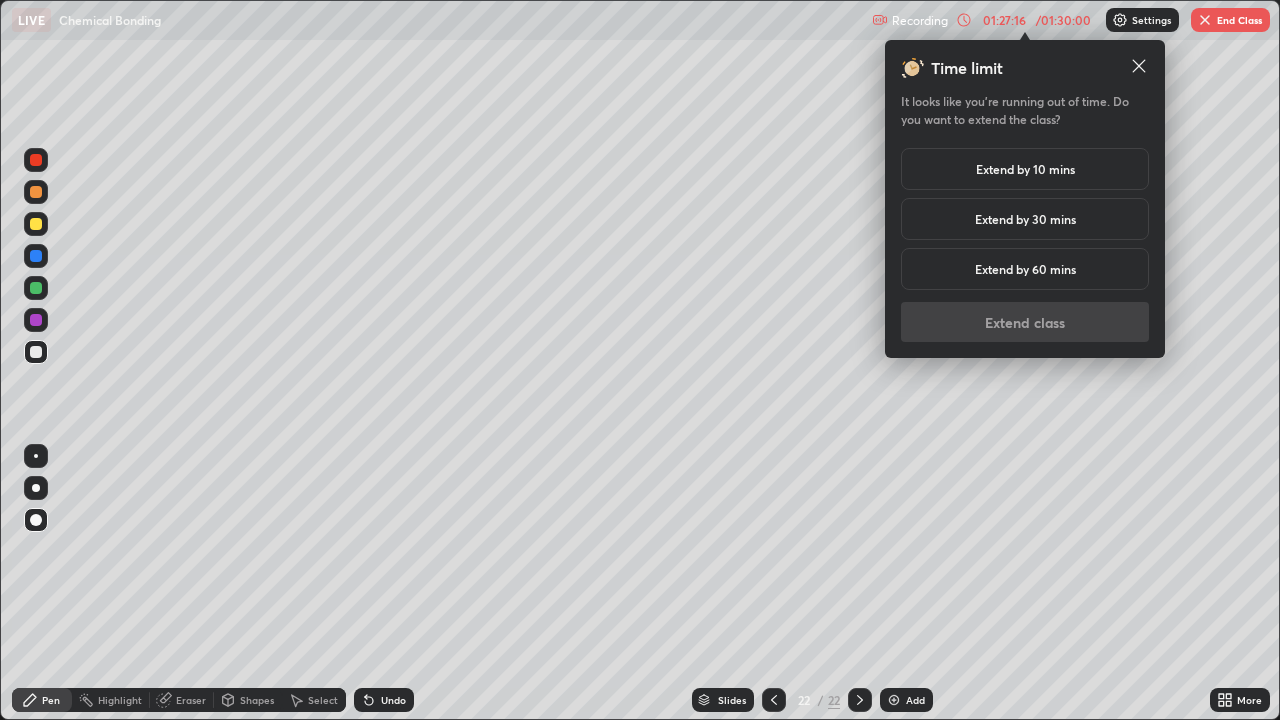 click on "Extend by 10 mins" at bounding box center (1025, 169) 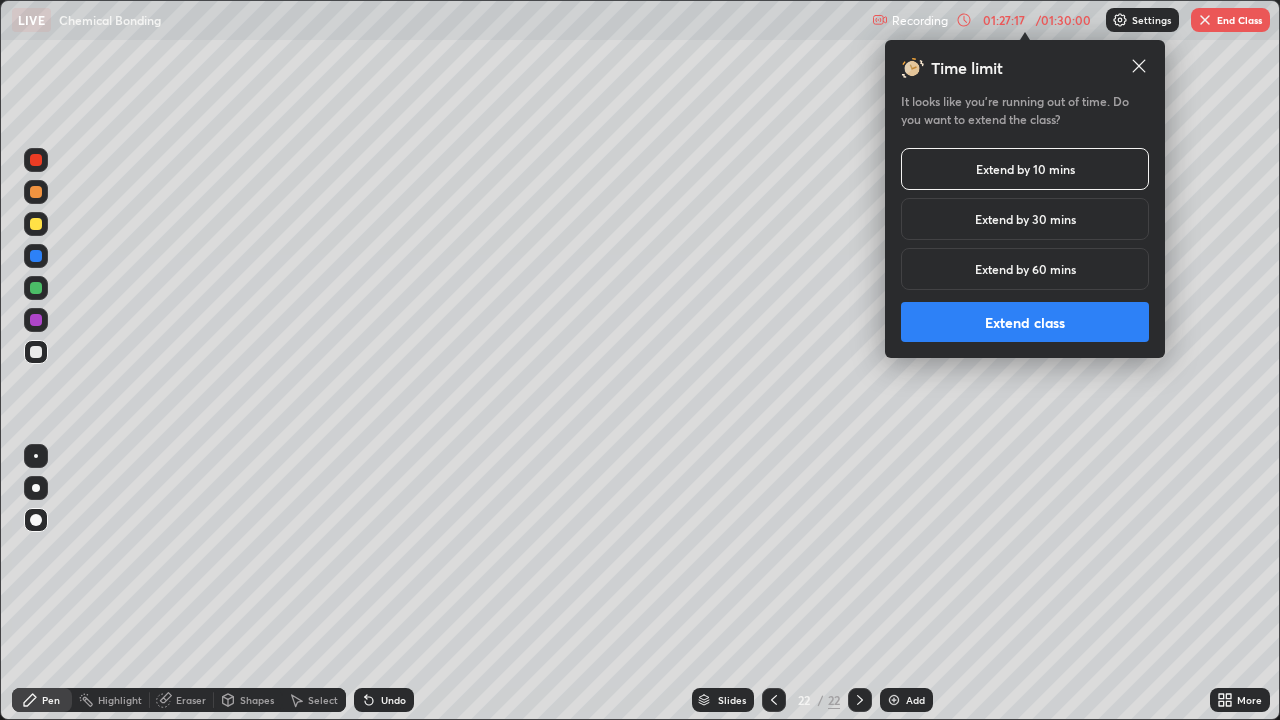 click on "Extend class" at bounding box center [1025, 322] 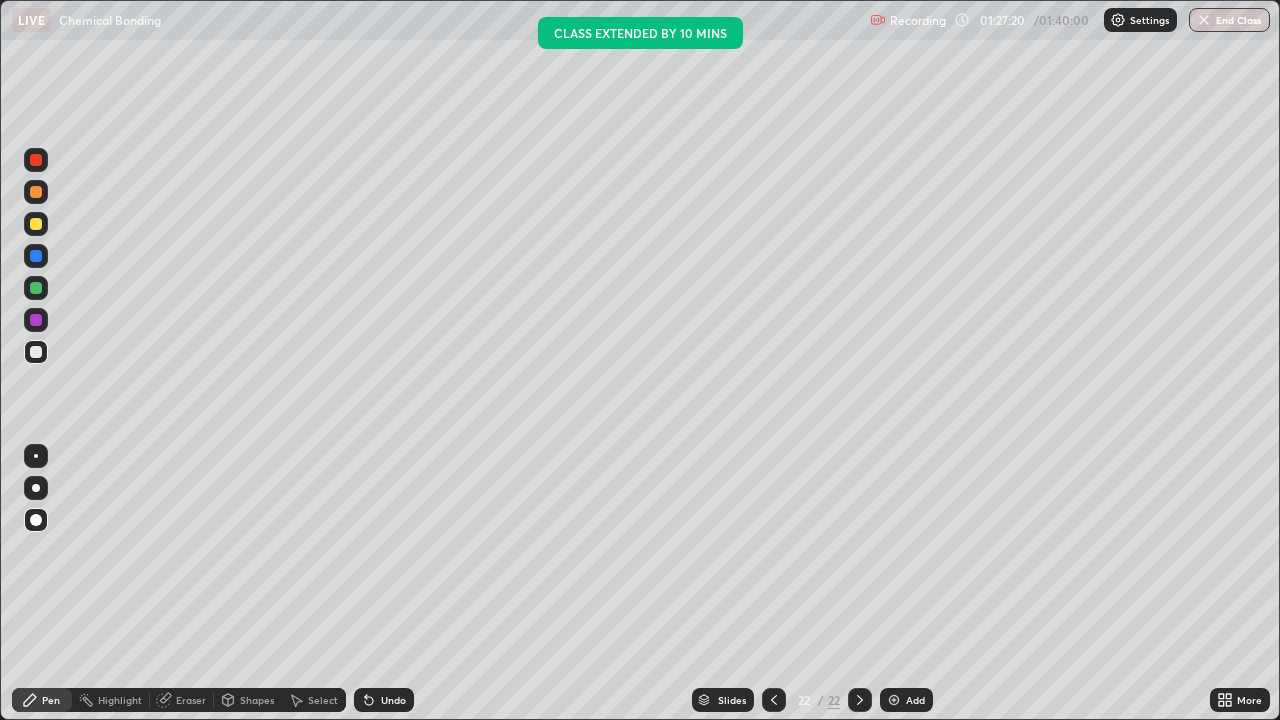 click on "Add" at bounding box center (915, 700) 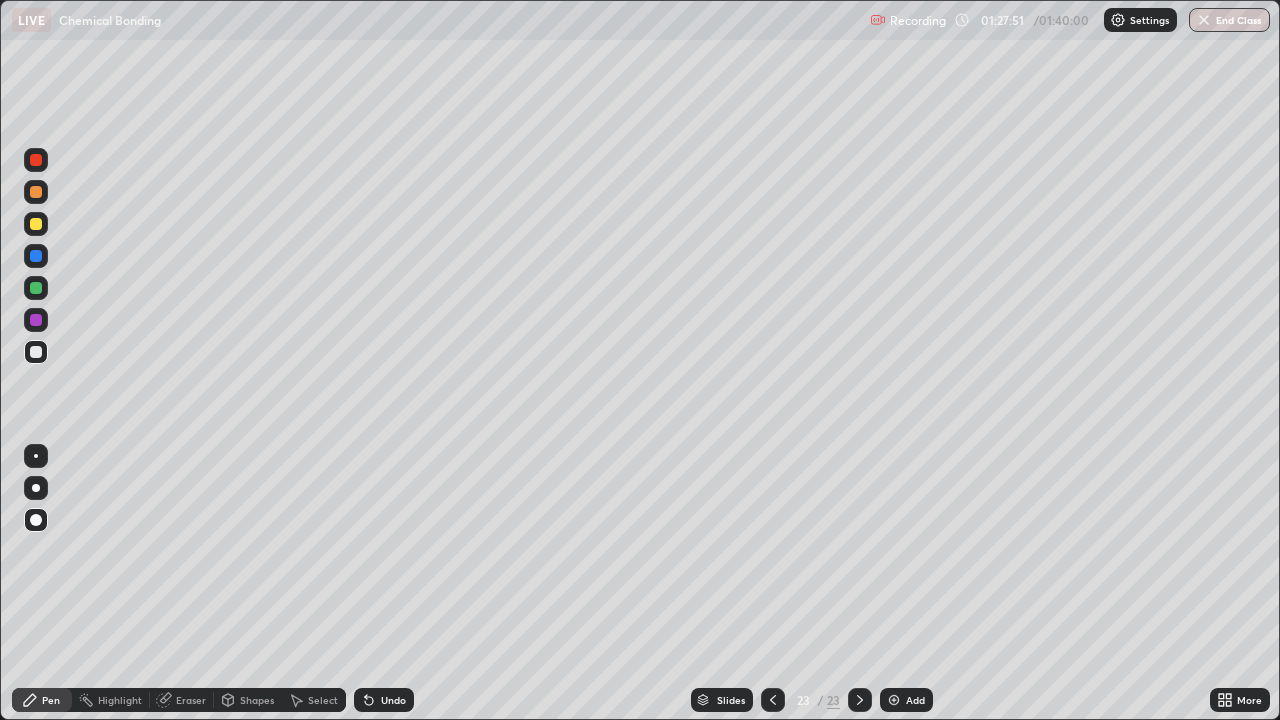click 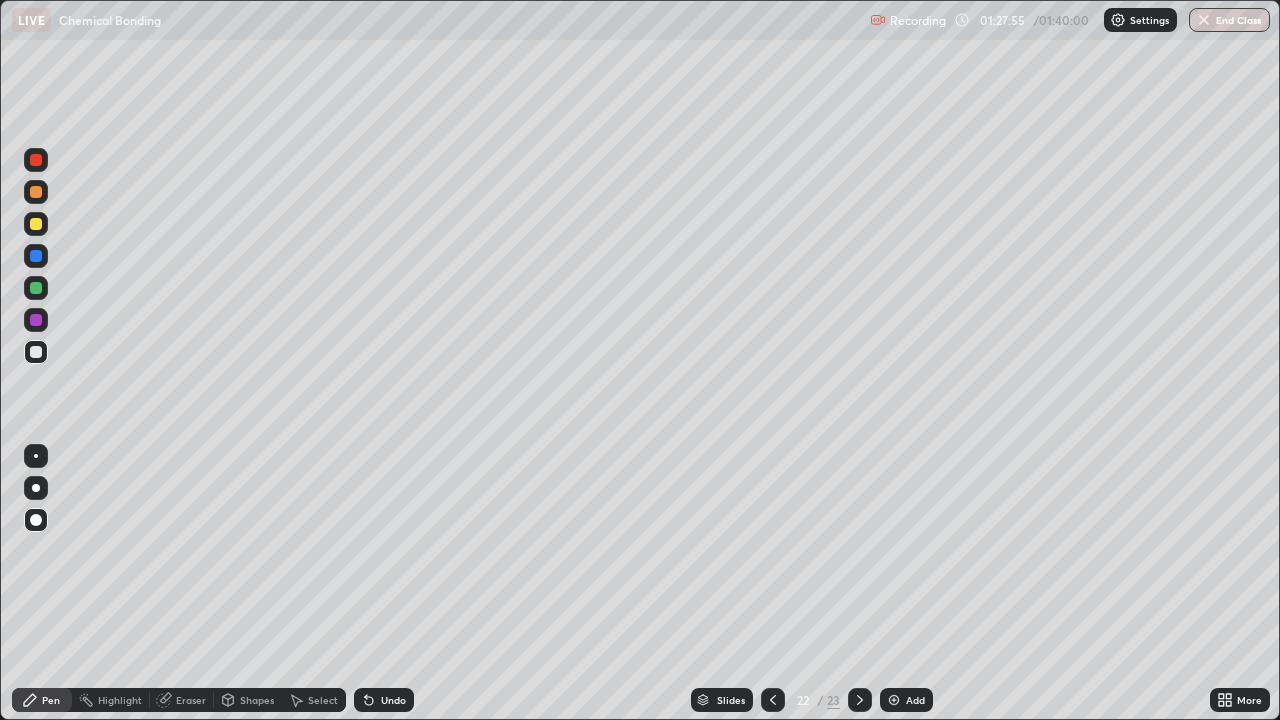 click 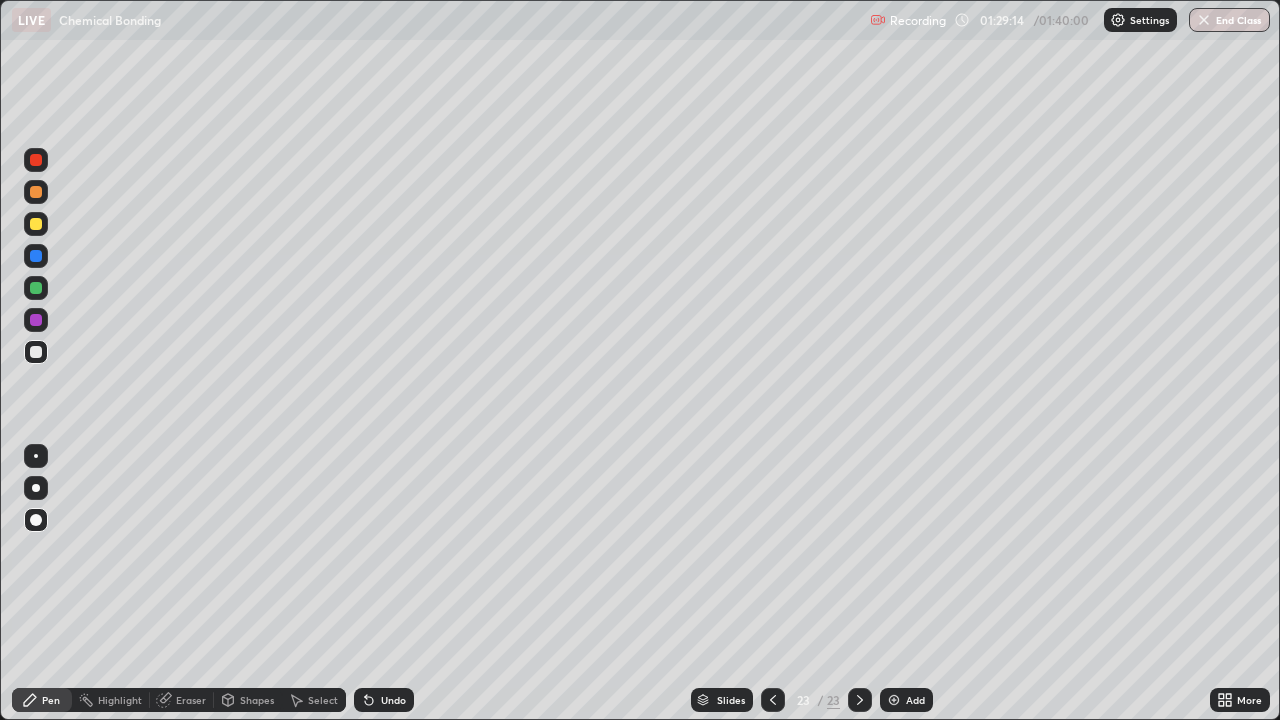 click on "Add" at bounding box center (915, 700) 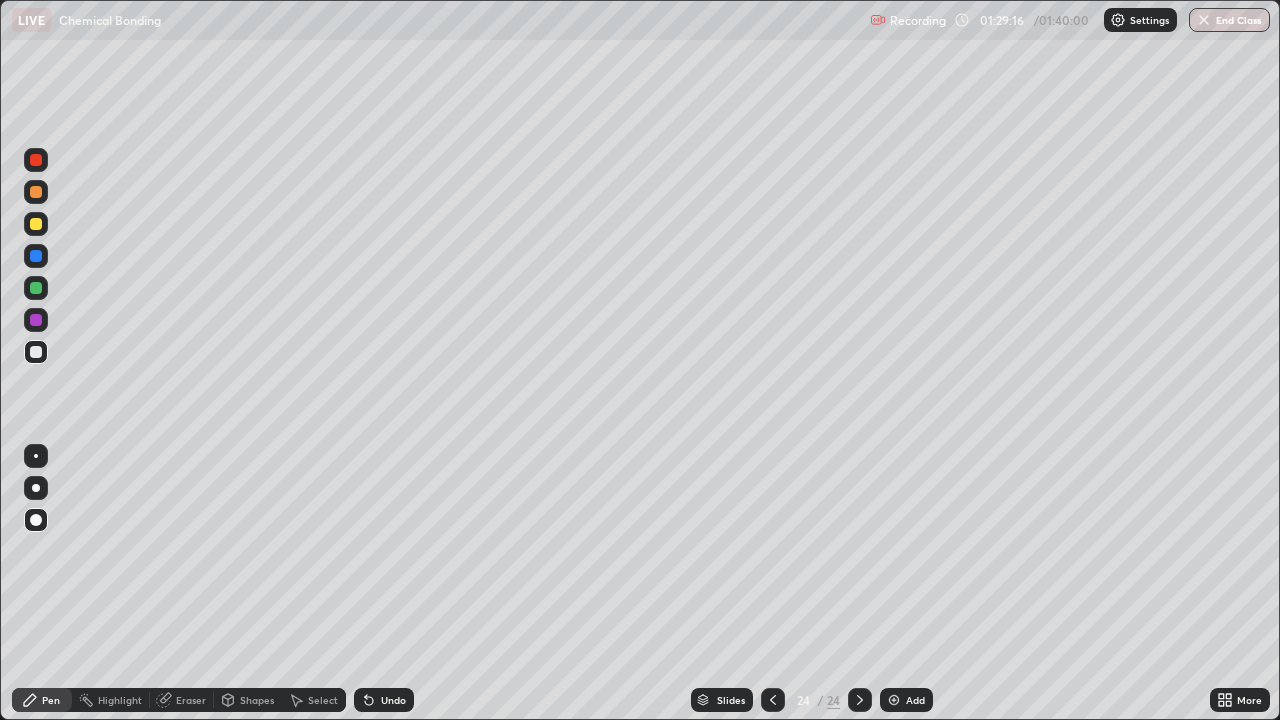 click on "Pen" at bounding box center (42, 700) 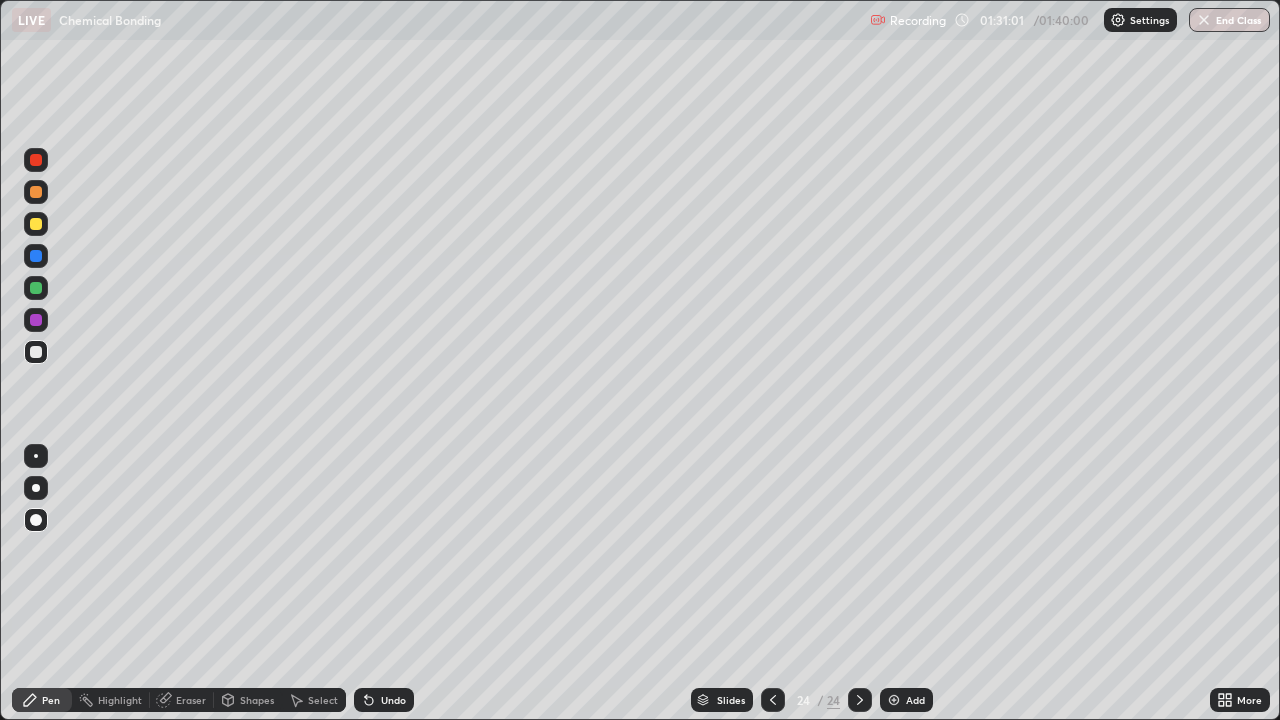 click at bounding box center [773, 700] 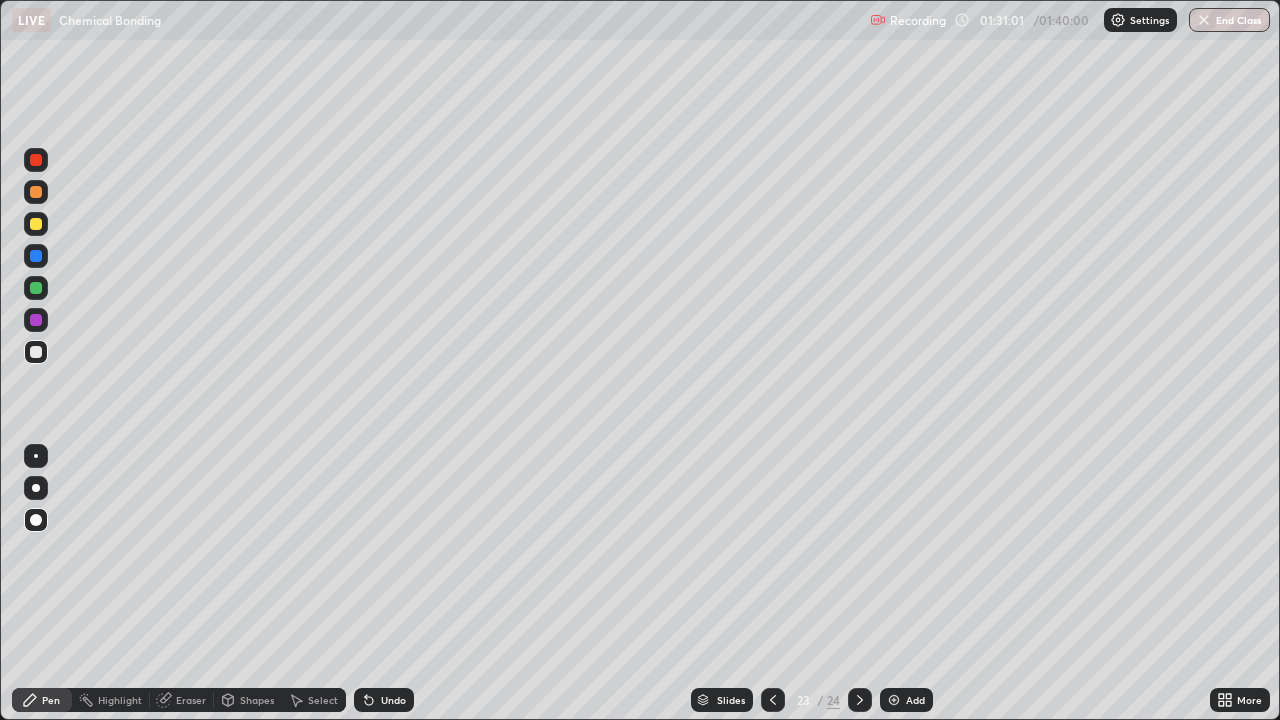 click 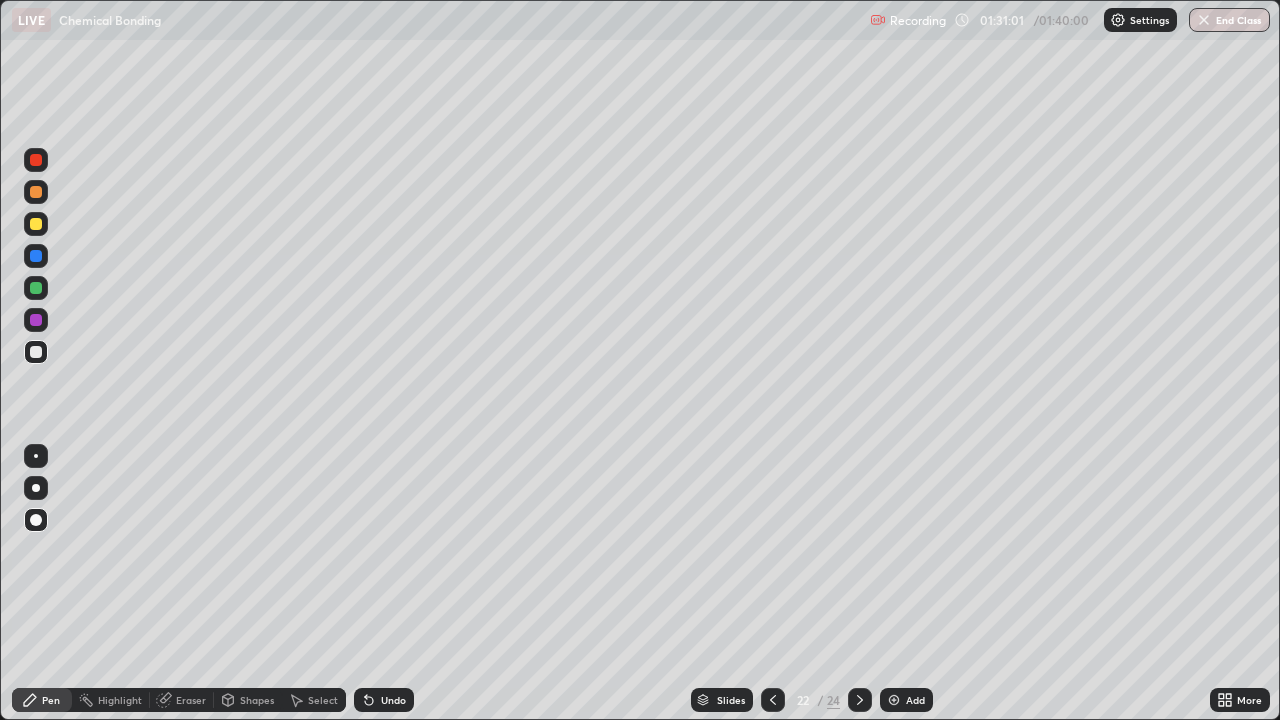 click 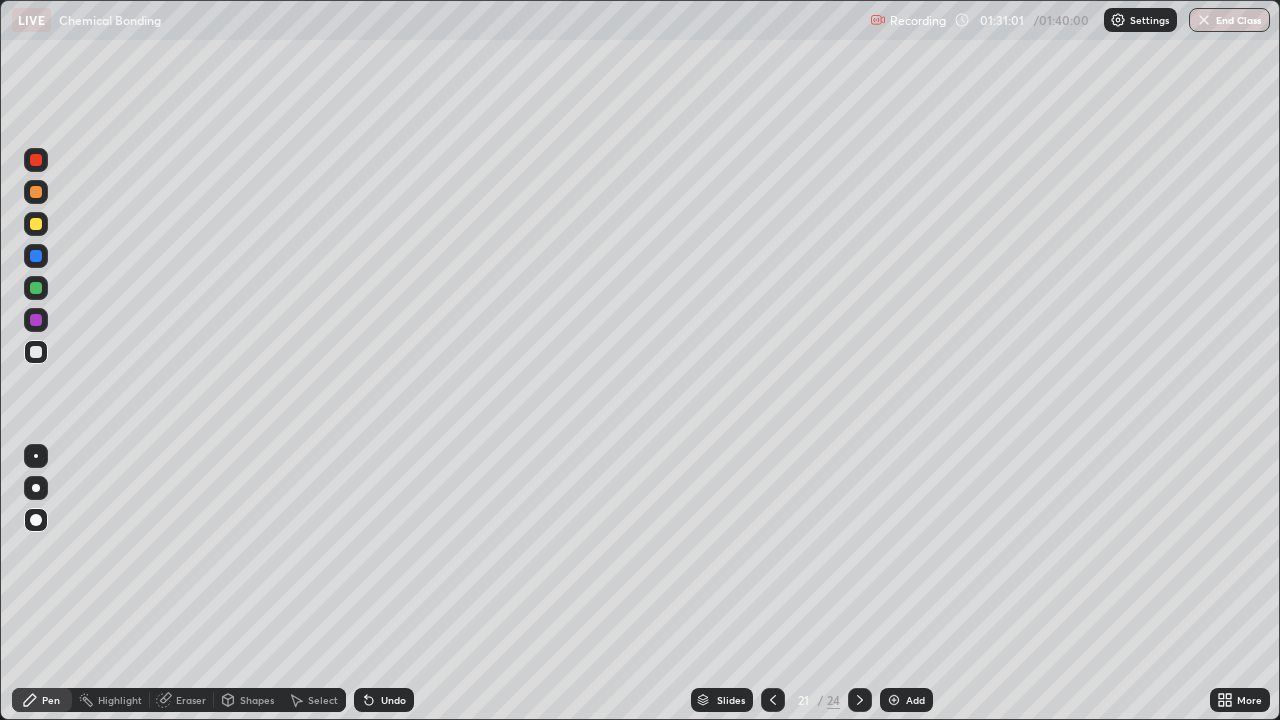 click at bounding box center [773, 700] 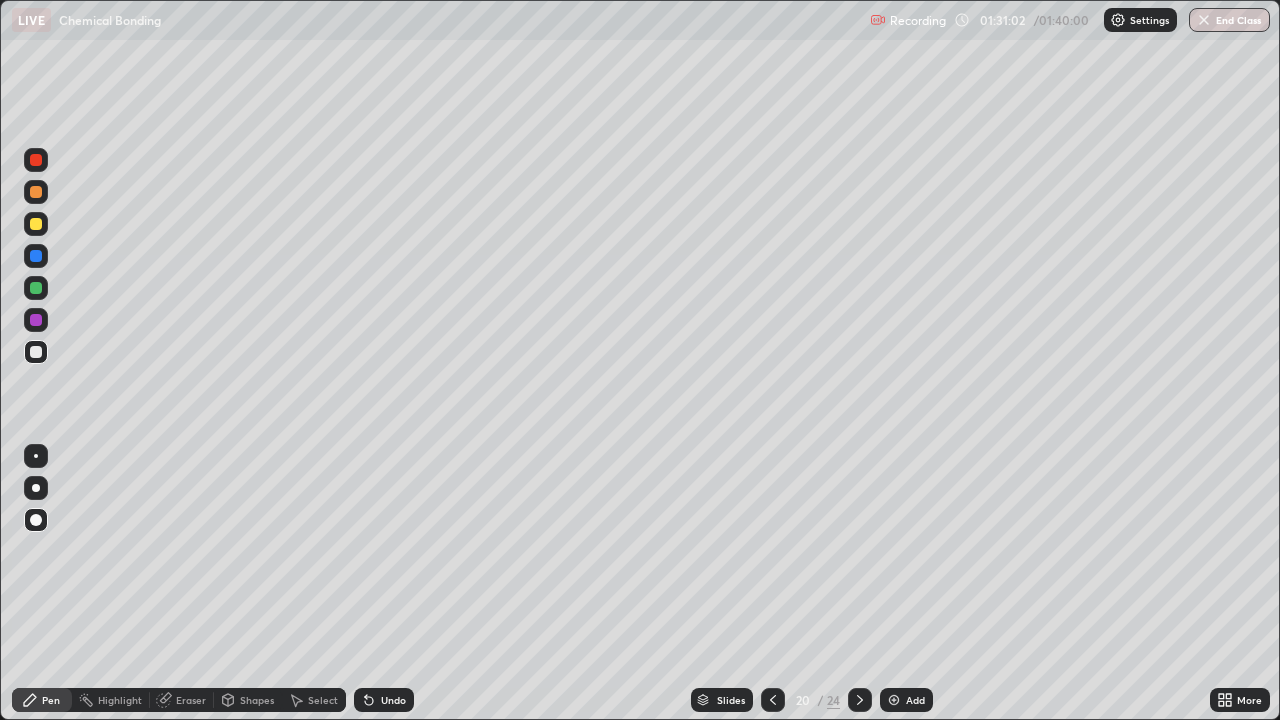 click at bounding box center [773, 700] 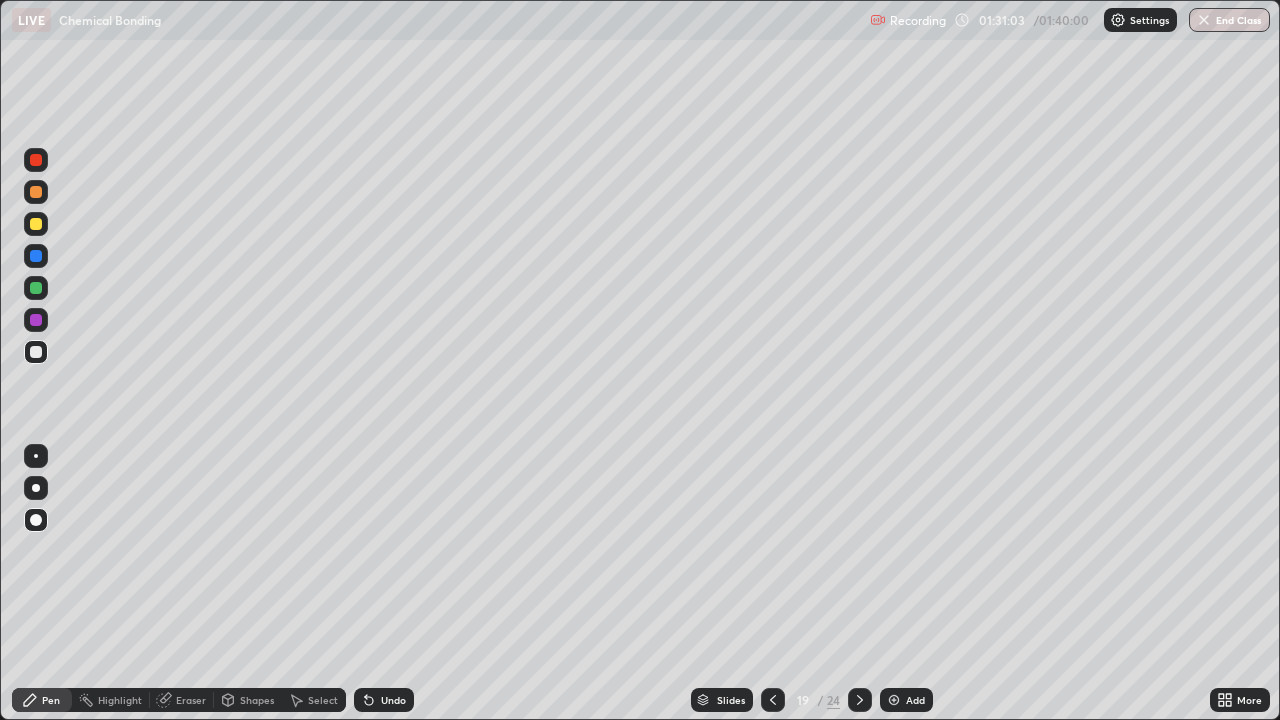 click 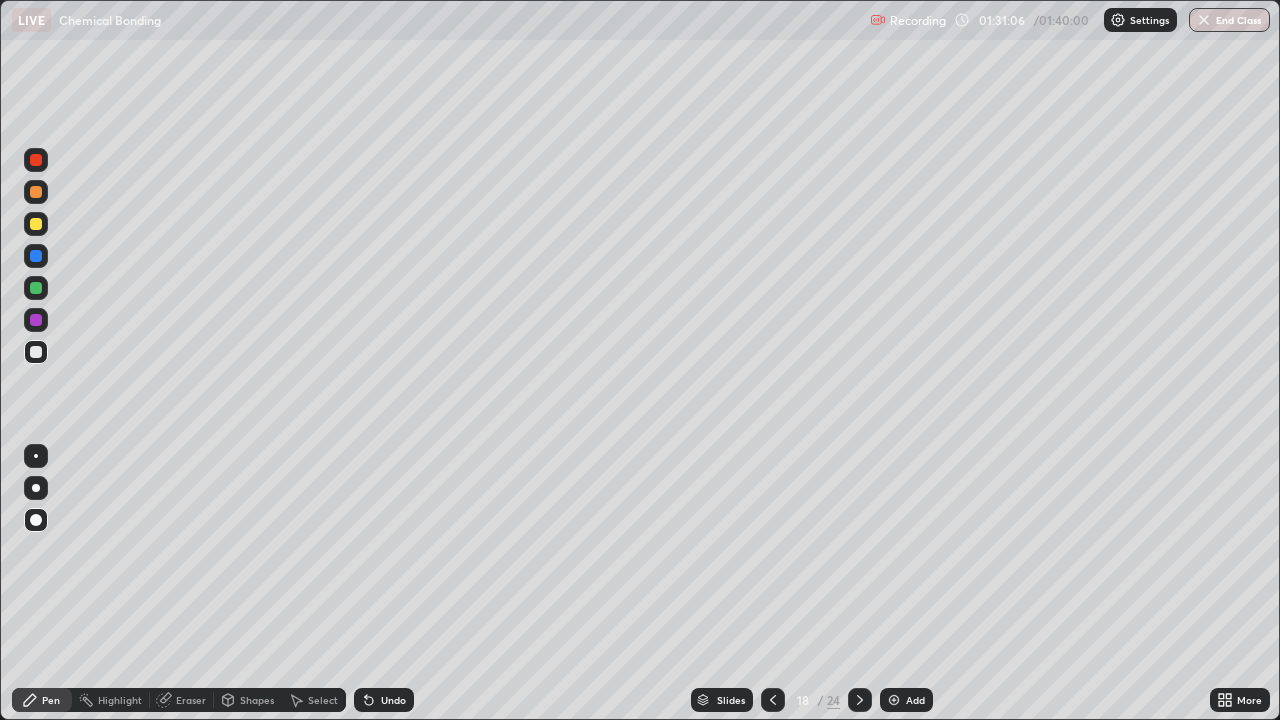click 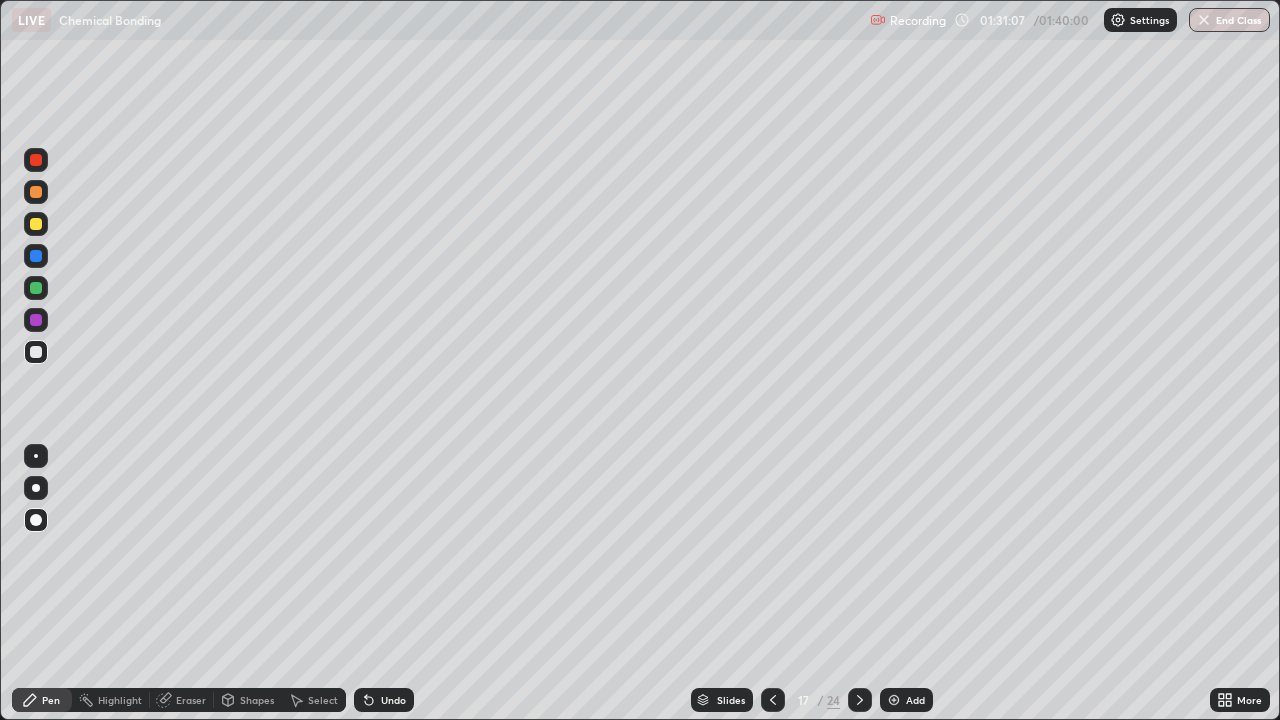 click at bounding box center (773, 700) 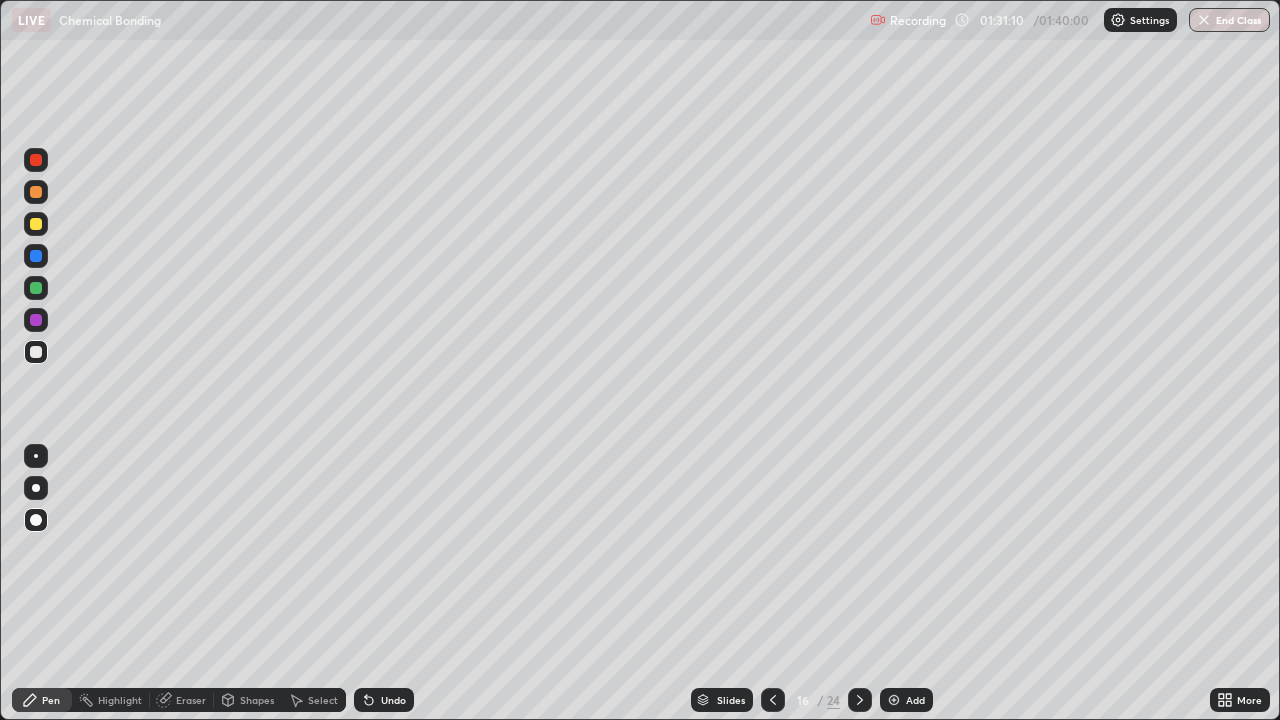 click 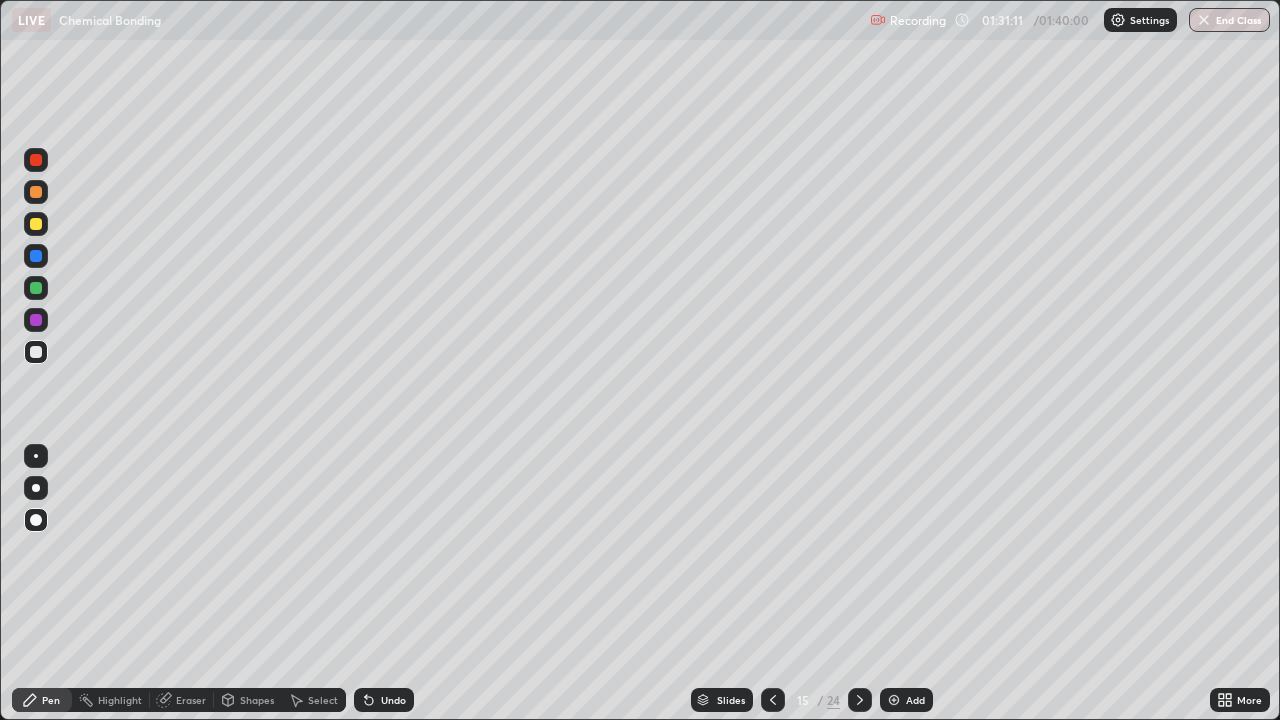 click at bounding box center [773, 700] 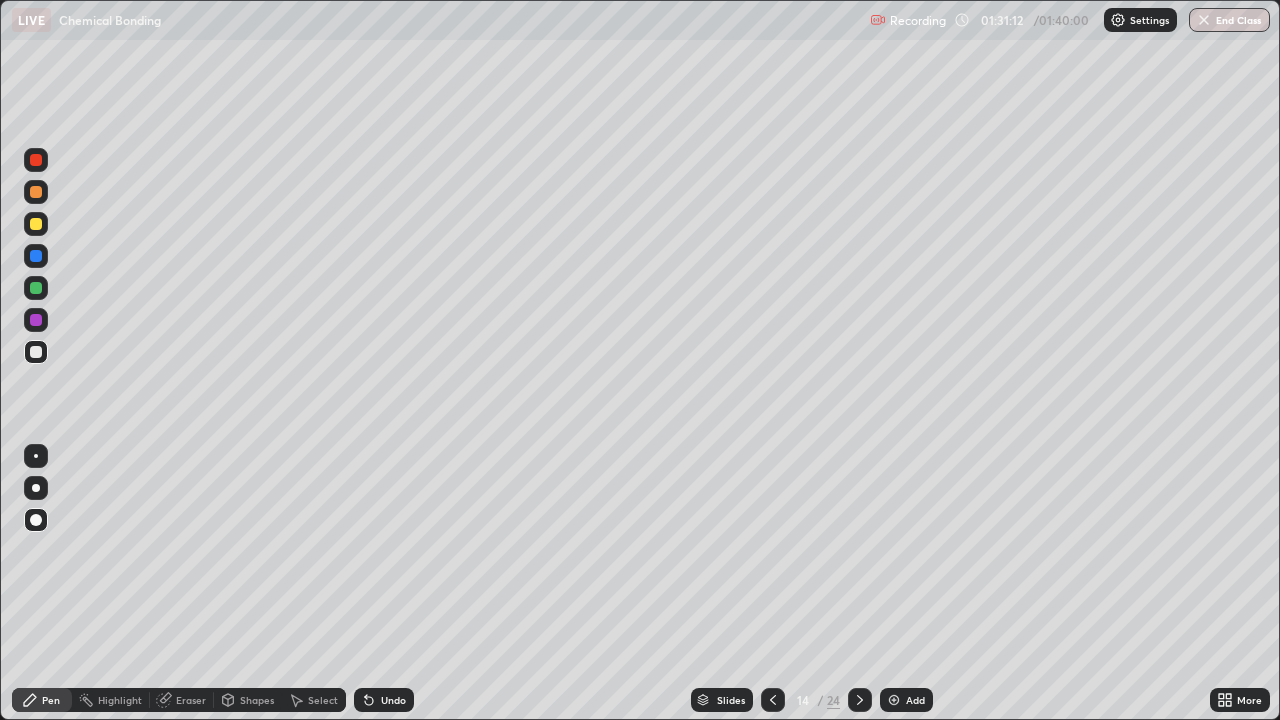 click at bounding box center [773, 700] 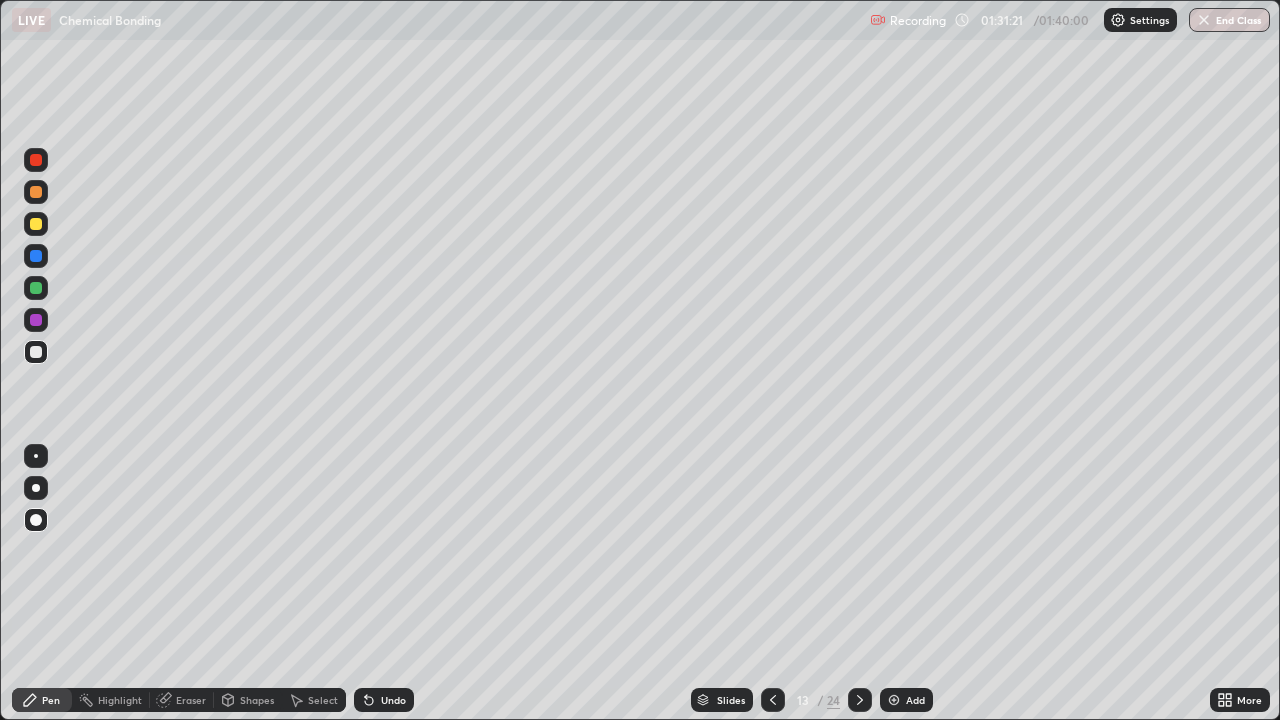 click 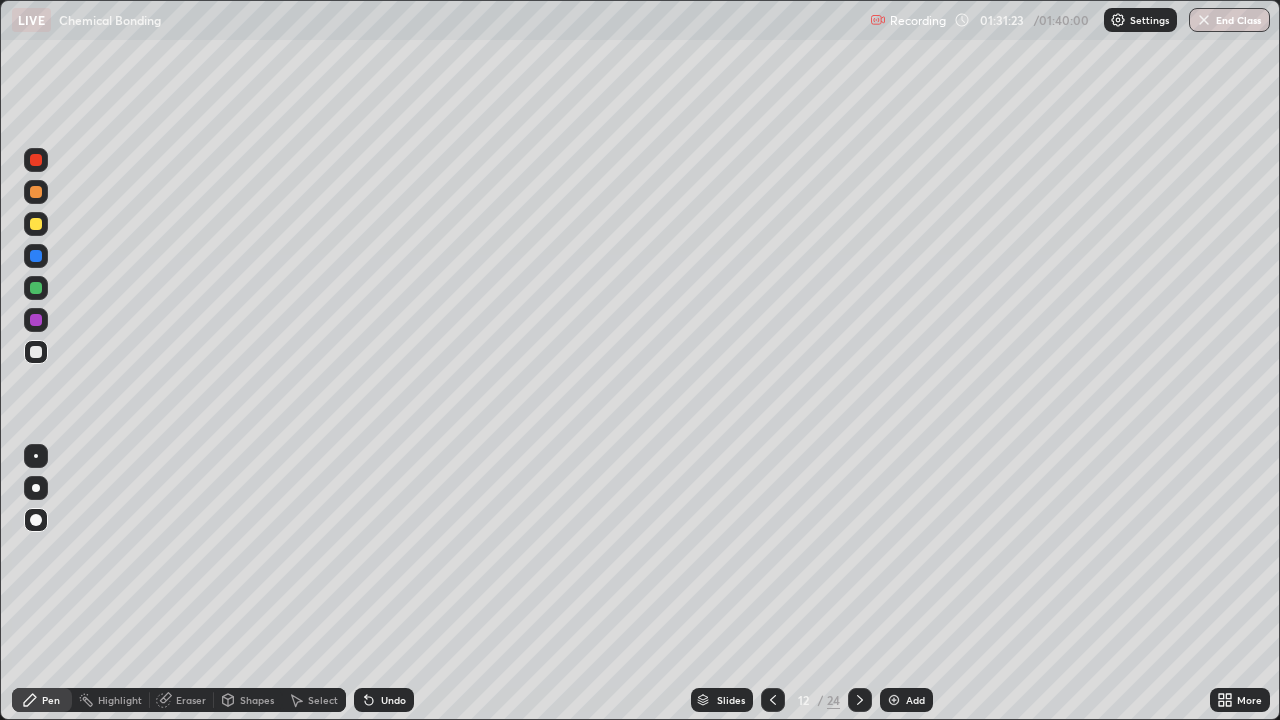 click 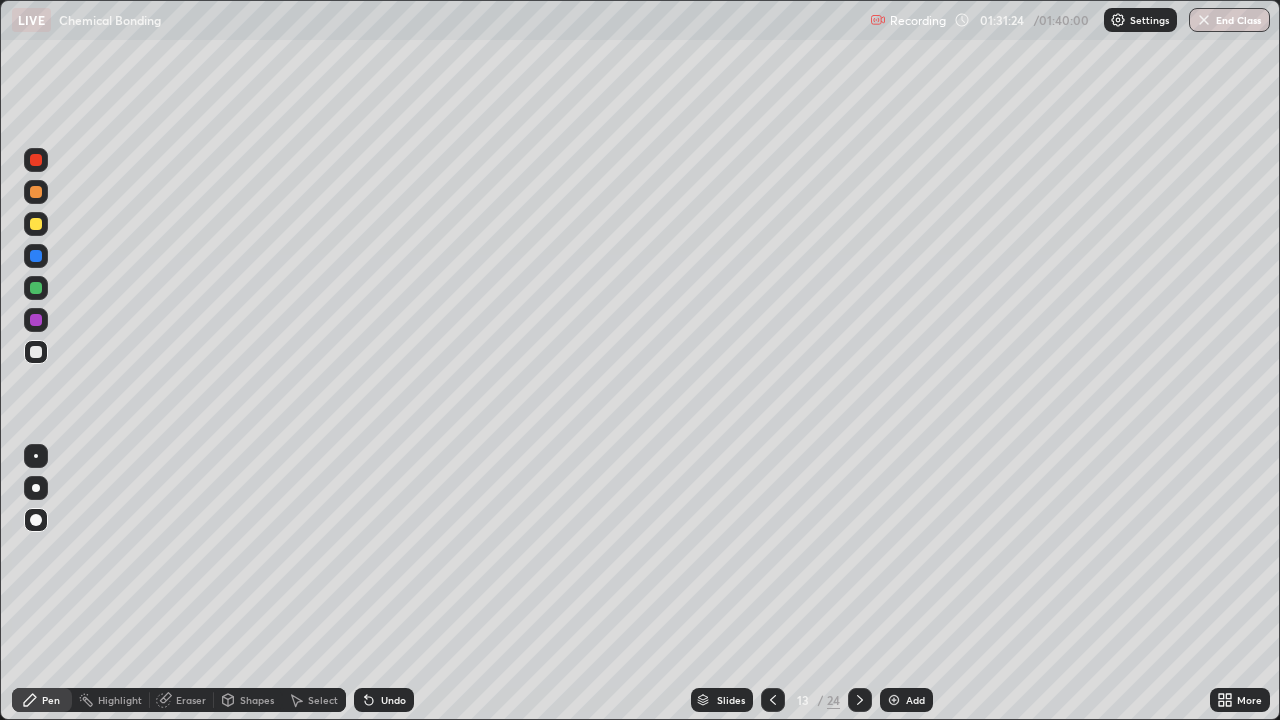 click 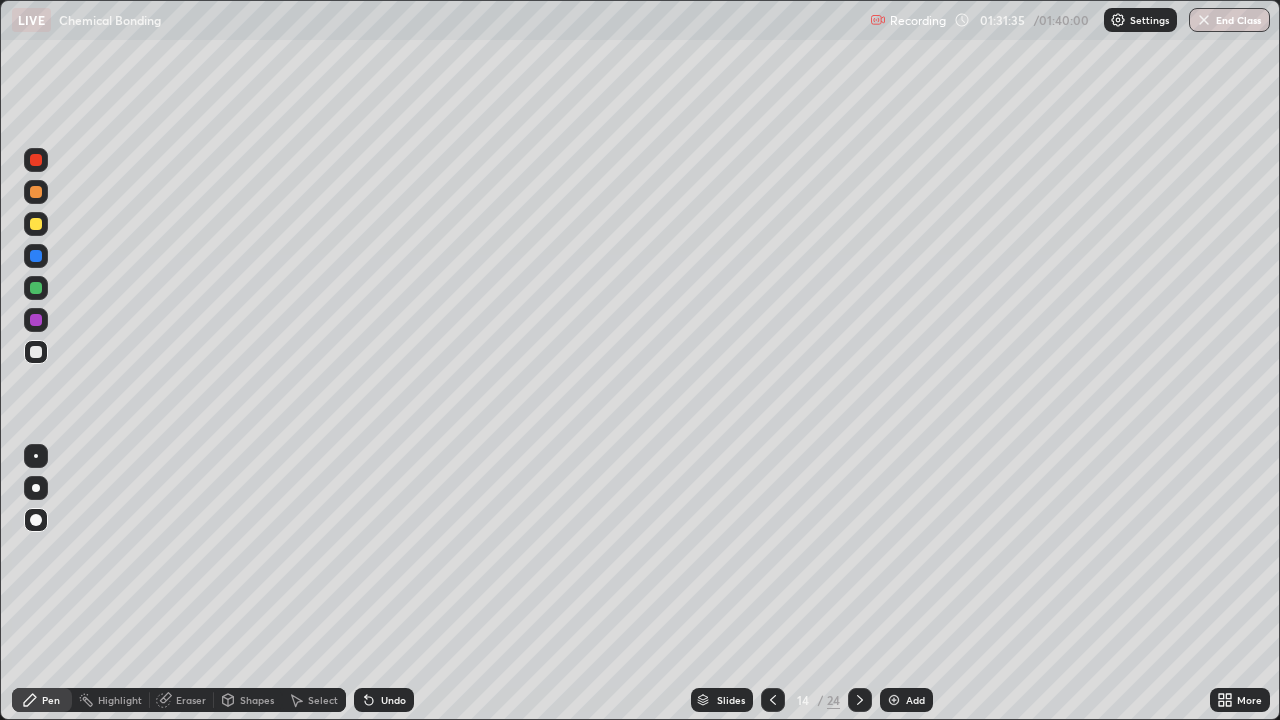 click 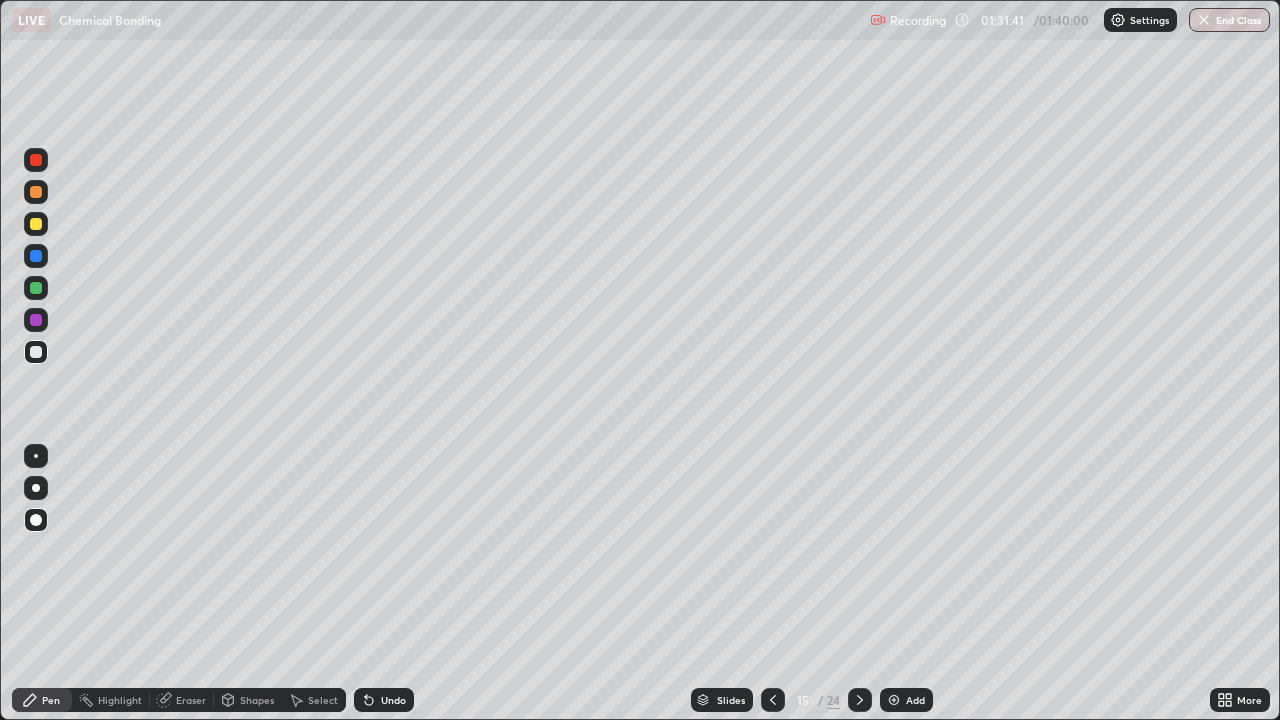 click 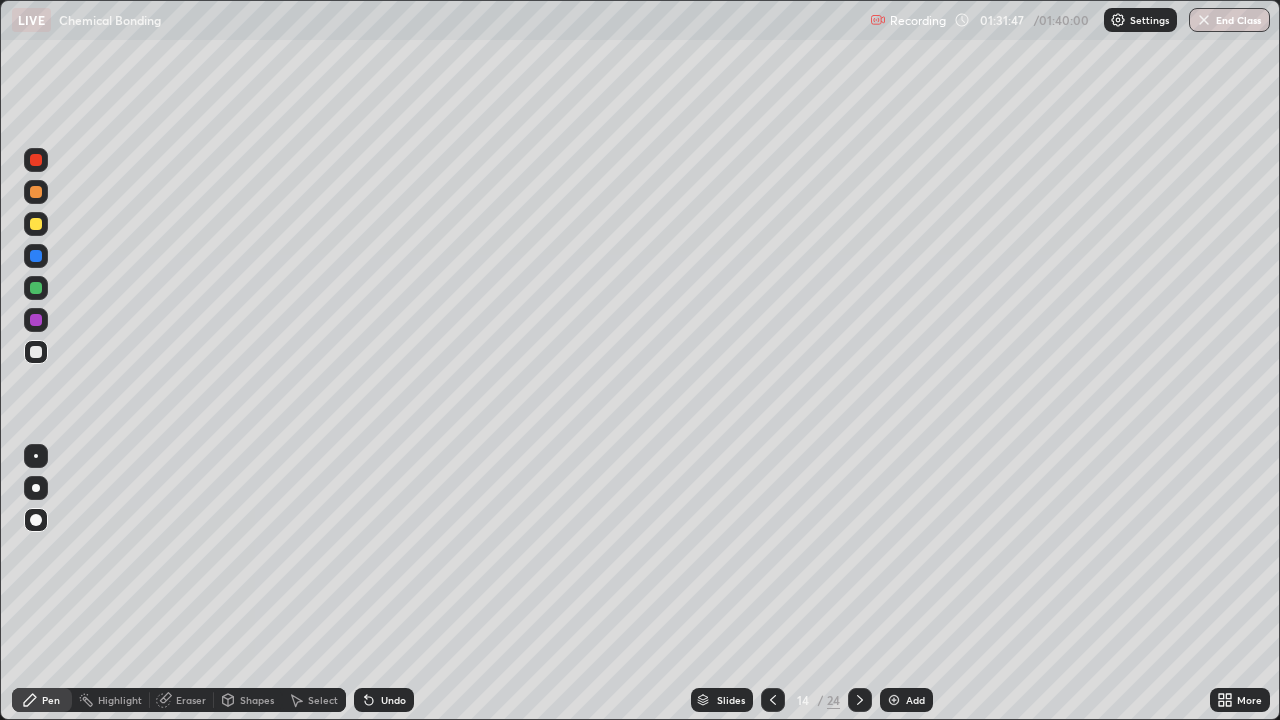 click 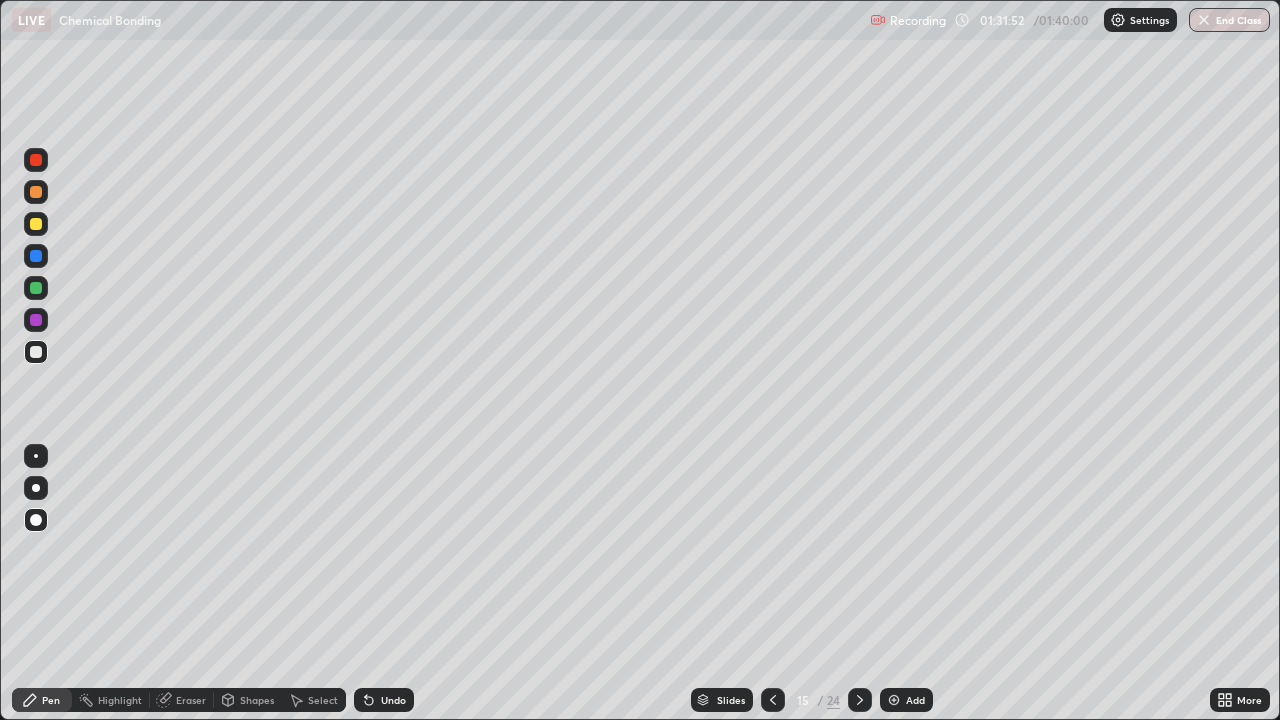 click 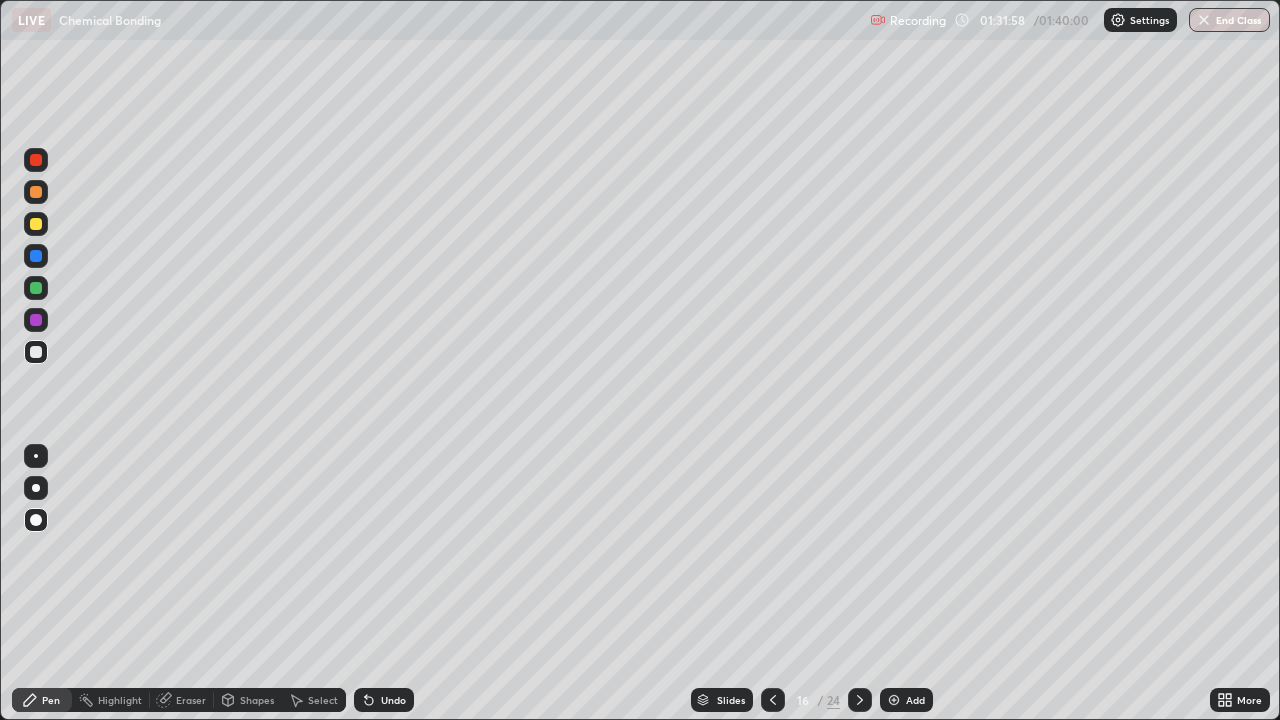click 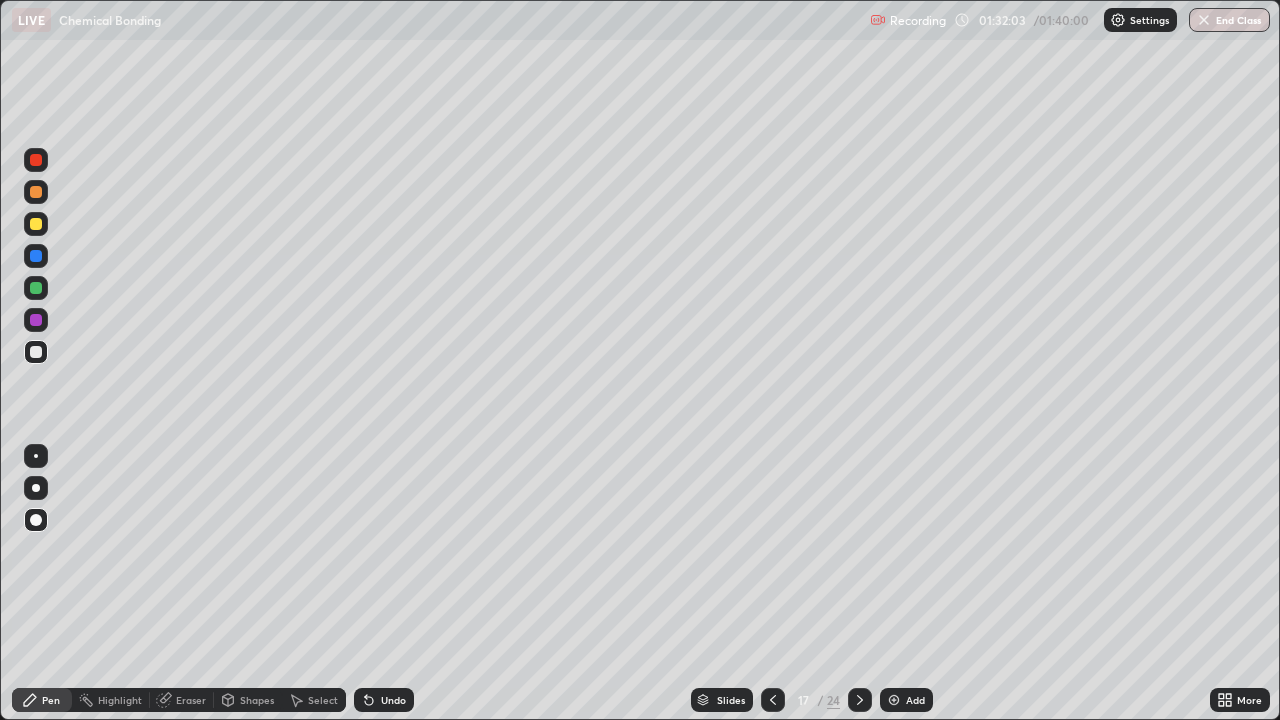 click at bounding box center [860, 700] 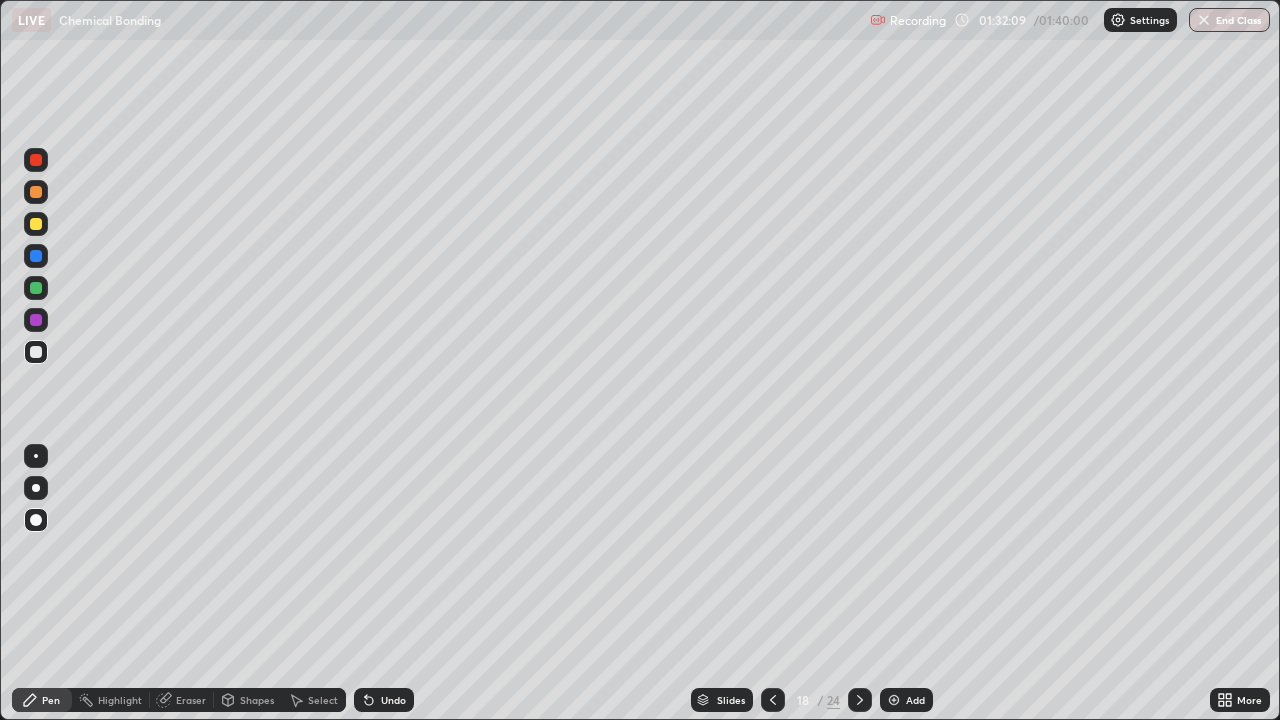 click at bounding box center [860, 700] 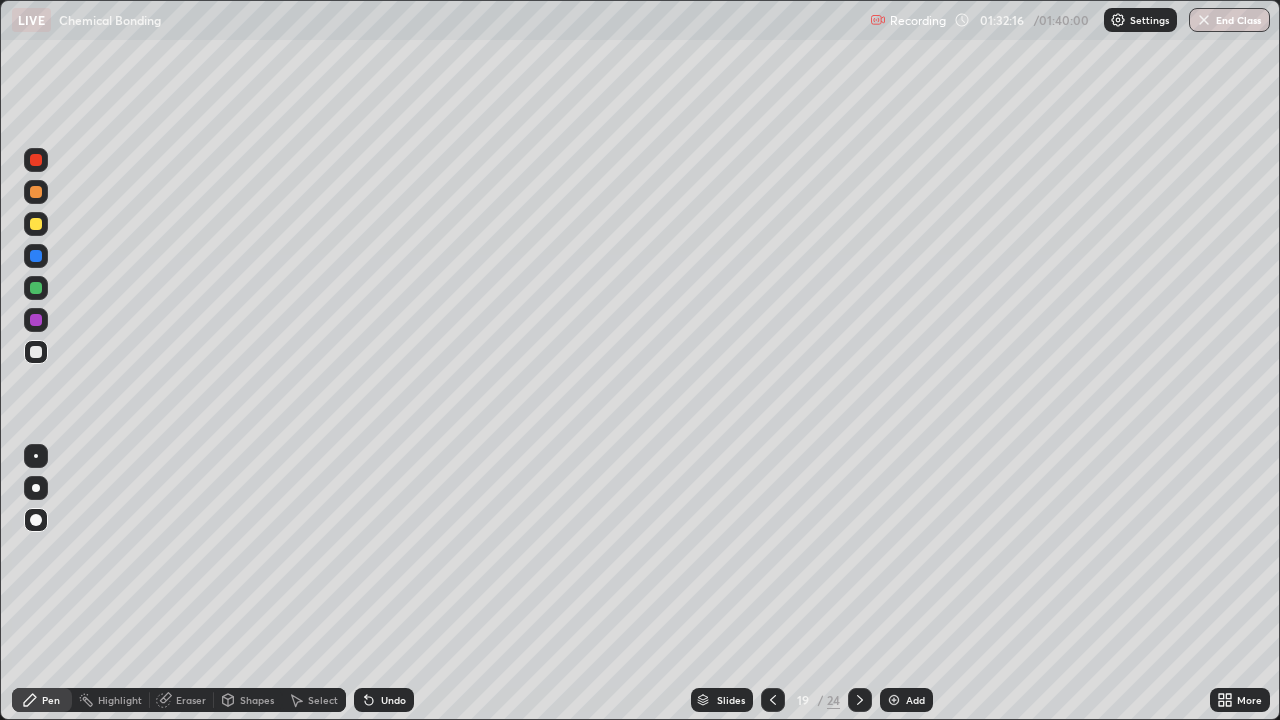 click 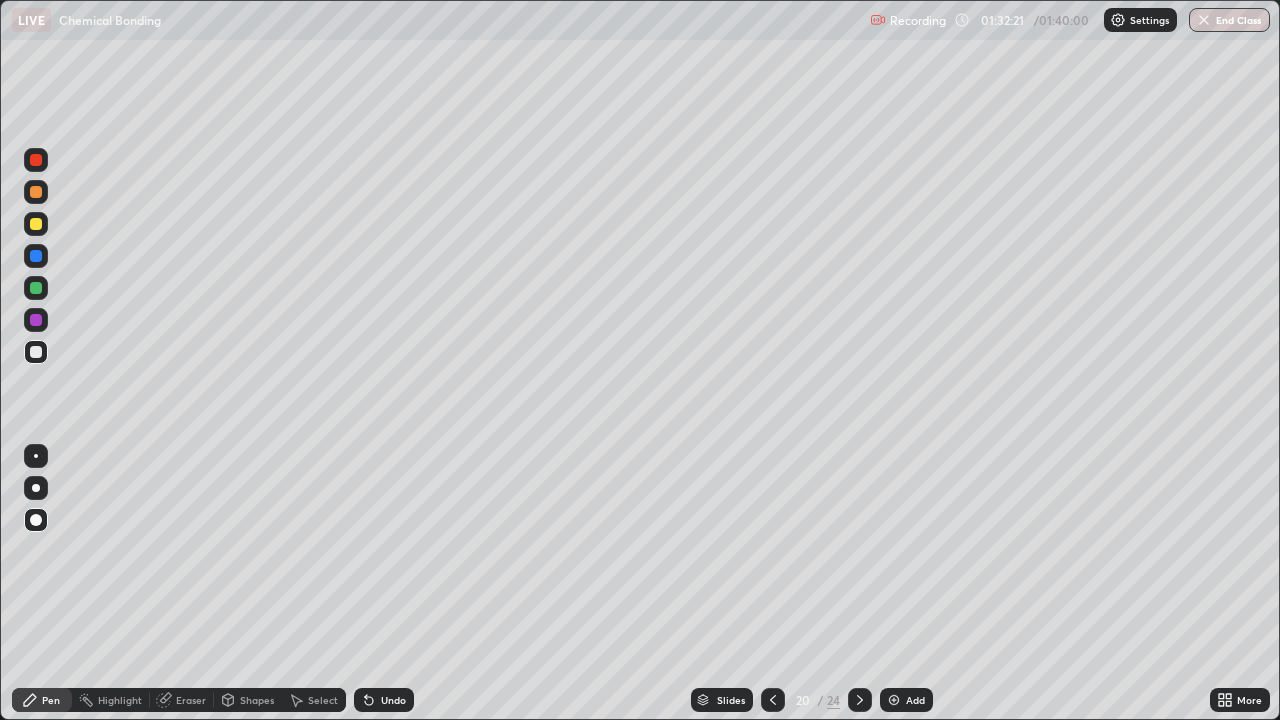 click at bounding box center (860, 700) 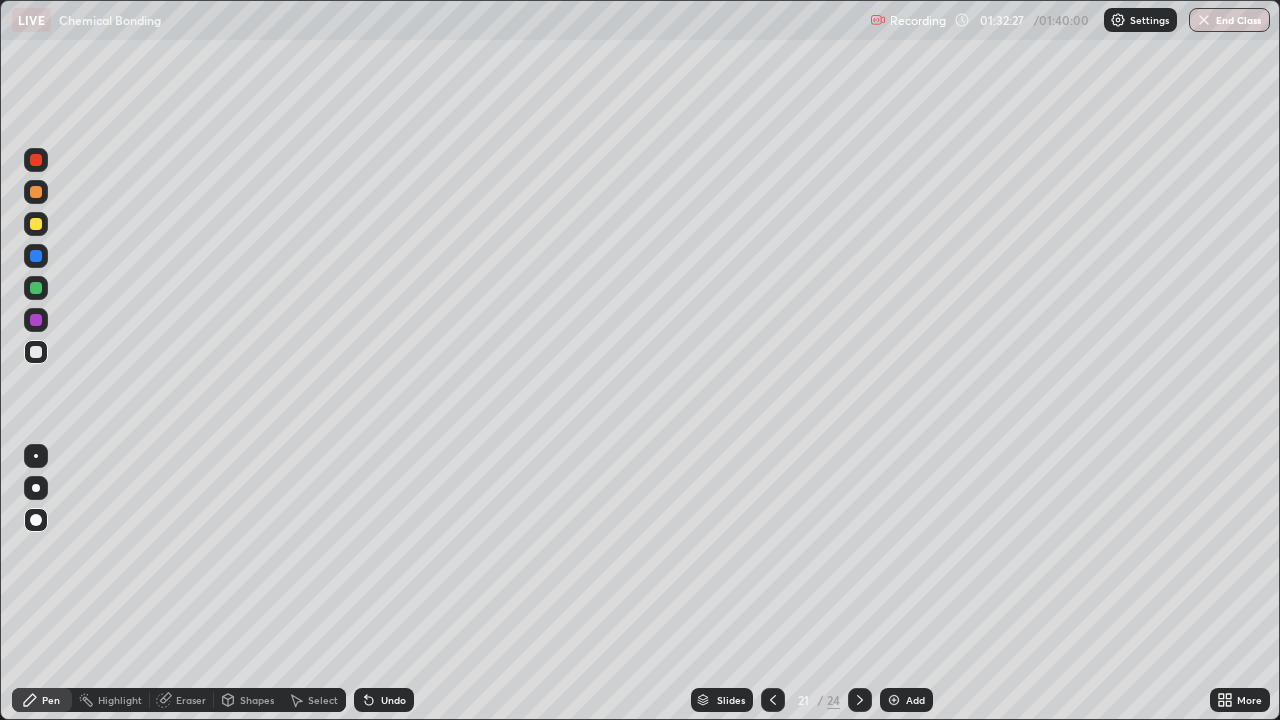 click 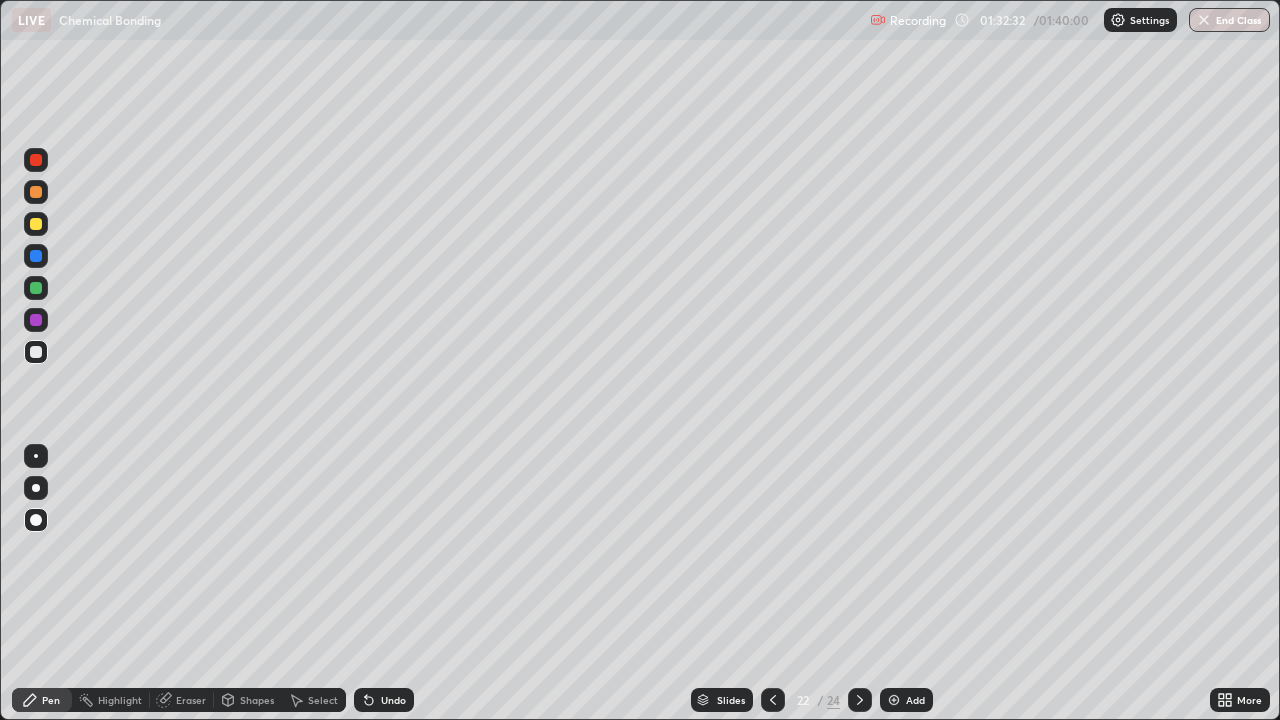 click 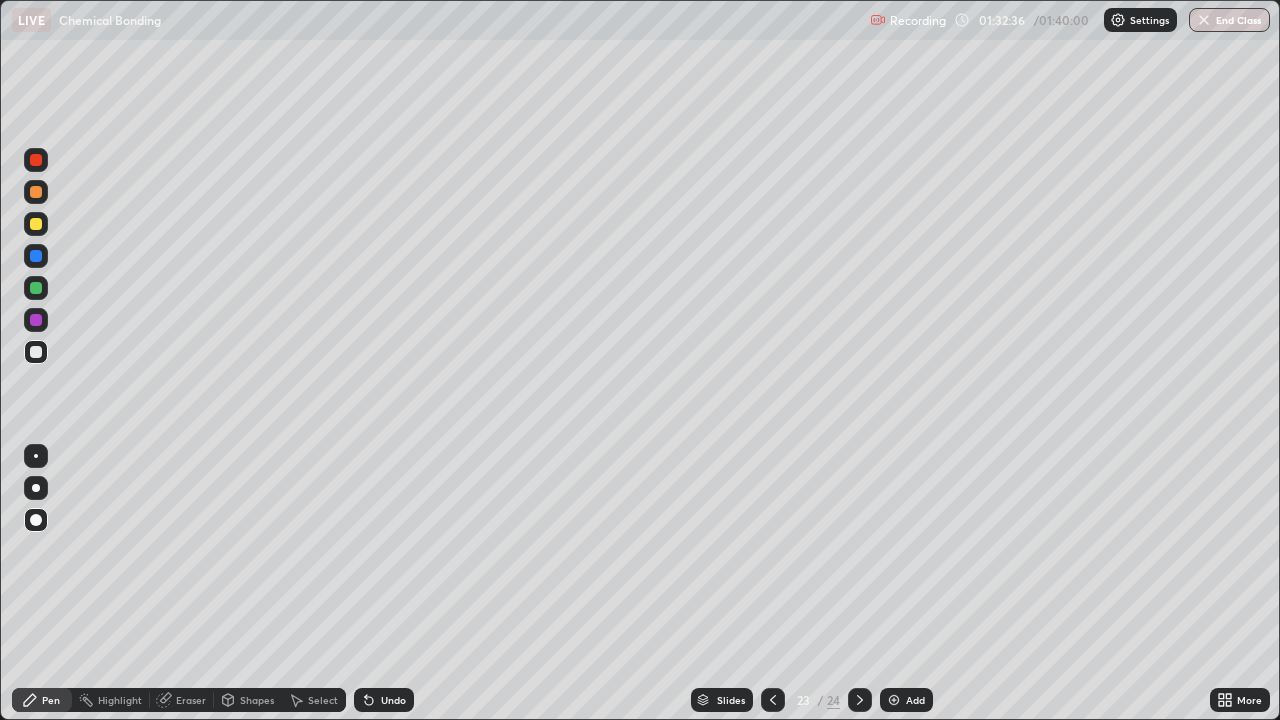 click 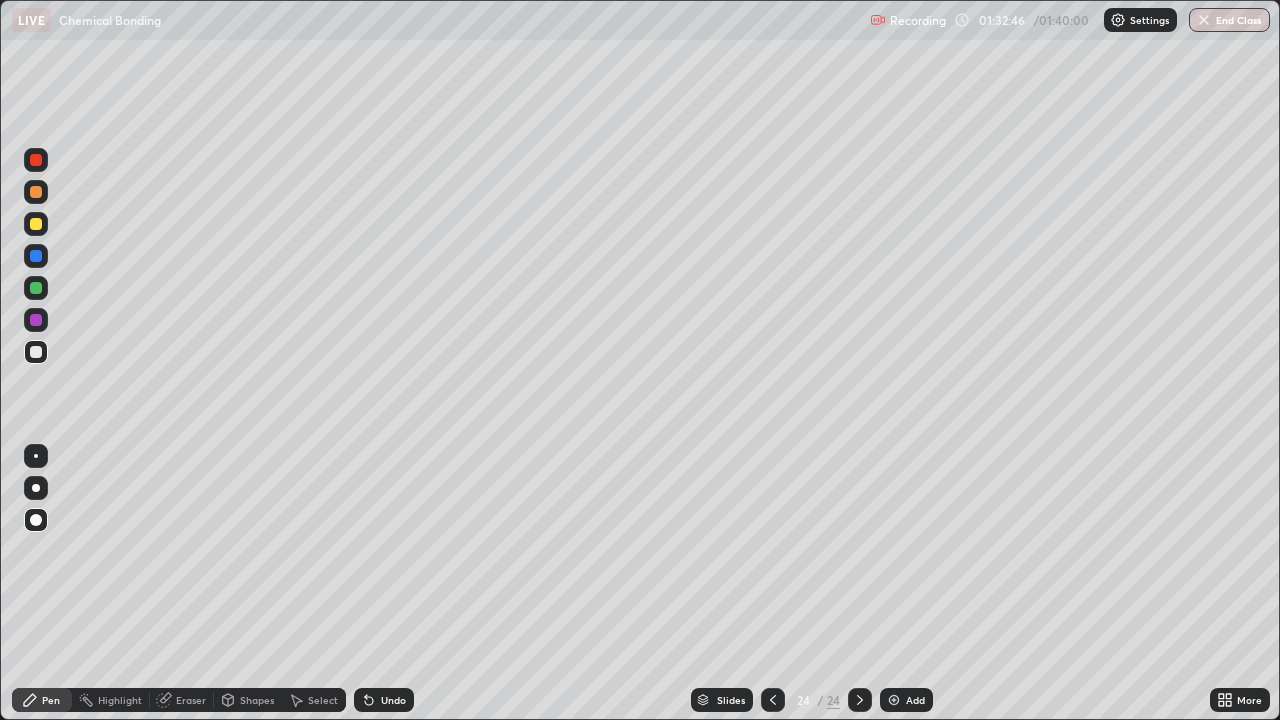 click on "End Class" at bounding box center [1229, 20] 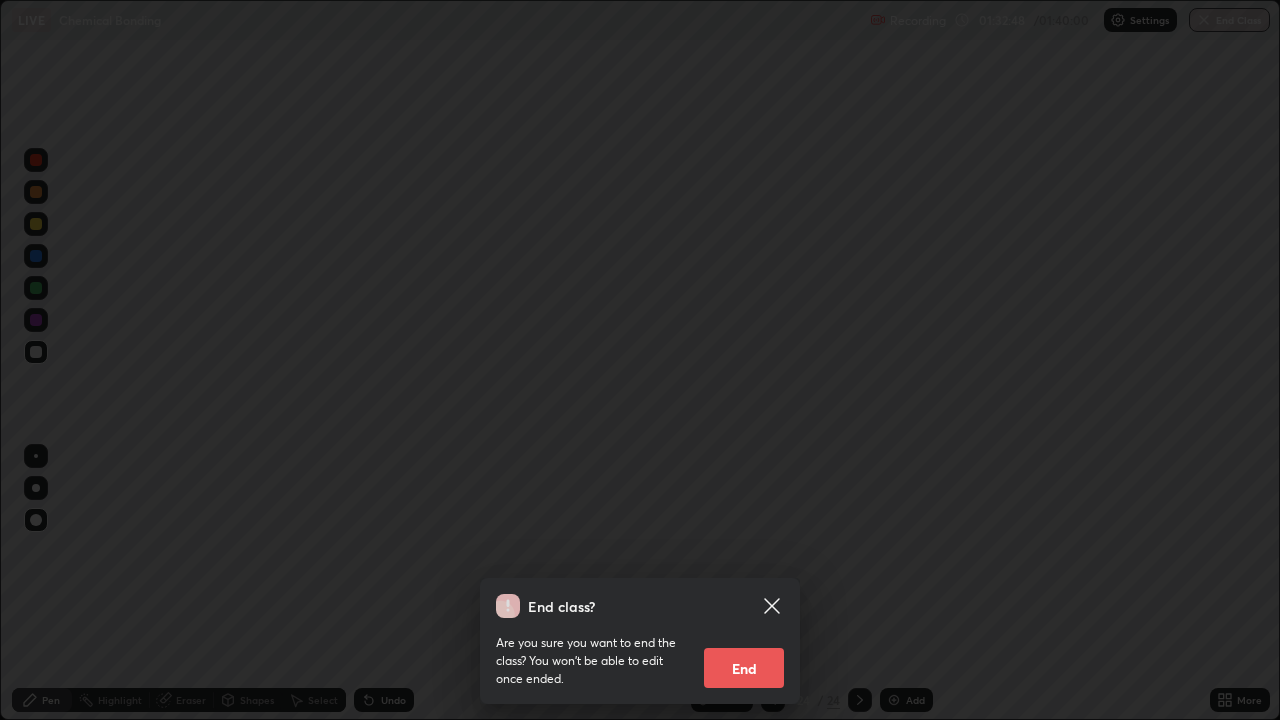 click on "End" at bounding box center (744, 668) 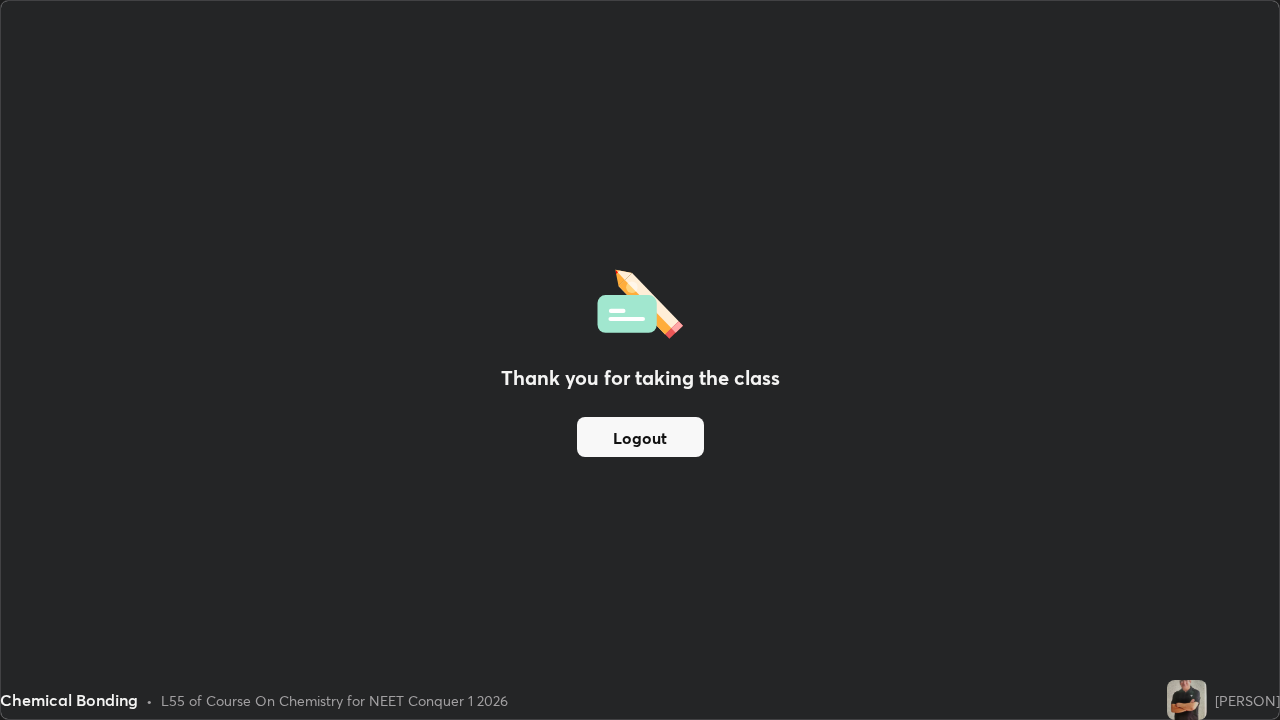 click on "Logout" at bounding box center [640, 437] 